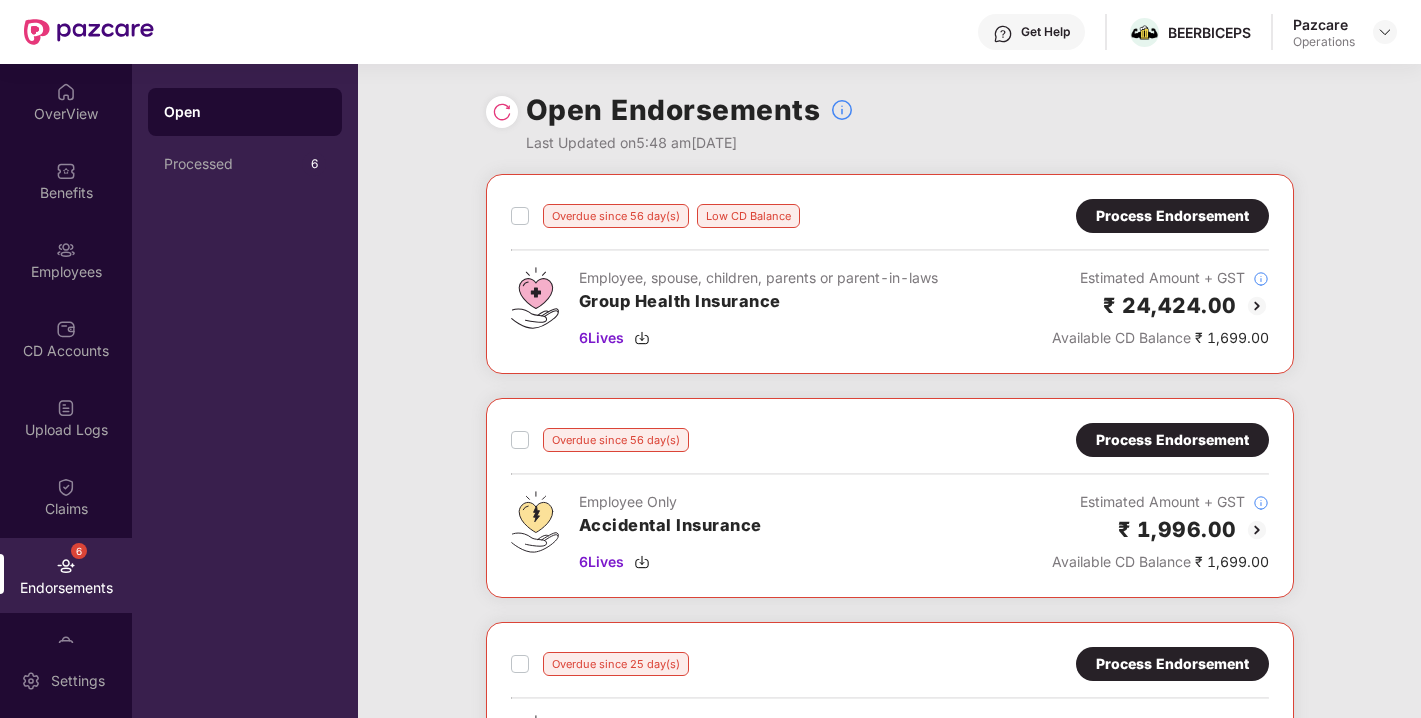 scroll, scrollTop: 0, scrollLeft: 0, axis: both 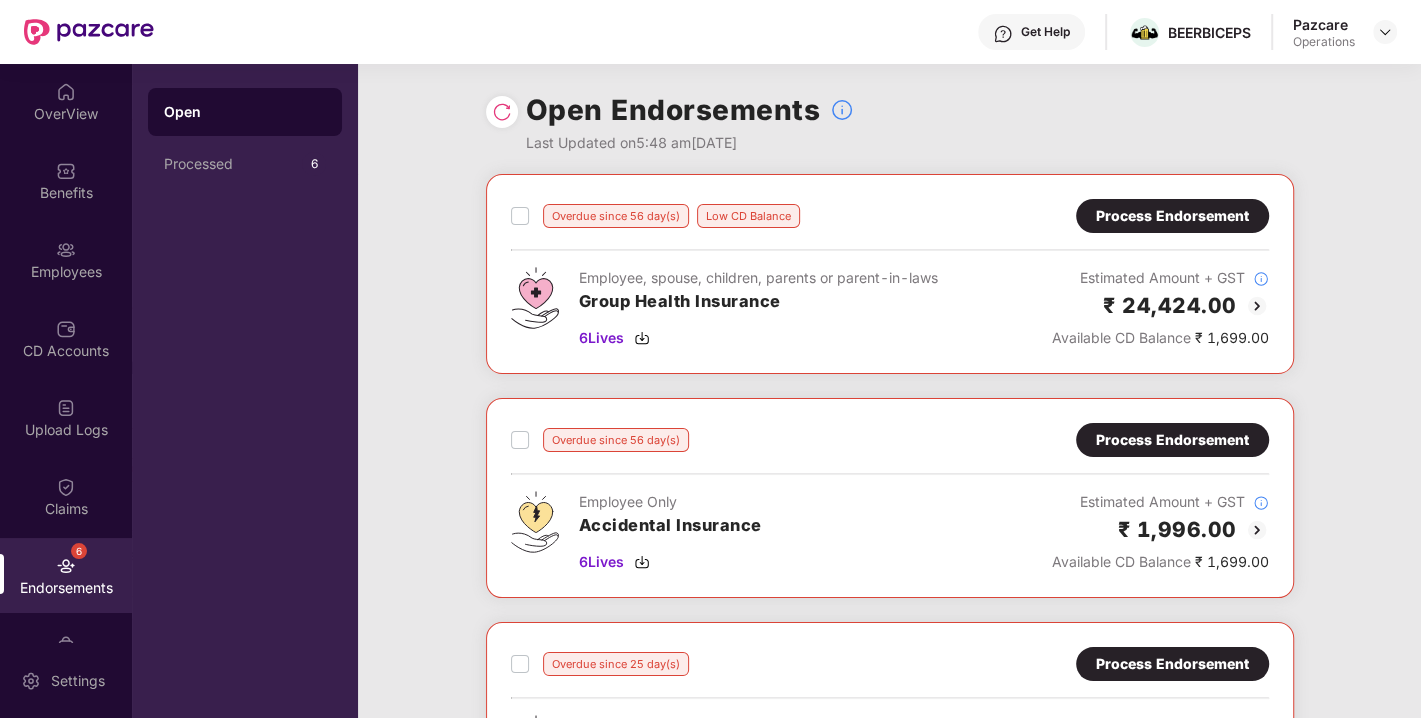 click on "Process Endorsement" at bounding box center [1172, 216] 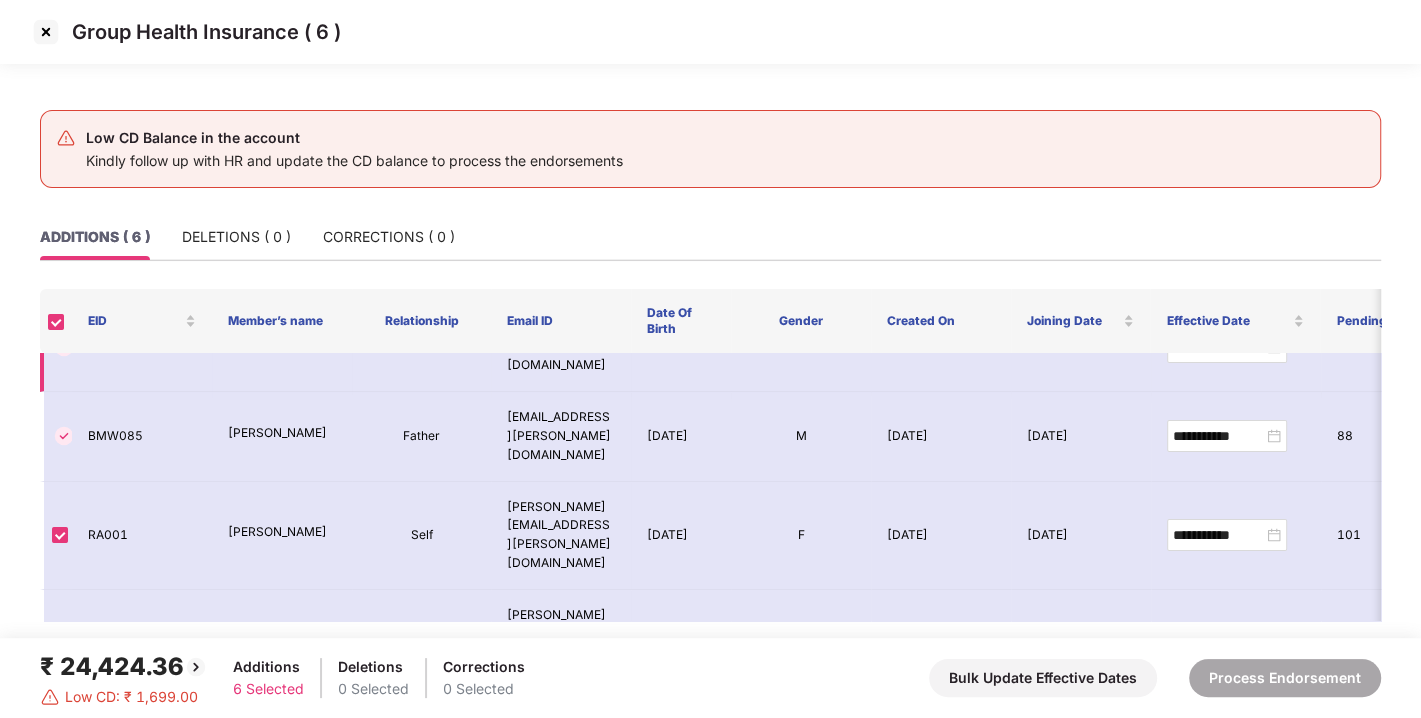 scroll, scrollTop: 164, scrollLeft: 0, axis: vertical 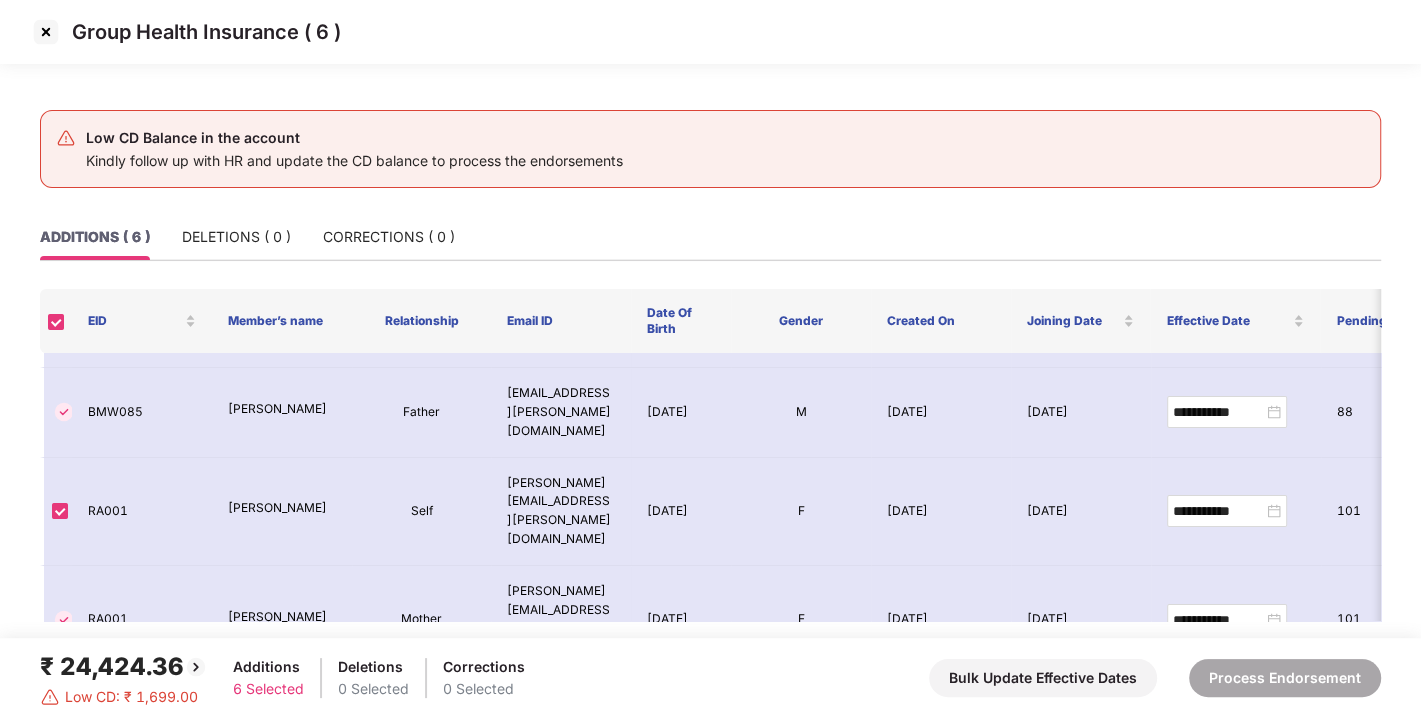 click at bounding box center [46, 32] 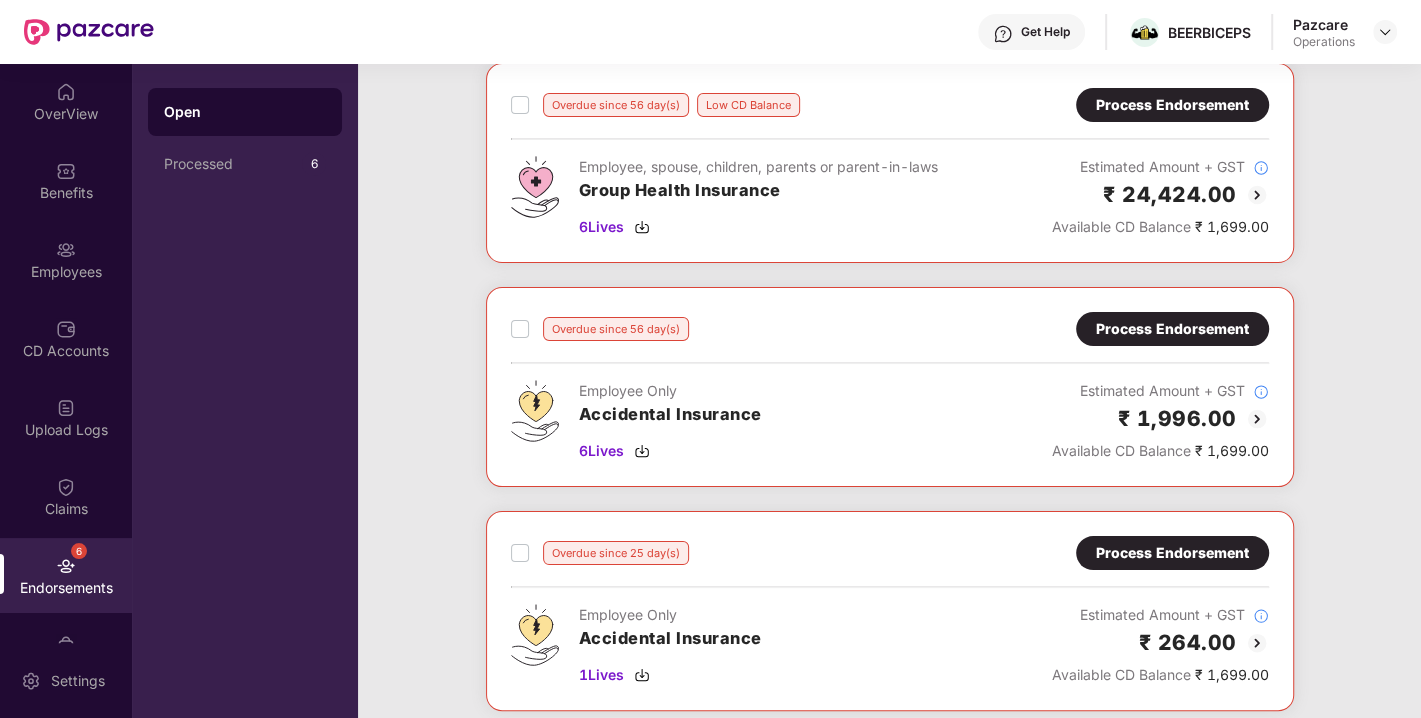 scroll, scrollTop: 0, scrollLeft: 0, axis: both 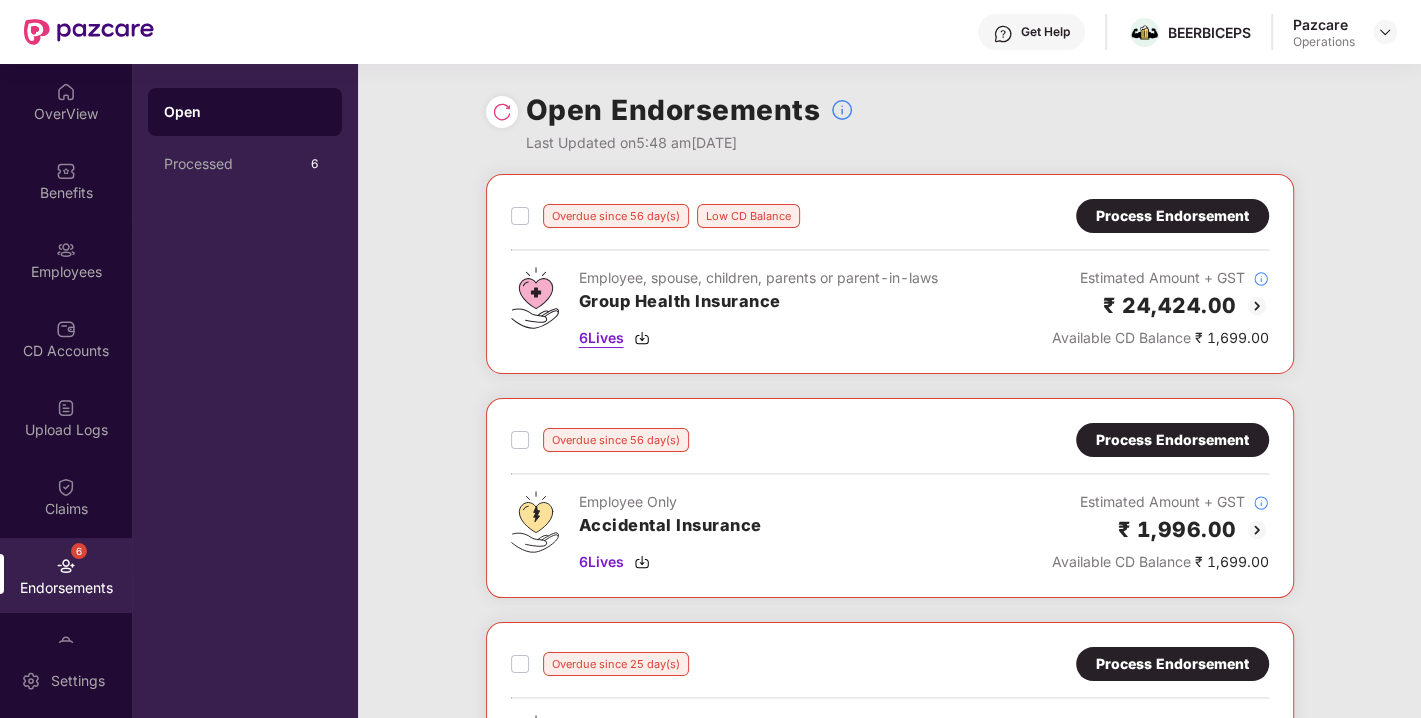 click on "6  Lives" at bounding box center (601, 338) 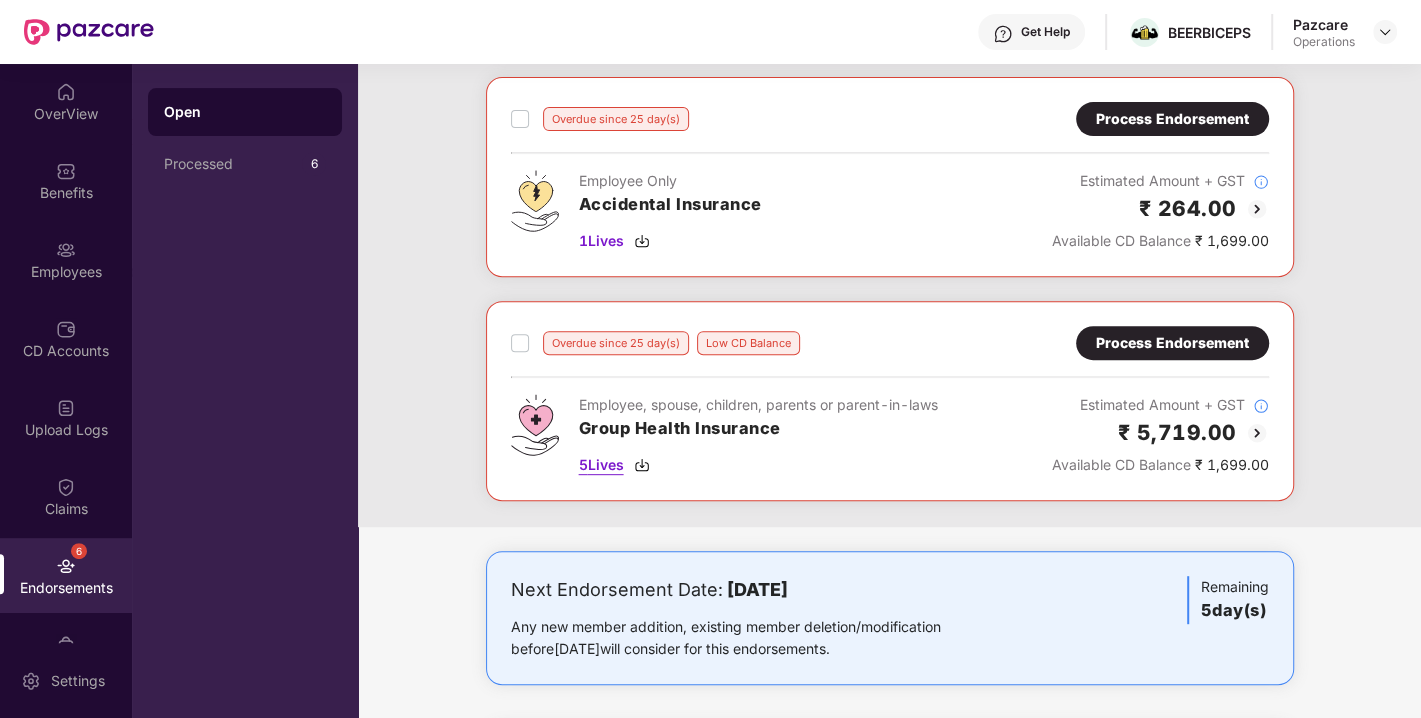 scroll, scrollTop: 546, scrollLeft: 0, axis: vertical 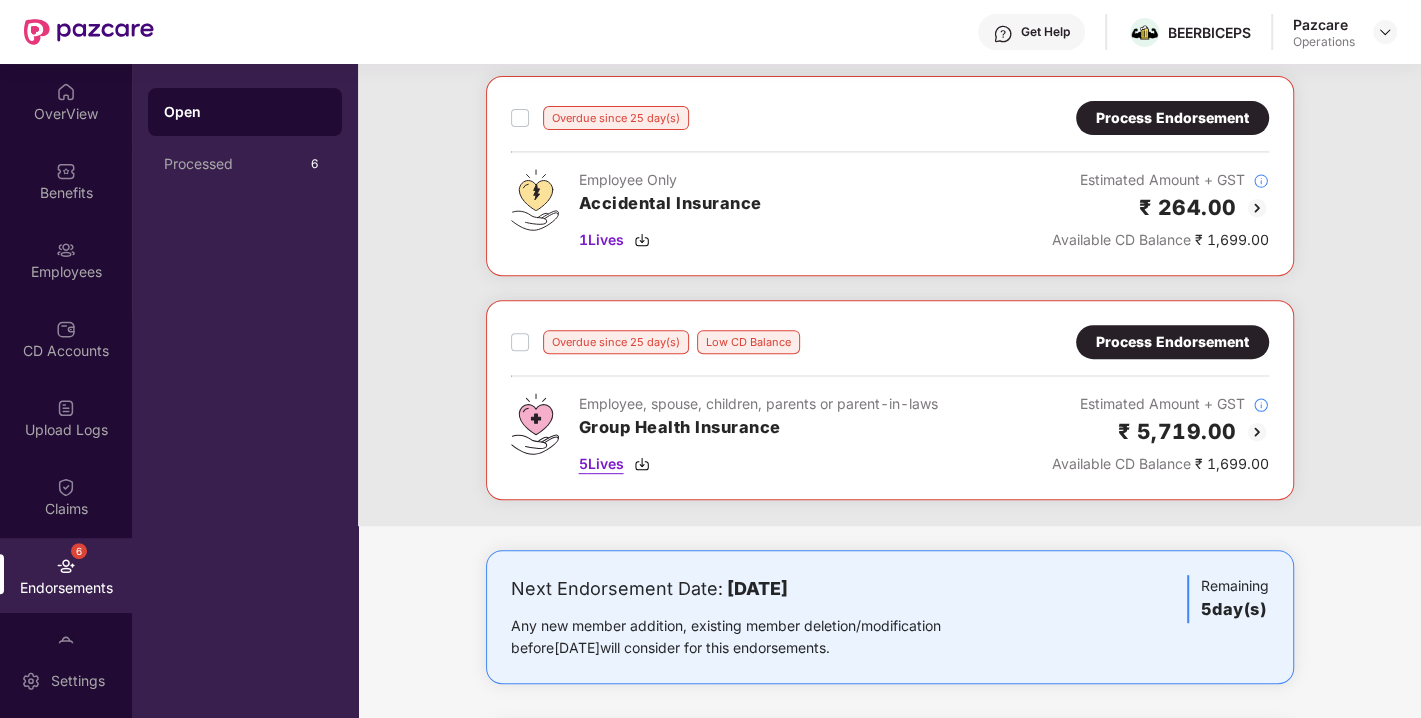 click on "5  Lives" at bounding box center [601, 464] 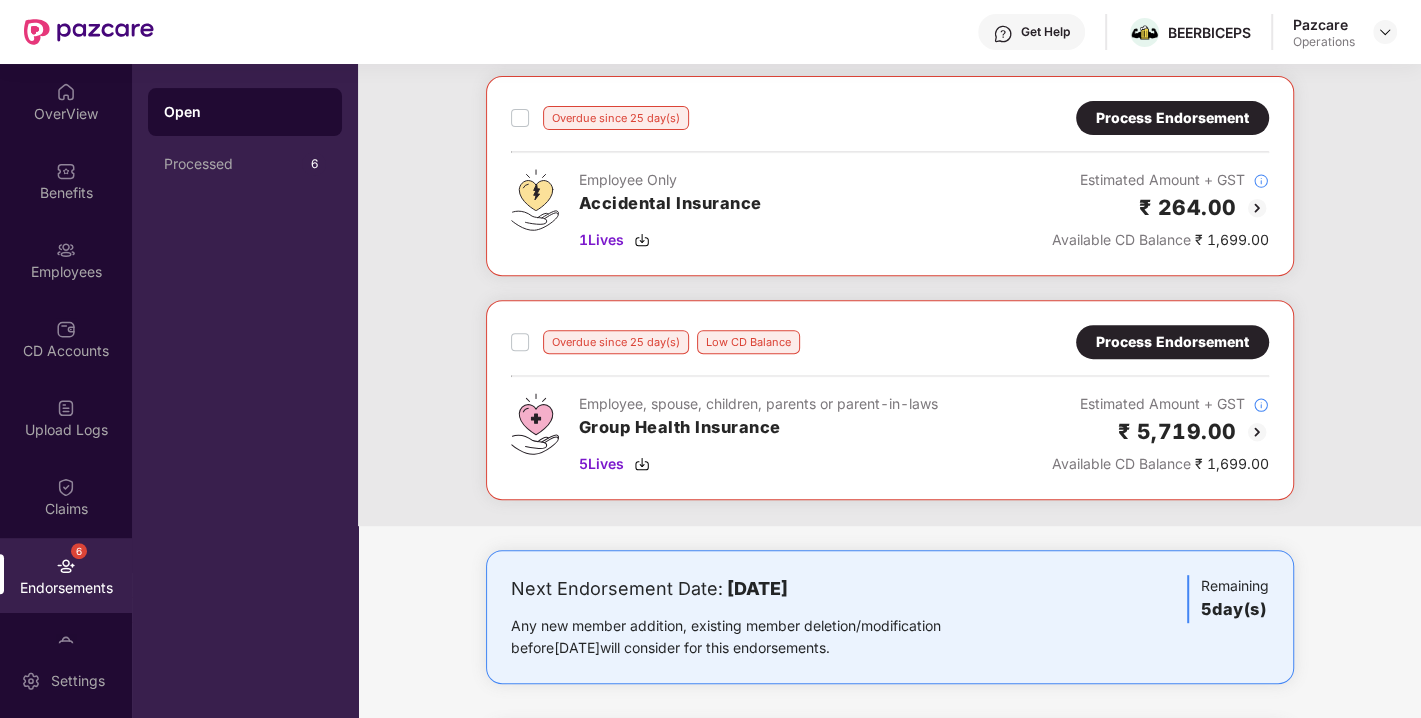 scroll, scrollTop: 990, scrollLeft: 0, axis: vertical 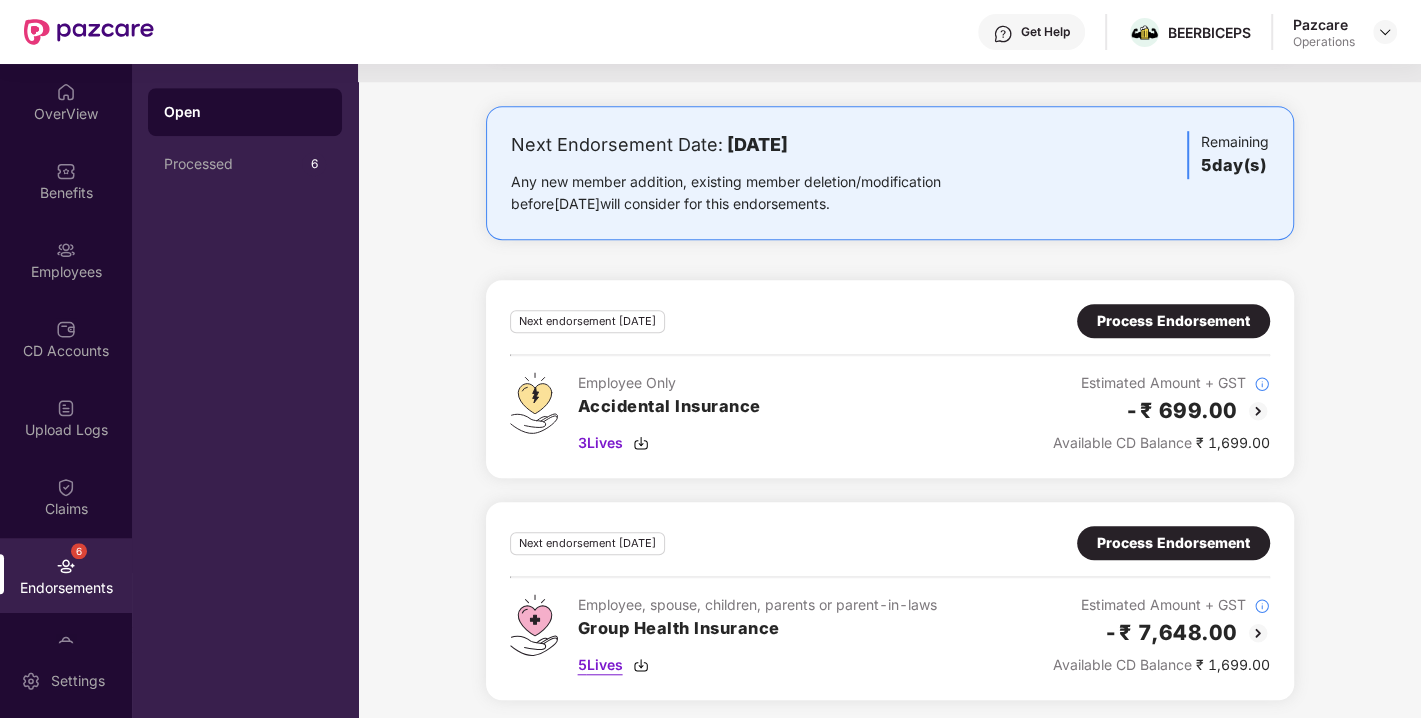 click on "5  Lives" at bounding box center [600, 665] 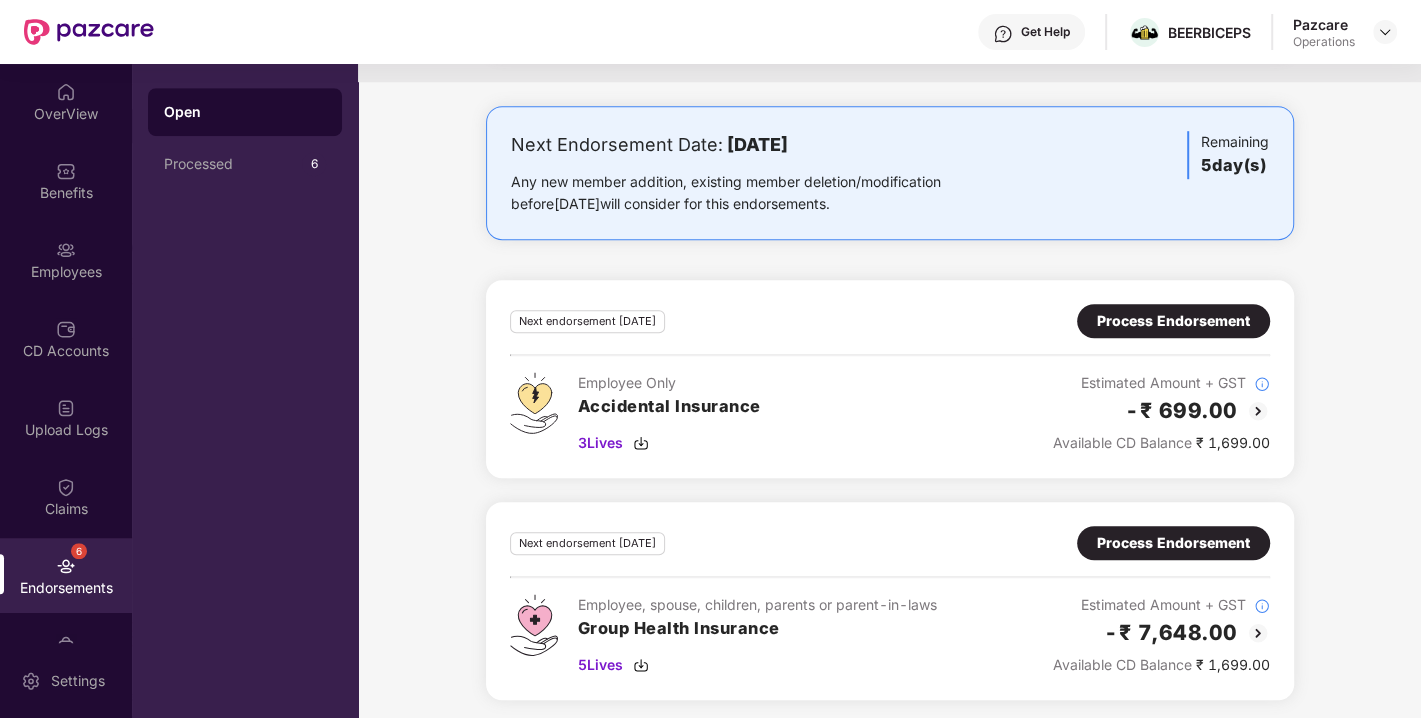 click on "Process Endorsement" at bounding box center (1173, 543) 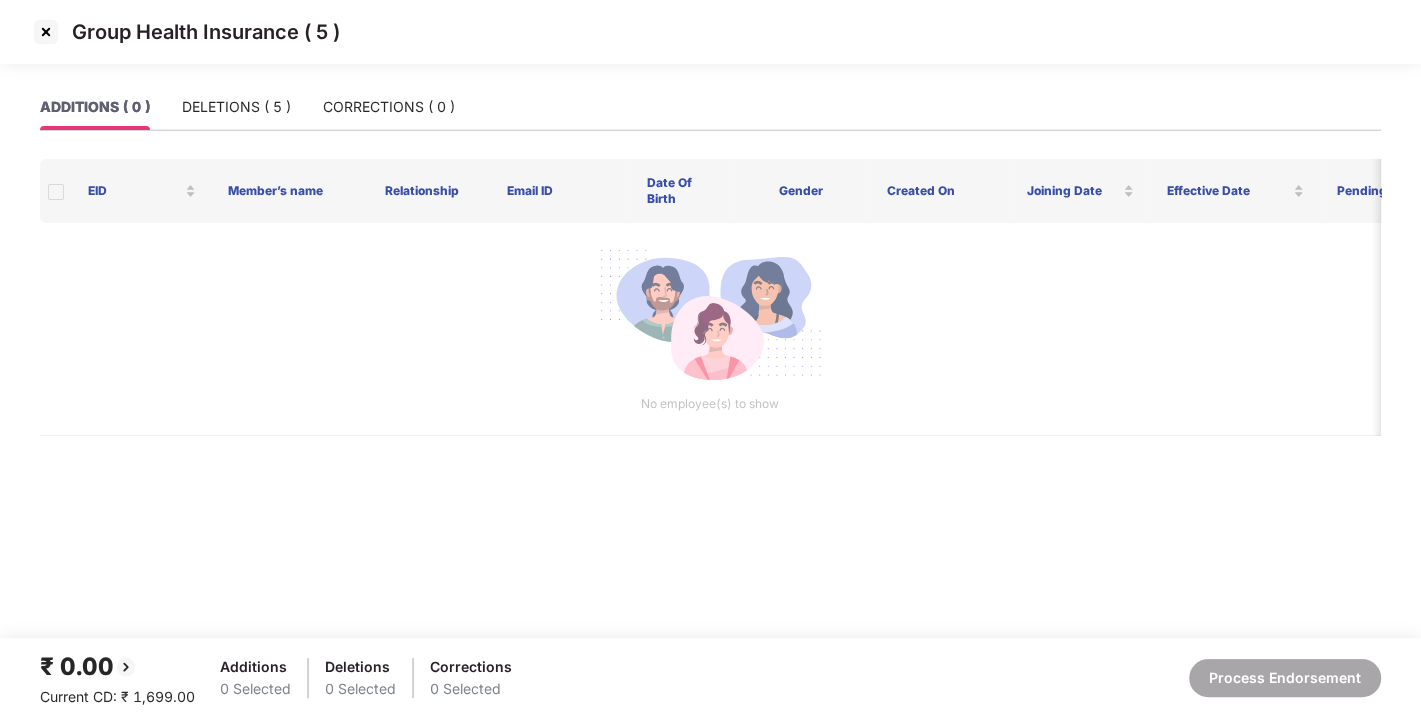 click at bounding box center (46, 32) 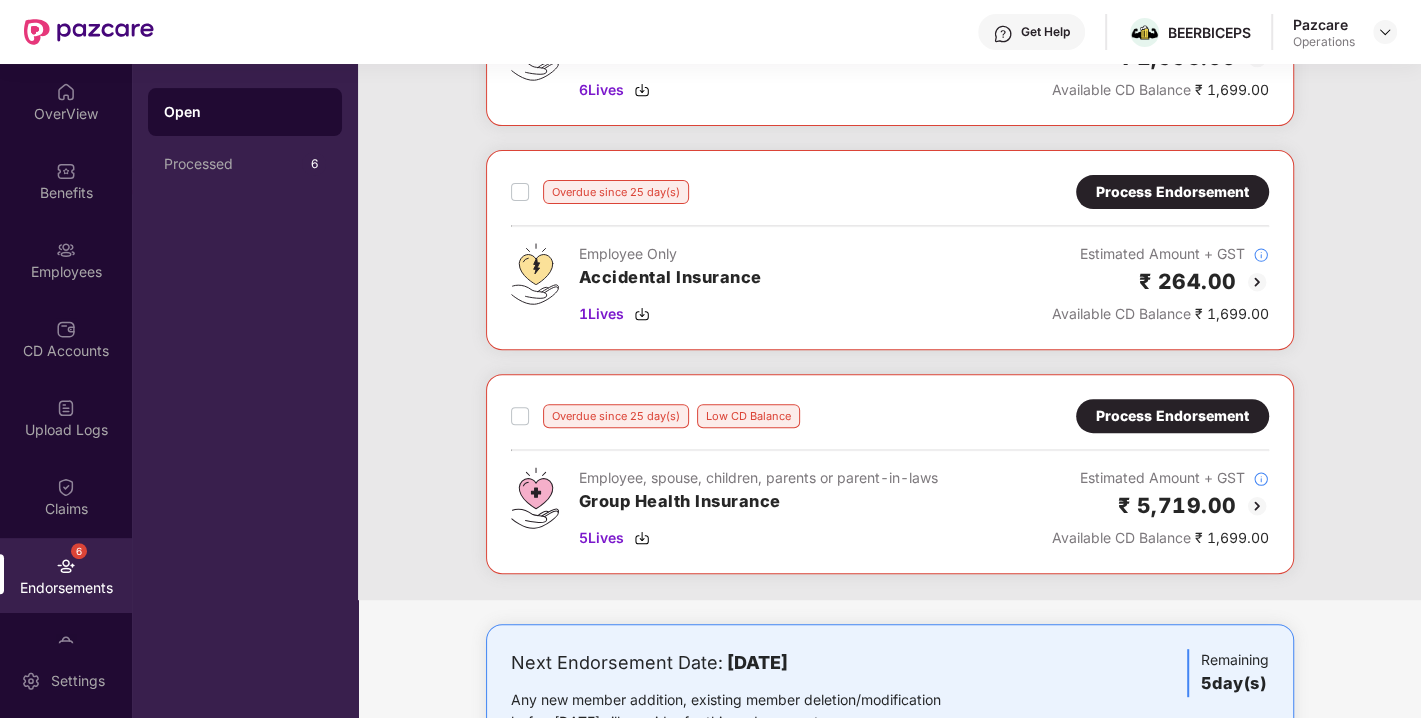 scroll, scrollTop: 470, scrollLeft: 0, axis: vertical 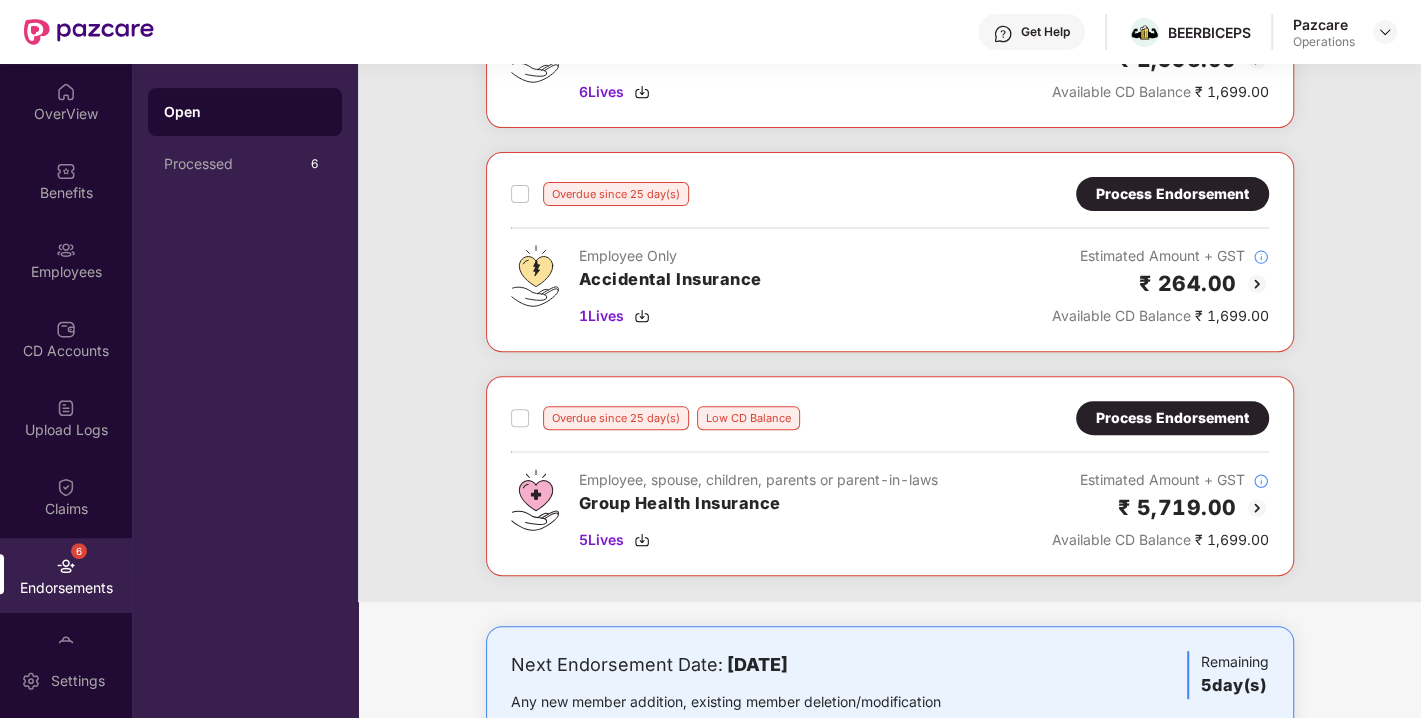 click on "Process Endorsement" at bounding box center [1172, 418] 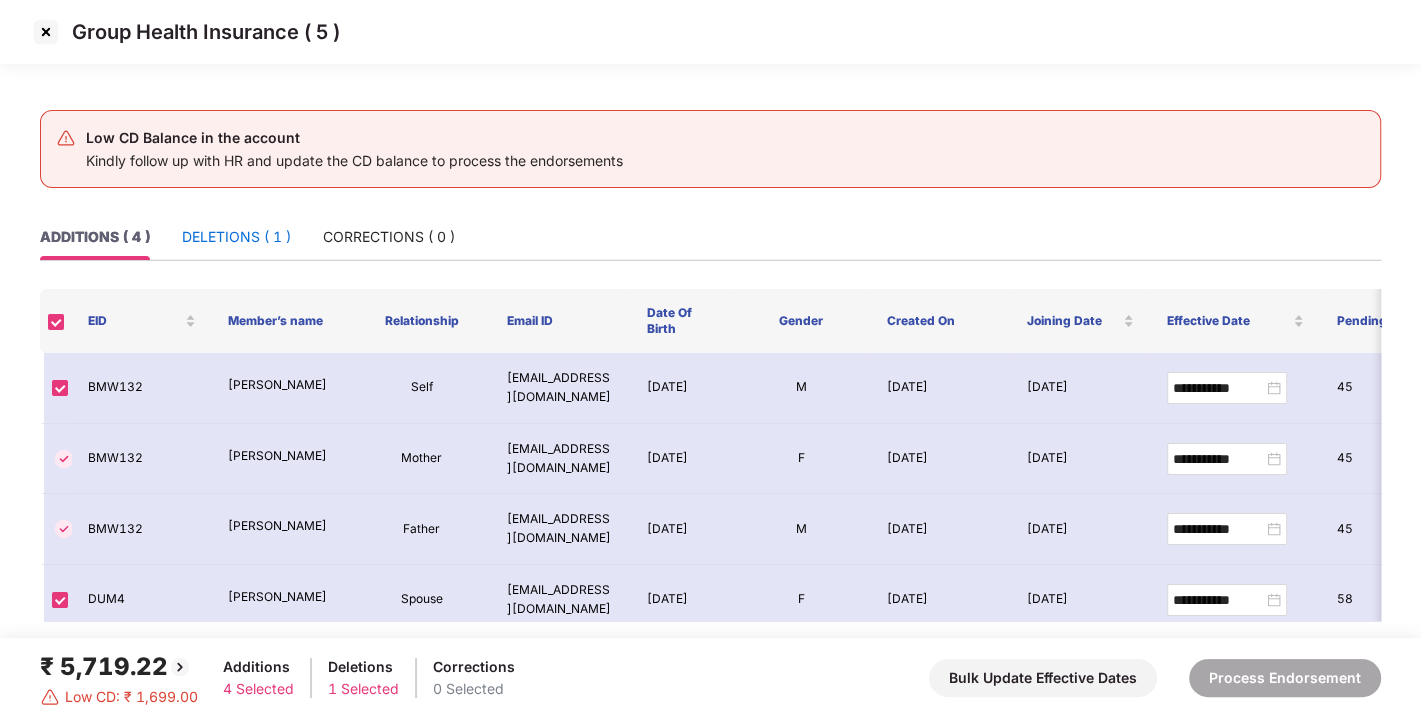 click on "DELETIONS ( 1 )" at bounding box center [236, 237] 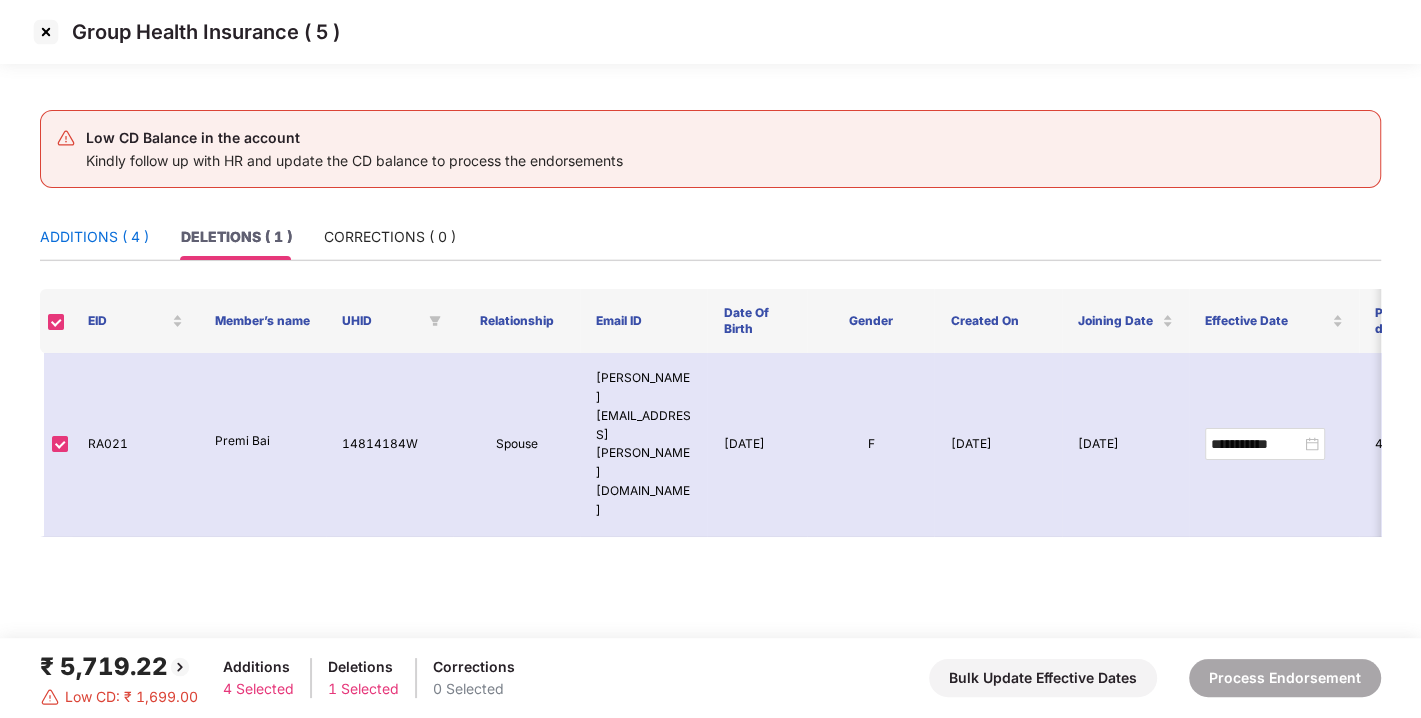 click on "ADDITIONS ( 4 )" at bounding box center [94, 237] 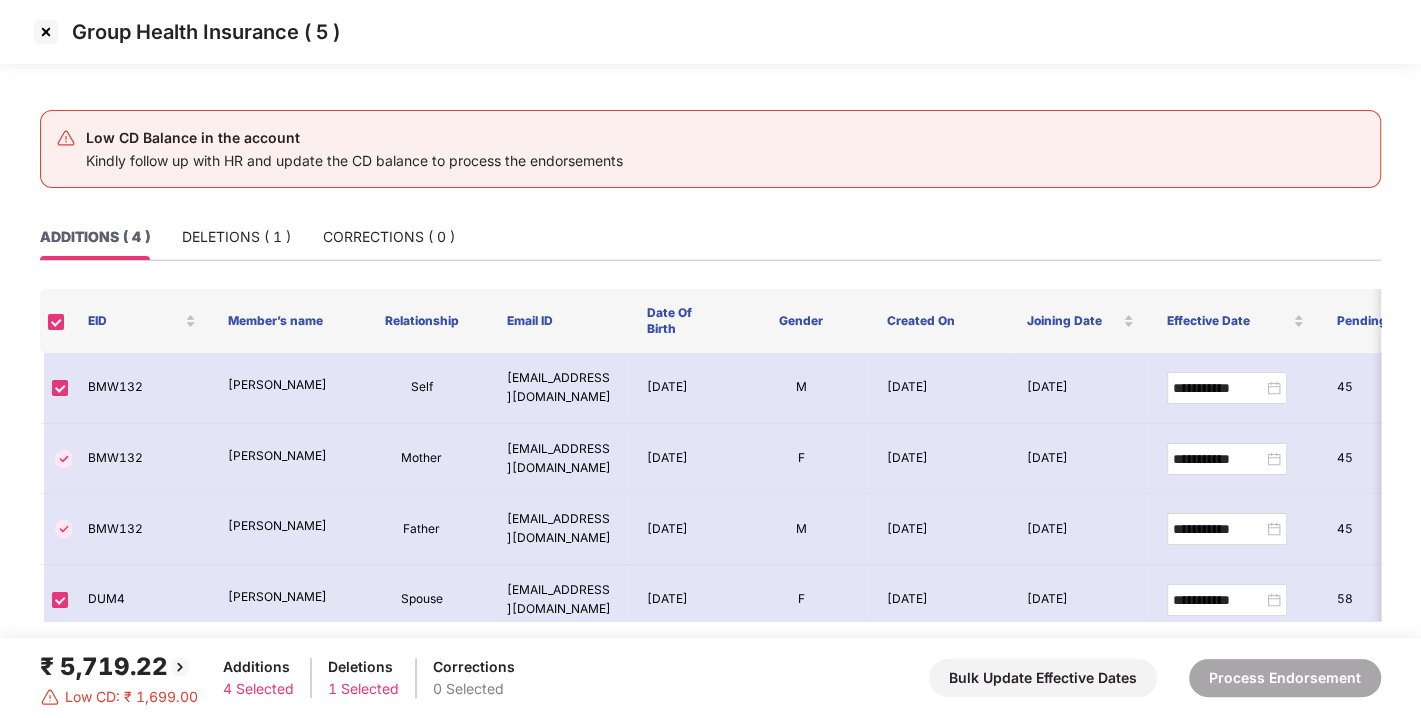 click at bounding box center (46, 32) 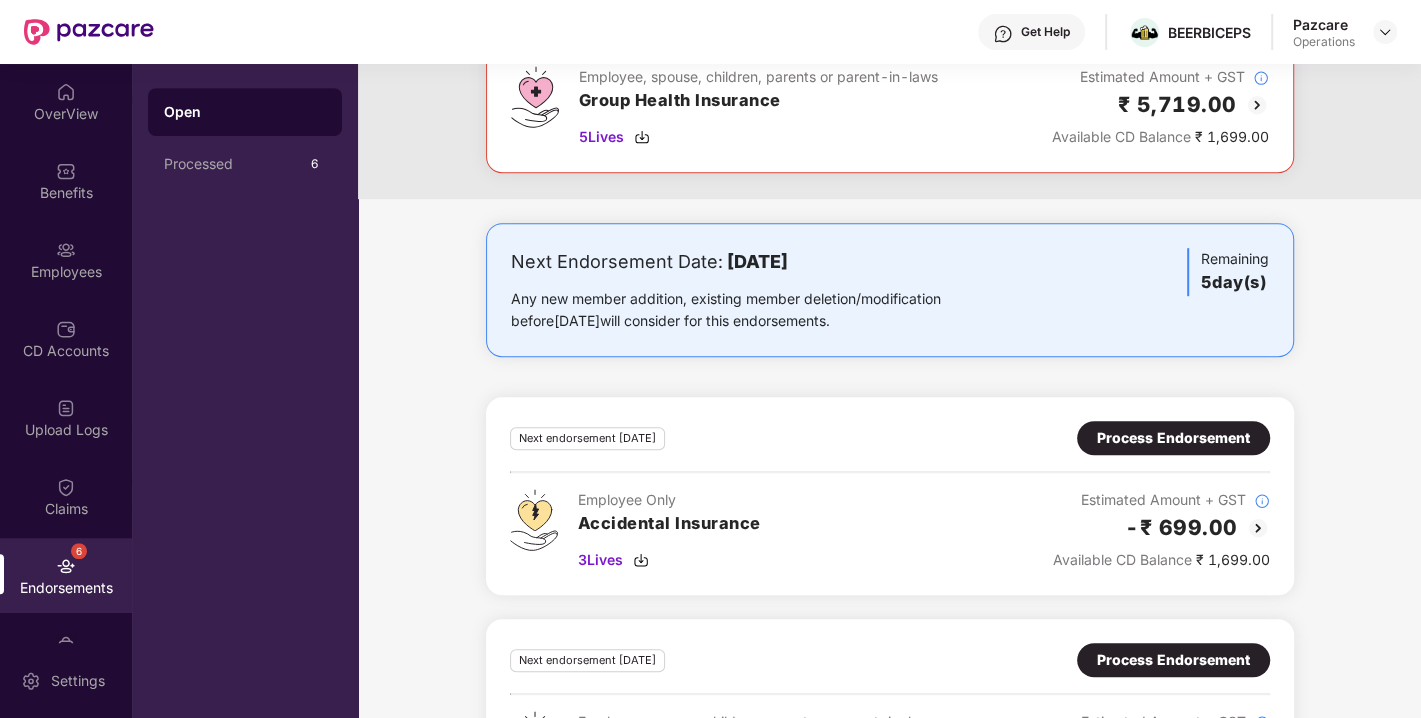 scroll, scrollTop: 990, scrollLeft: 0, axis: vertical 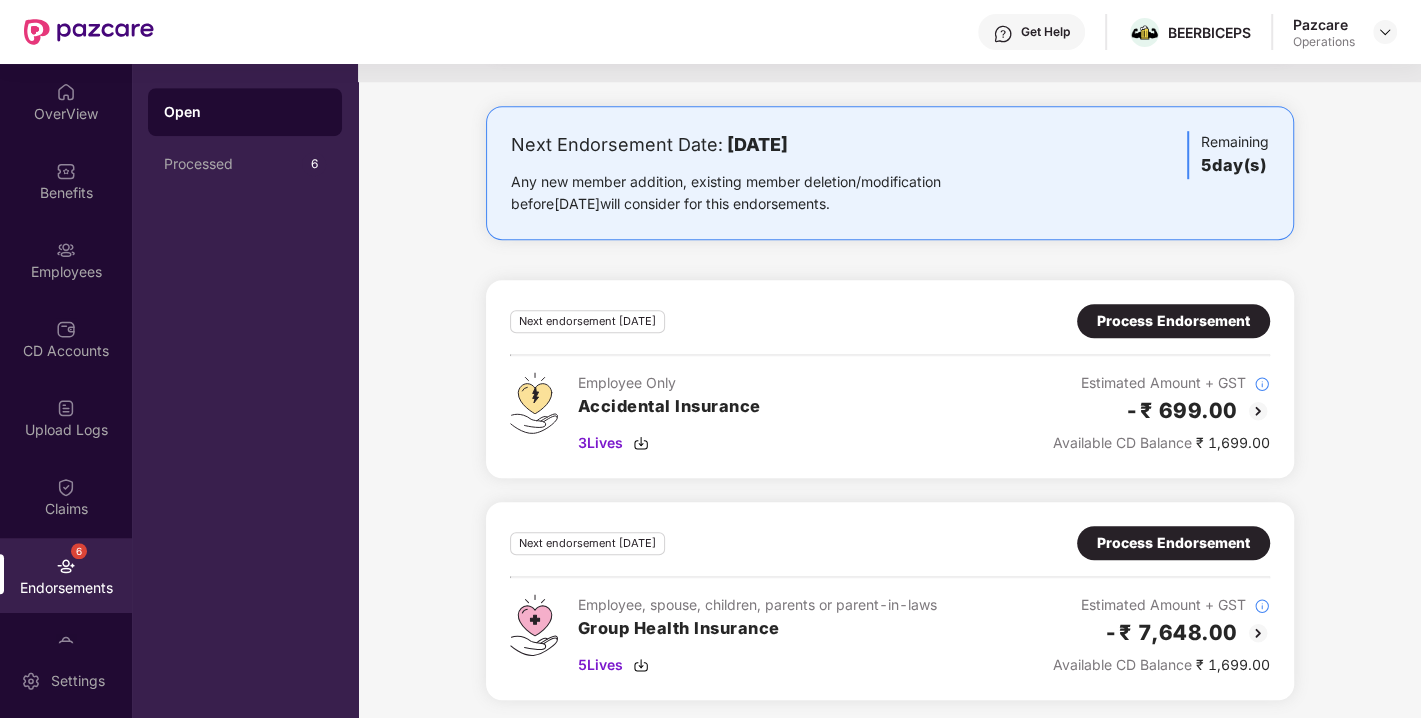 click on "Process Endorsement" at bounding box center [1173, 543] 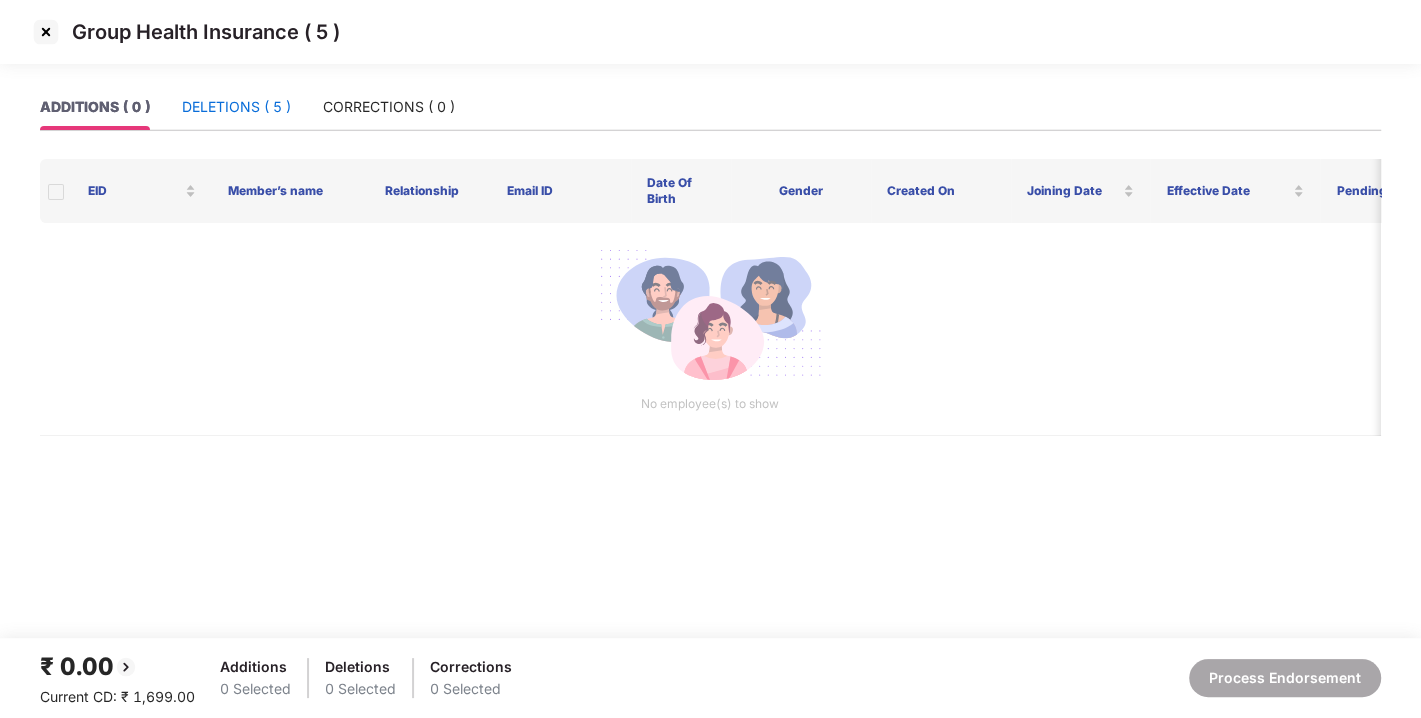 click on "DELETIONS ( 5 )" at bounding box center (236, 107) 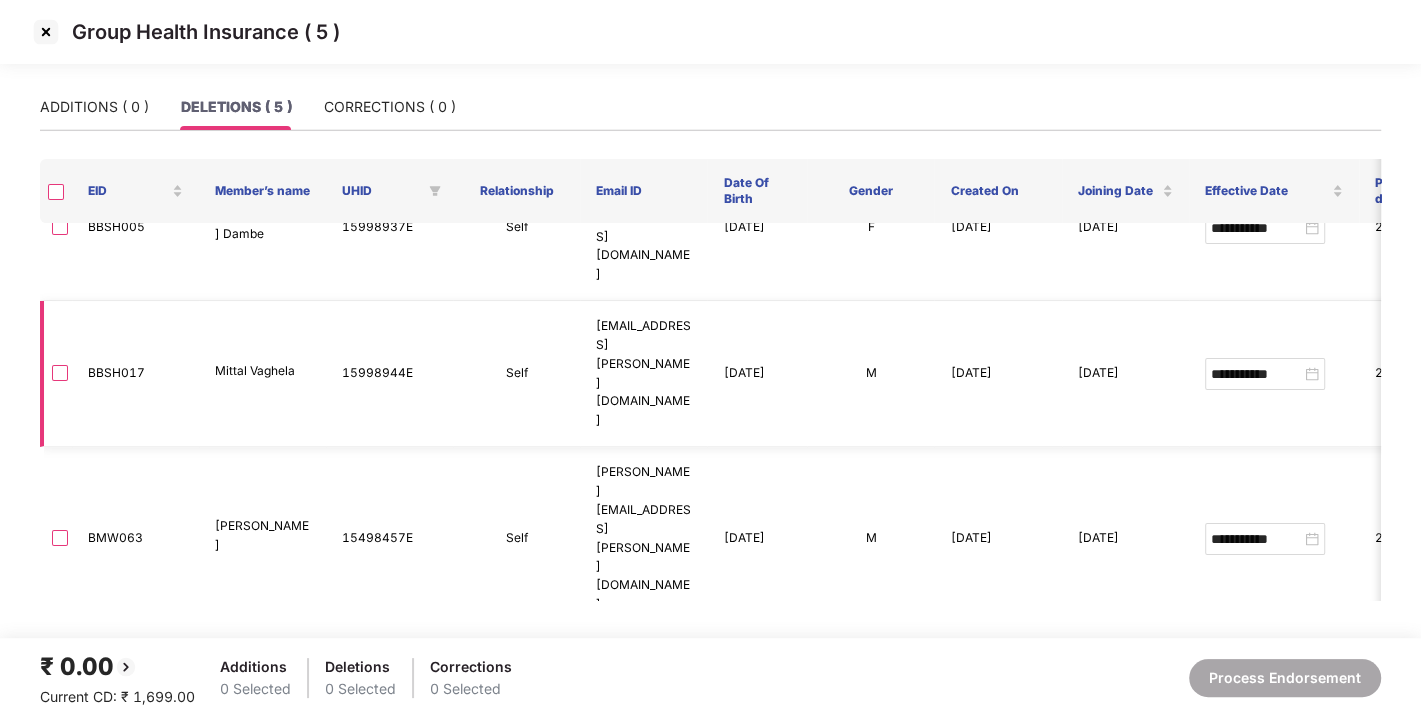 scroll, scrollTop: 0, scrollLeft: 0, axis: both 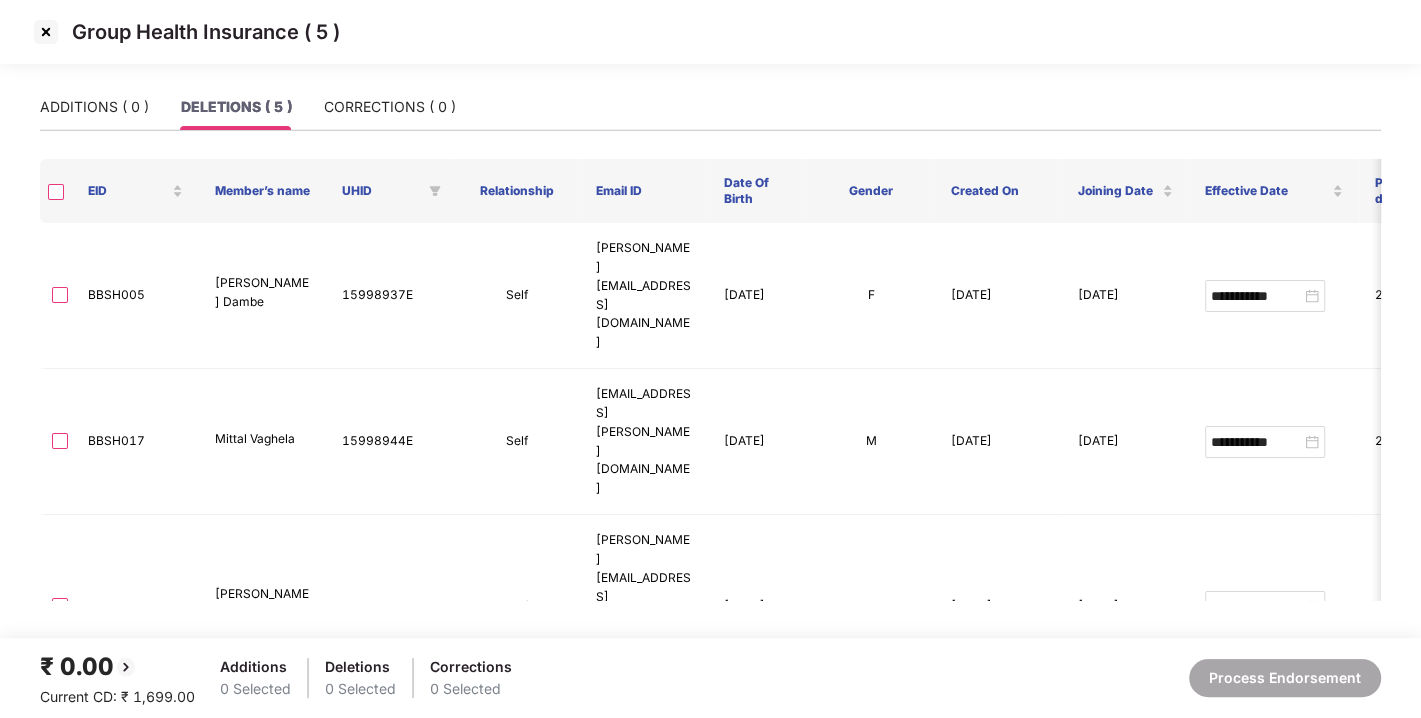 click at bounding box center [46, 32] 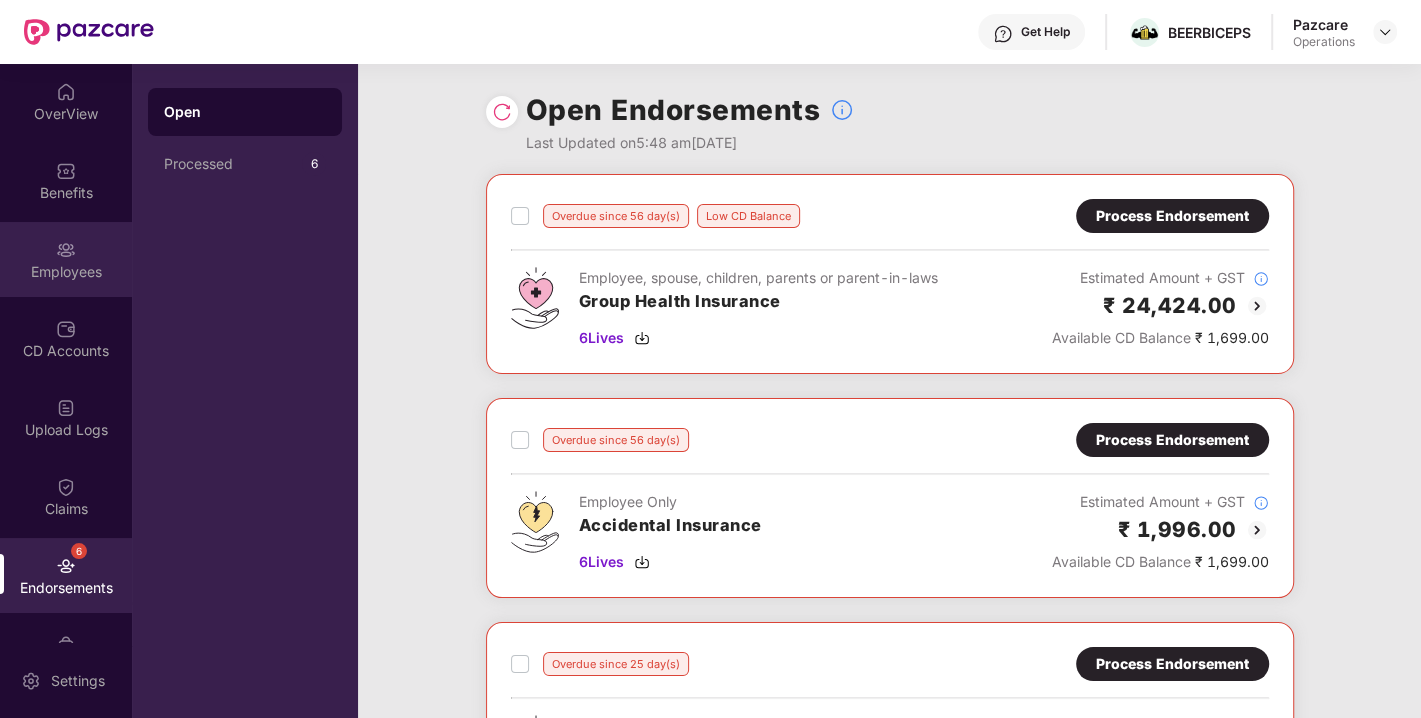 click on "Employees" at bounding box center (66, 259) 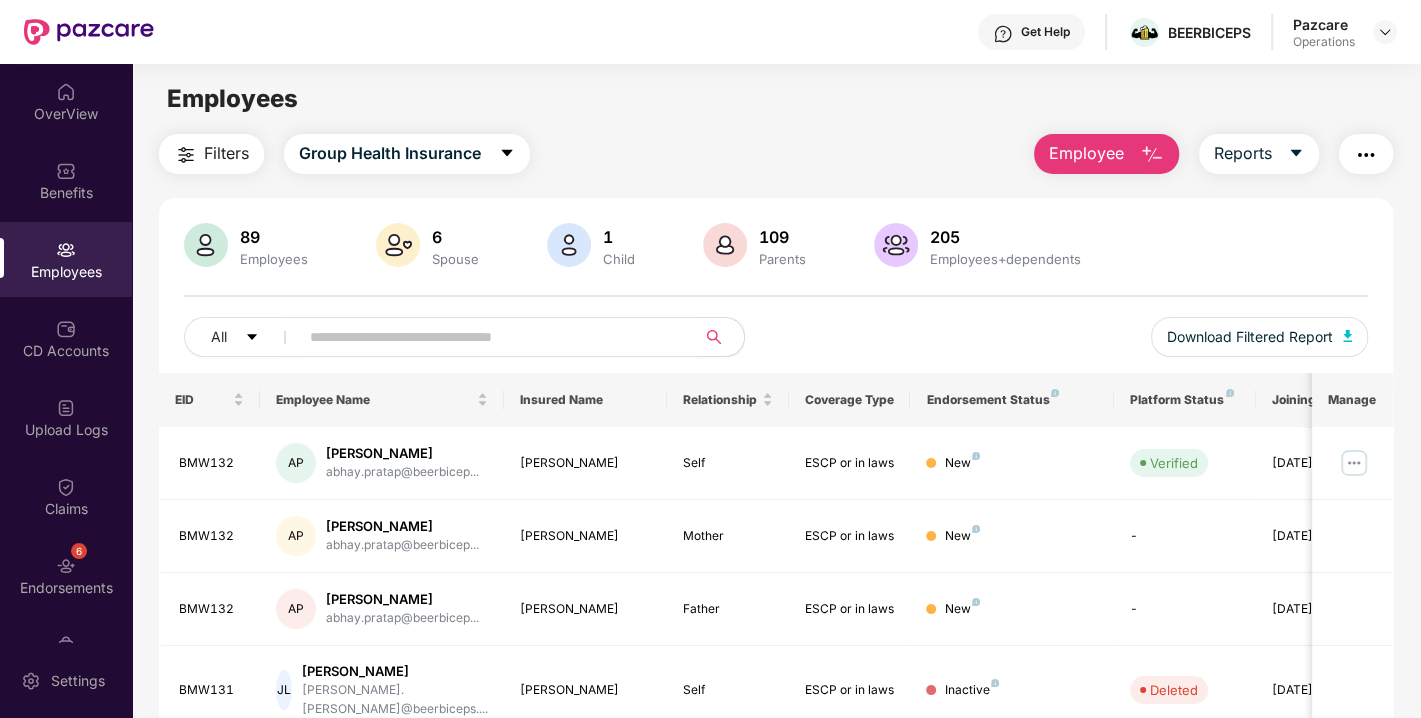 click at bounding box center [489, 337] 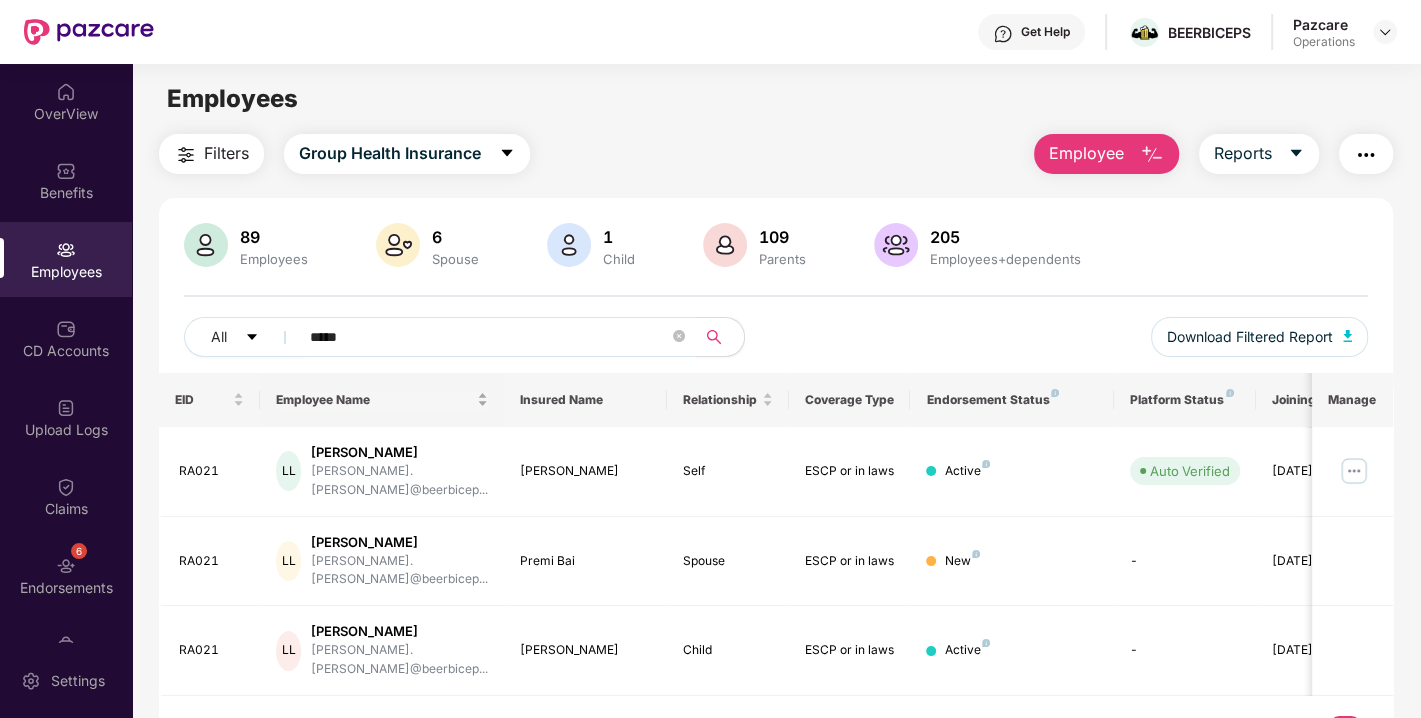 type on "*****" 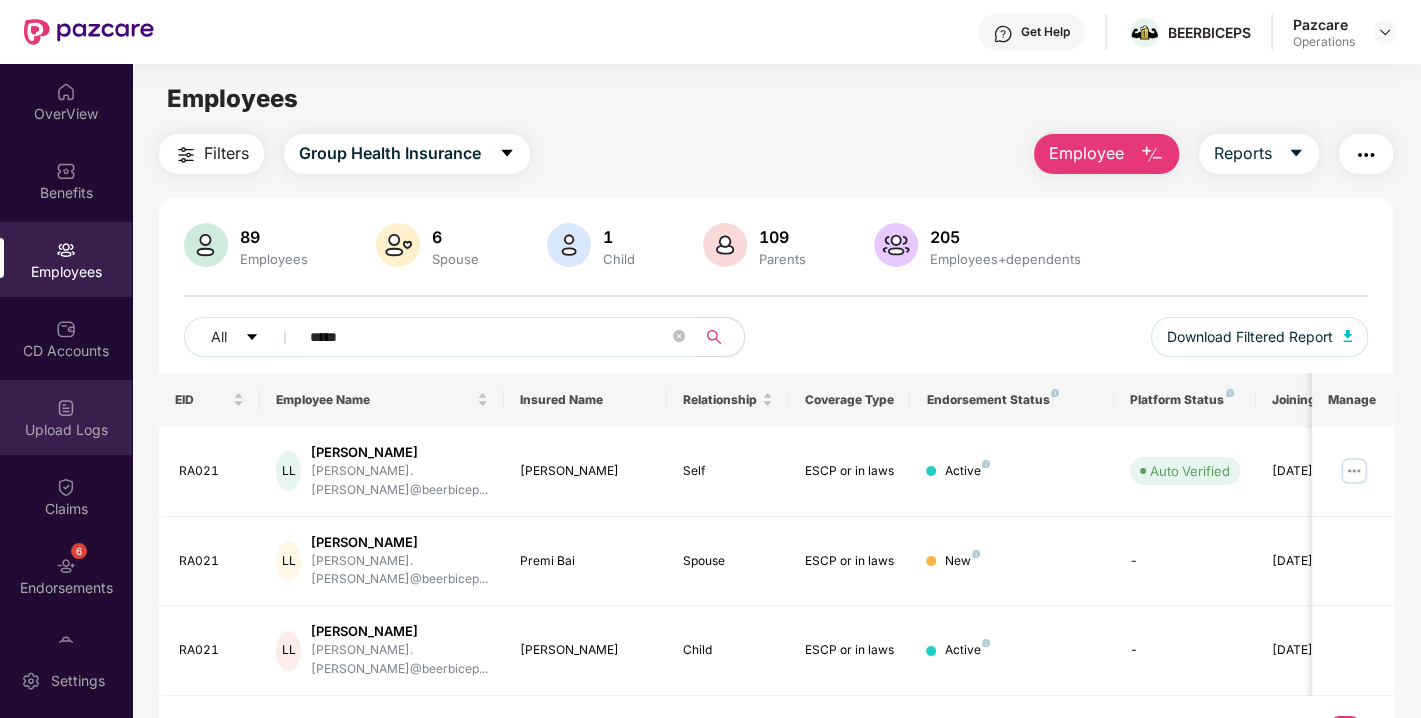 scroll, scrollTop: 52, scrollLeft: 0, axis: vertical 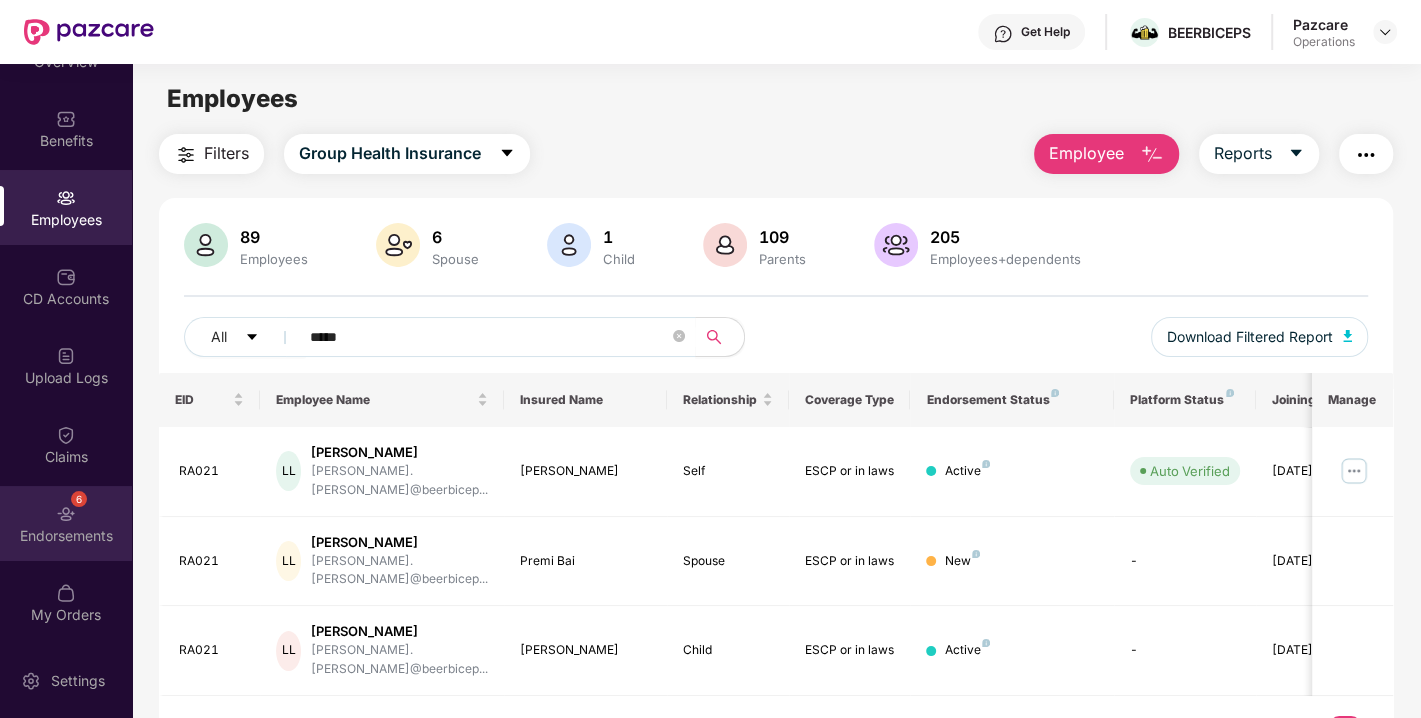 click on "Endorsements" at bounding box center [66, 536] 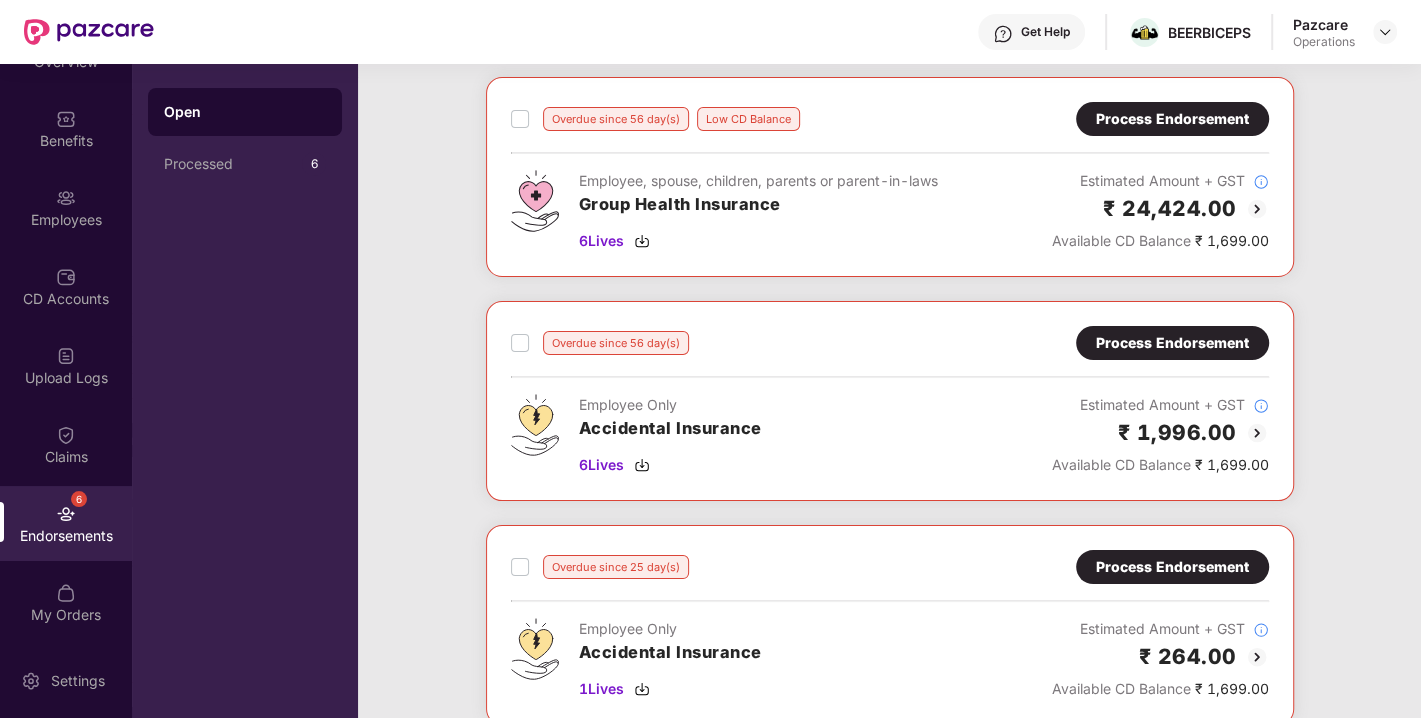 scroll, scrollTop: 99, scrollLeft: 0, axis: vertical 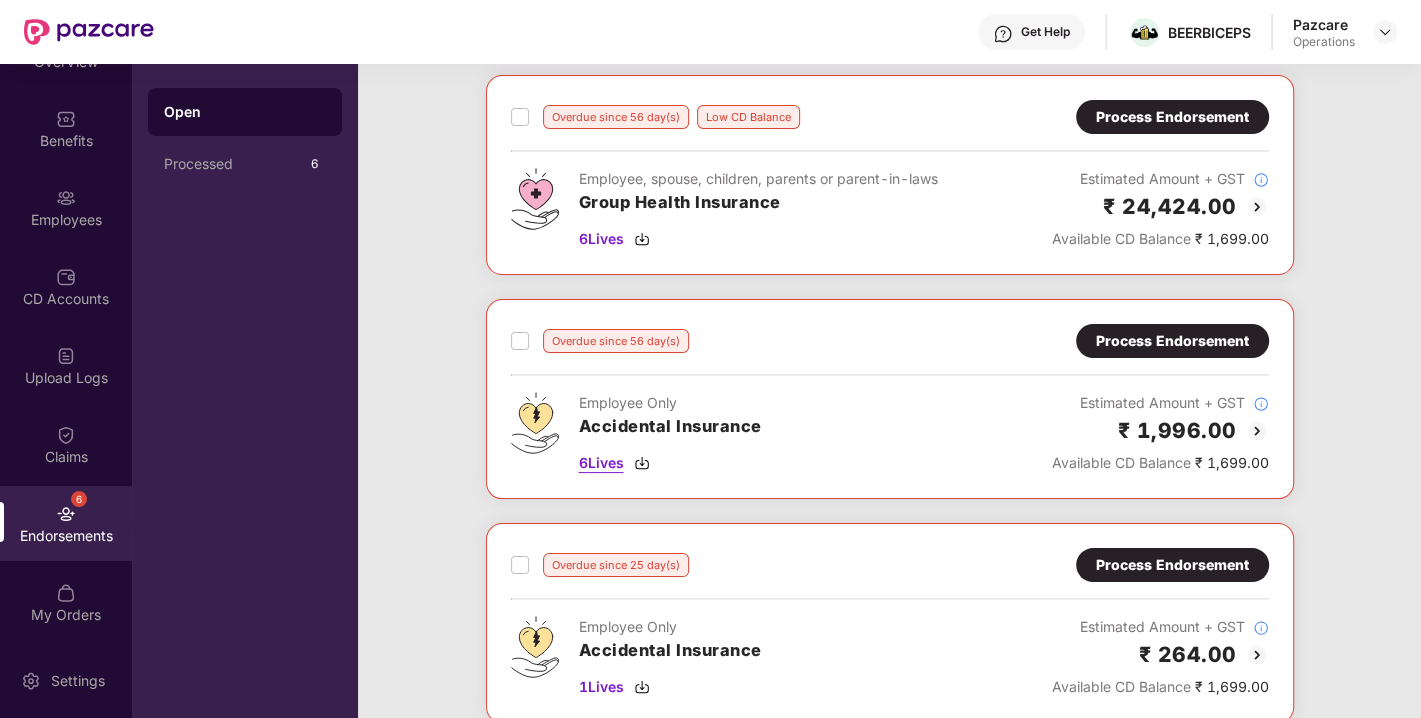 click on "6  Lives" at bounding box center [601, 463] 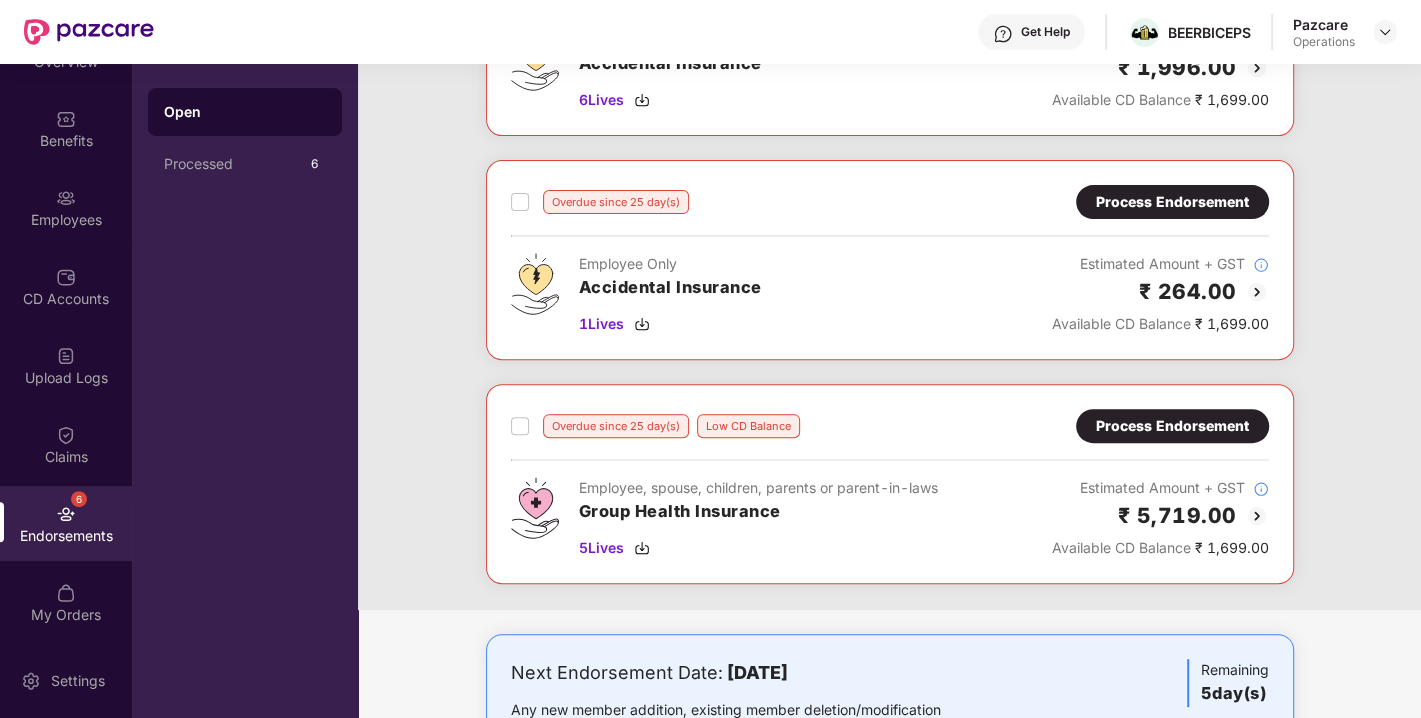 scroll, scrollTop: 475, scrollLeft: 0, axis: vertical 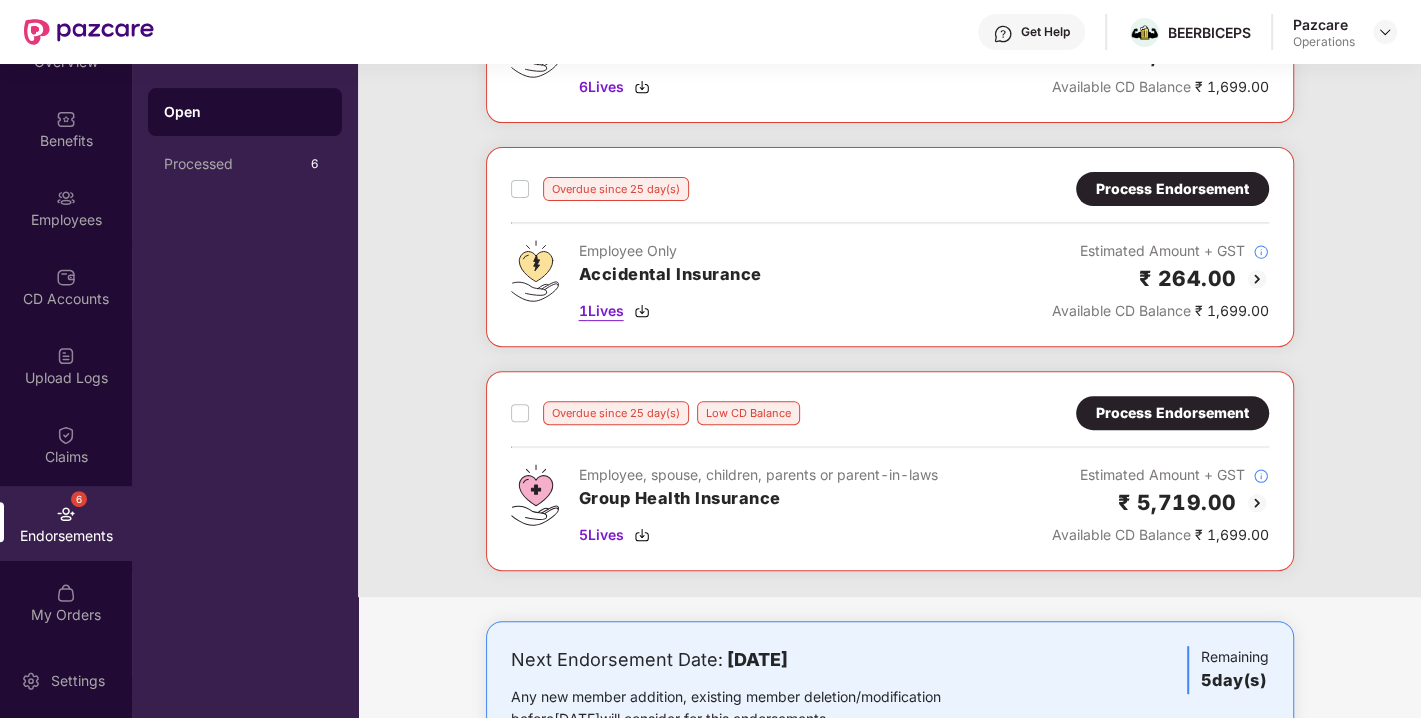 click on "1  Lives" at bounding box center (601, 311) 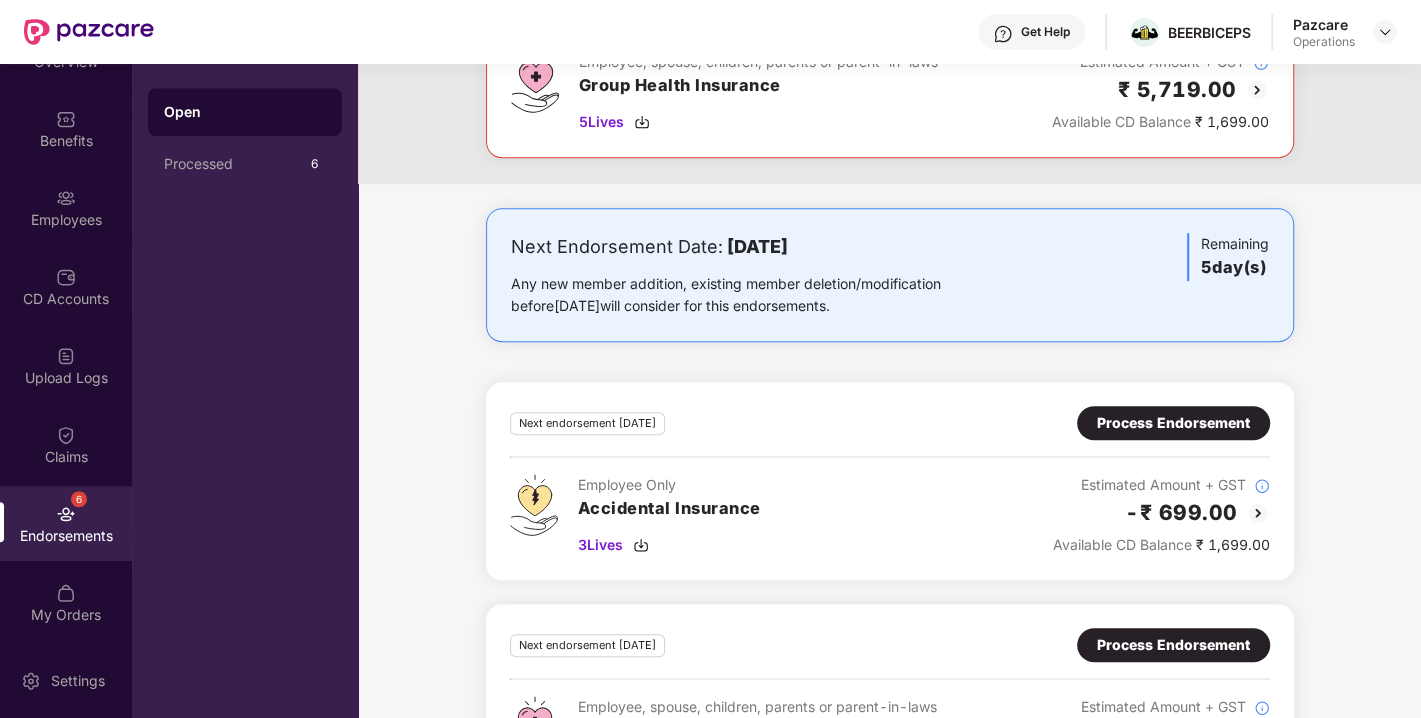 scroll, scrollTop: 990, scrollLeft: 0, axis: vertical 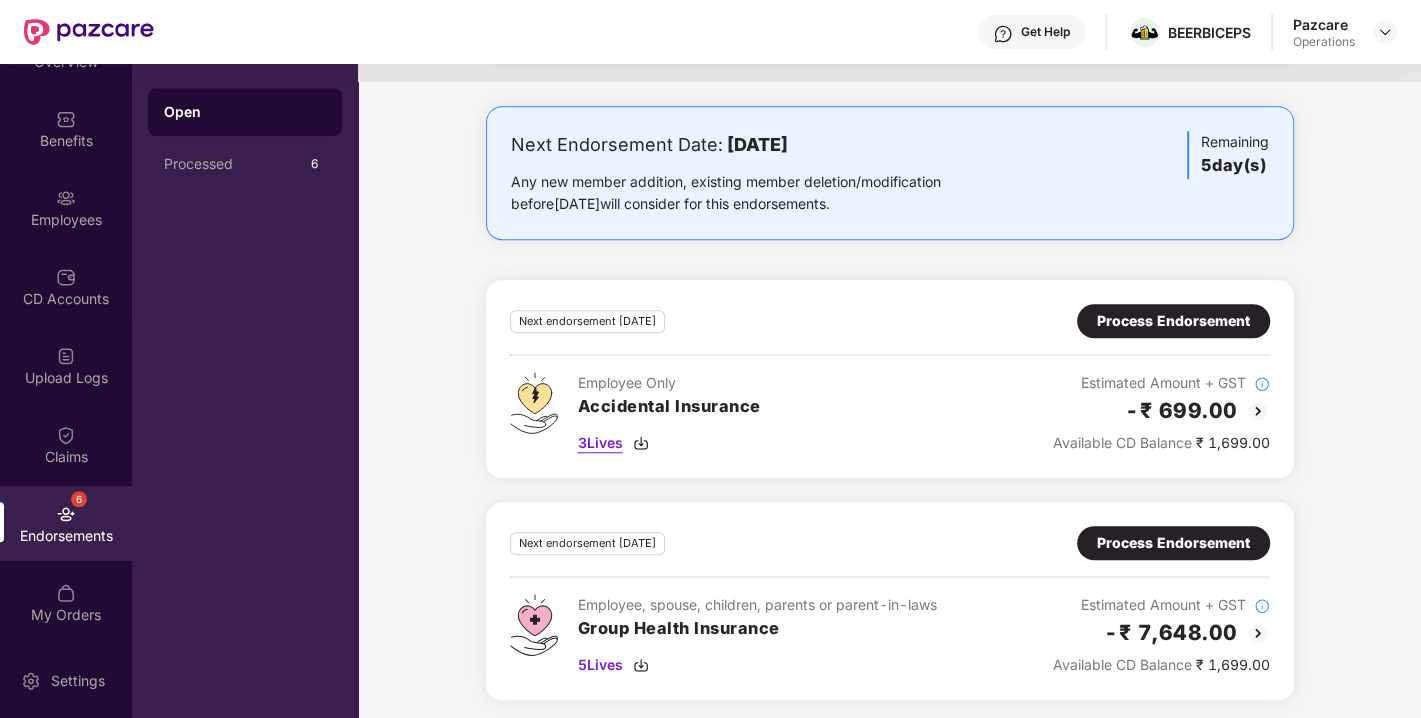 click on "3  Lives" at bounding box center [600, 443] 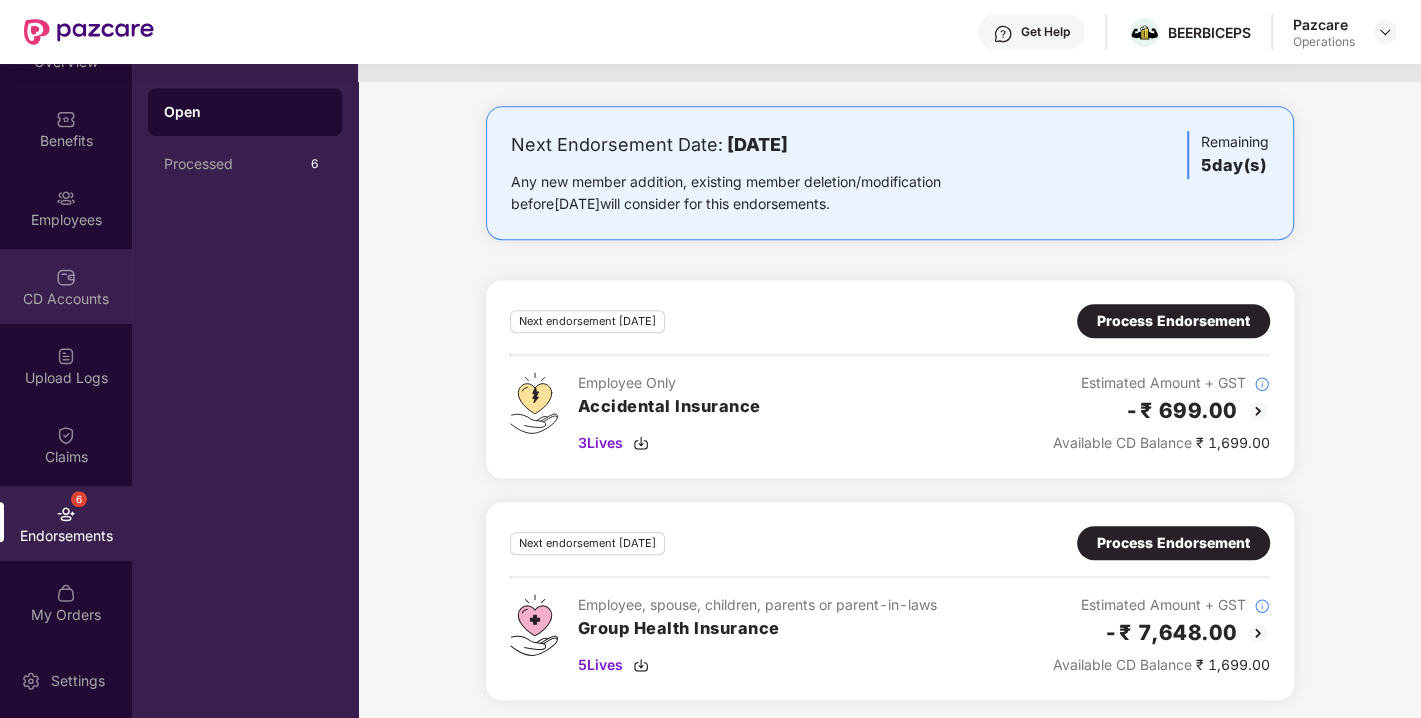 click at bounding box center (66, 277) 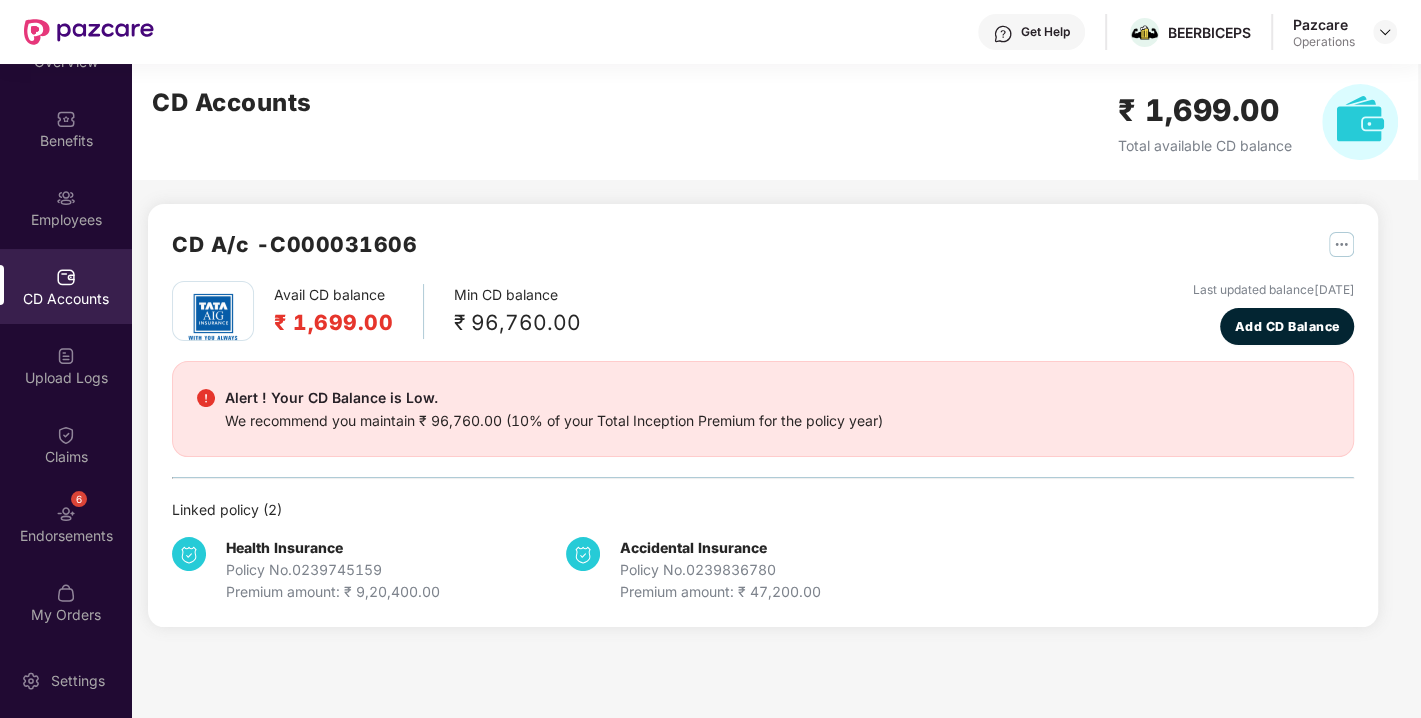 scroll, scrollTop: 0, scrollLeft: 0, axis: both 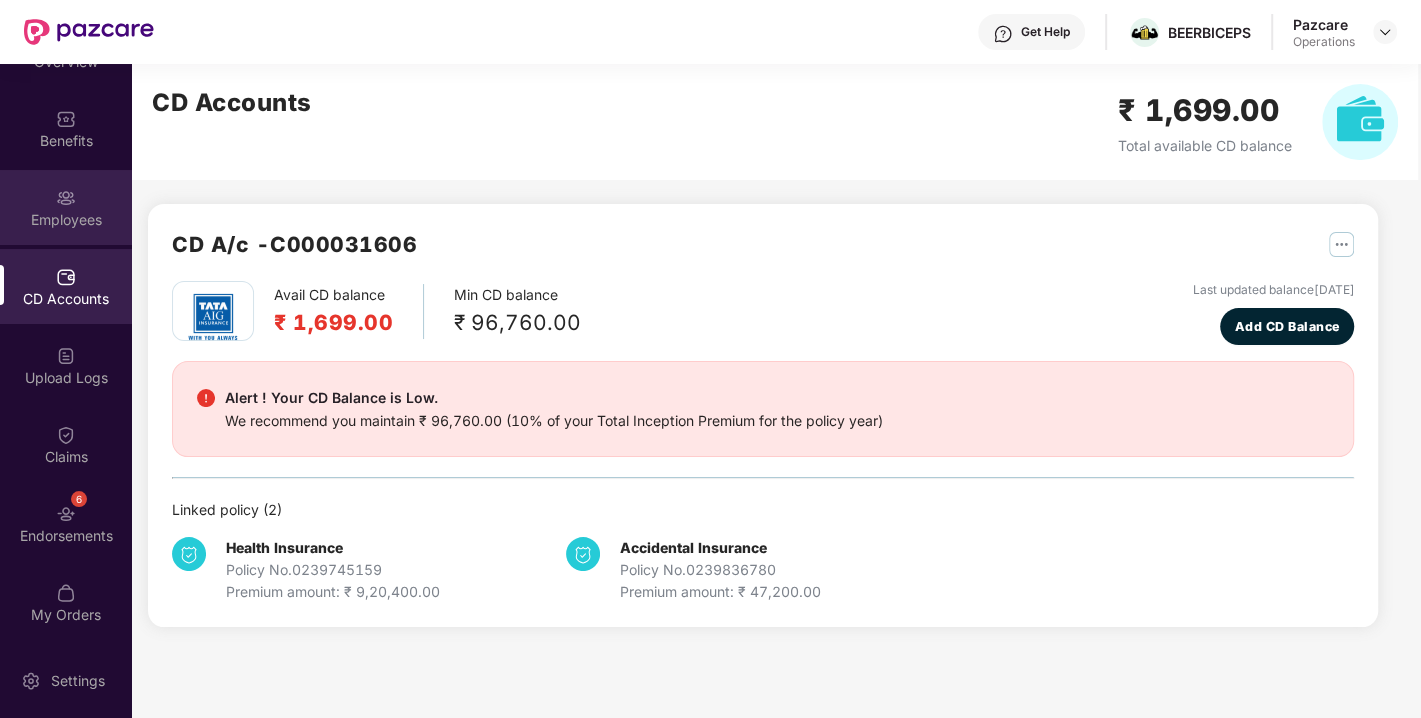 click on "Employees" at bounding box center [66, 207] 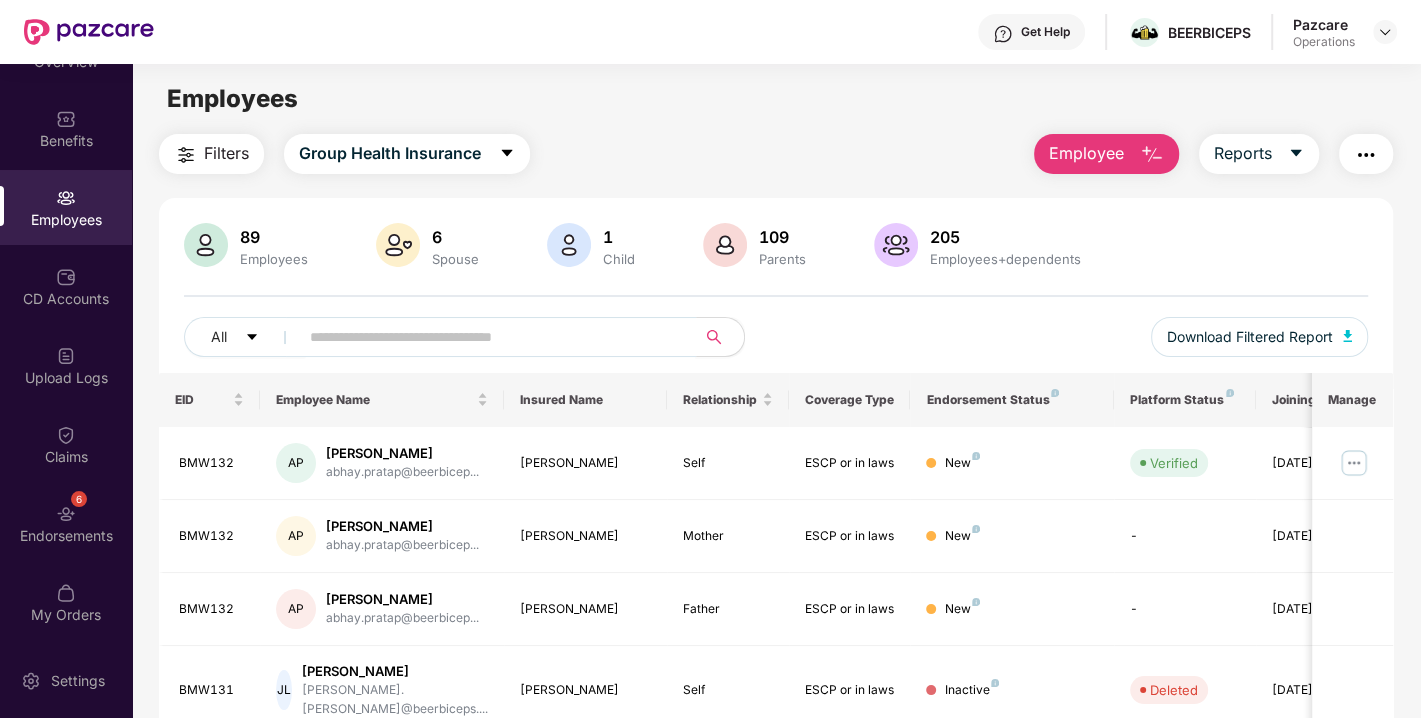click at bounding box center [489, 337] 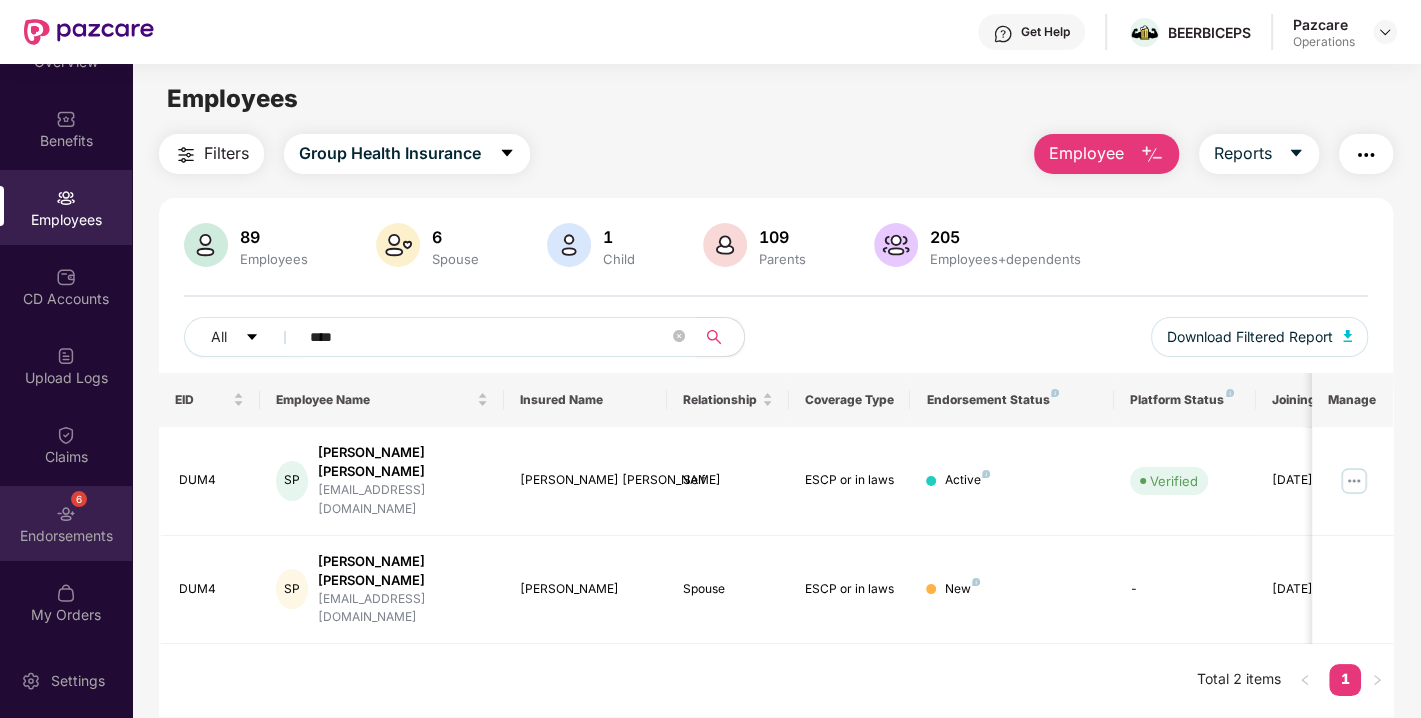 type on "****" 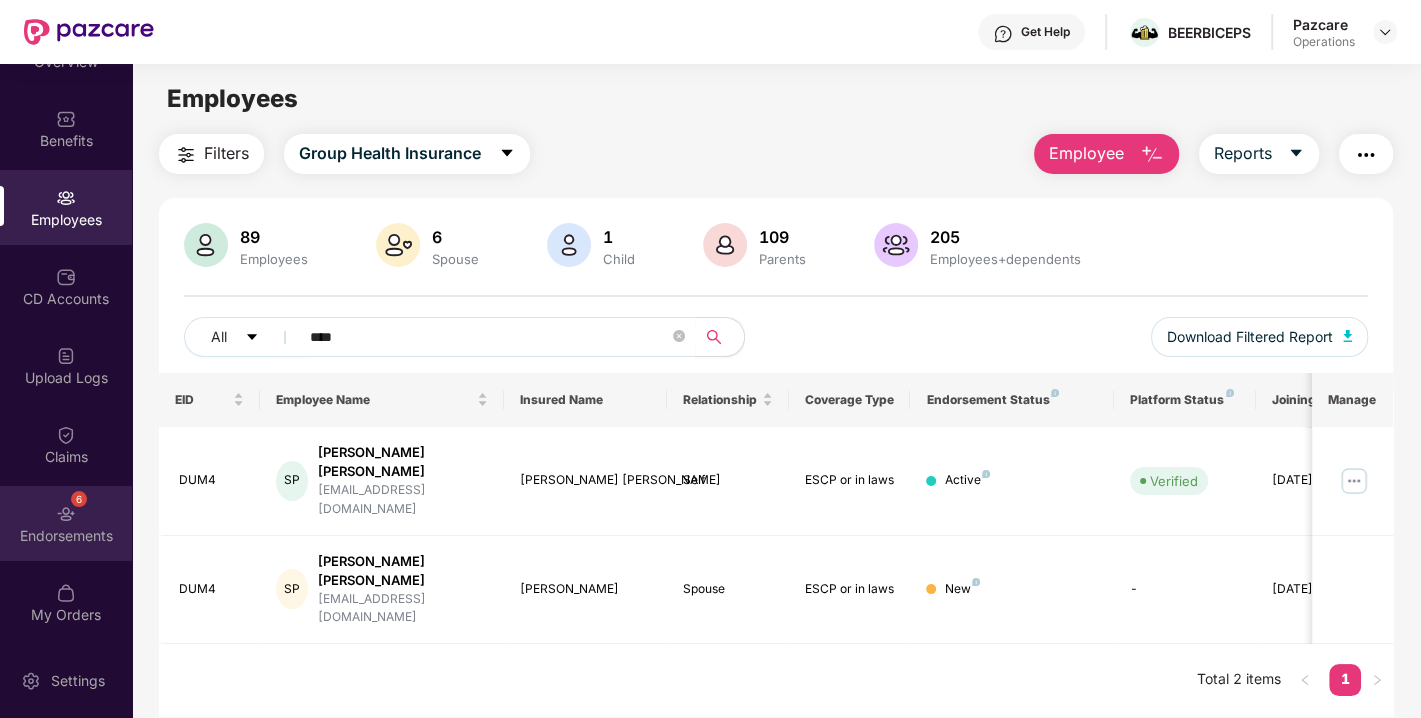 click on "Endorsements" at bounding box center [66, 536] 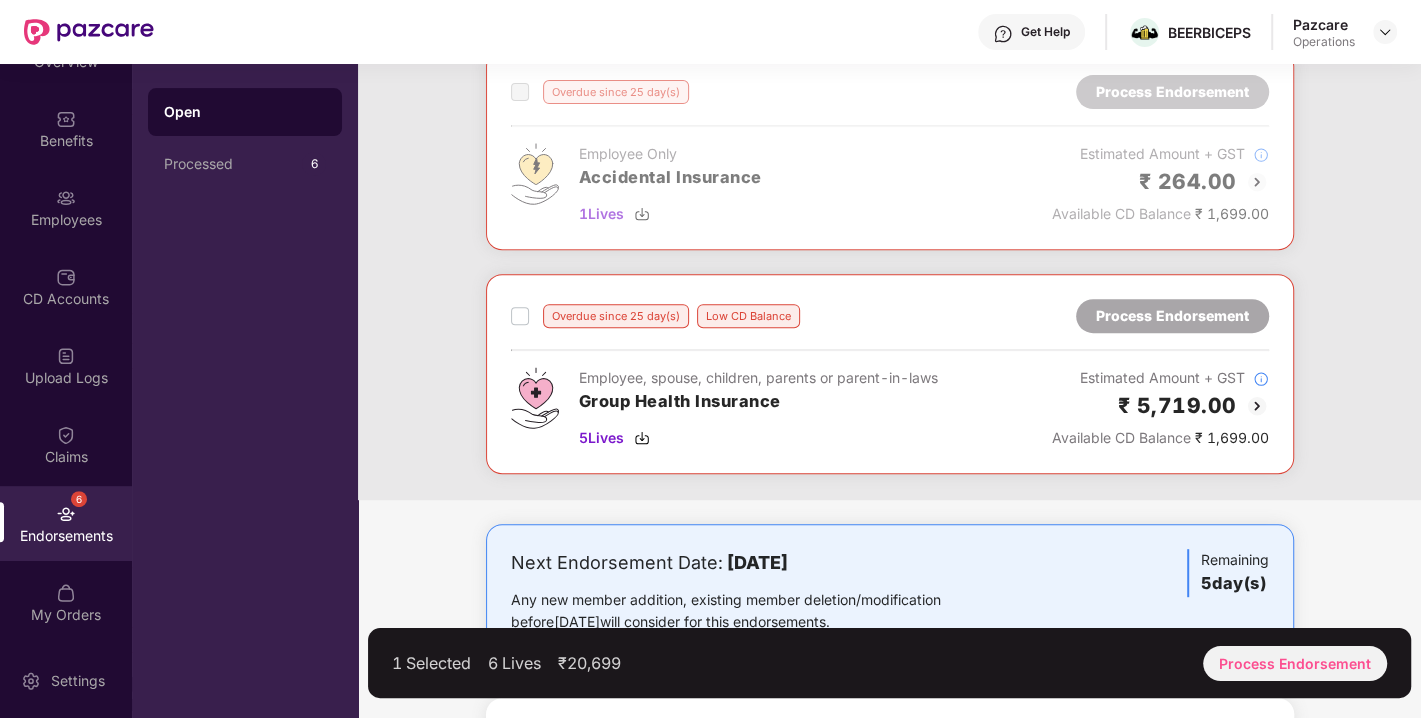 scroll, scrollTop: 574, scrollLeft: 0, axis: vertical 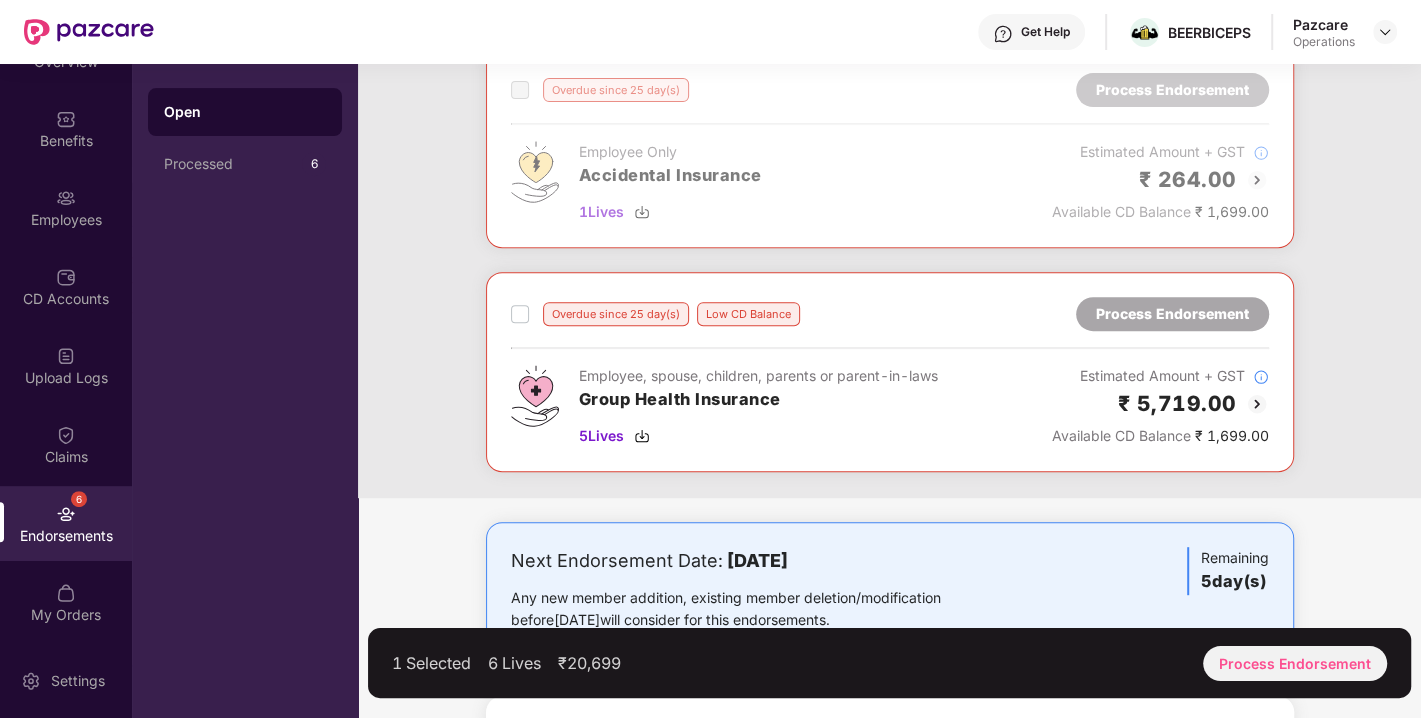 click at bounding box center (520, 314) 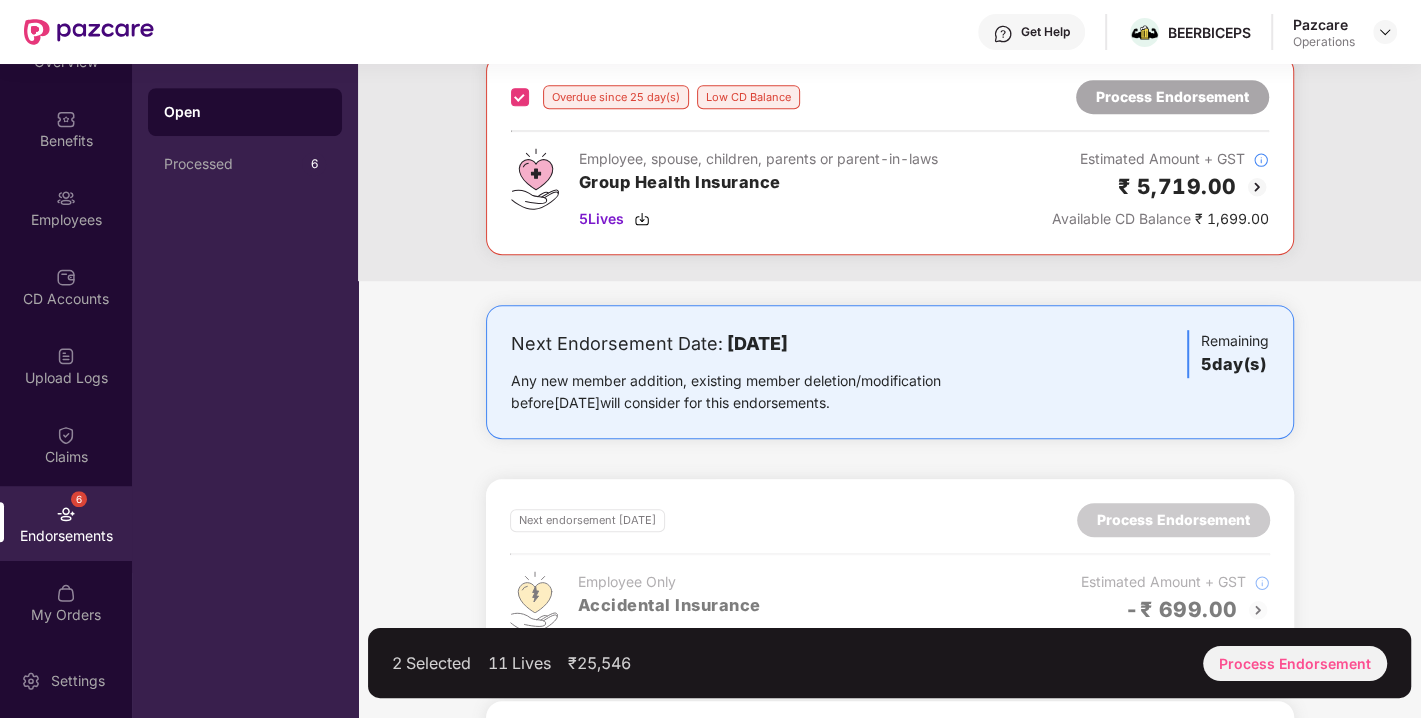 scroll, scrollTop: 797, scrollLeft: 0, axis: vertical 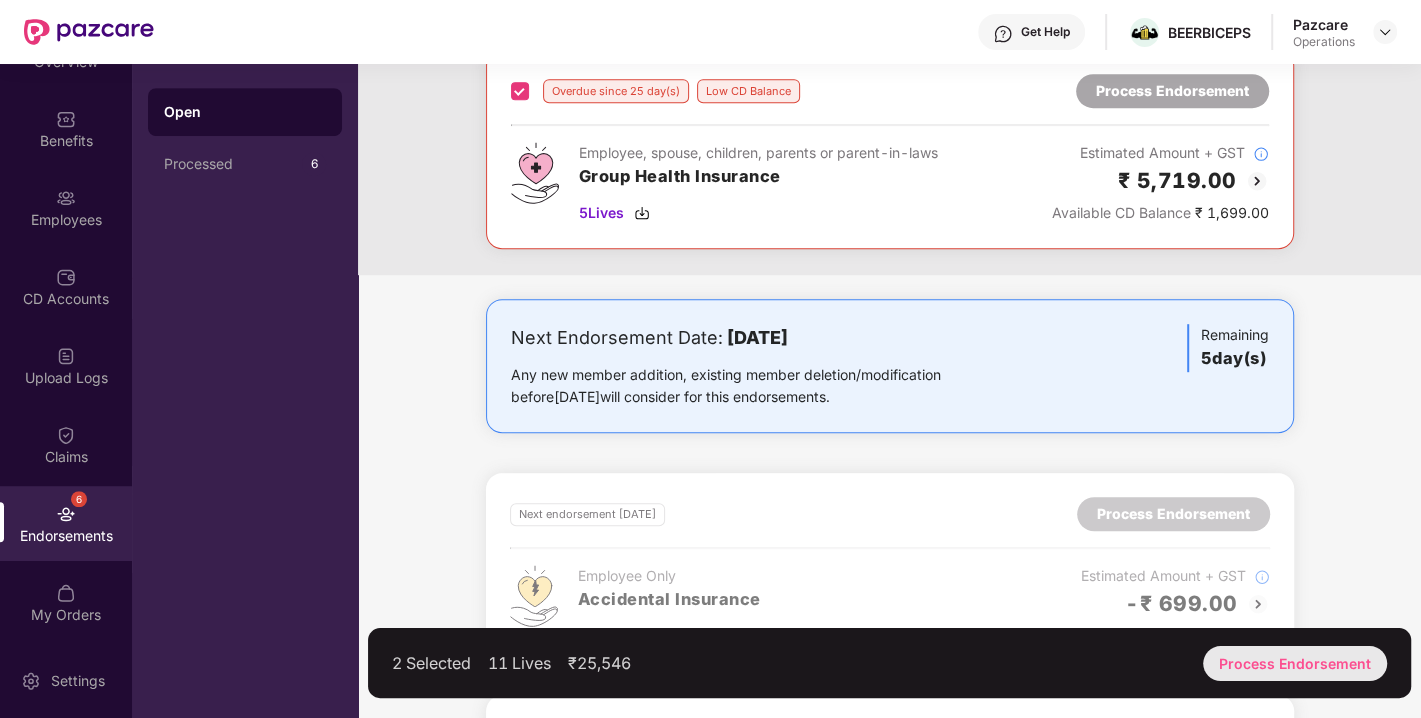 click on "Process Endorsement" at bounding box center (1295, 663) 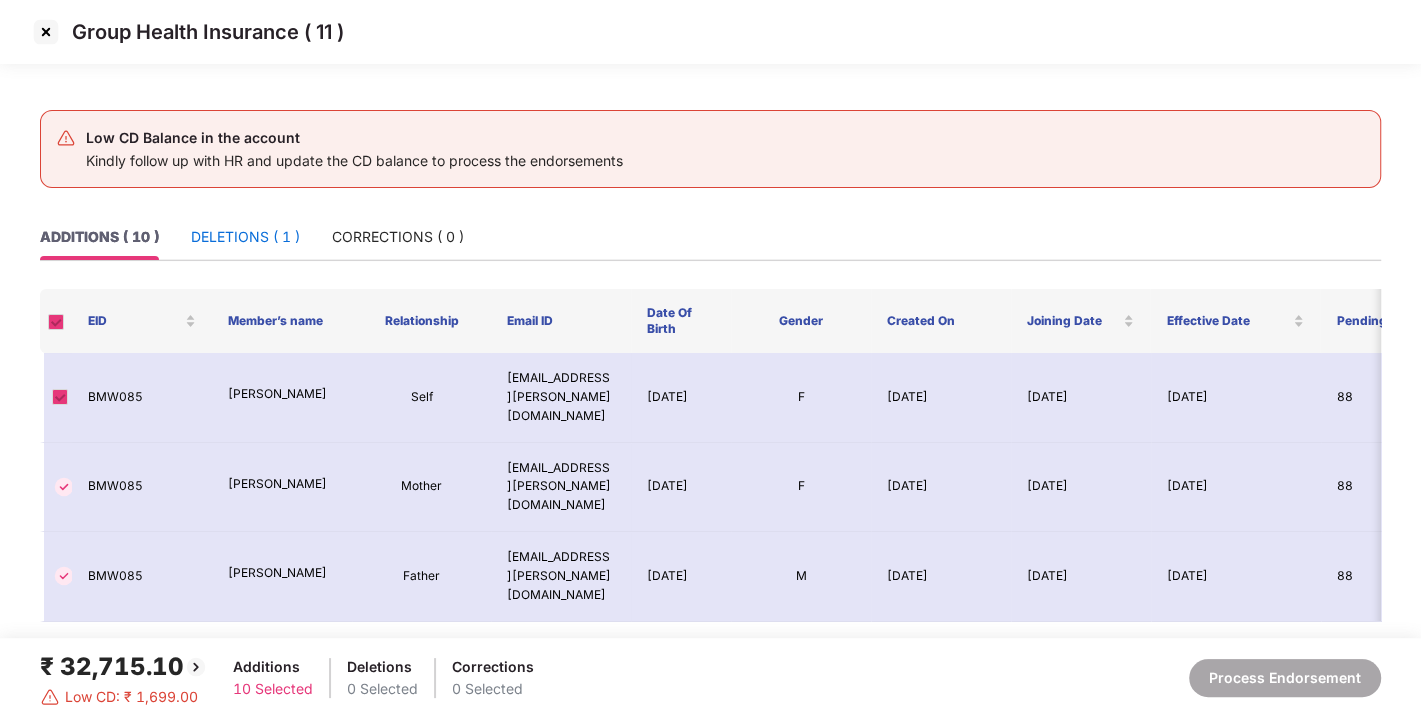 click on "DELETIONS ( 1 )" at bounding box center (245, 237) 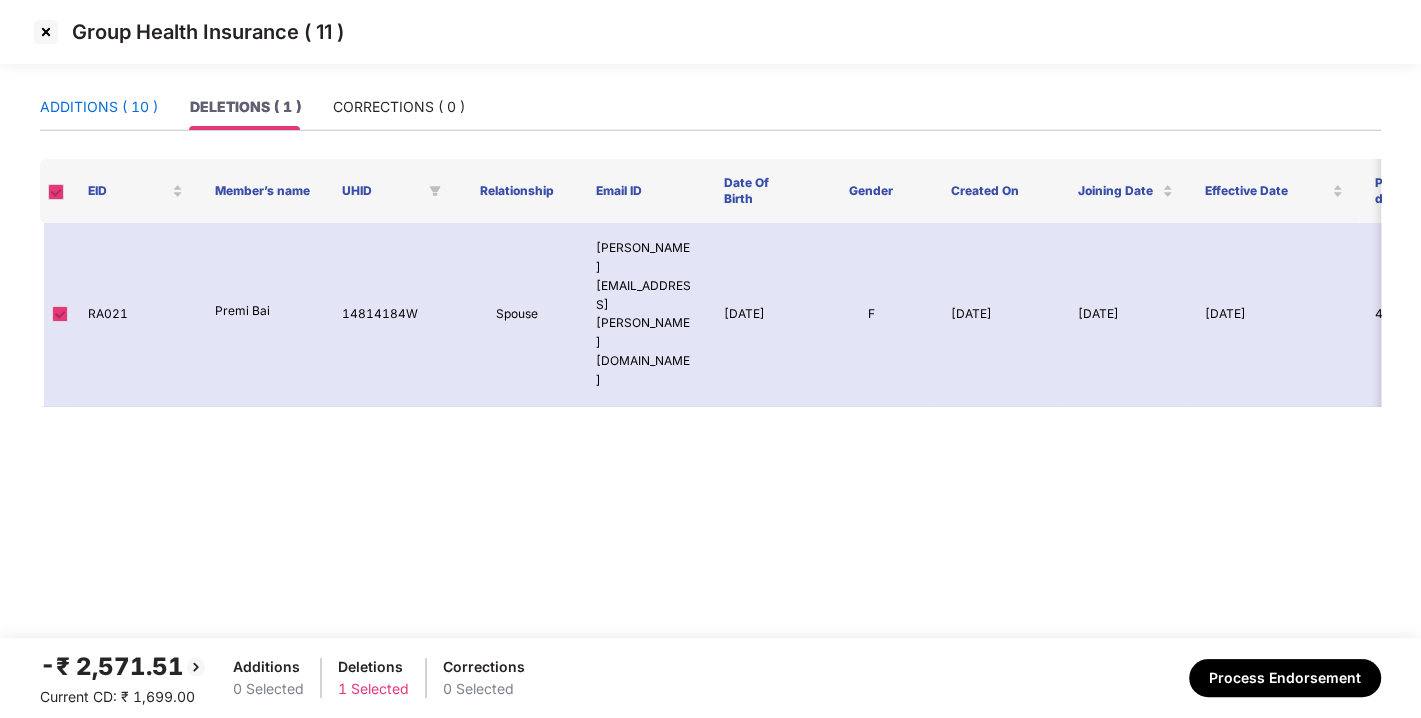 click on "ADDITIONS ( 10 )" at bounding box center [99, 107] 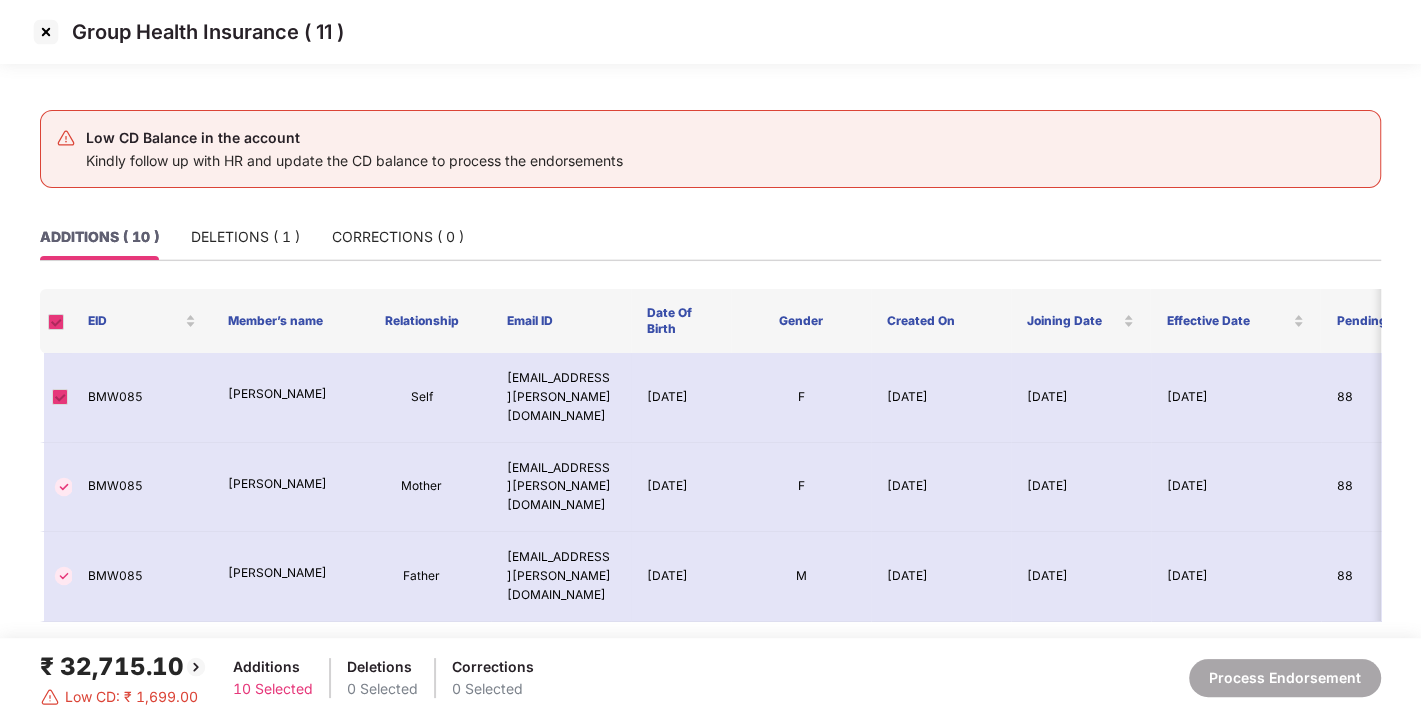 click at bounding box center (46, 32) 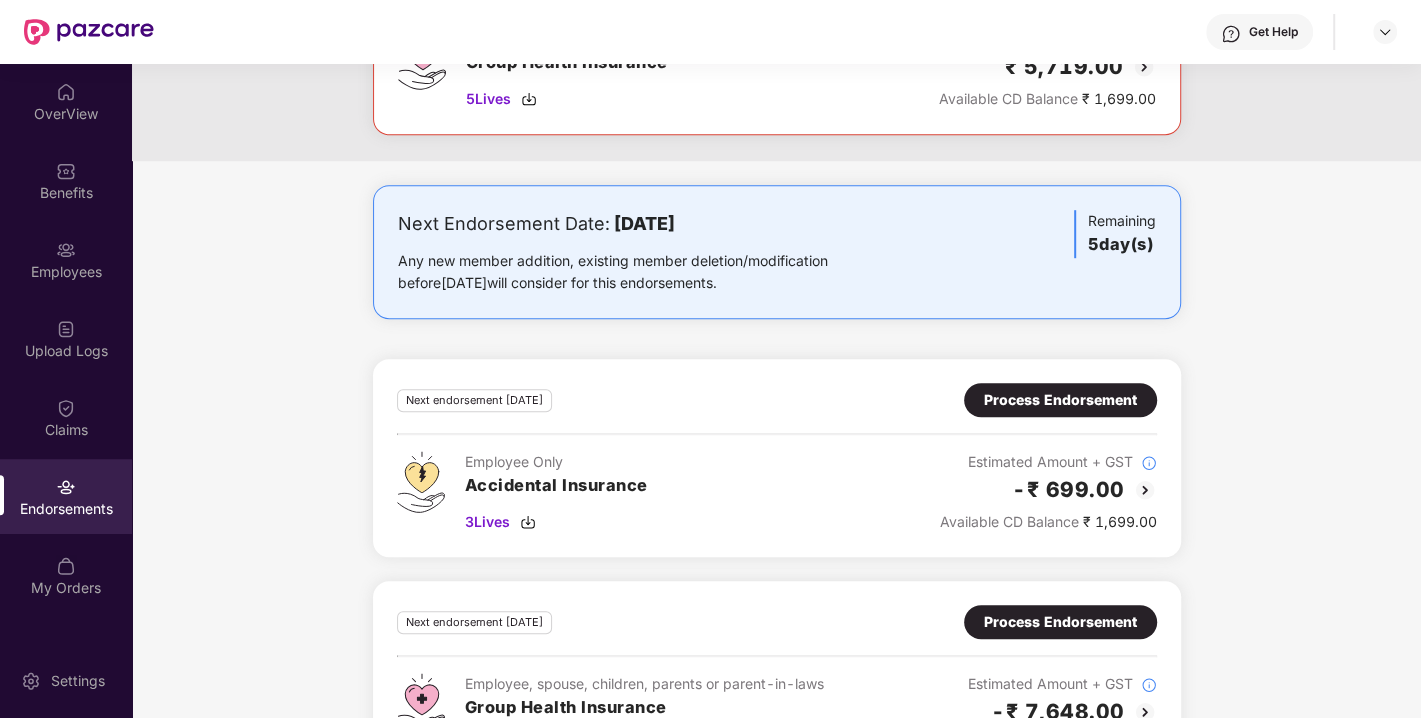 scroll, scrollTop: 990, scrollLeft: 0, axis: vertical 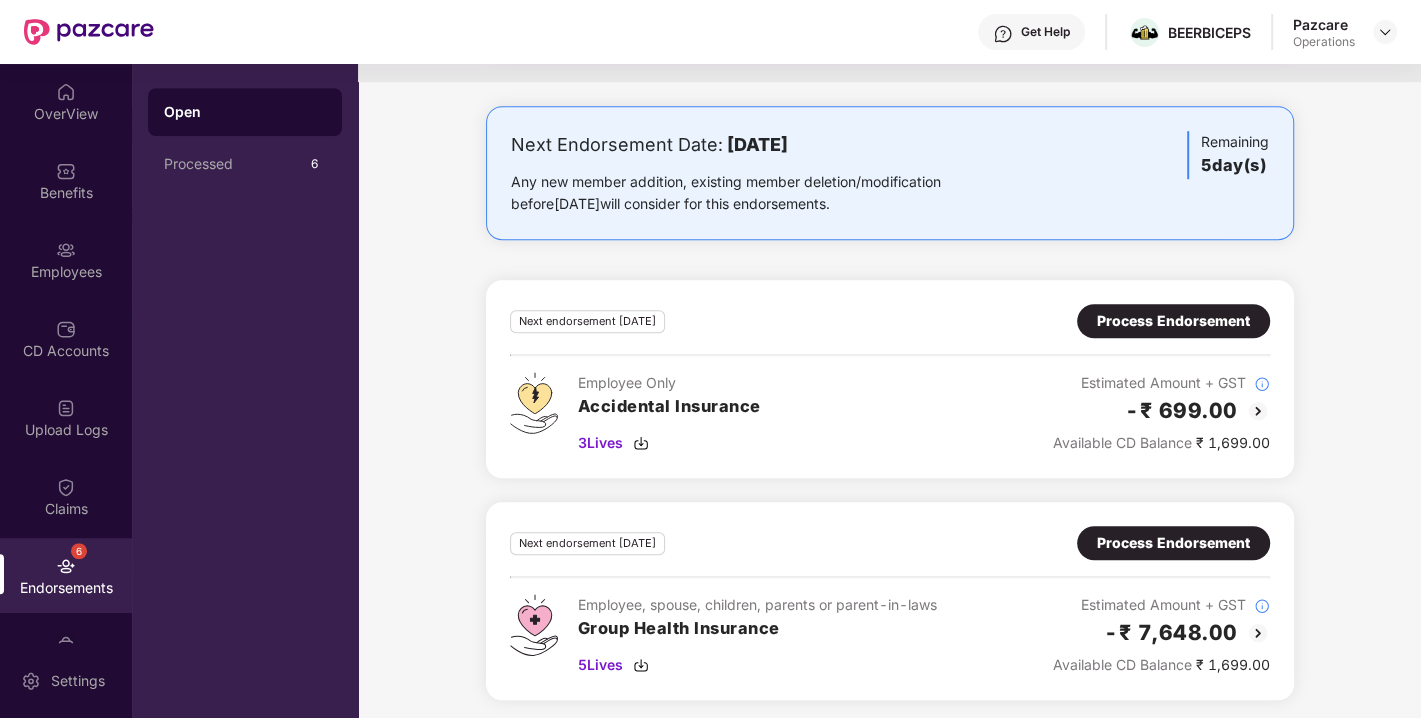 click on "Process Endorsement" at bounding box center (1173, 543) 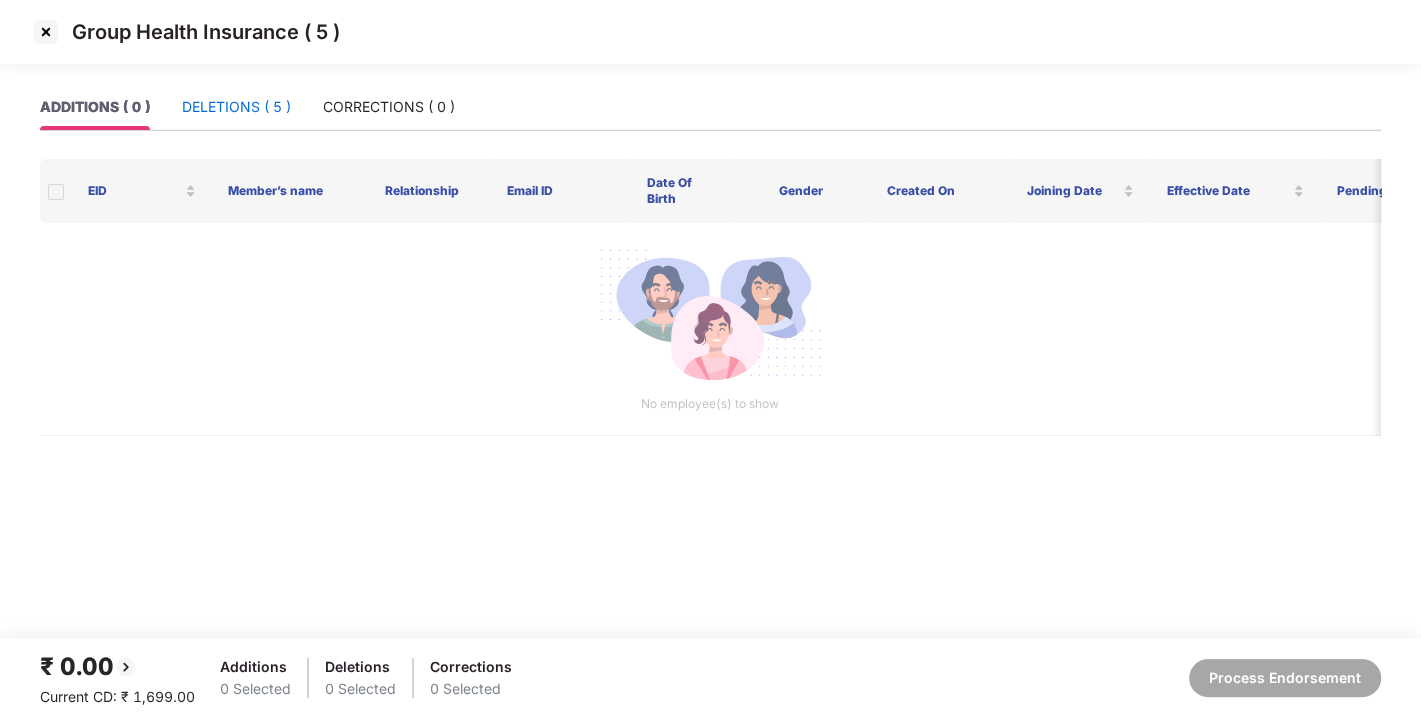 click on "DELETIONS ( 5 )" at bounding box center (236, 107) 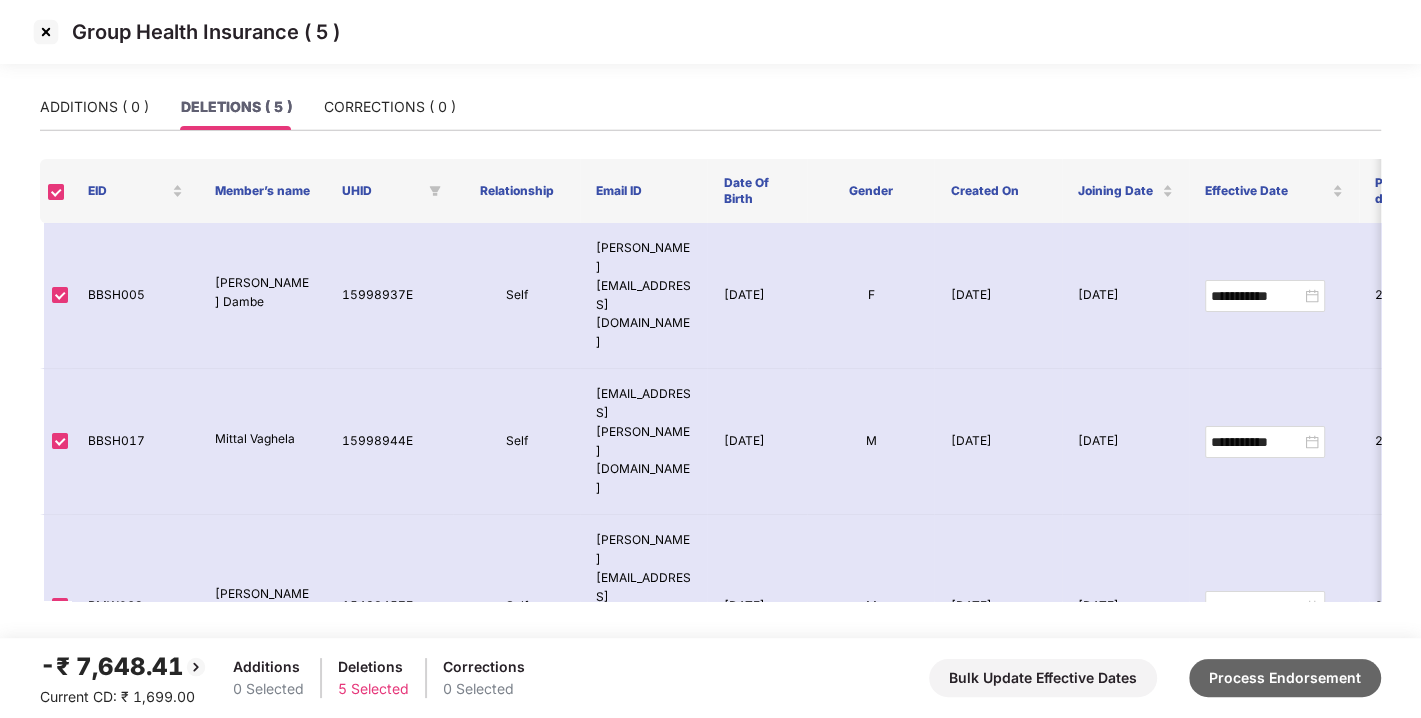 click on "Process Endorsement" at bounding box center (1285, 678) 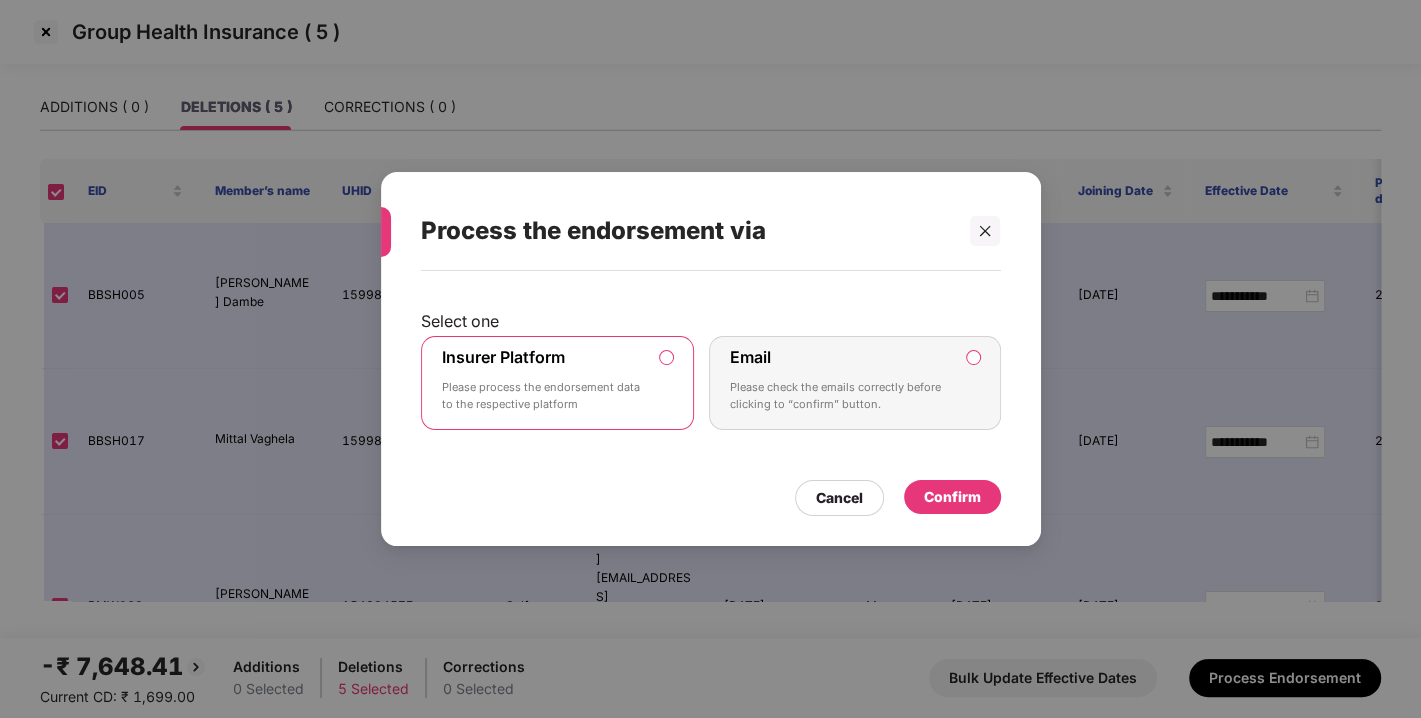 click on "Confirm" at bounding box center (952, 497) 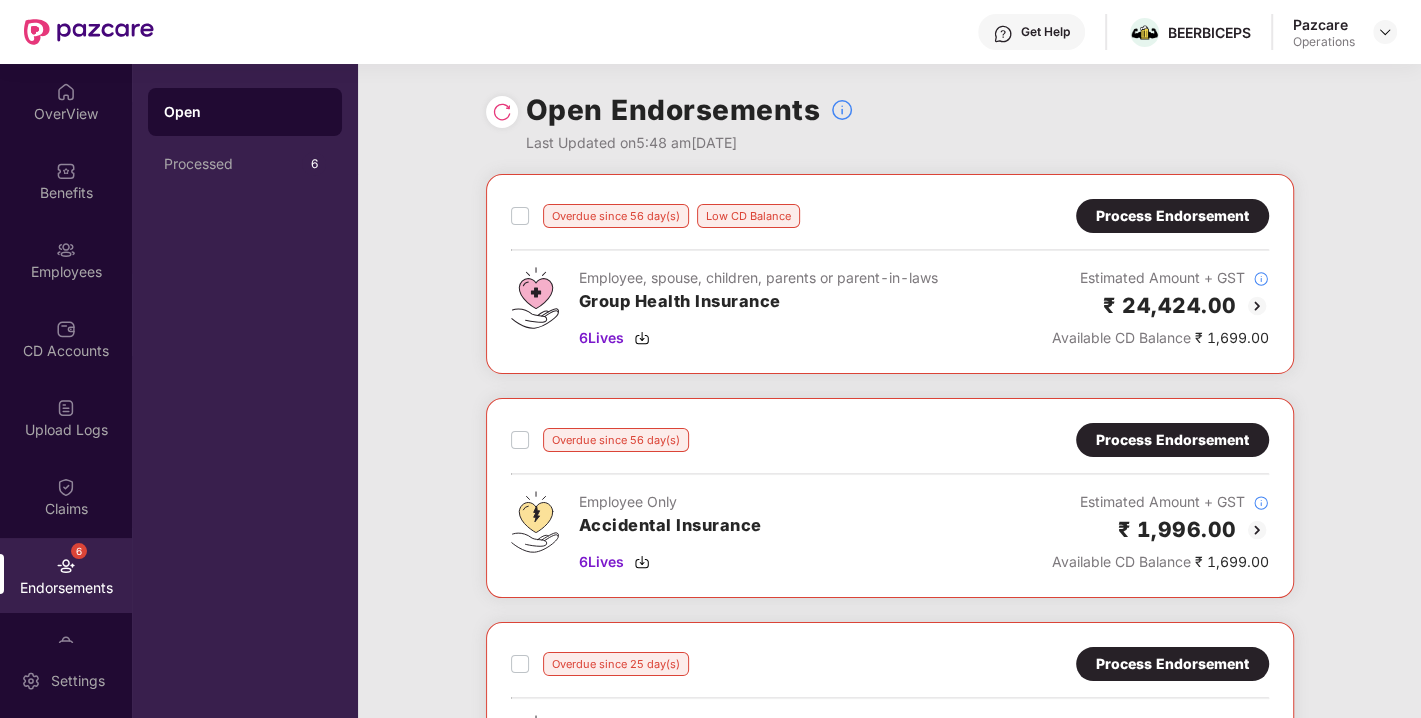 scroll, scrollTop: 768, scrollLeft: 0, axis: vertical 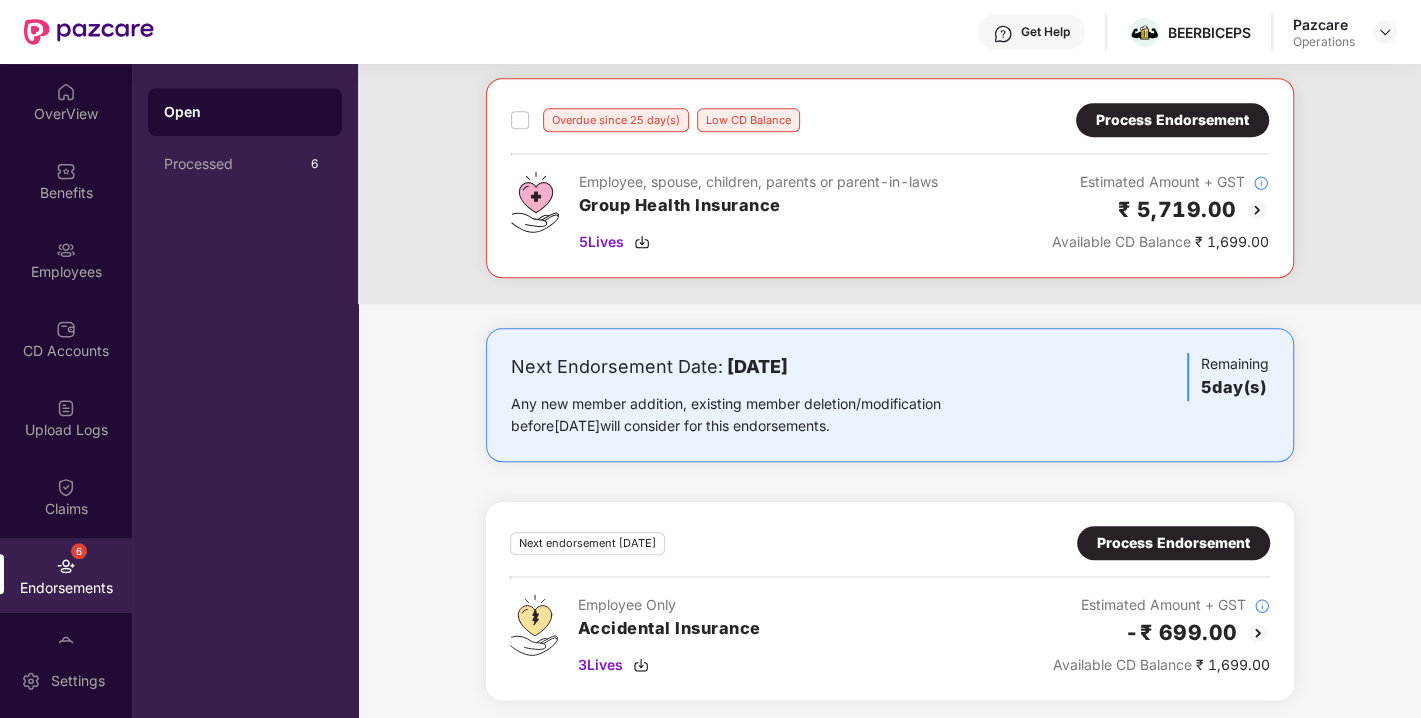 click on "Process Endorsement" at bounding box center [1173, 543] 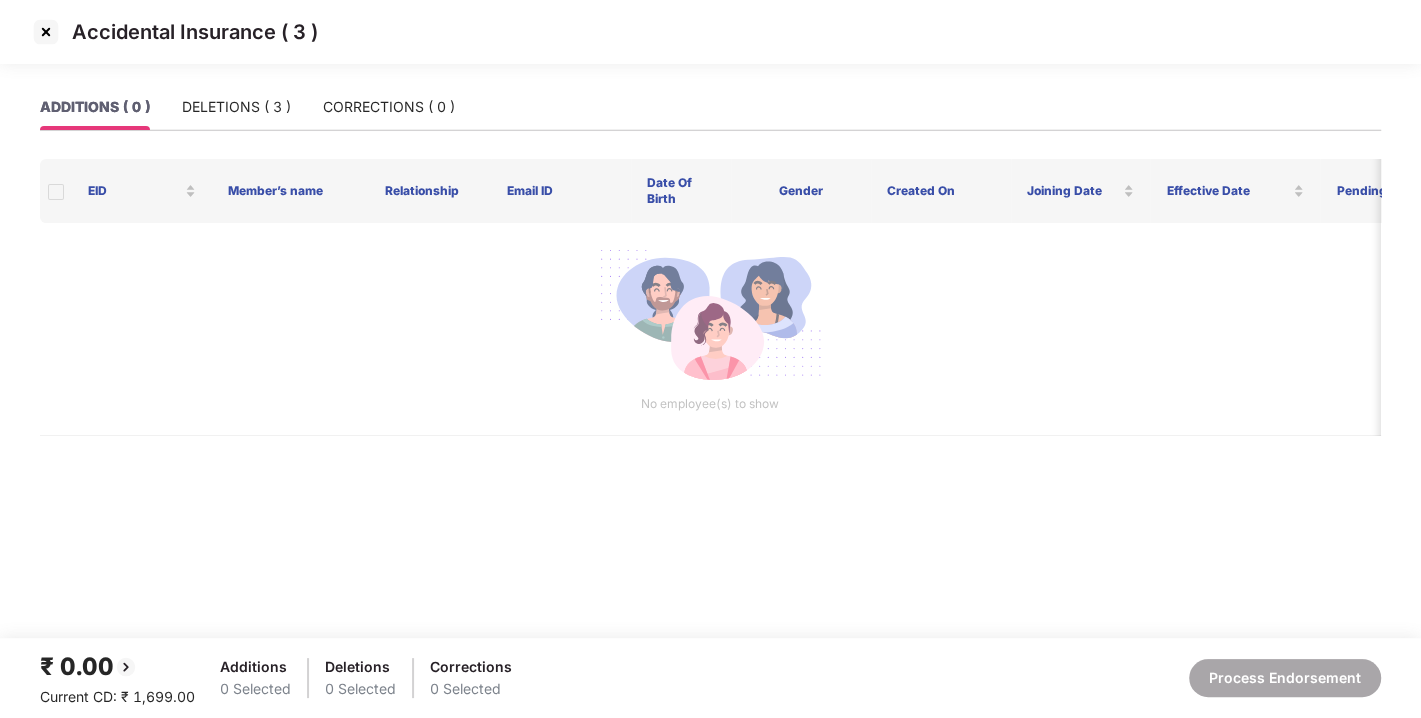 click at bounding box center (46, 32) 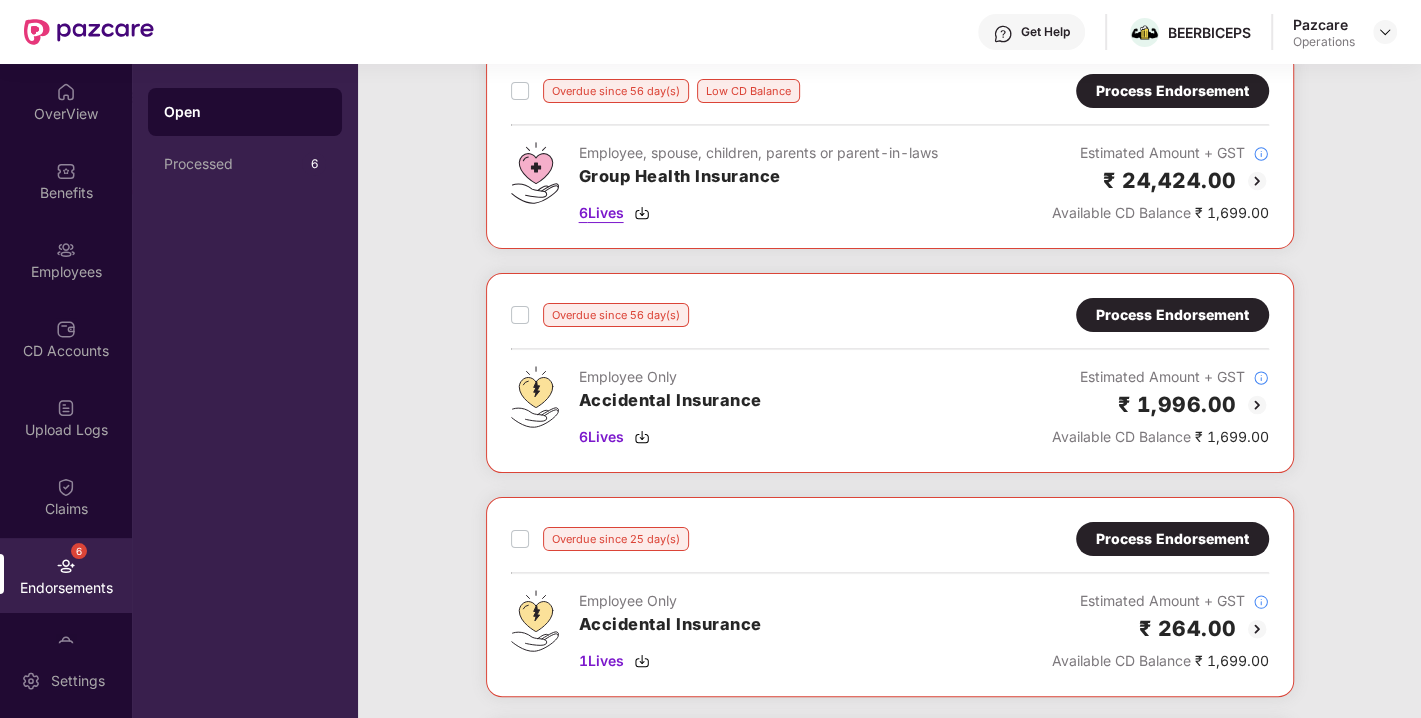 scroll, scrollTop: 128, scrollLeft: 0, axis: vertical 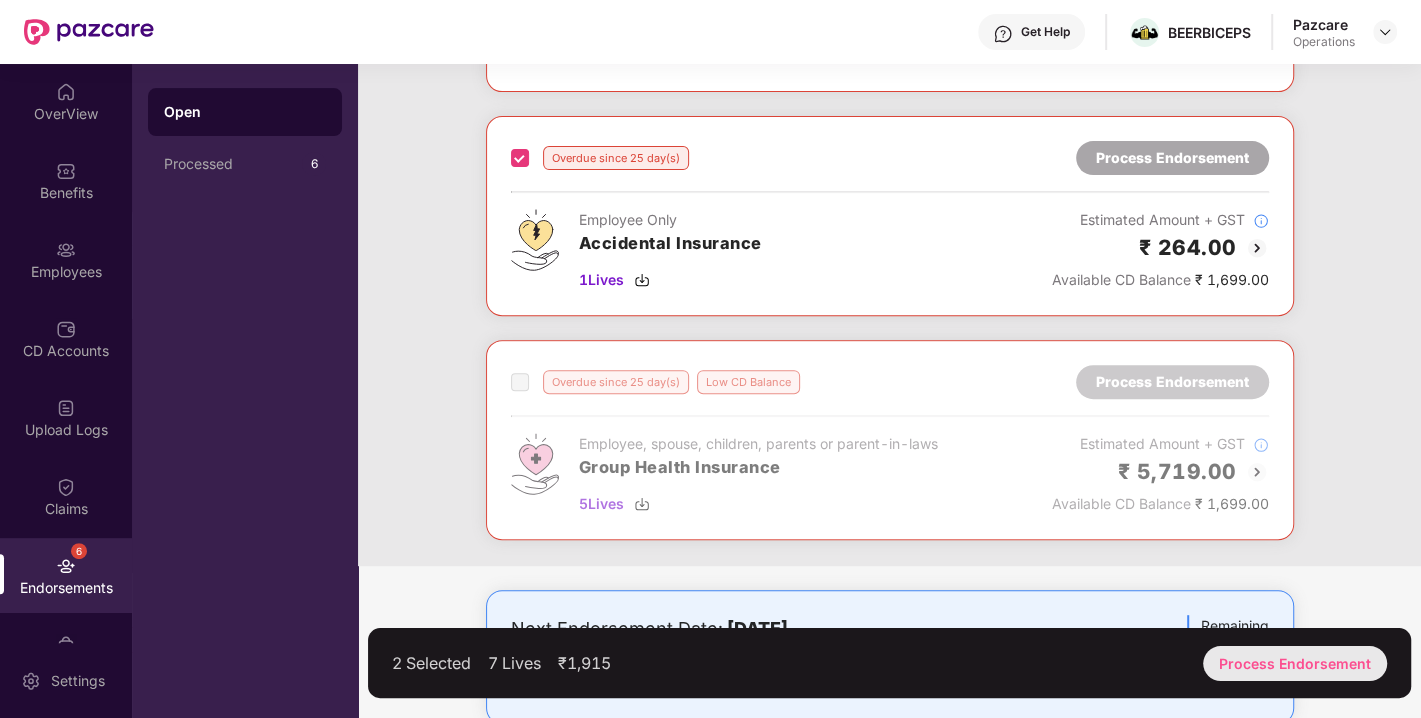 click on "Process Endorsement" at bounding box center [1295, 663] 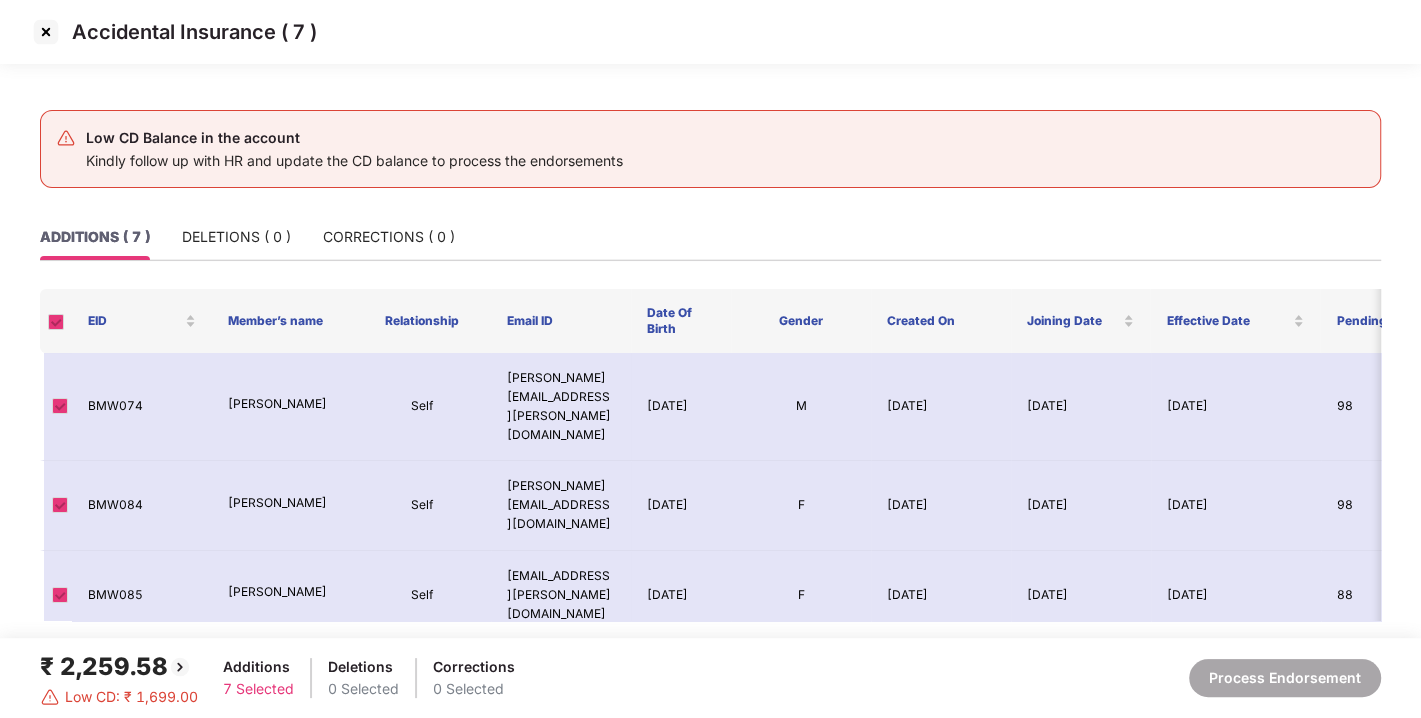 click at bounding box center [46, 32] 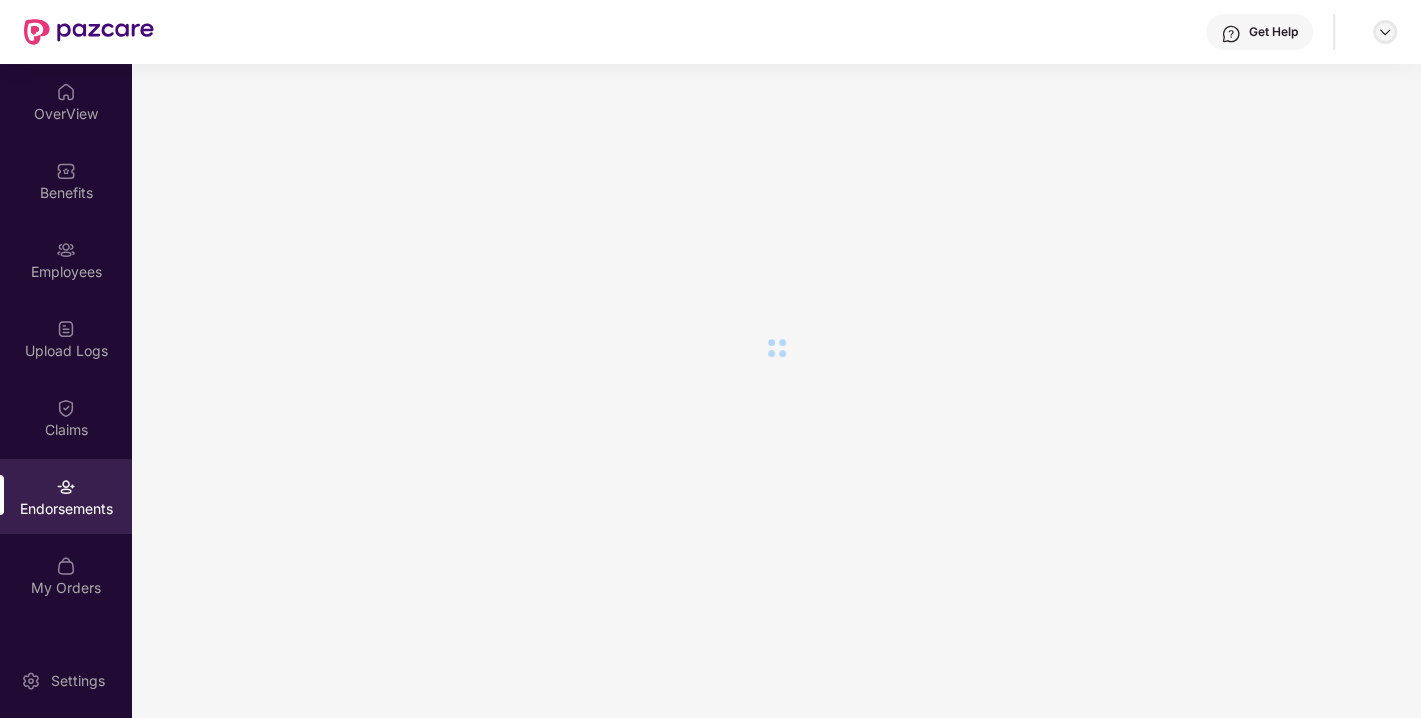 click at bounding box center (1385, 32) 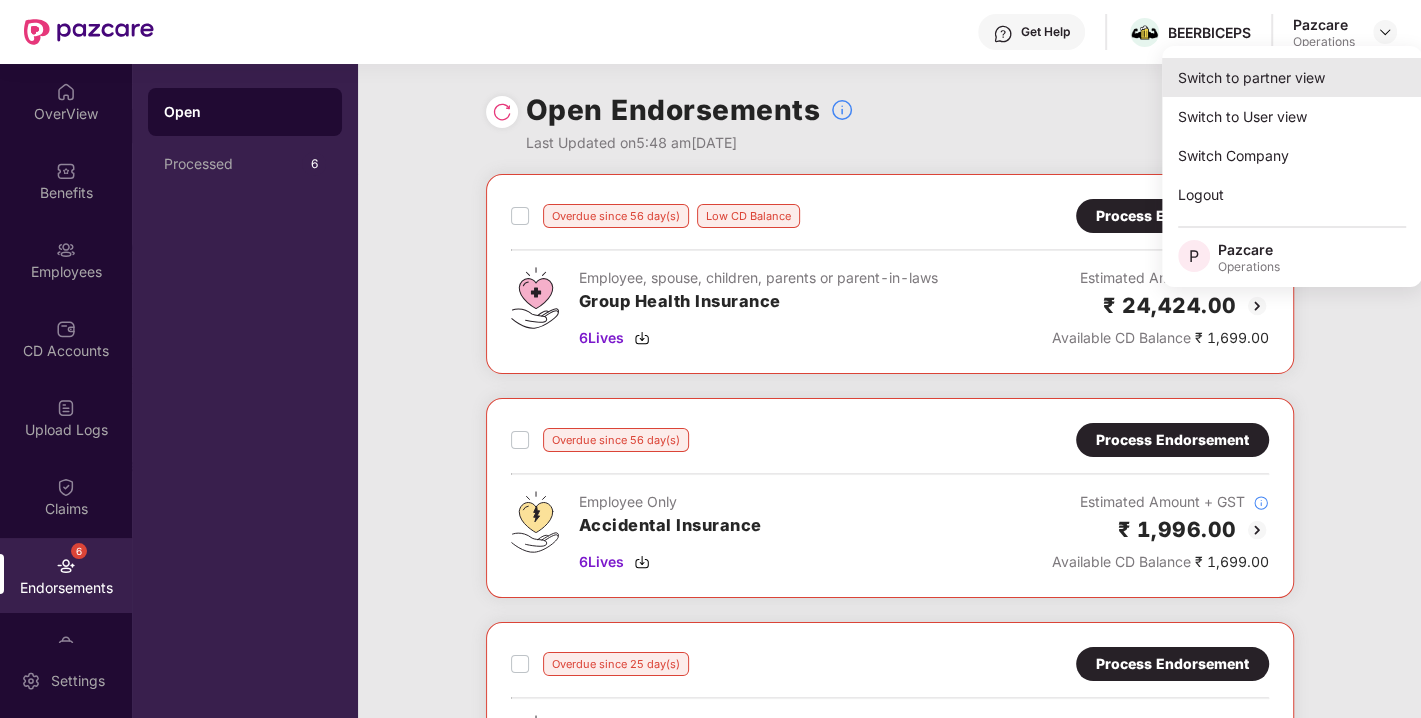 click on "Switch to partner view" at bounding box center [1292, 77] 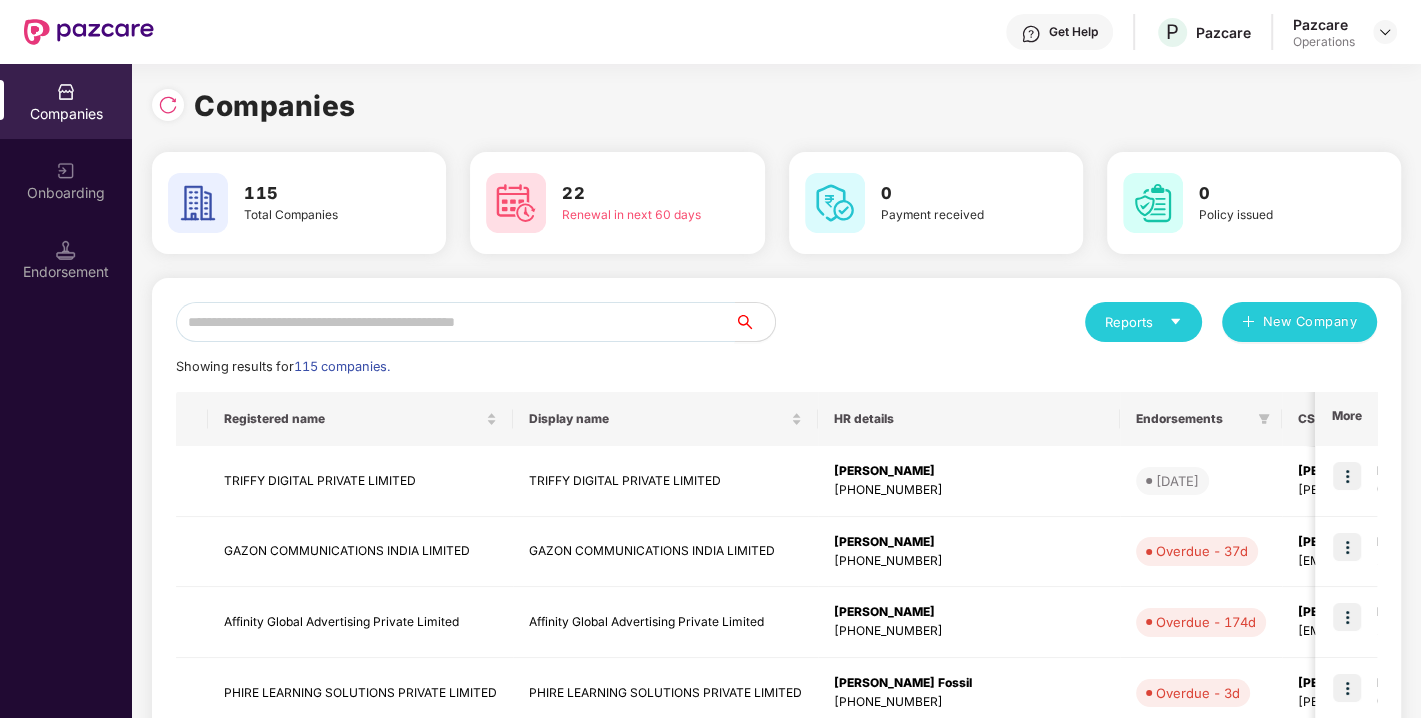 click at bounding box center [455, 322] 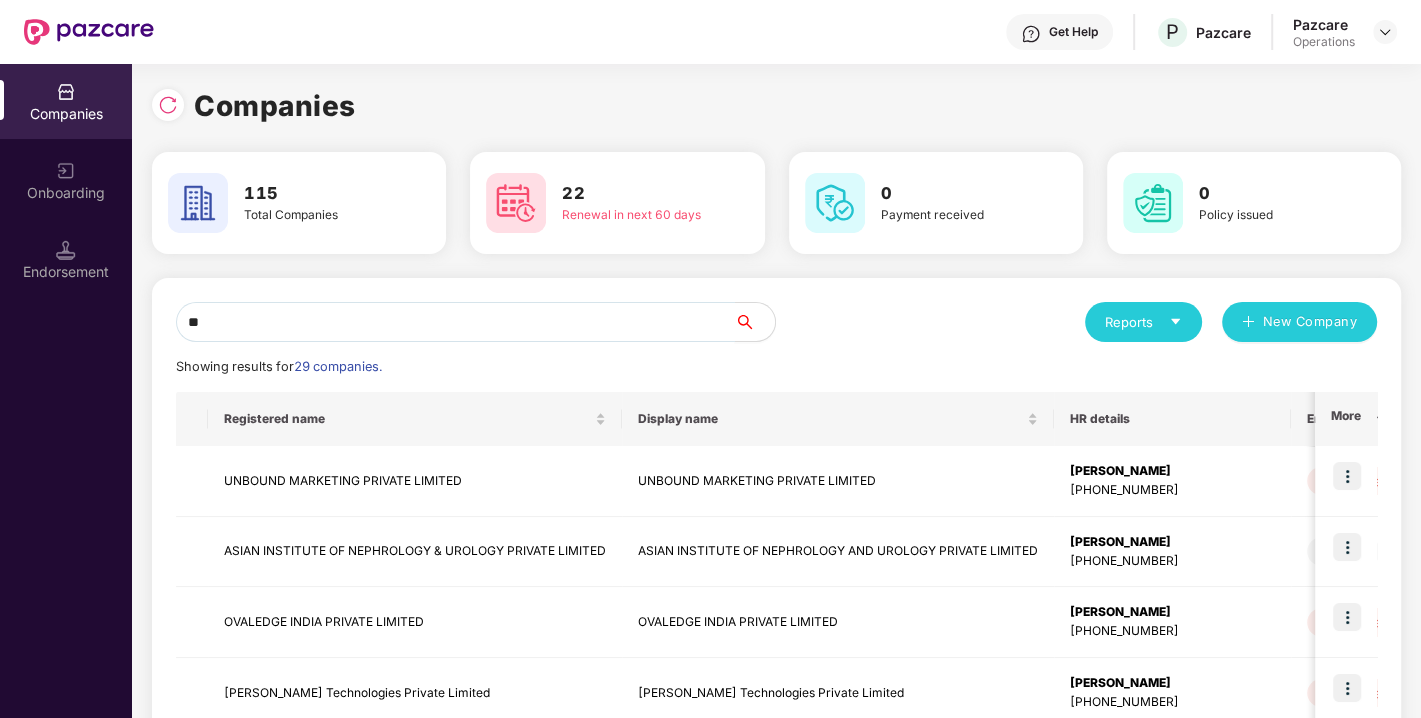 type on "*" 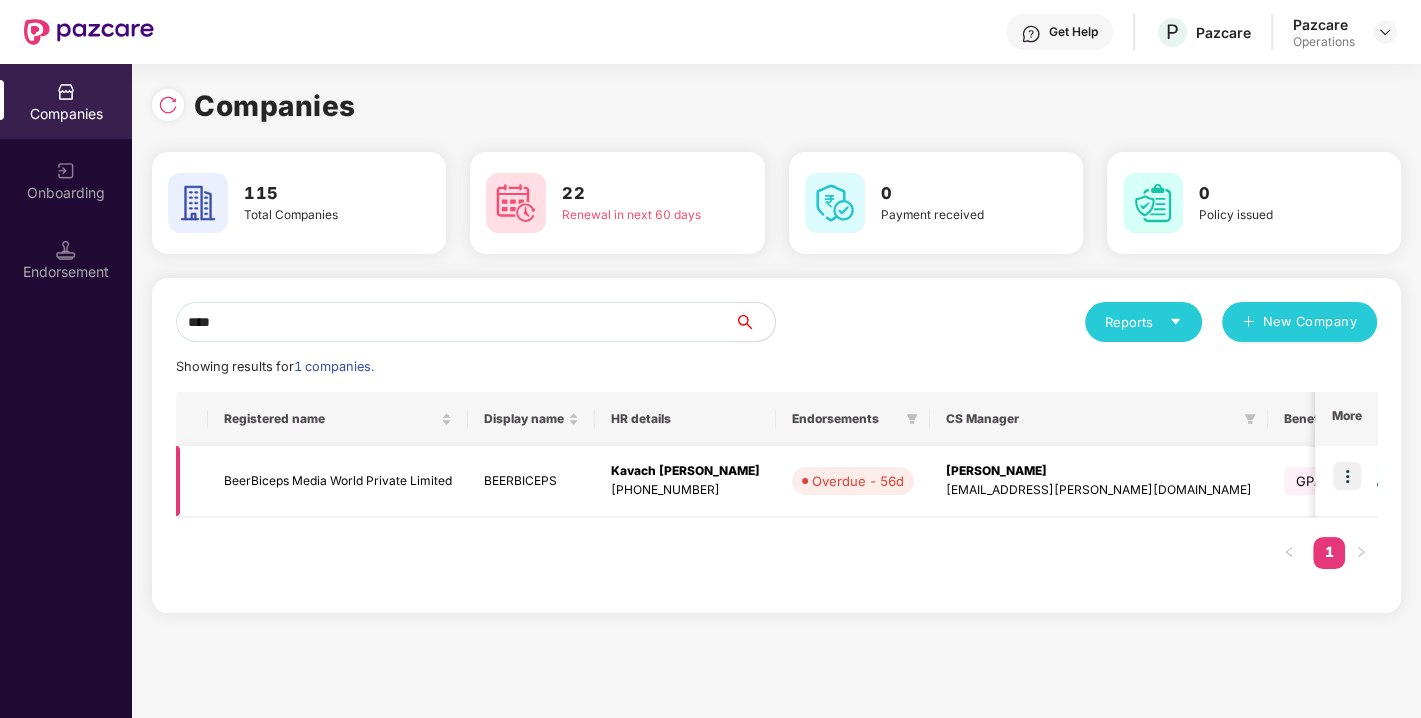 type on "****" 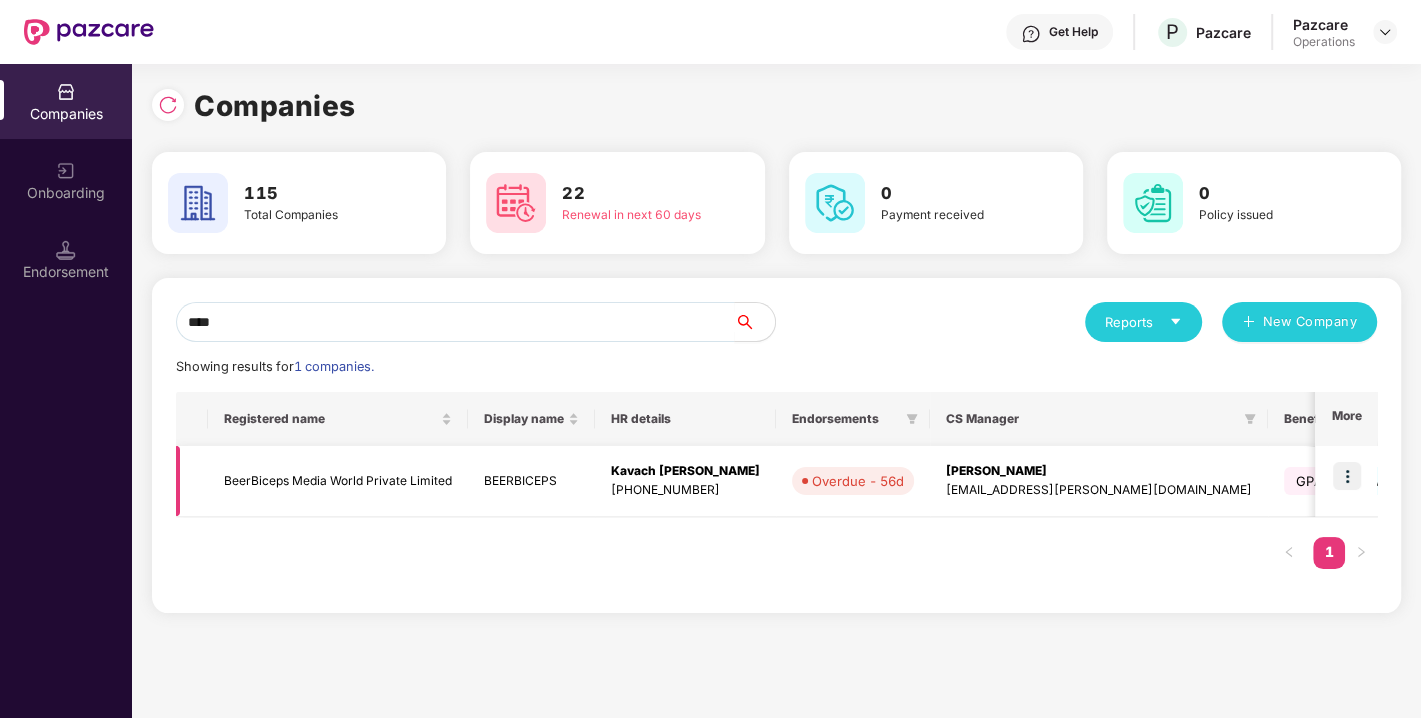 click on "BeerBiceps Media World Private Limited" at bounding box center (338, 481) 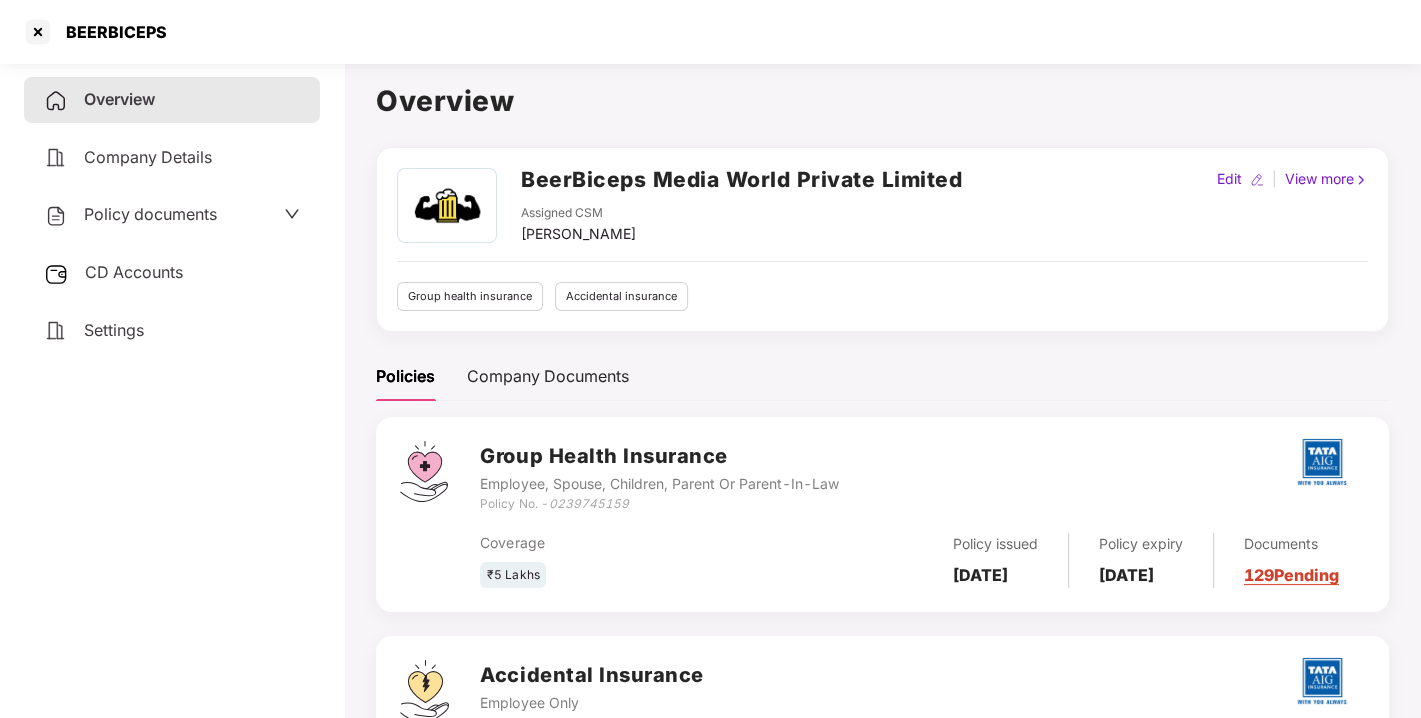 click on "CD Accounts" at bounding box center [134, 272] 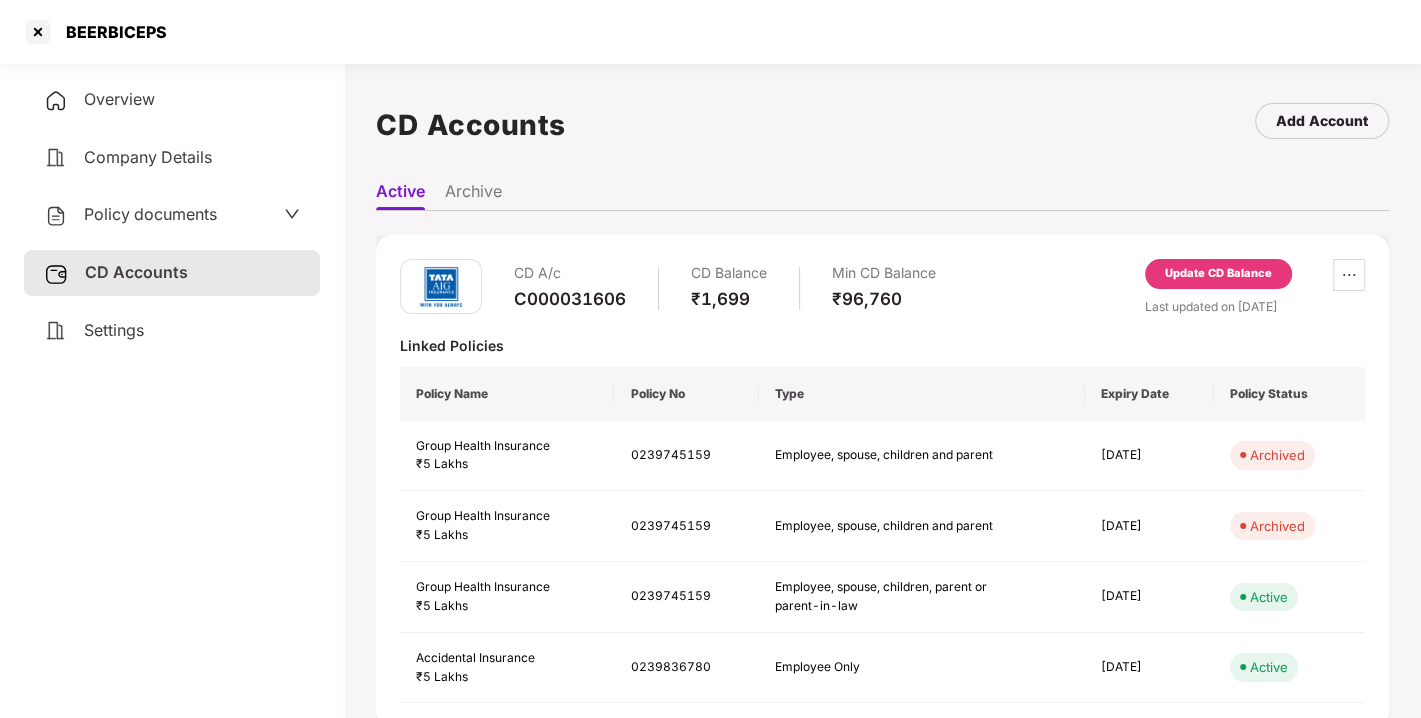 click on "Update CD Balance" at bounding box center (1218, 274) 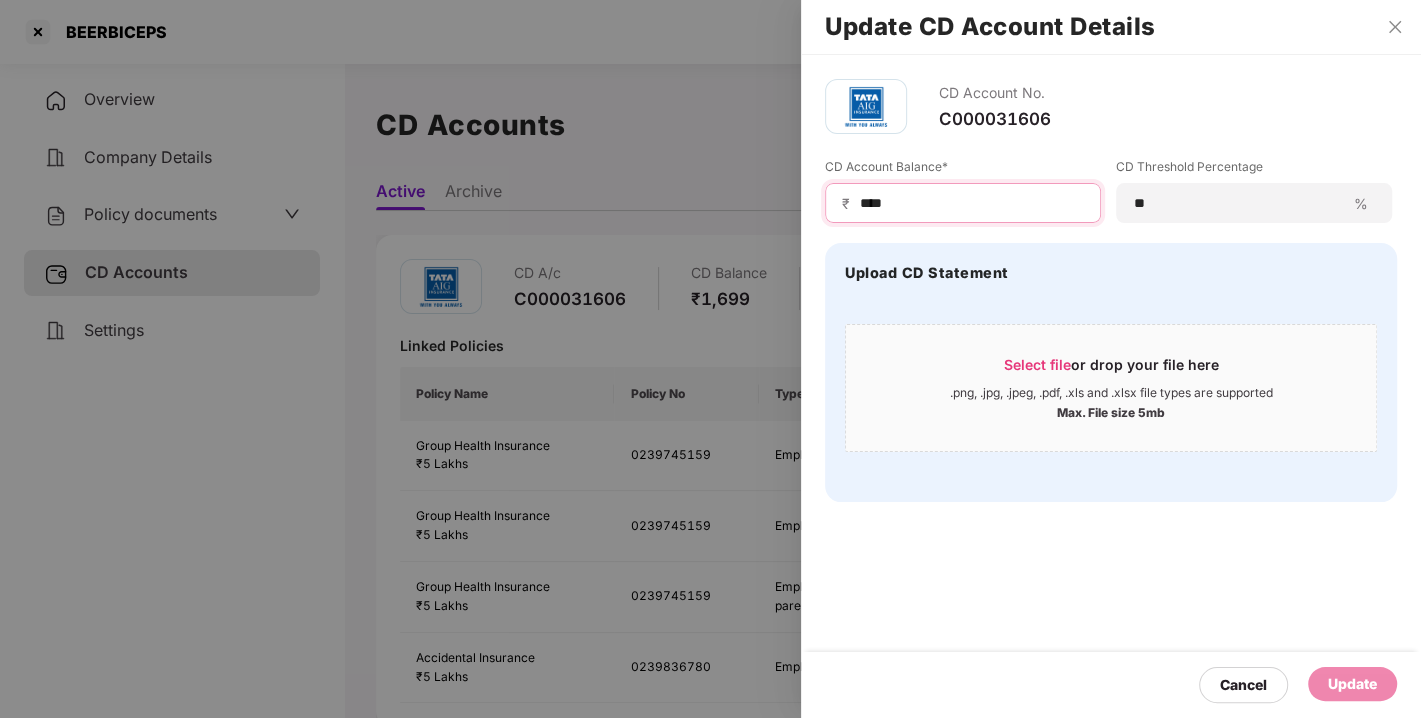 click on "****" at bounding box center (971, 203) 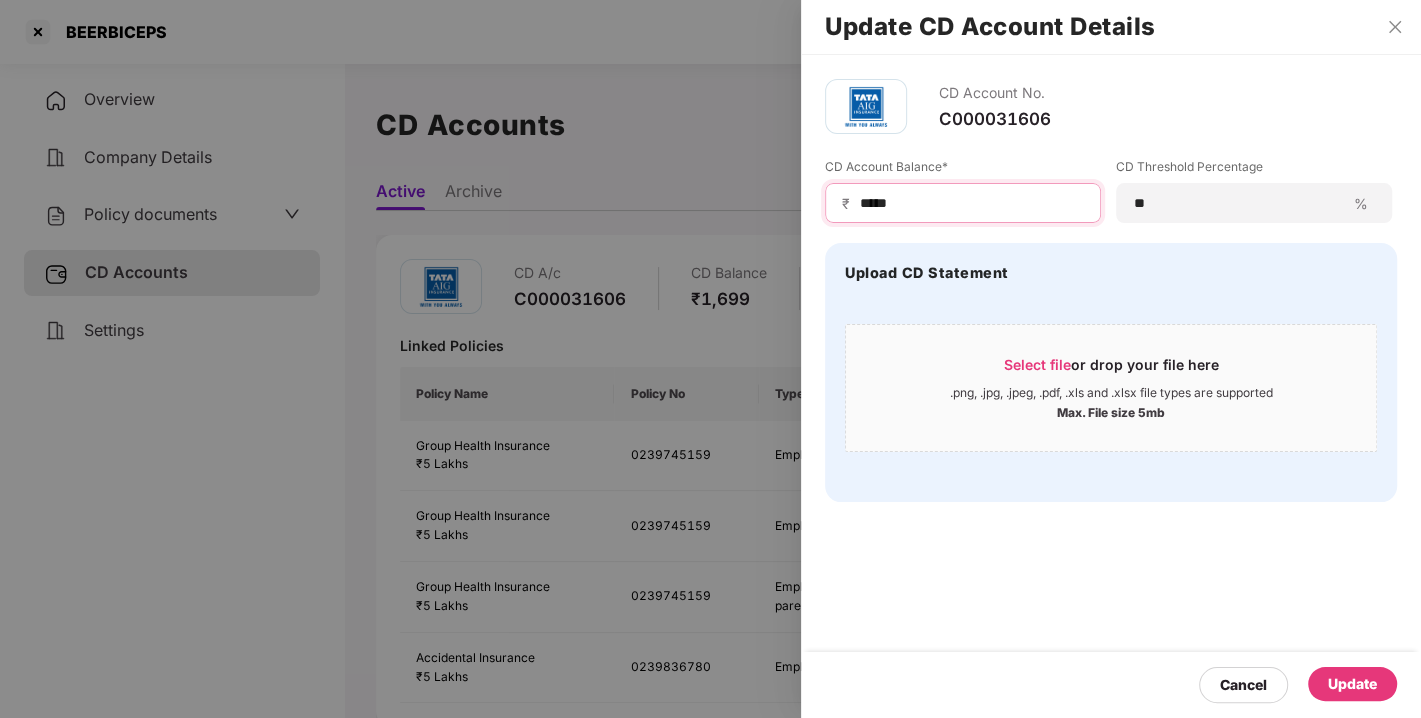 type on "*****" 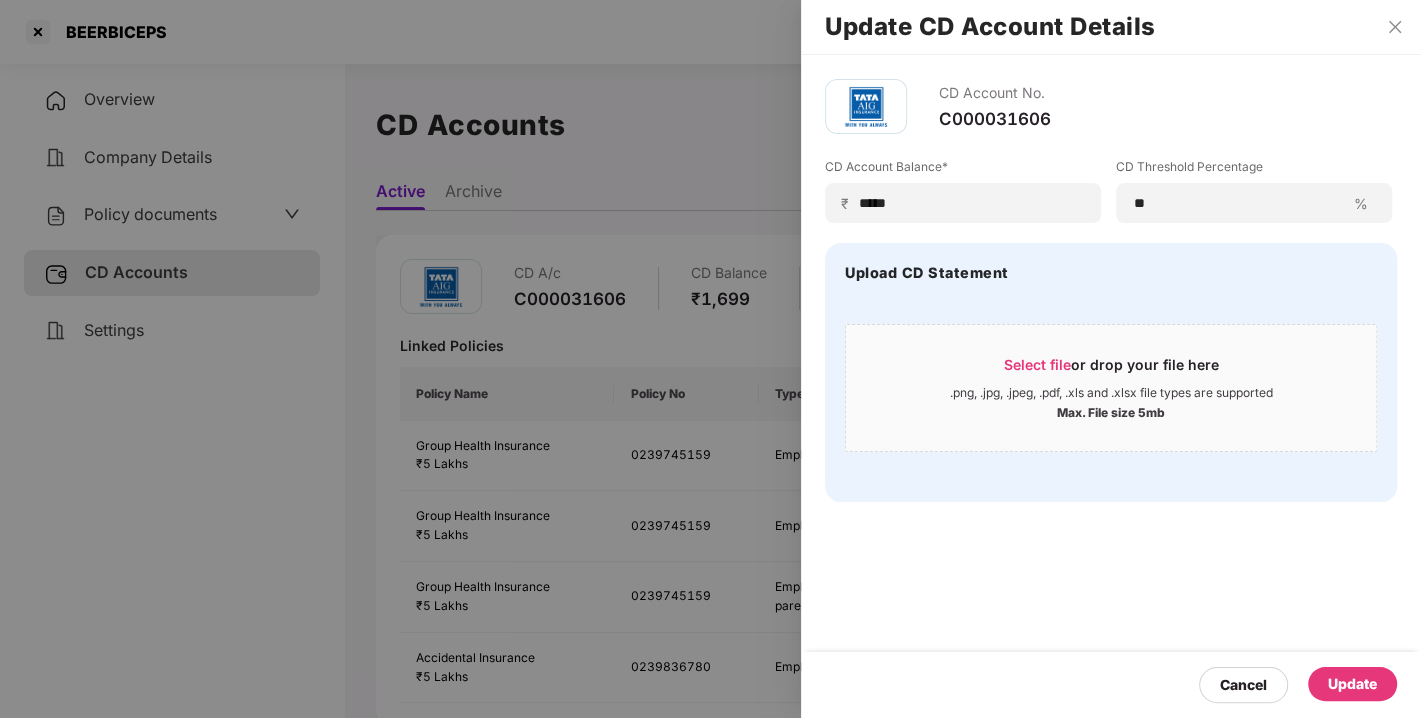 click on "Update" at bounding box center [1352, 684] 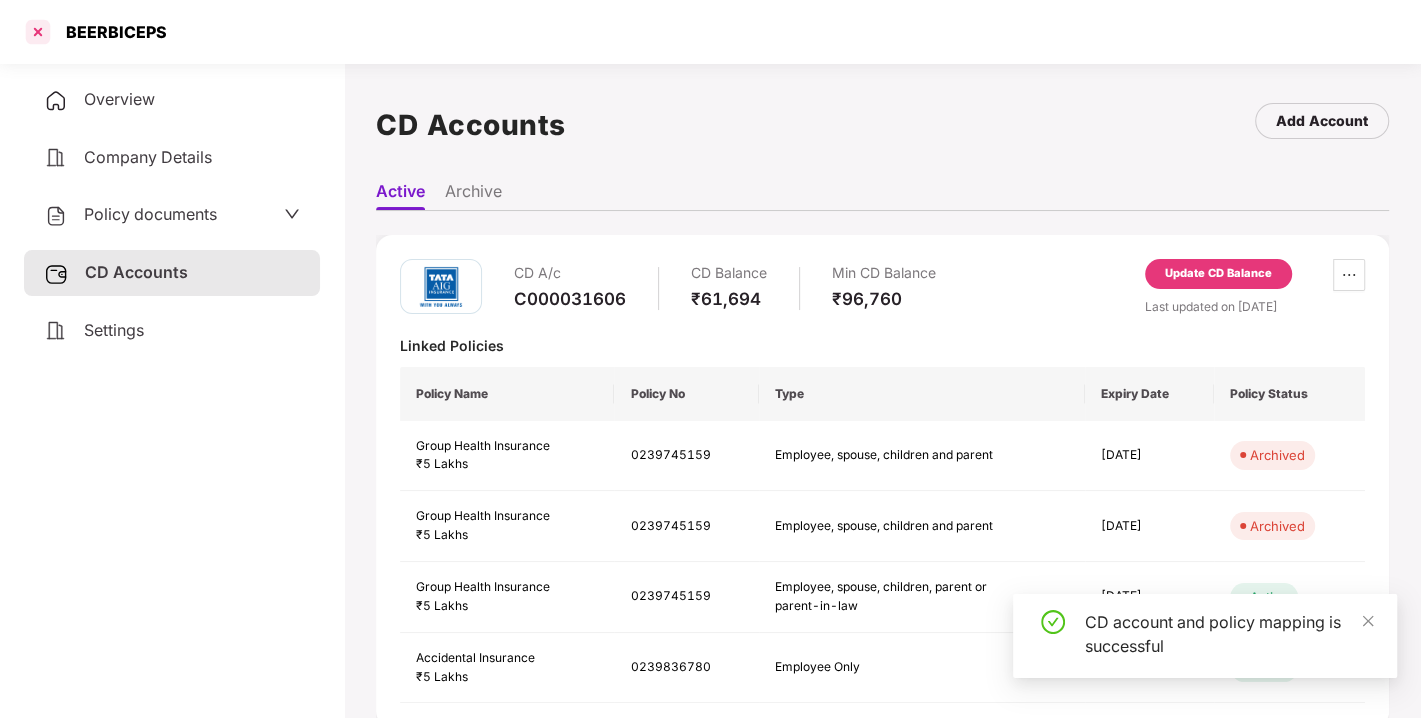 click at bounding box center [38, 32] 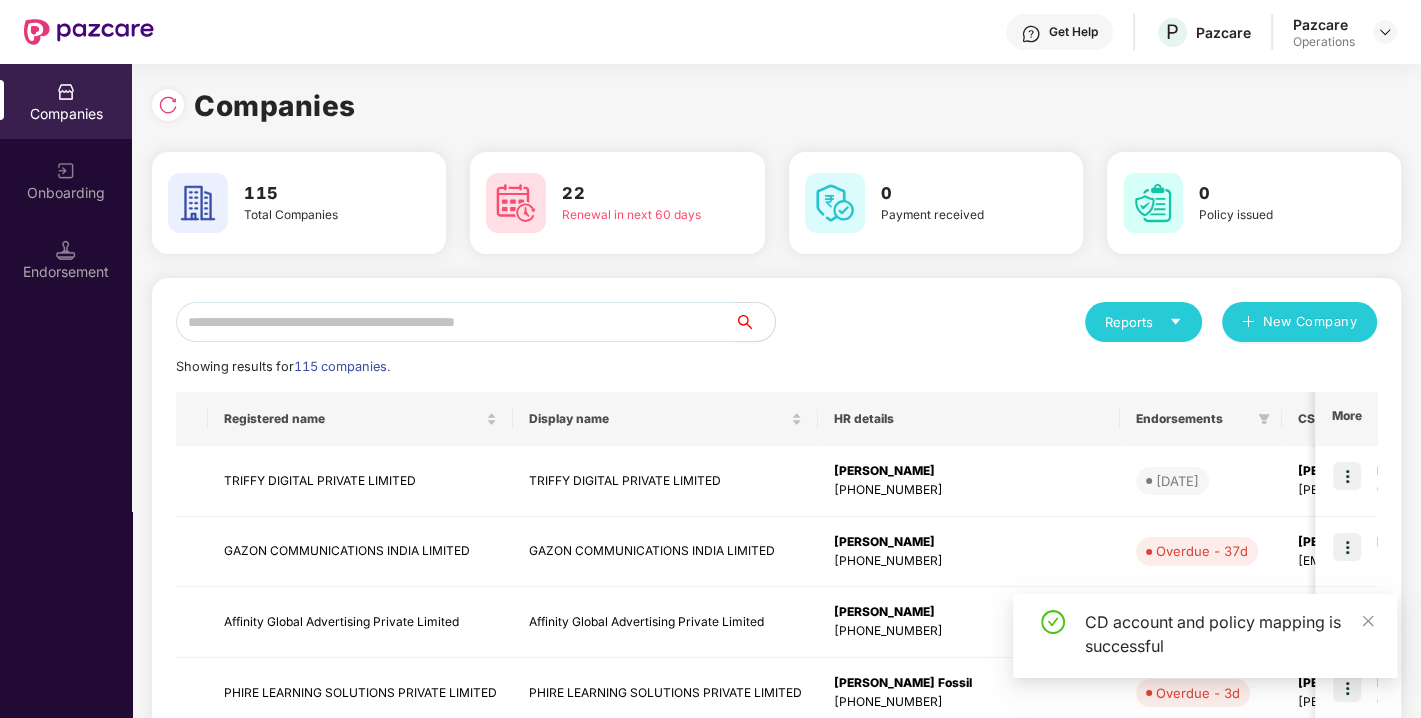 click at bounding box center (455, 322) 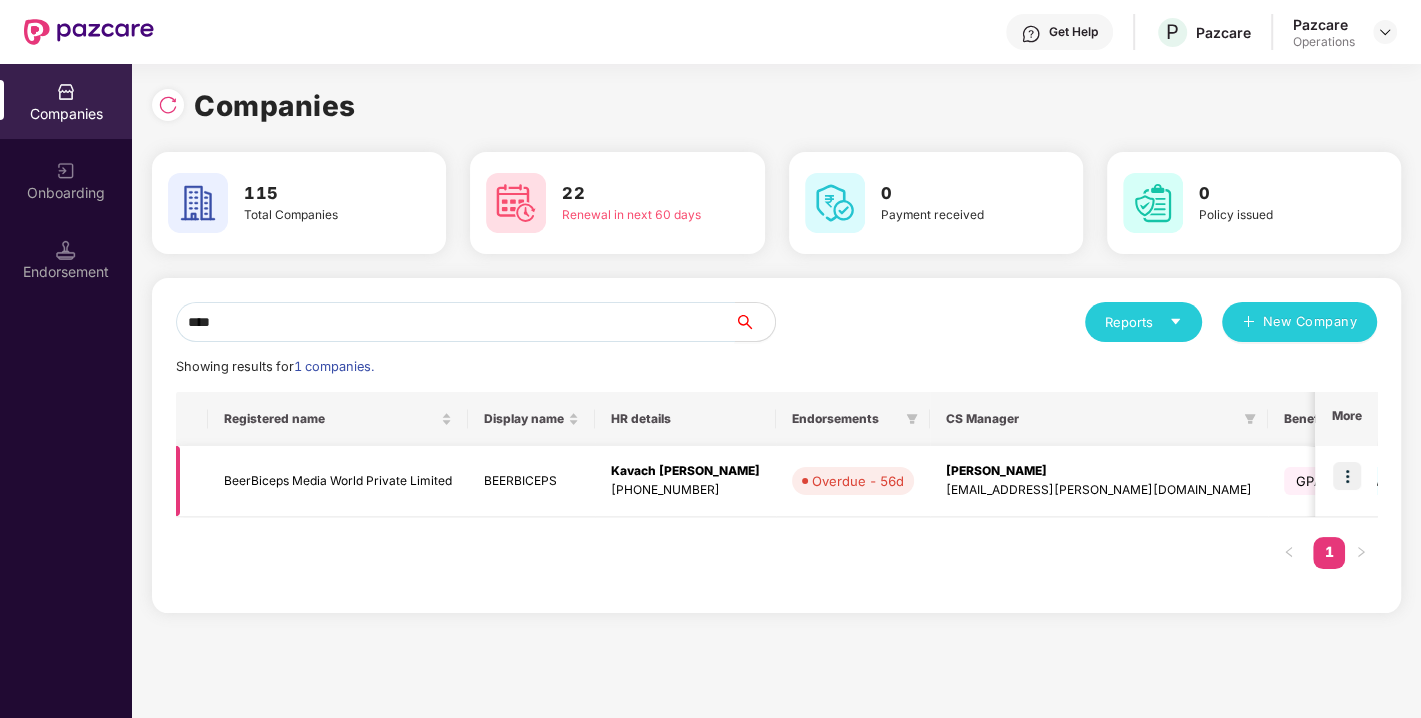 type on "****" 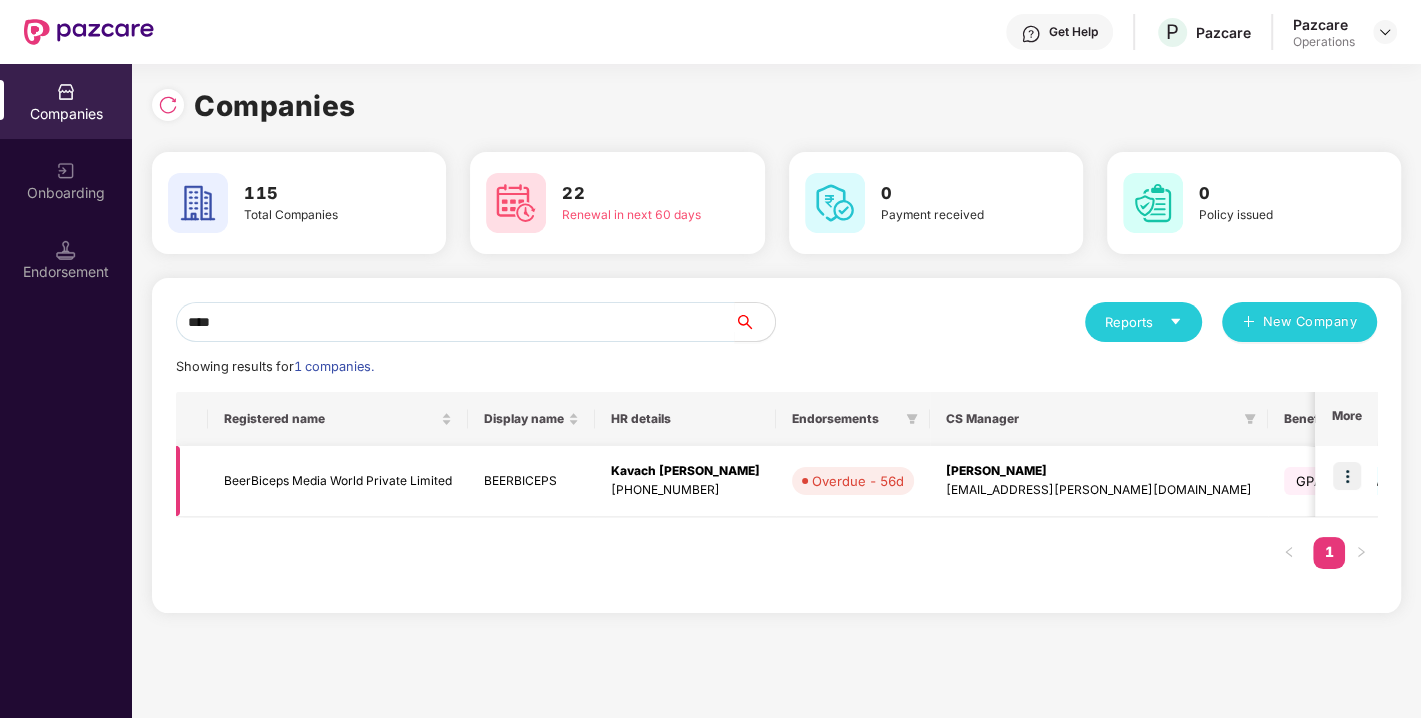 click at bounding box center [1347, 476] 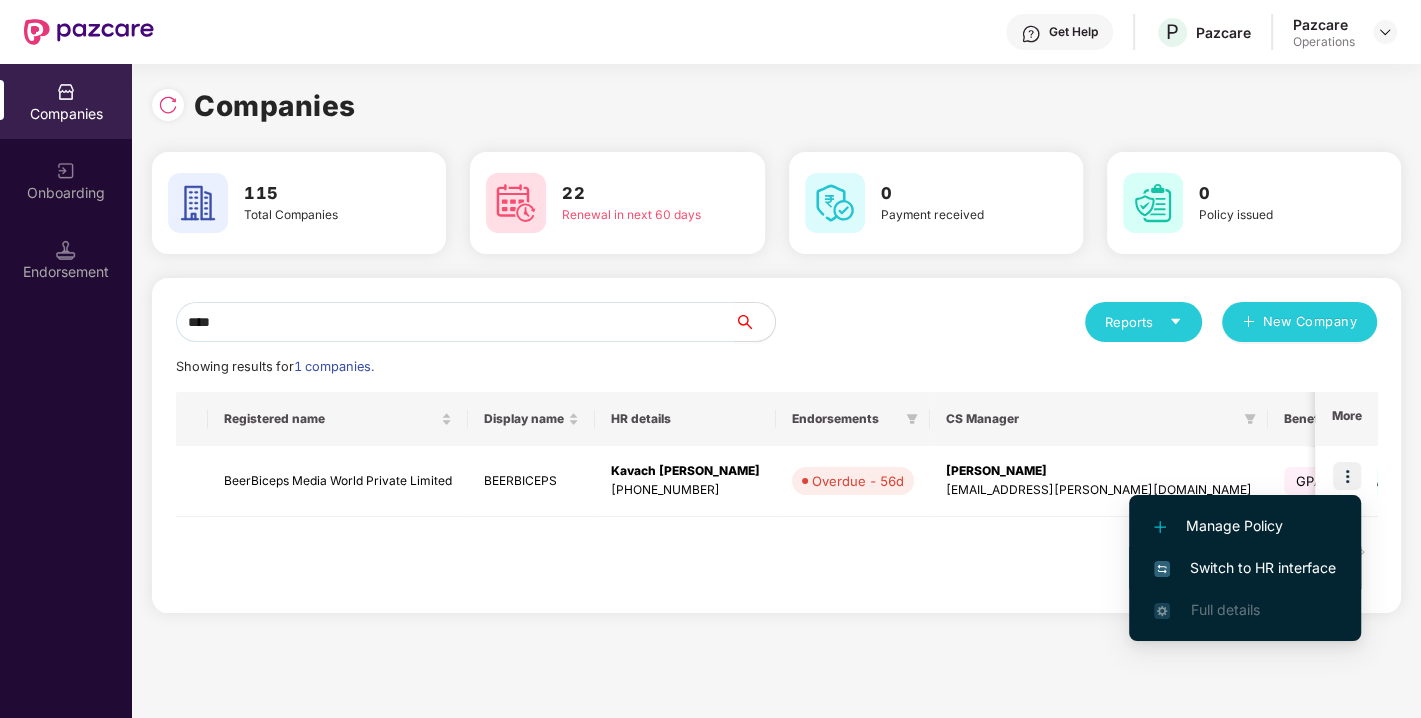 click on "Switch to HR interface" at bounding box center (1245, 568) 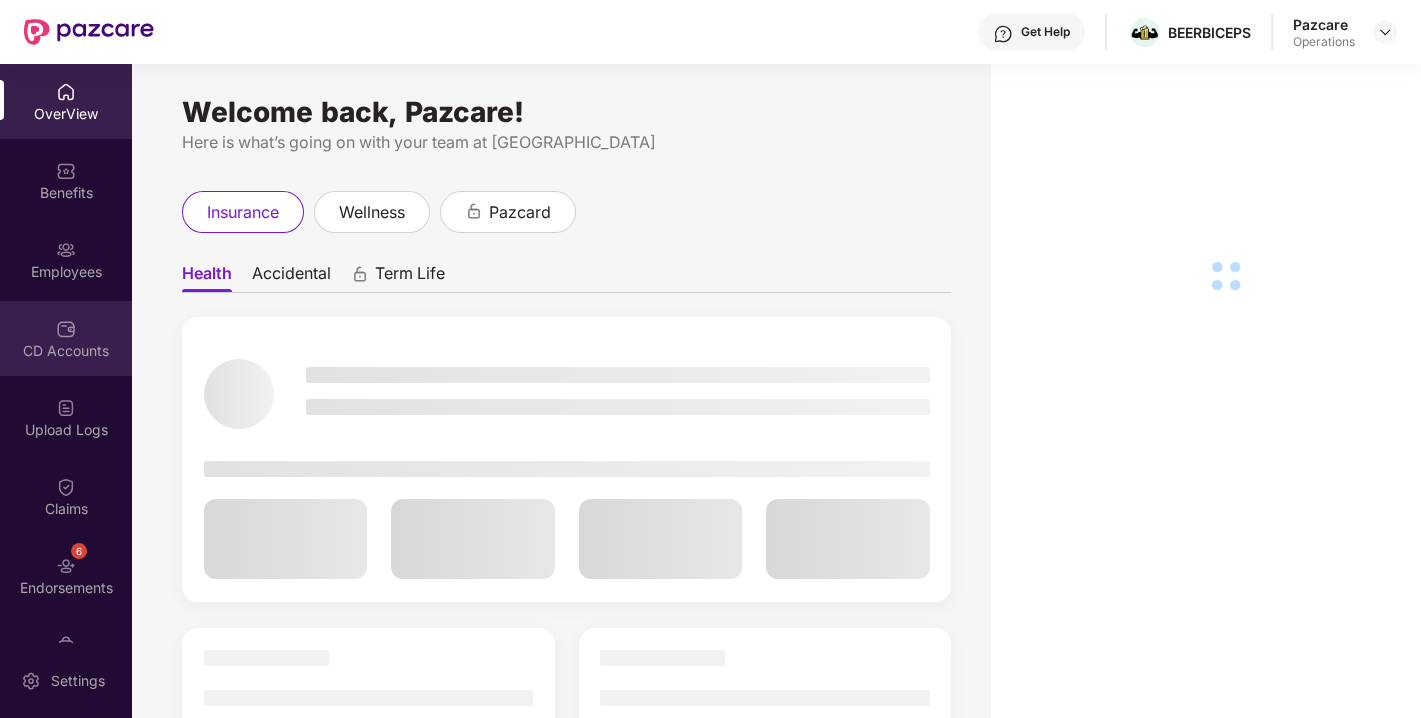 scroll, scrollTop: 52, scrollLeft: 0, axis: vertical 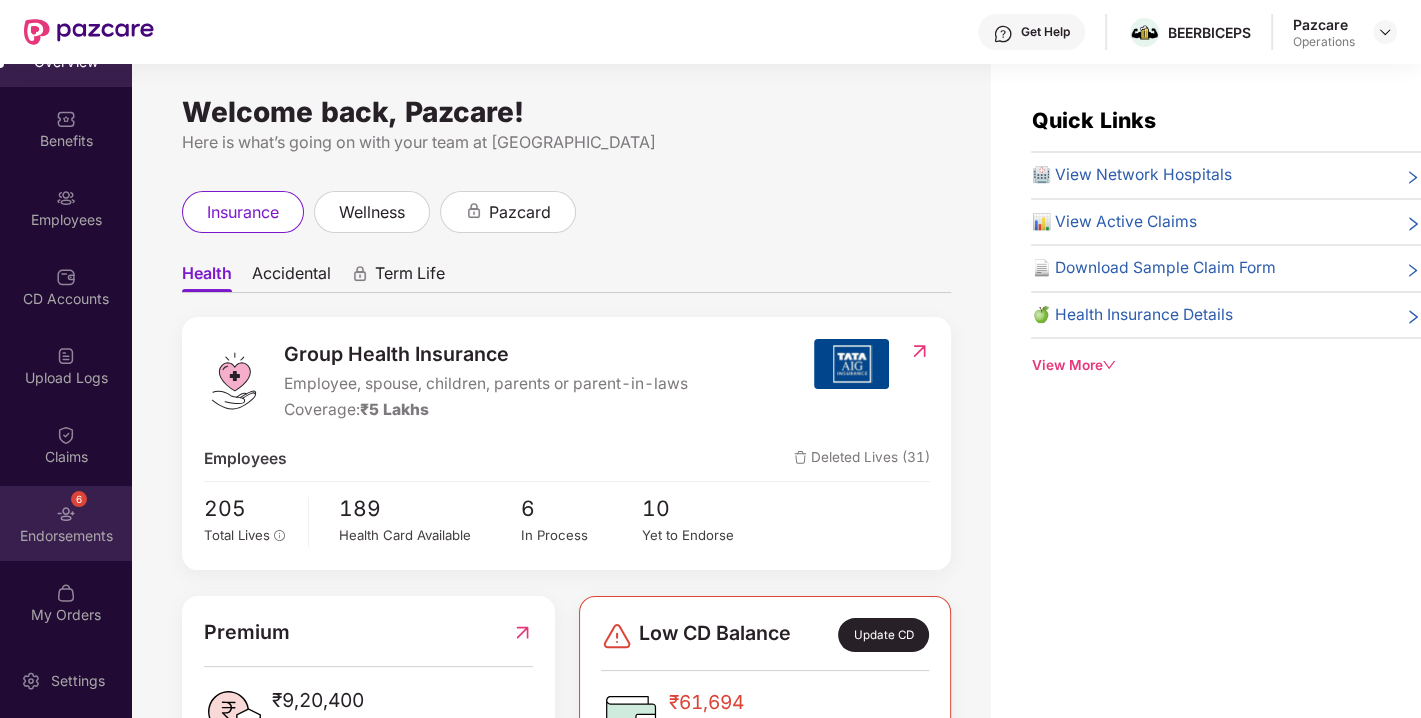 click on "Endorsements" at bounding box center [66, 536] 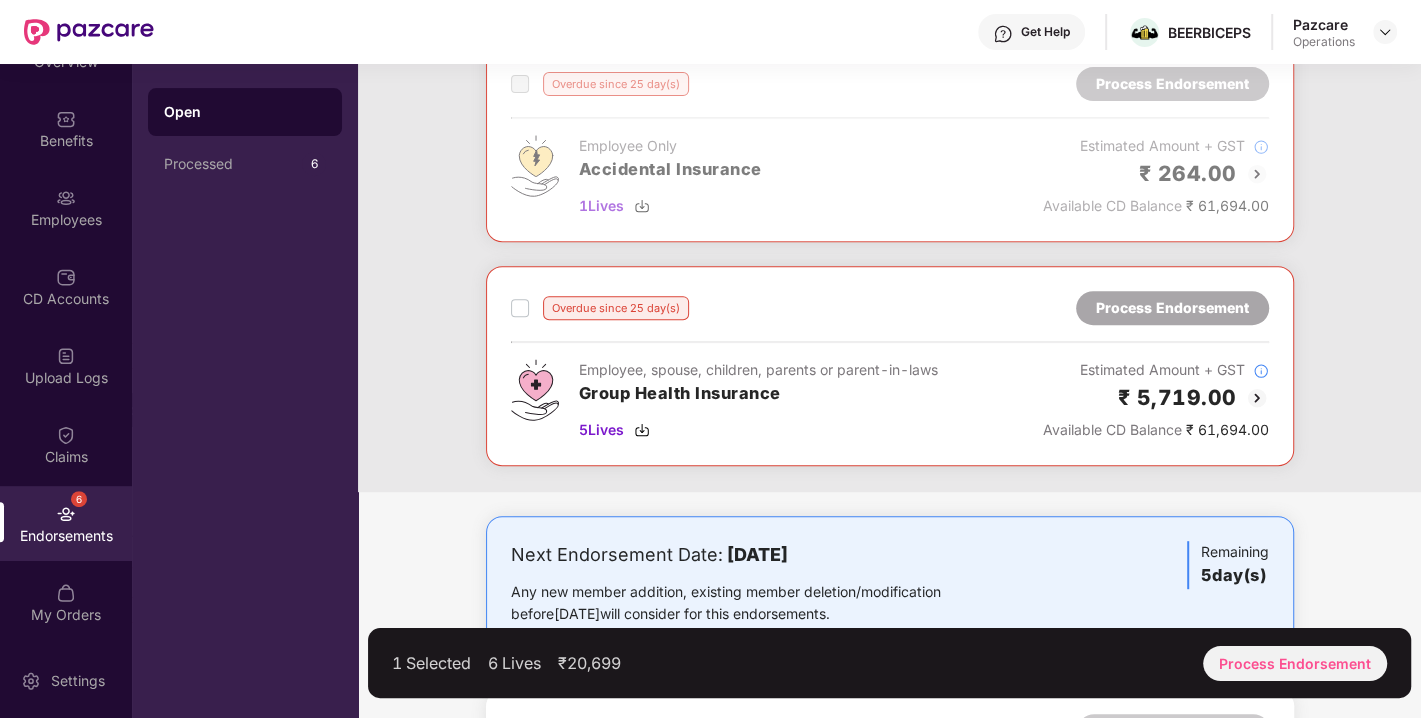 scroll, scrollTop: 582, scrollLeft: 0, axis: vertical 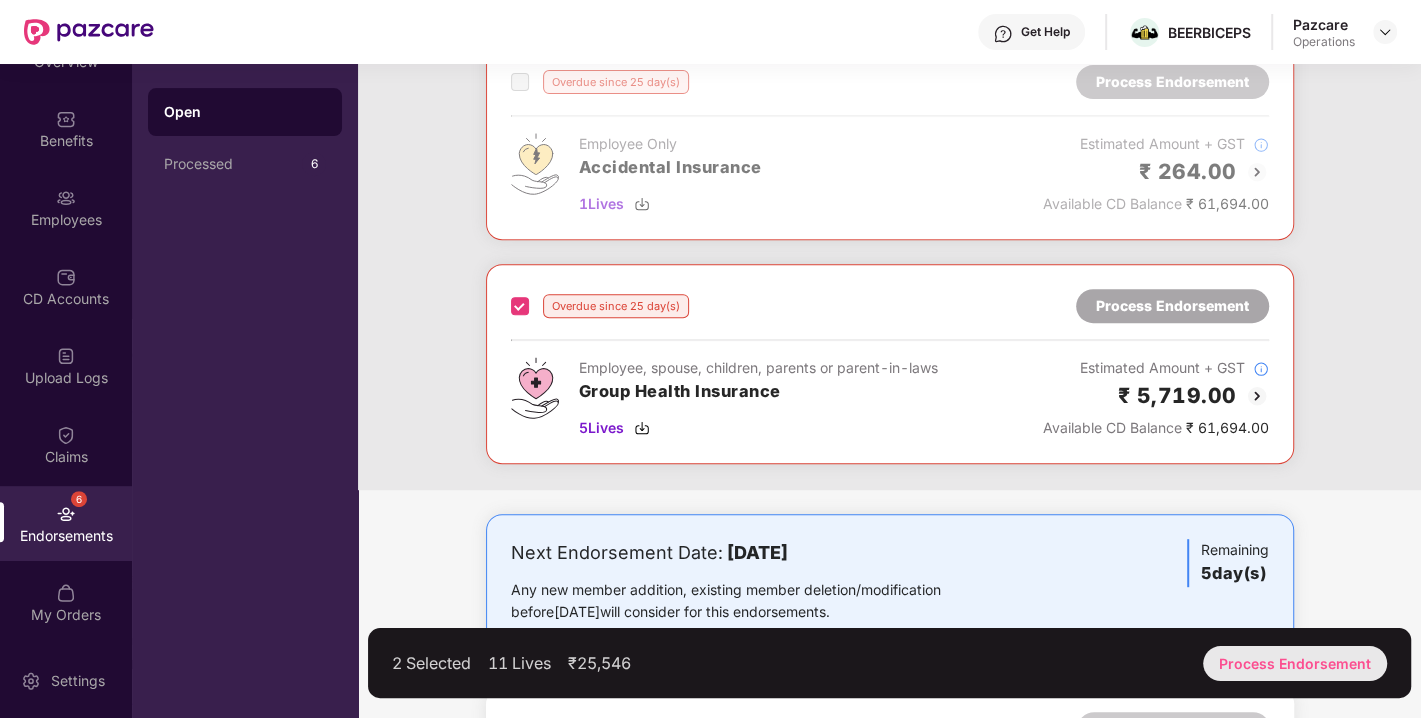 click on "Process Endorsement" at bounding box center [1295, 663] 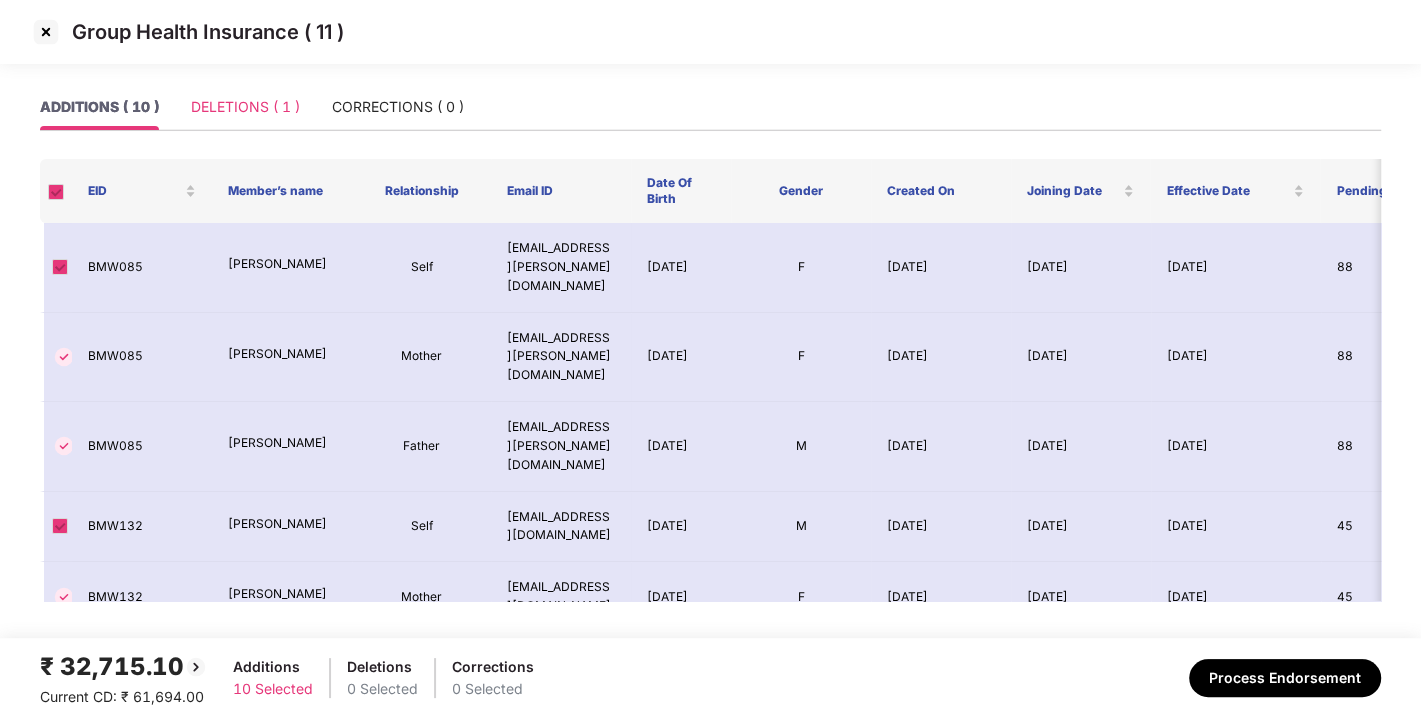 click on "DELETIONS ( 1 )" at bounding box center [245, 107] 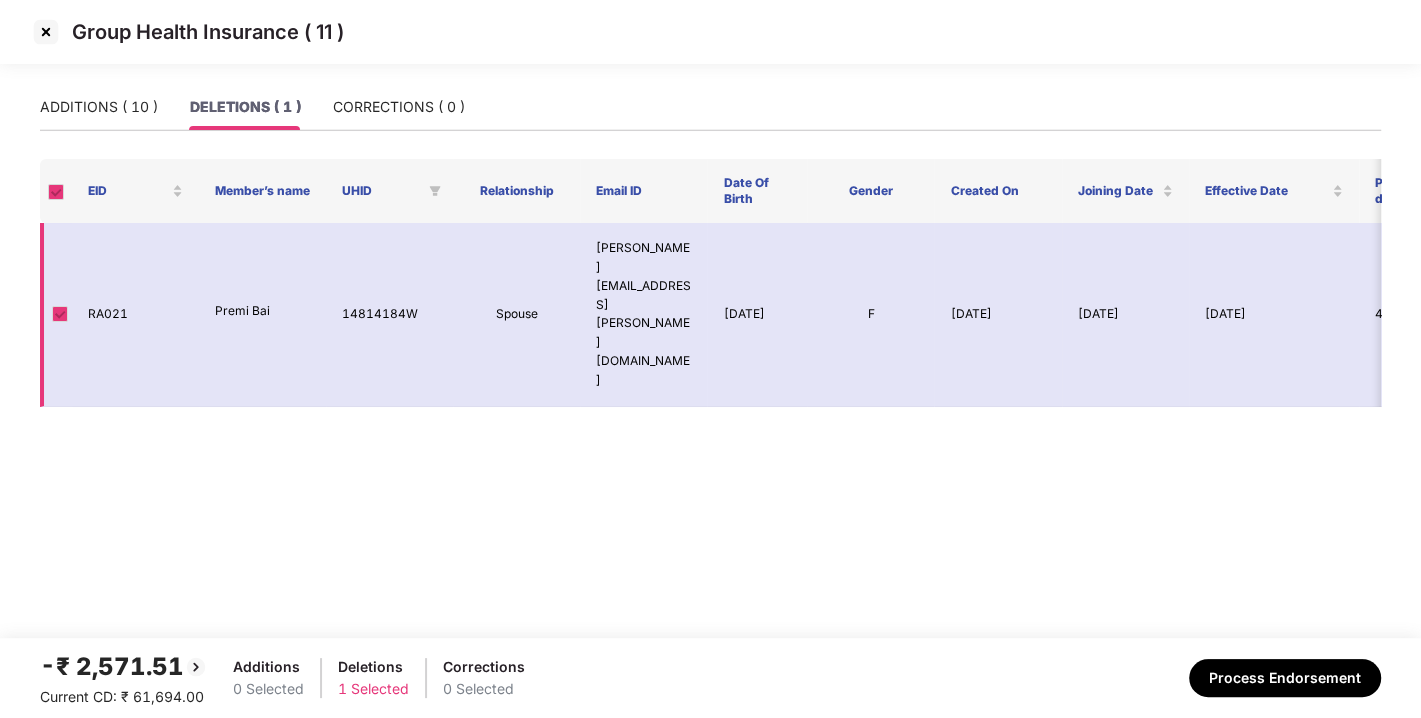 click at bounding box center [60, 314] 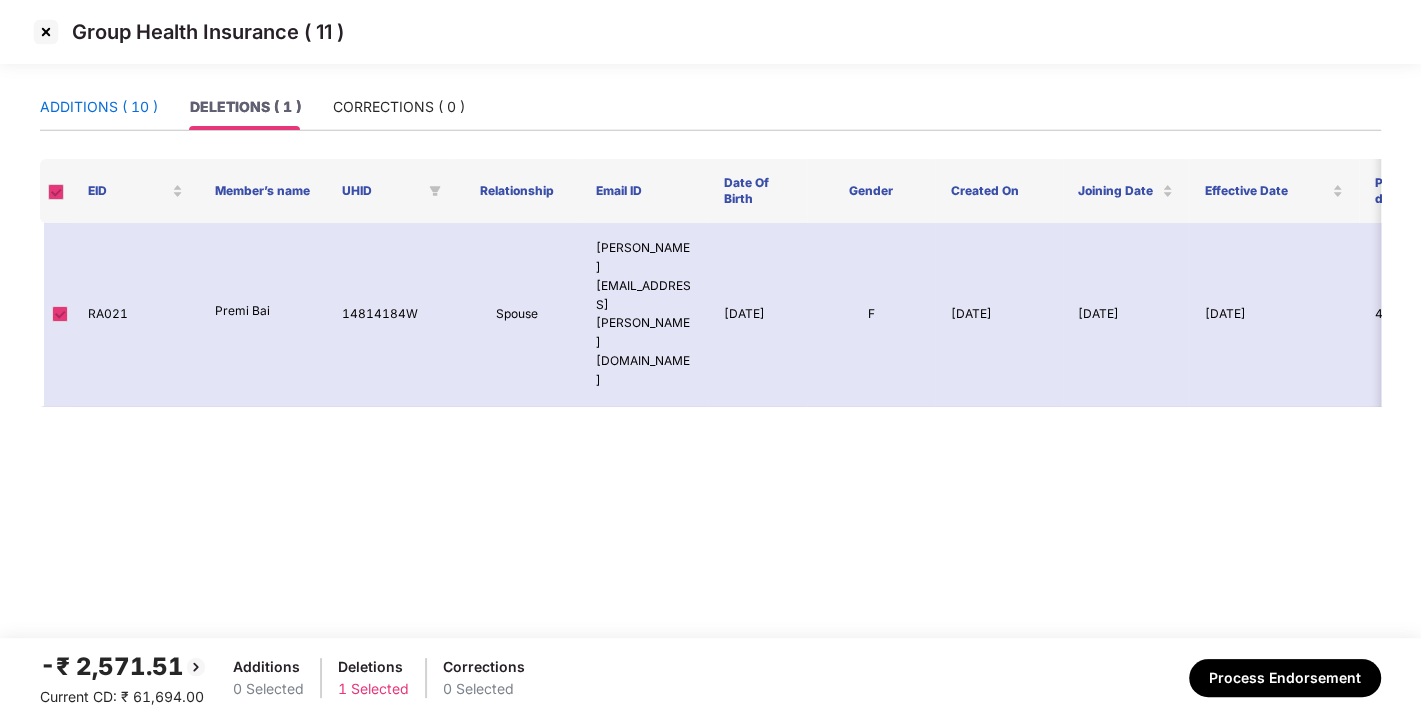 click on "ADDITIONS ( 10 )" at bounding box center [99, 107] 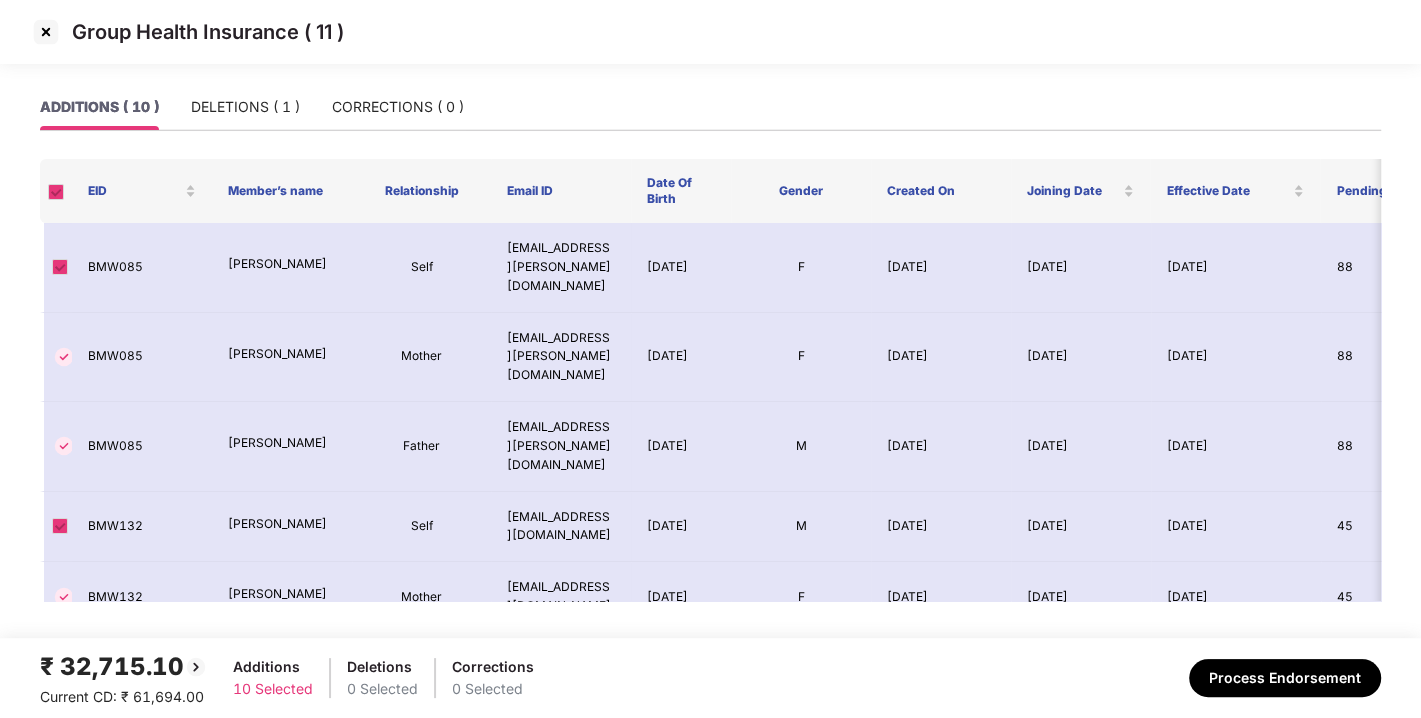 click at bounding box center [46, 32] 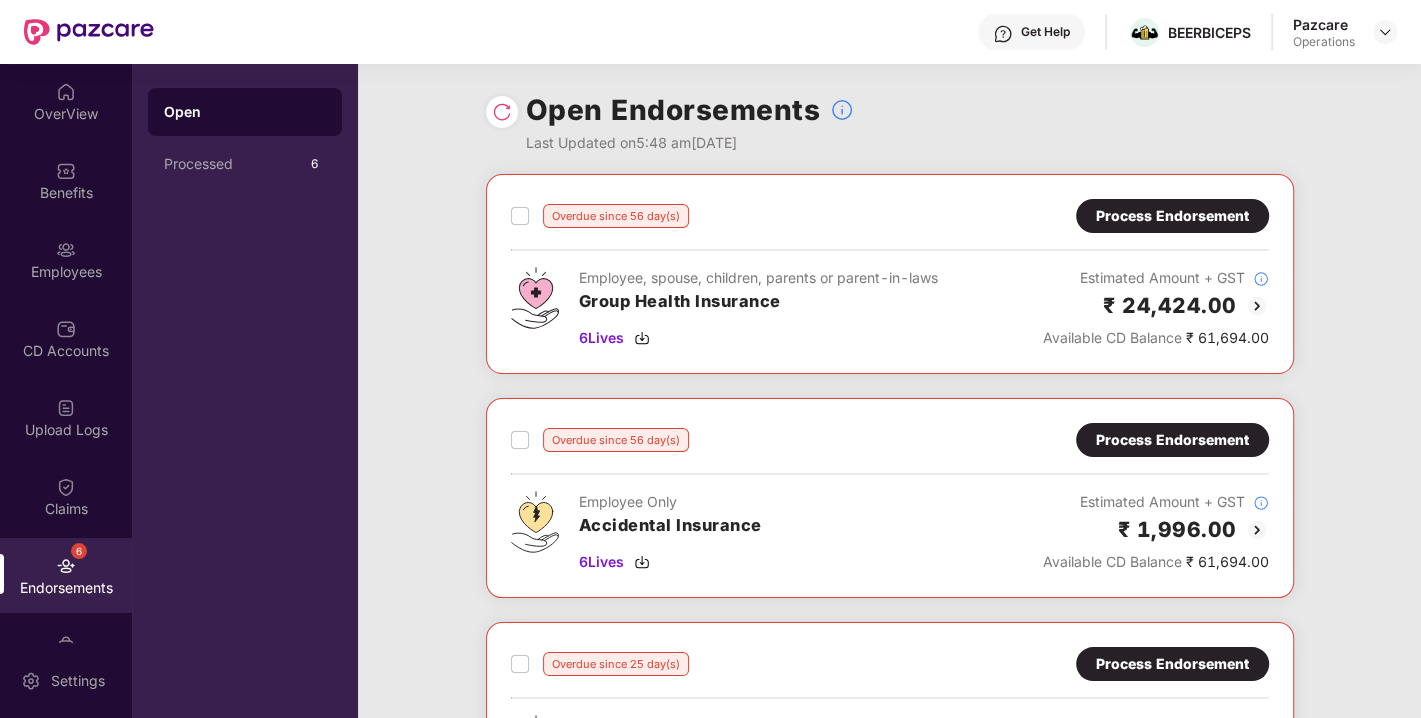 click on "Process Endorsement" at bounding box center (1172, 216) 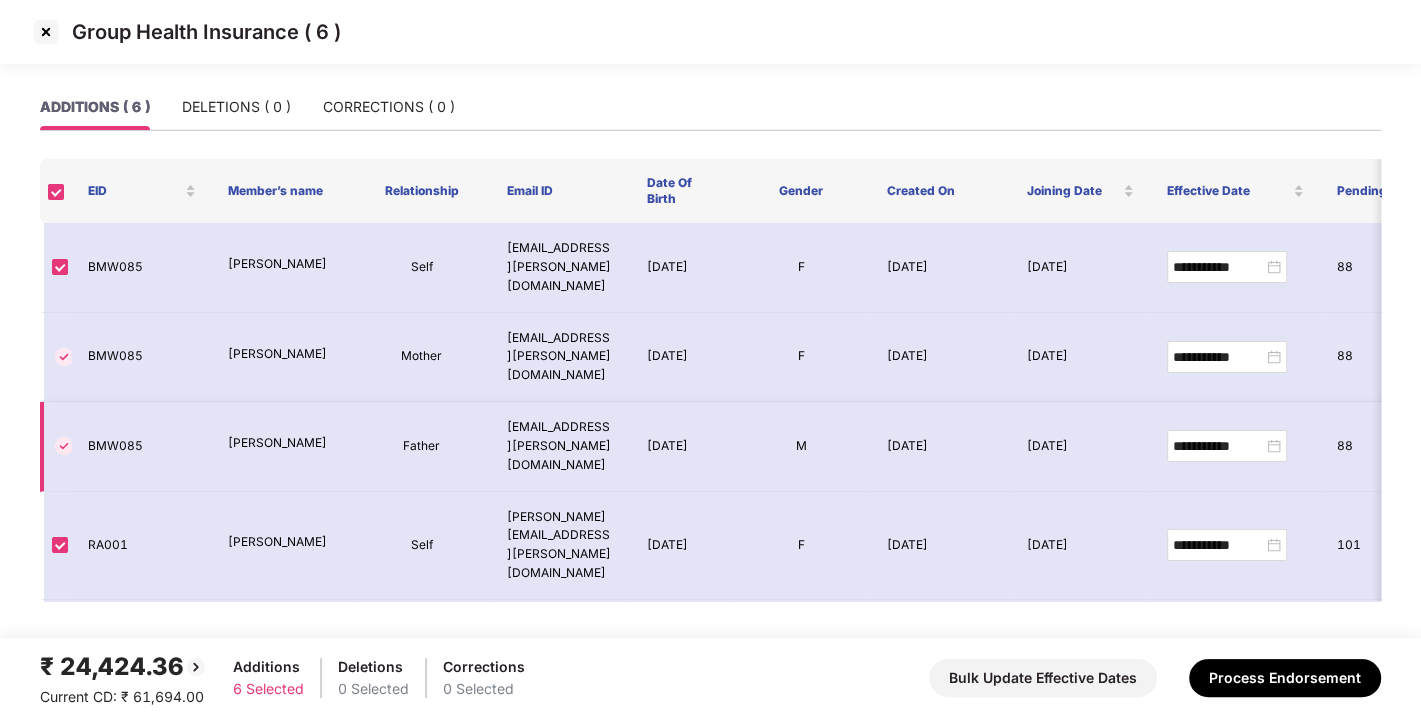scroll, scrollTop: 54, scrollLeft: 0, axis: vertical 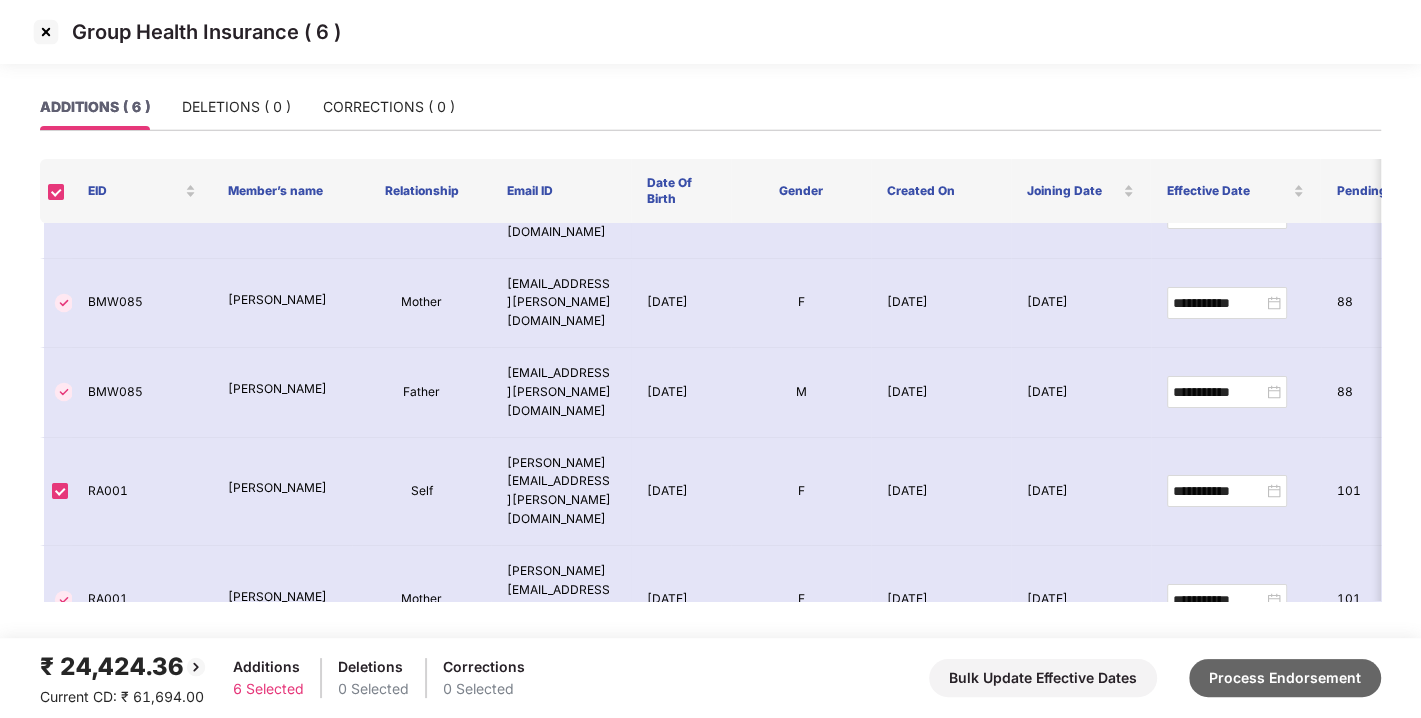 click on "Process Endorsement" at bounding box center [1285, 678] 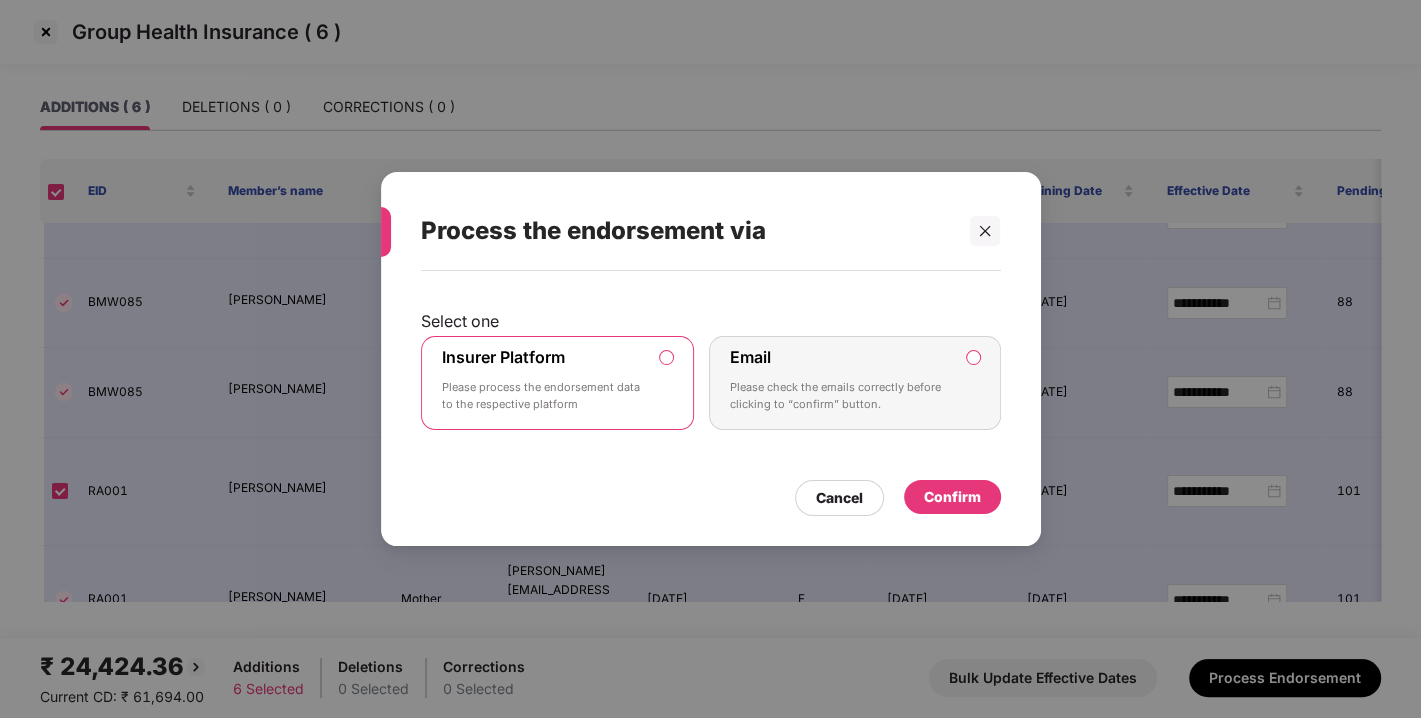 click on "Confirm" at bounding box center (952, 497) 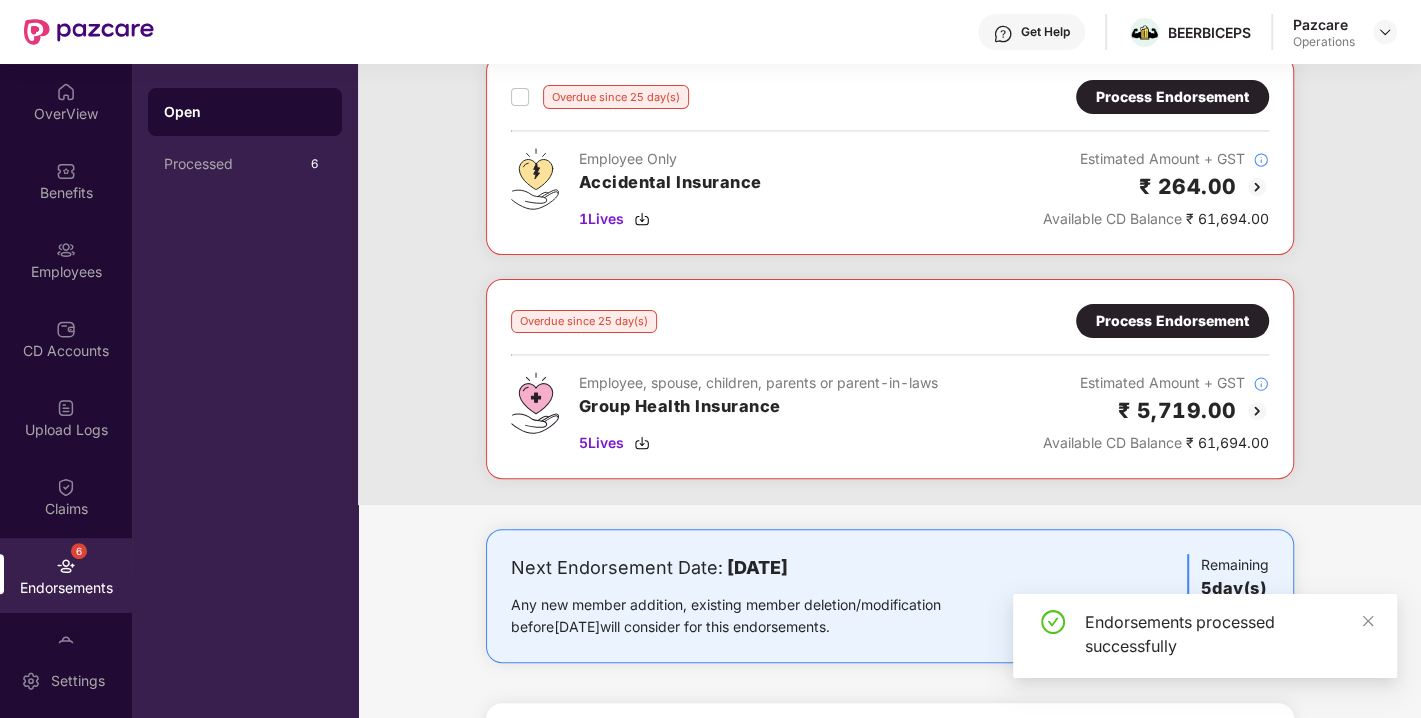 scroll, scrollTop: 346, scrollLeft: 0, axis: vertical 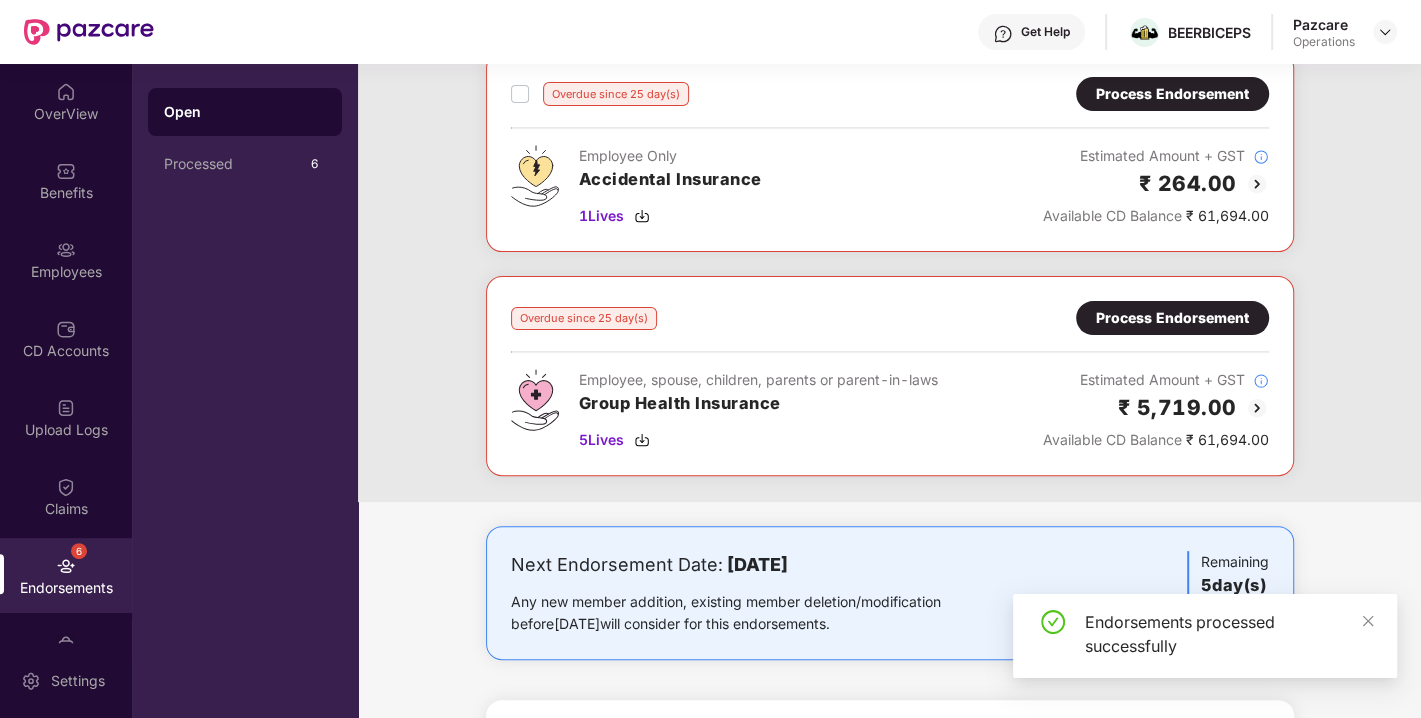 click on "Process Endorsement" at bounding box center [1172, 318] 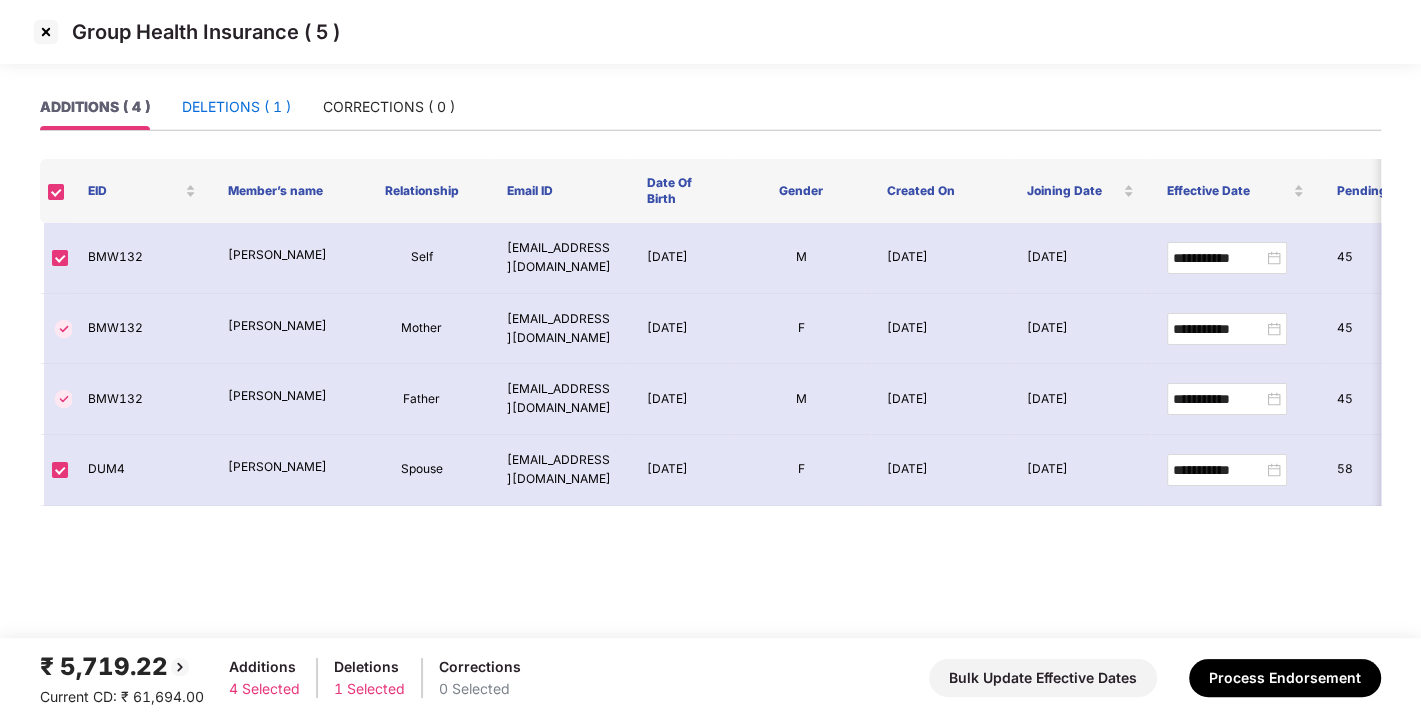 click on "DELETIONS ( 1 )" at bounding box center (236, 107) 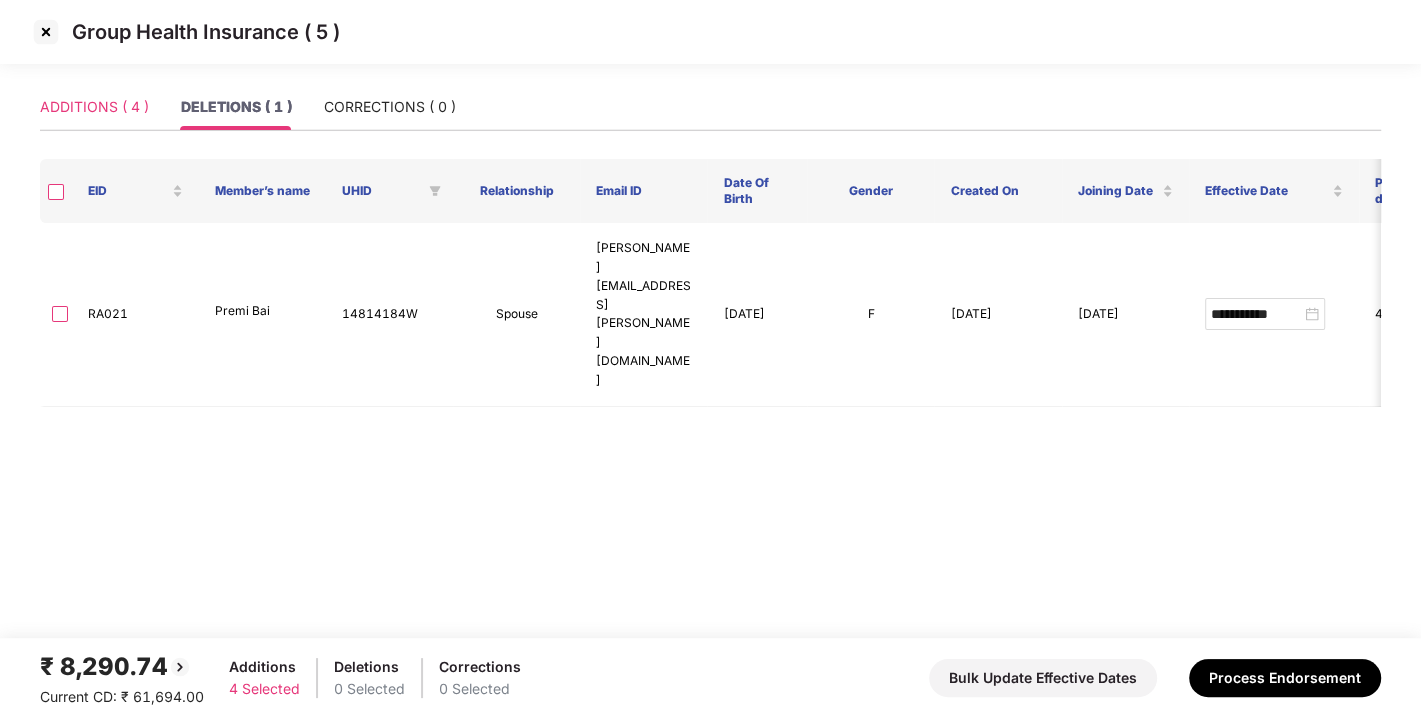 click on "ADDITIONS ( 4 )" at bounding box center [94, 107] 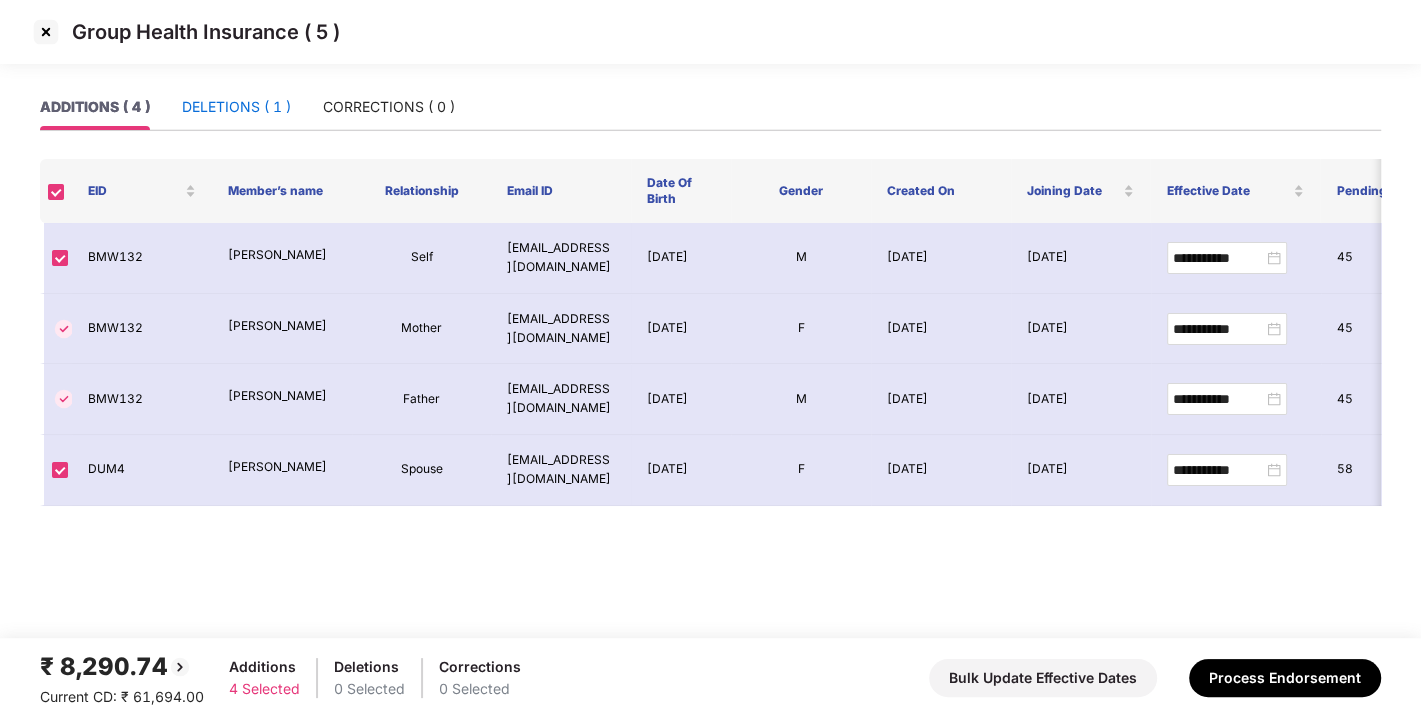 click on "DELETIONS ( 1 )" at bounding box center [236, 107] 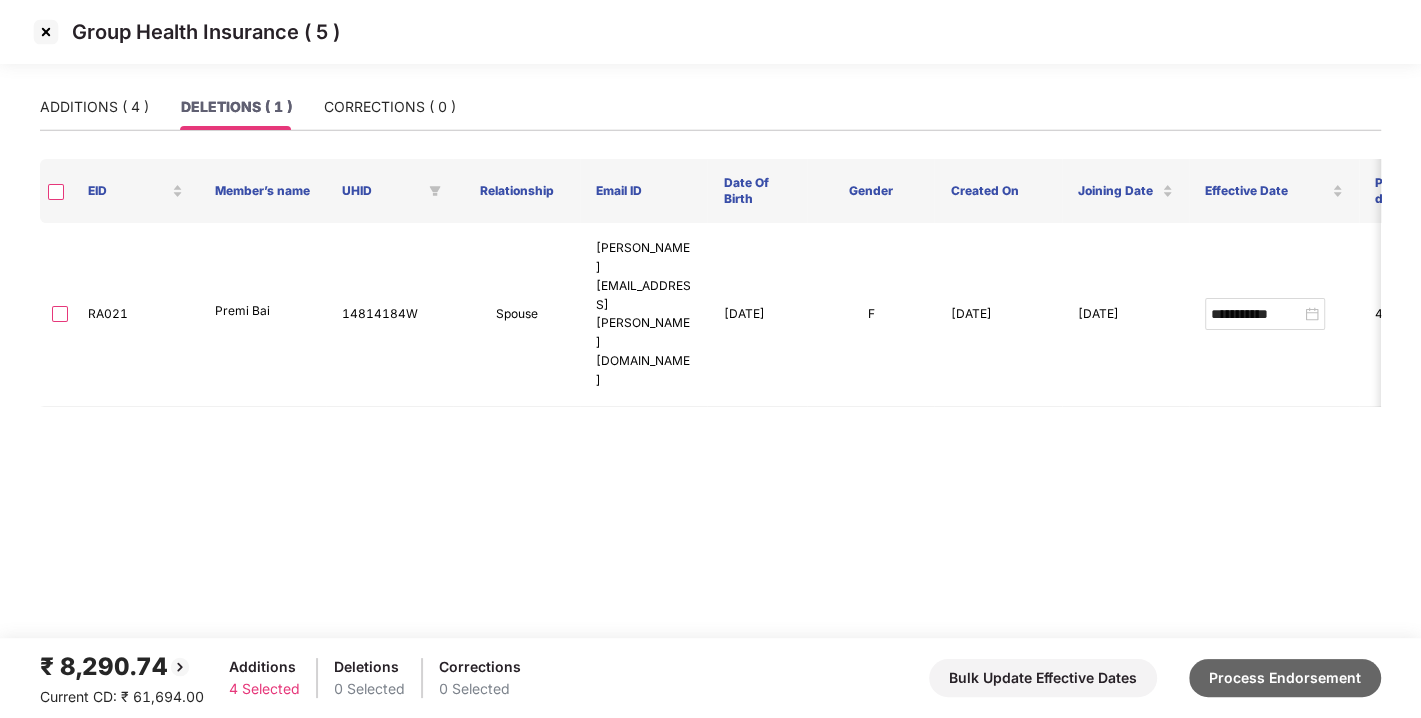 click on "Process Endorsement" at bounding box center [1285, 678] 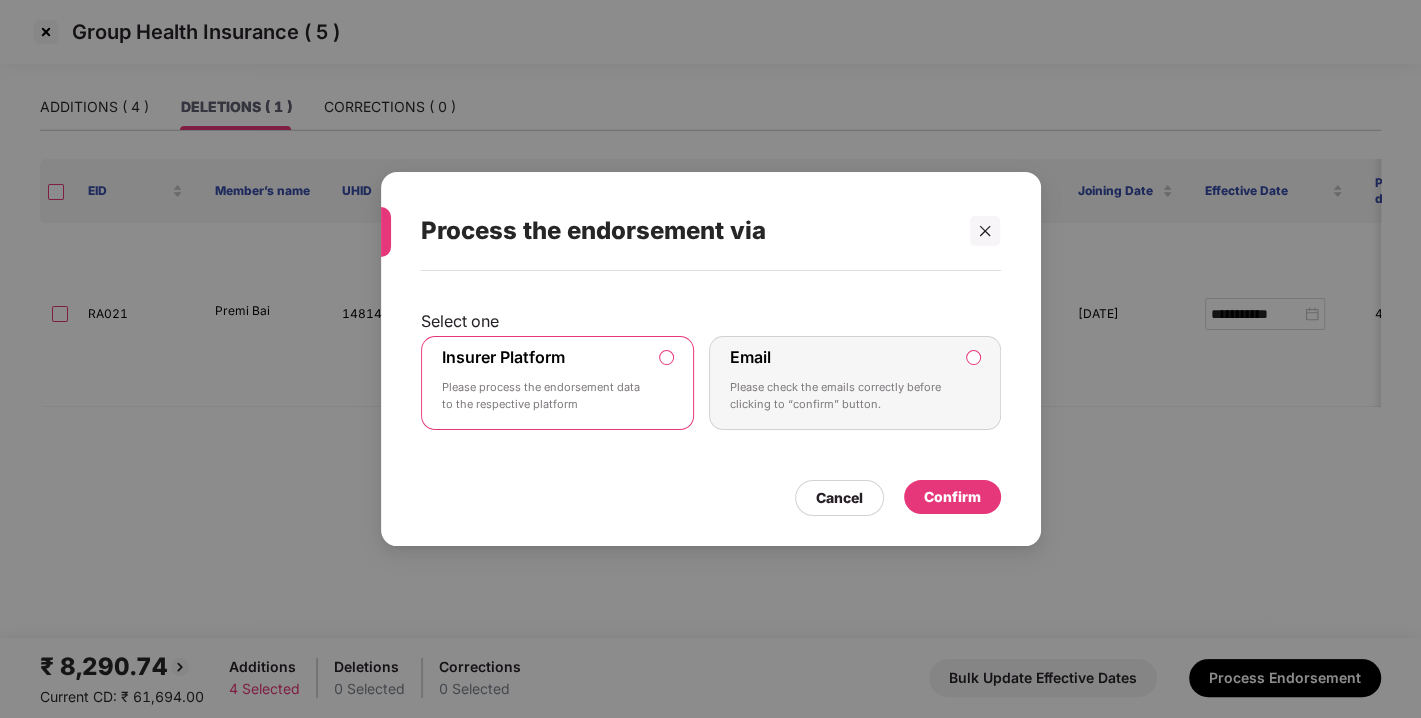 click on "Confirm" at bounding box center (952, 497) 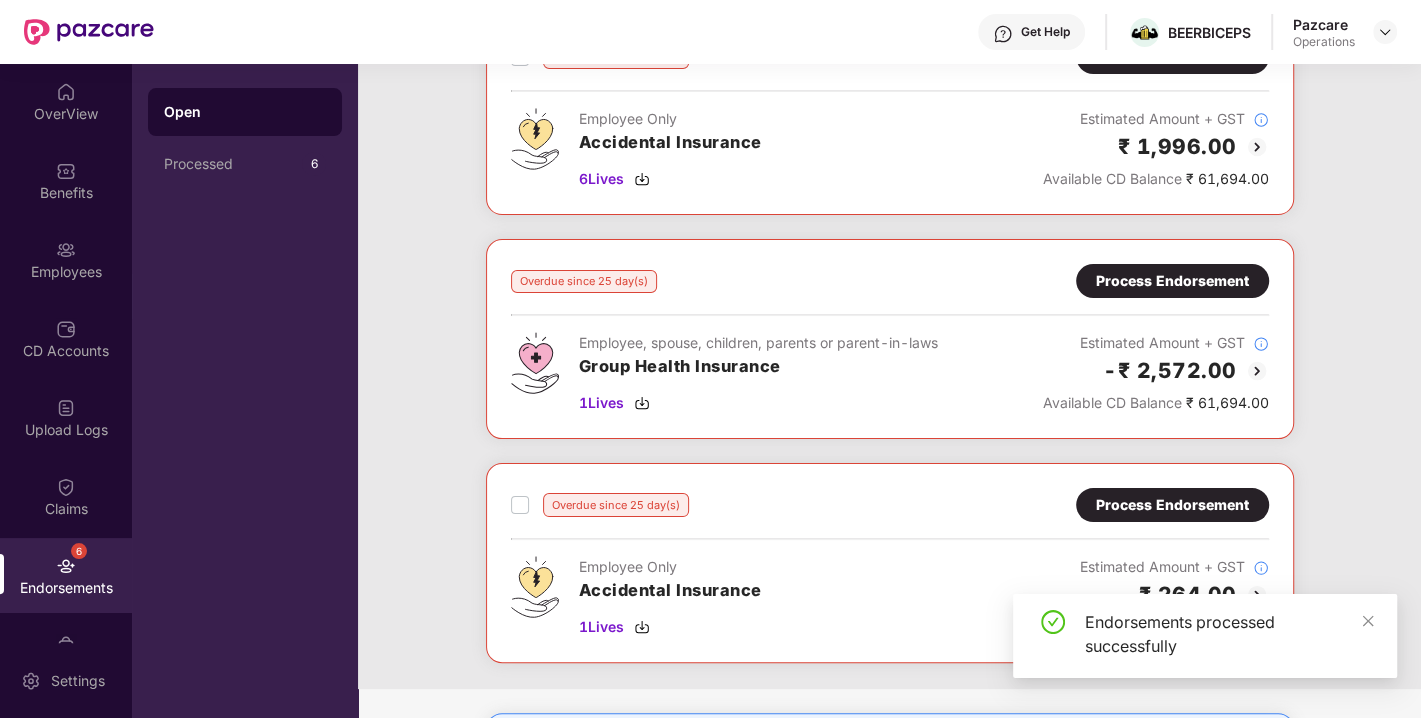 scroll, scrollTop: 0, scrollLeft: 0, axis: both 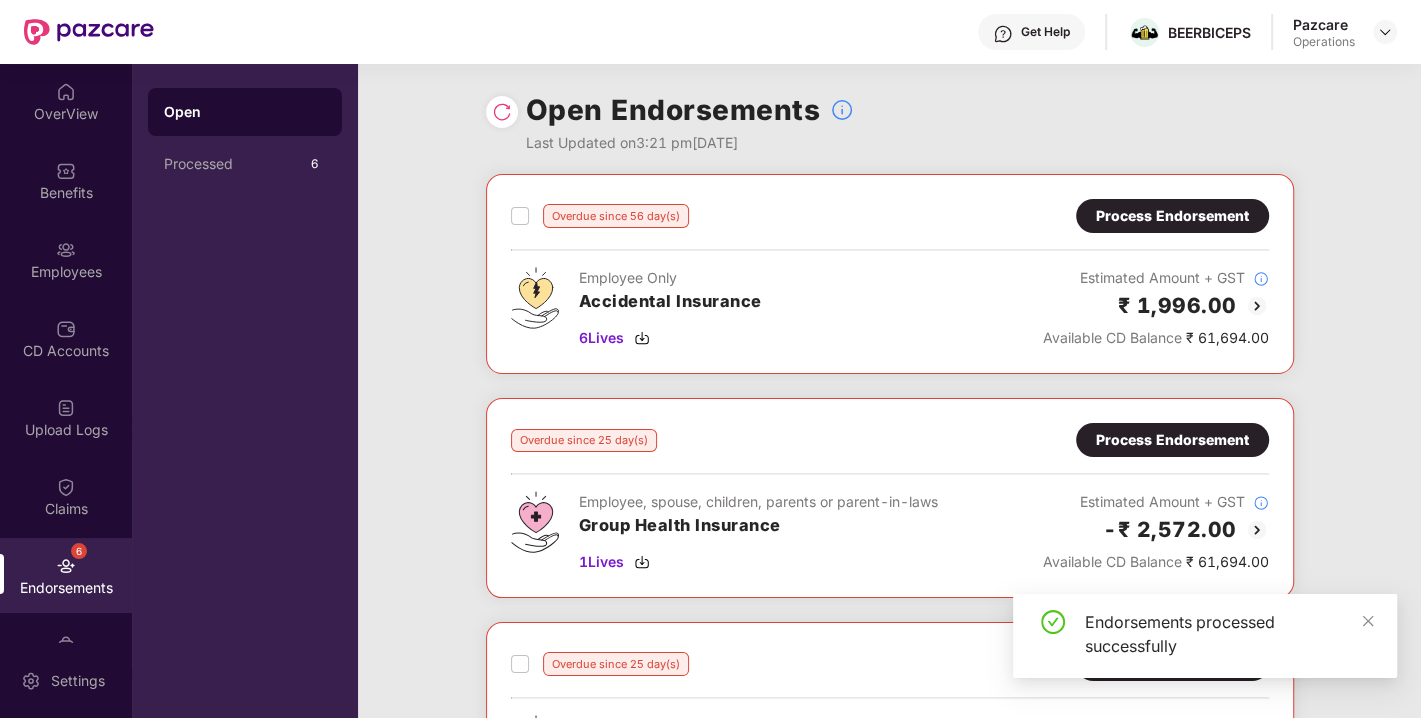 click at bounding box center (502, 112) 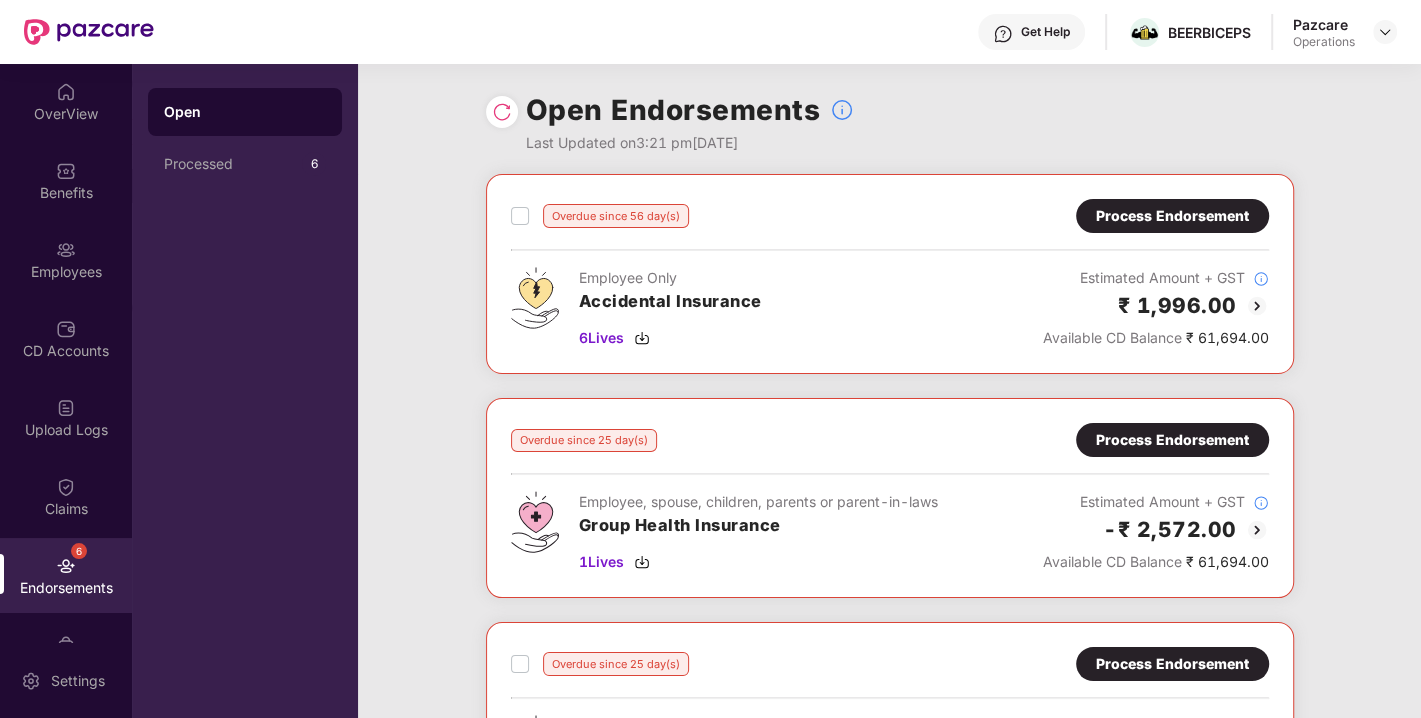click at bounding box center [502, 112] 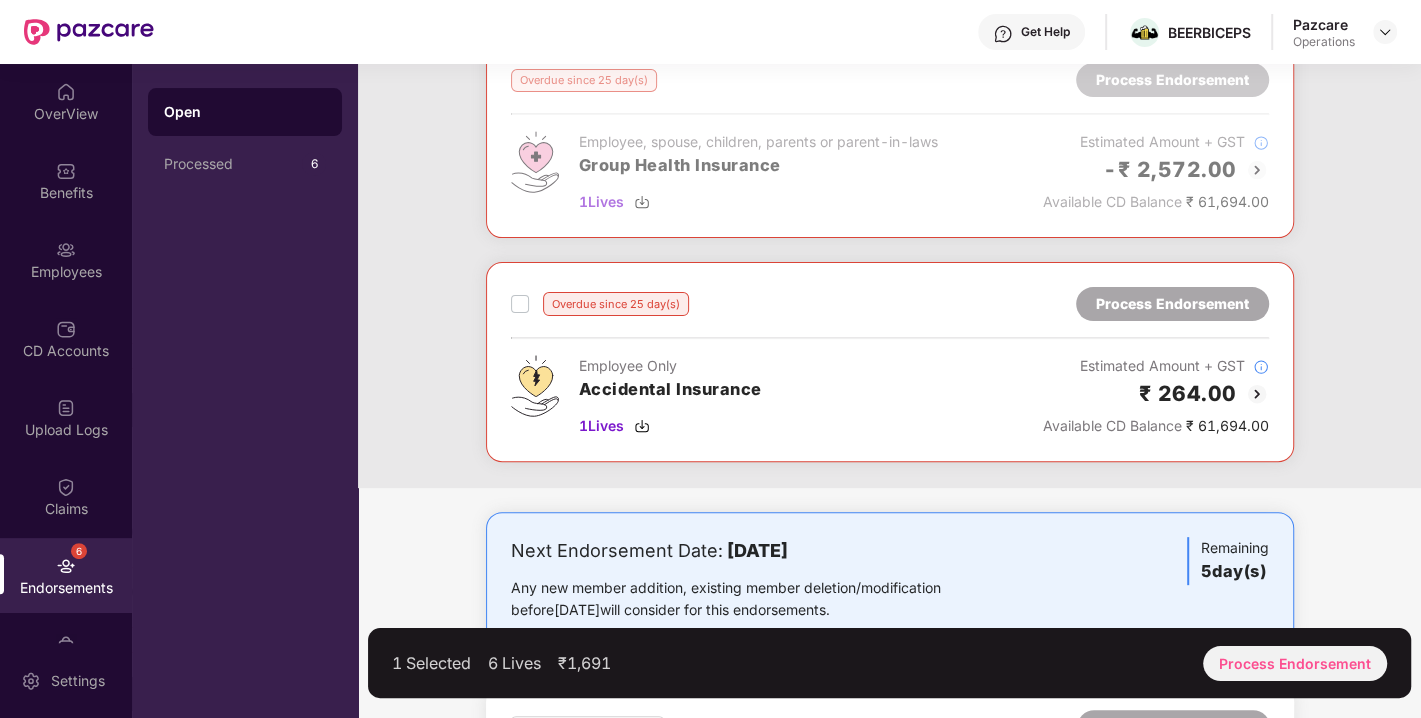 scroll, scrollTop: 379, scrollLeft: 0, axis: vertical 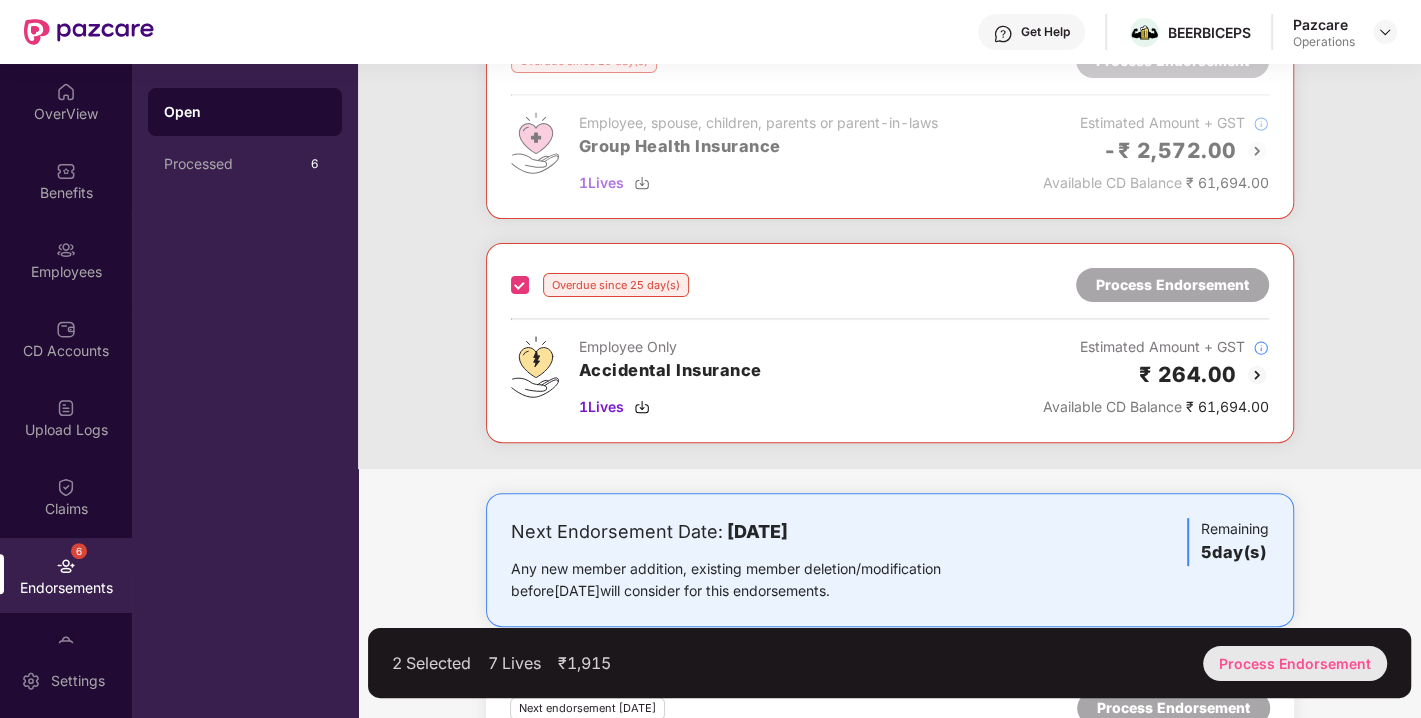 click on "Process Endorsement" at bounding box center [1295, 663] 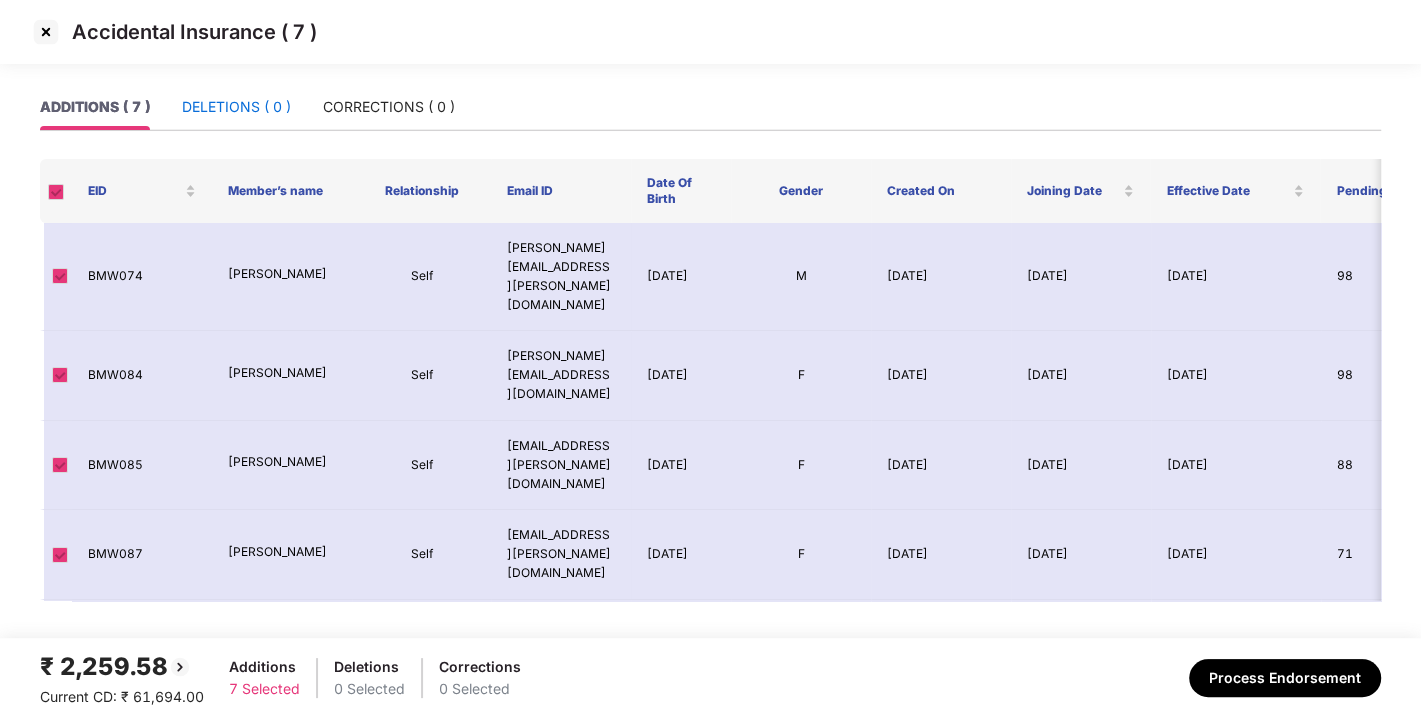 click on "DELETIONS ( 0 )" at bounding box center (236, 107) 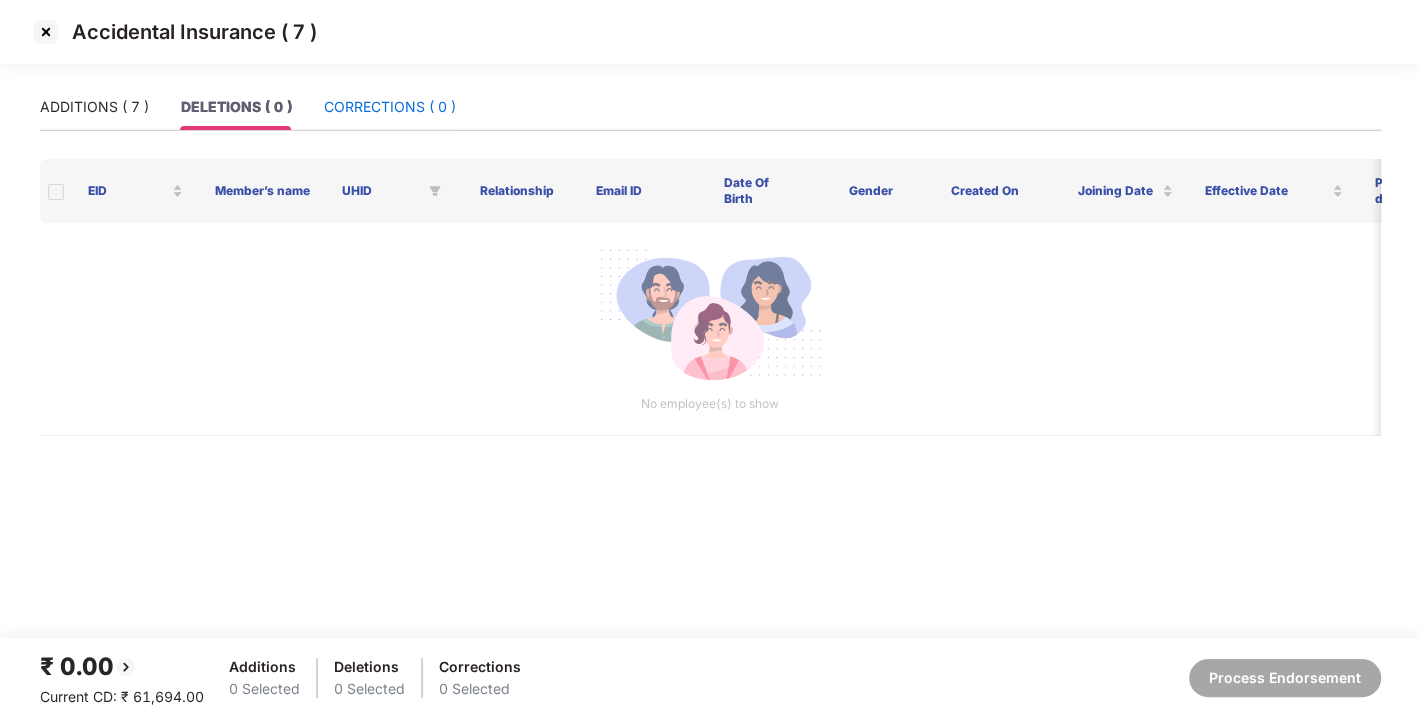 click on "CORRECTIONS ( 0 )" at bounding box center (390, 107) 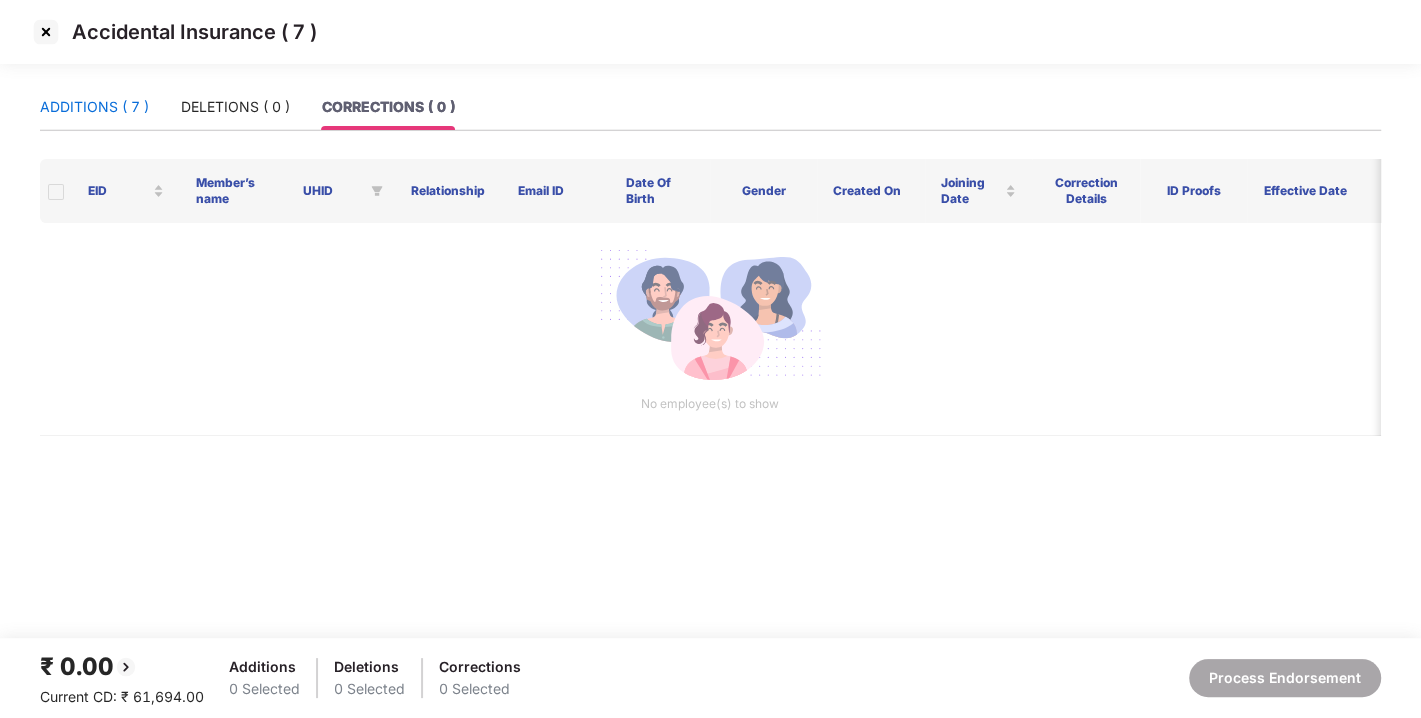 click on "ADDITIONS ( 7 )" at bounding box center (94, 107) 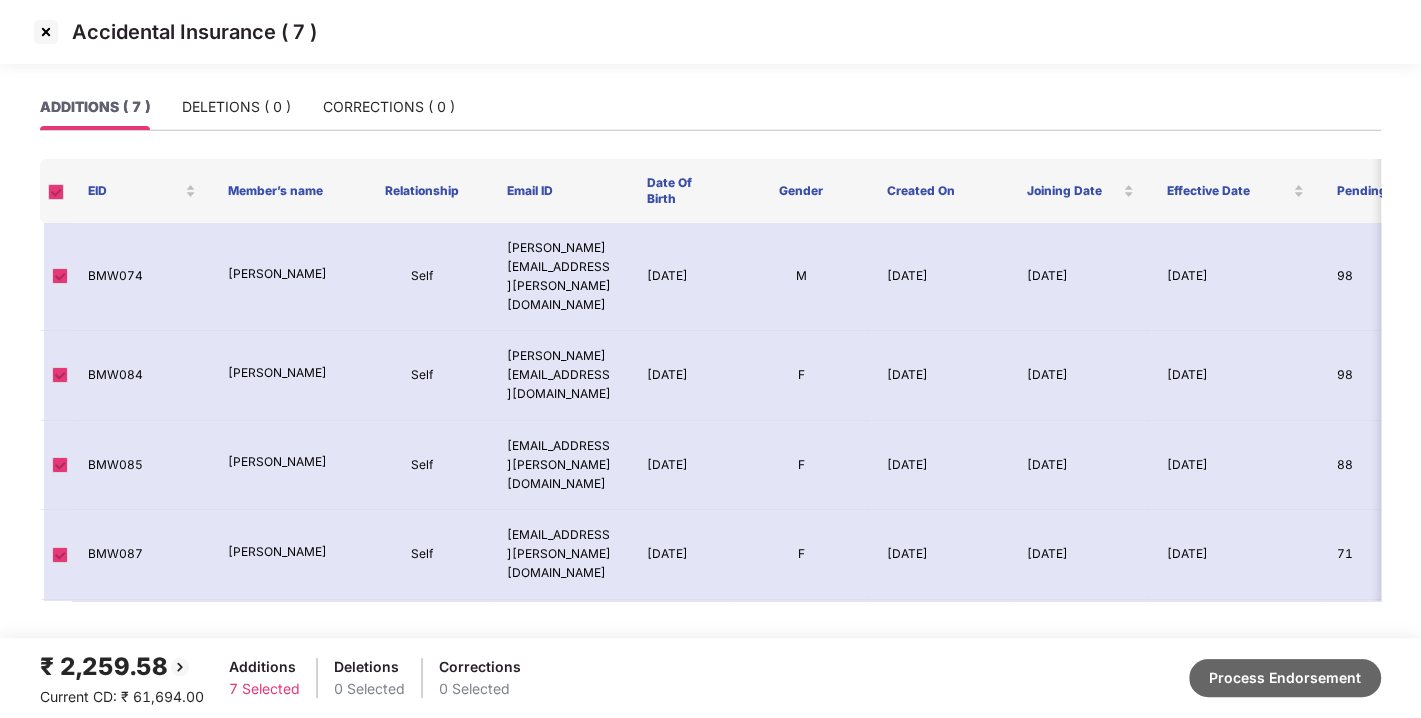 click on "Process Endorsement" at bounding box center [1285, 678] 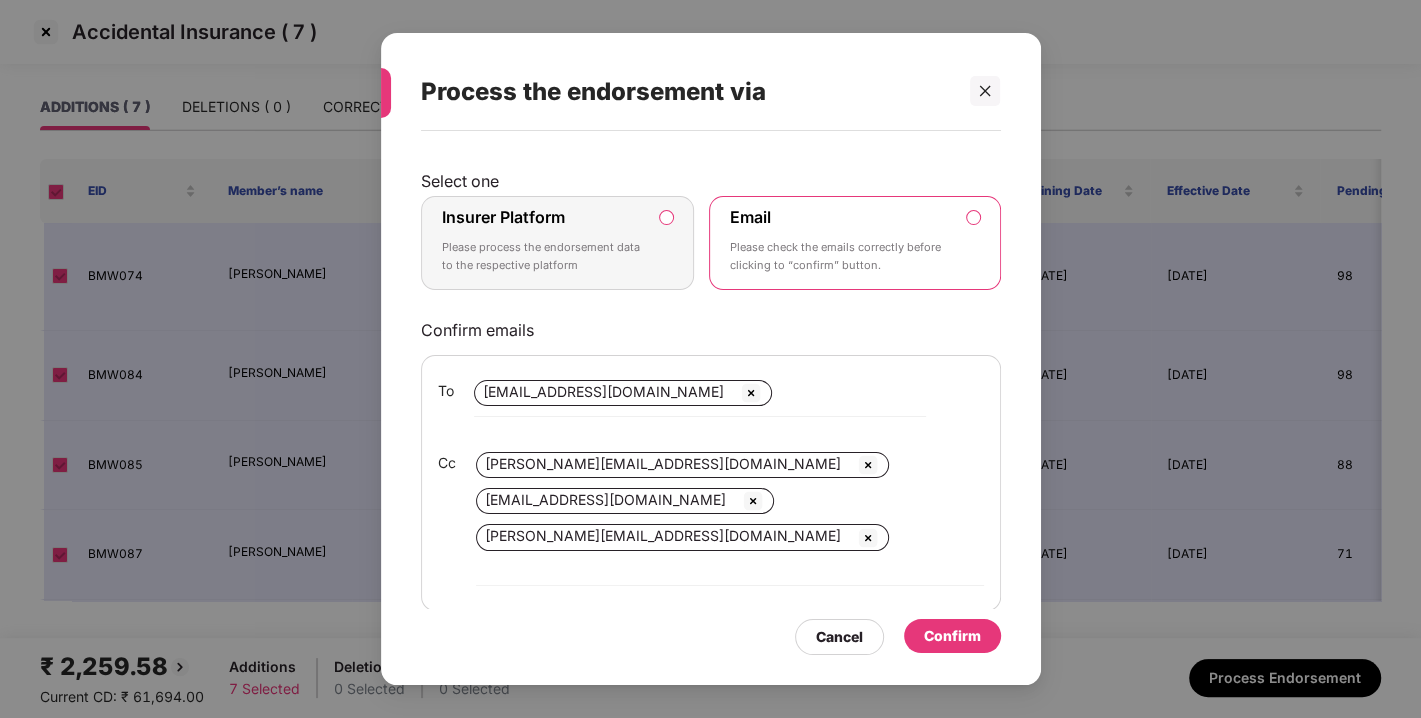 click on "Please process the endorsement data to the respective platform" at bounding box center (544, 256) 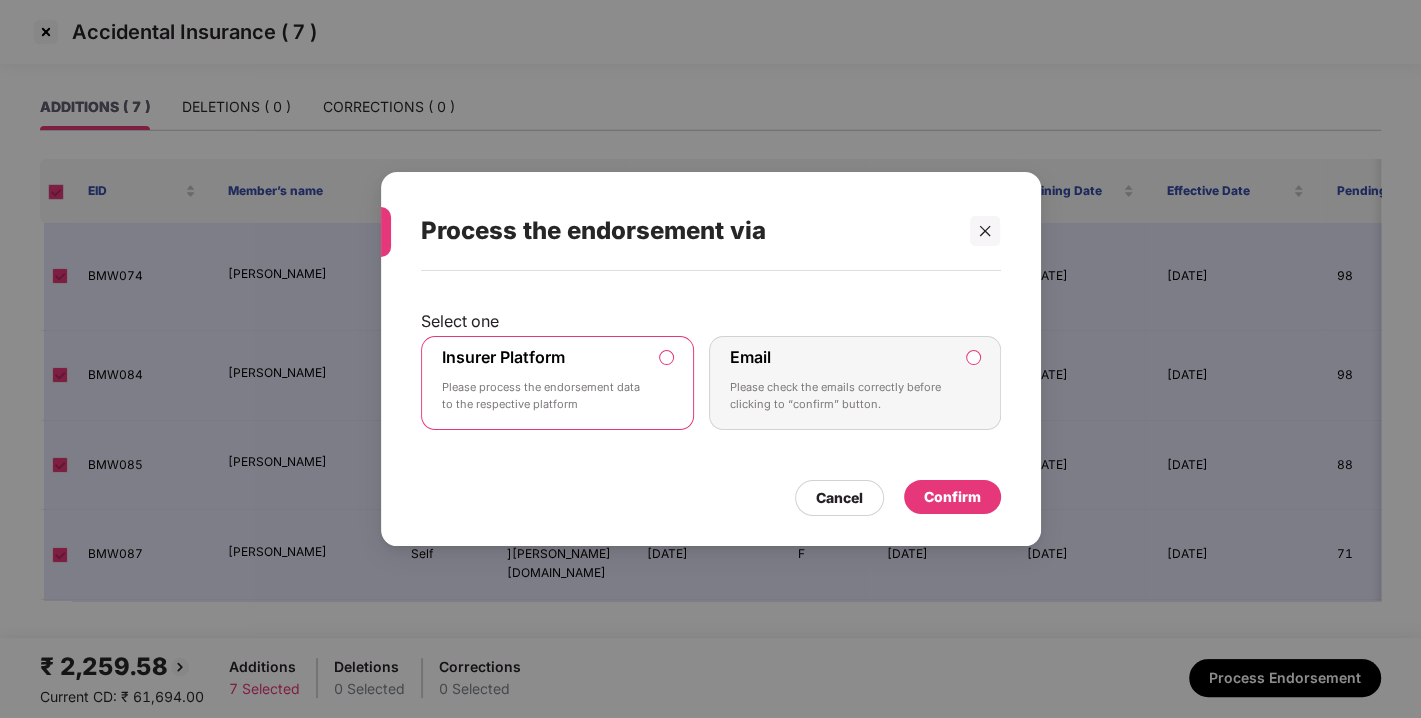click on "Confirm" at bounding box center [952, 497] 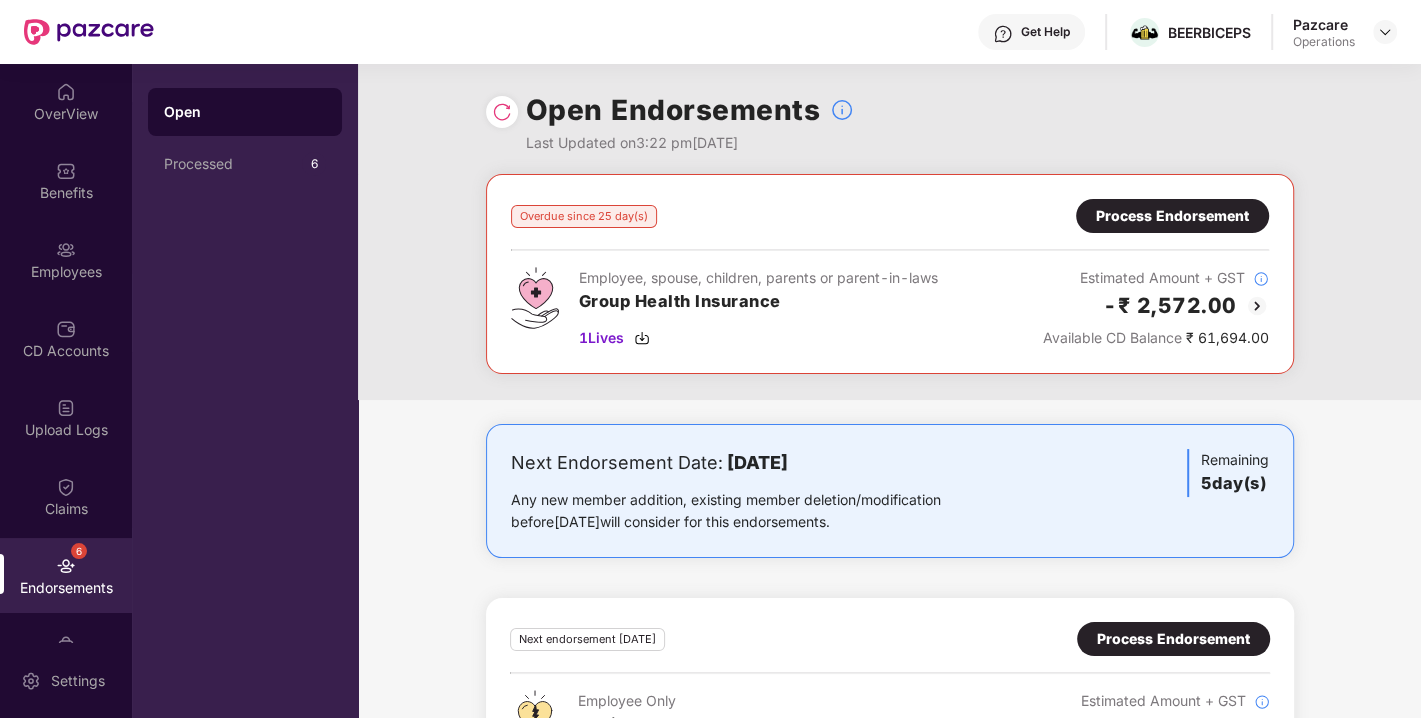 scroll, scrollTop: 100, scrollLeft: 0, axis: vertical 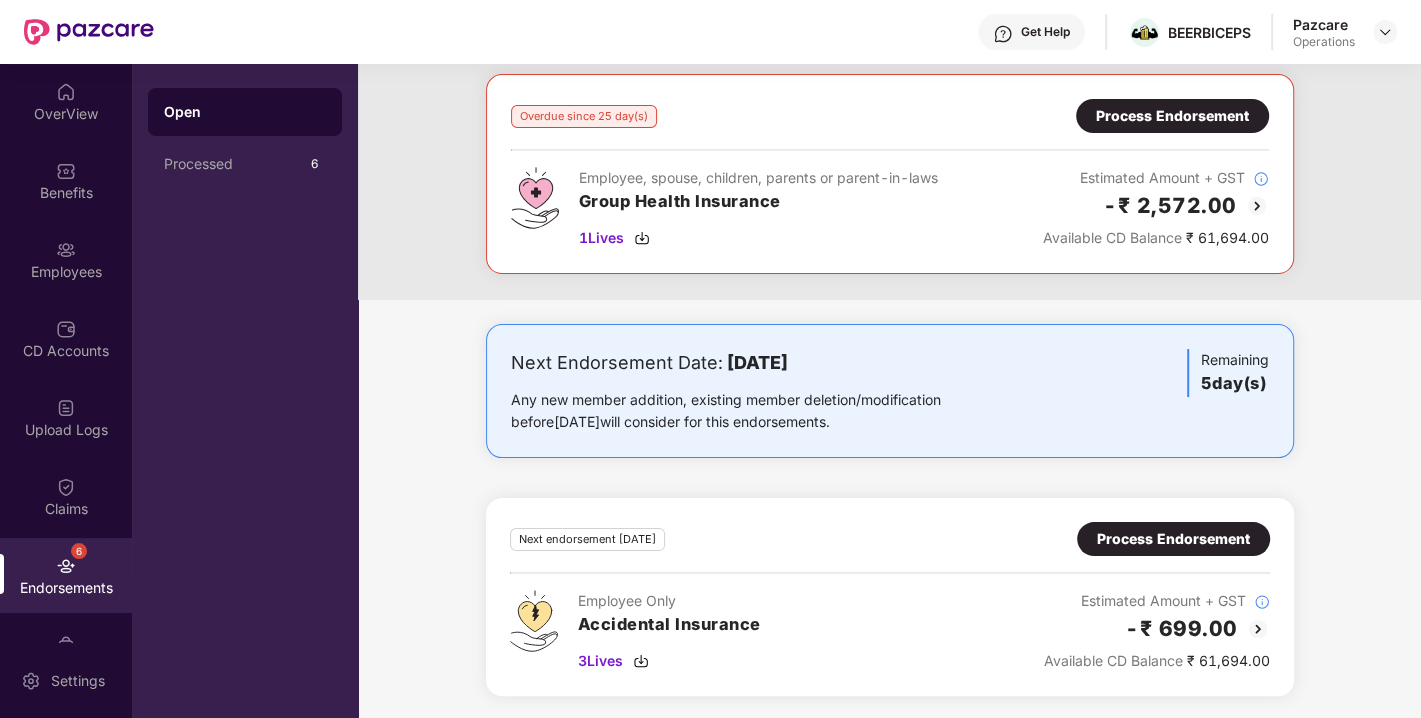 click on "Process Endorsement" at bounding box center (1173, 539) 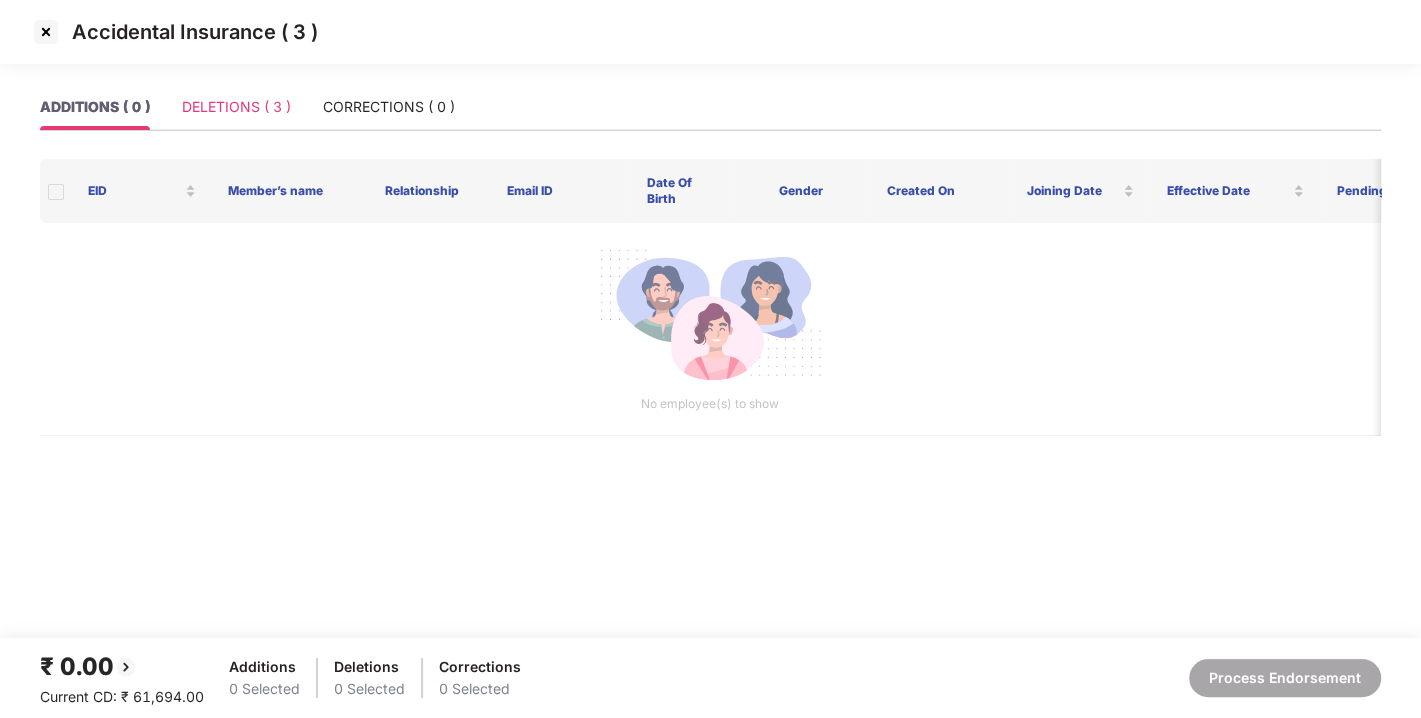 click on "DELETIONS ( 3 )" at bounding box center (236, 107) 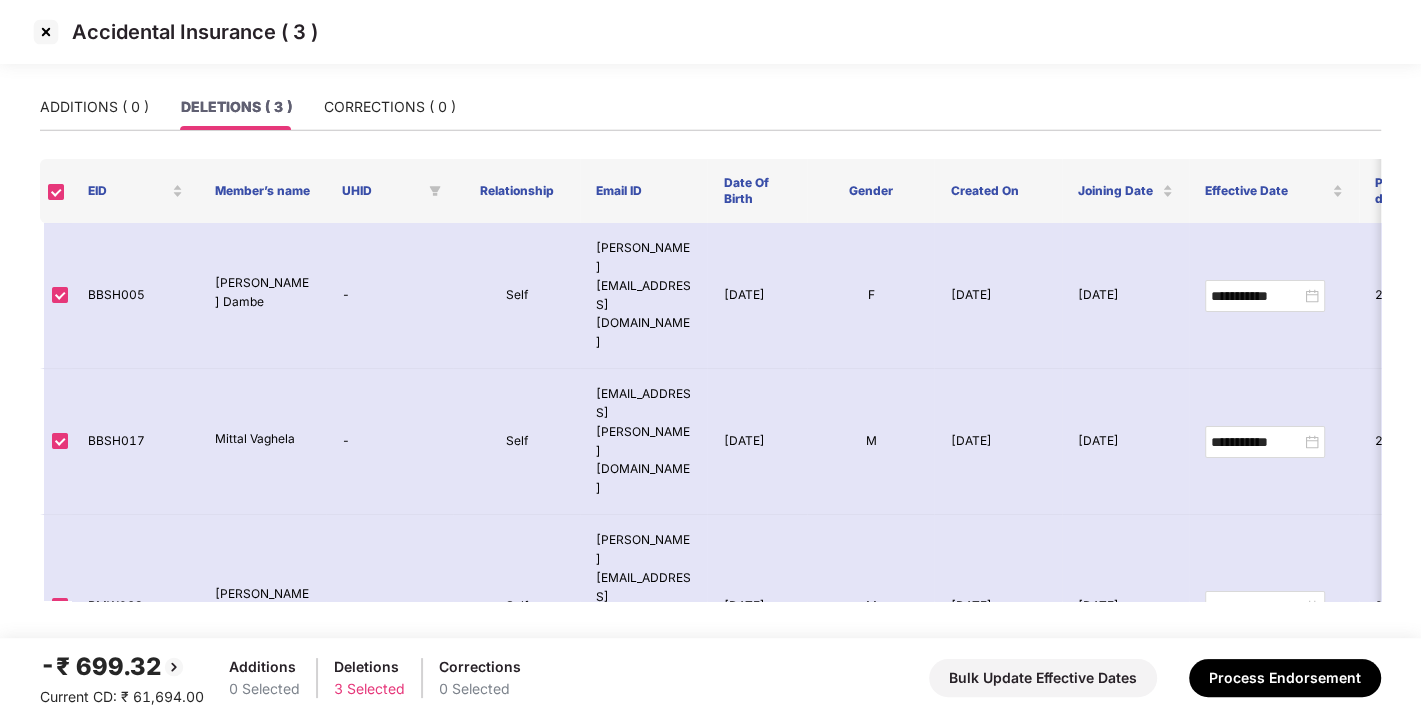 click on "-₹ 699.32 Current CD:    ₹ 61,694.00 Additions 0 Selected Deletions 3 Selected Corrections 0 Selected Bulk Update Effective Dates   Process Endorsement" at bounding box center [710, 678] 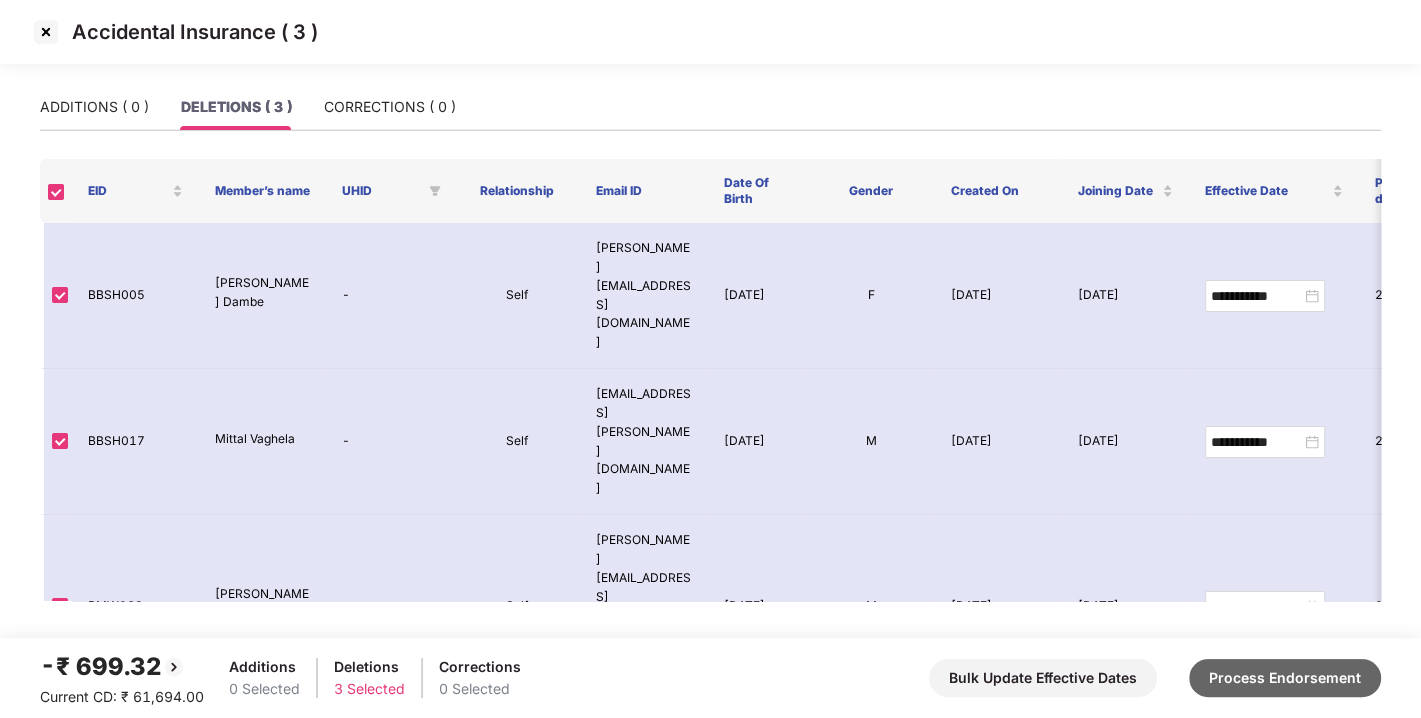 click on "Process Endorsement" at bounding box center [1285, 678] 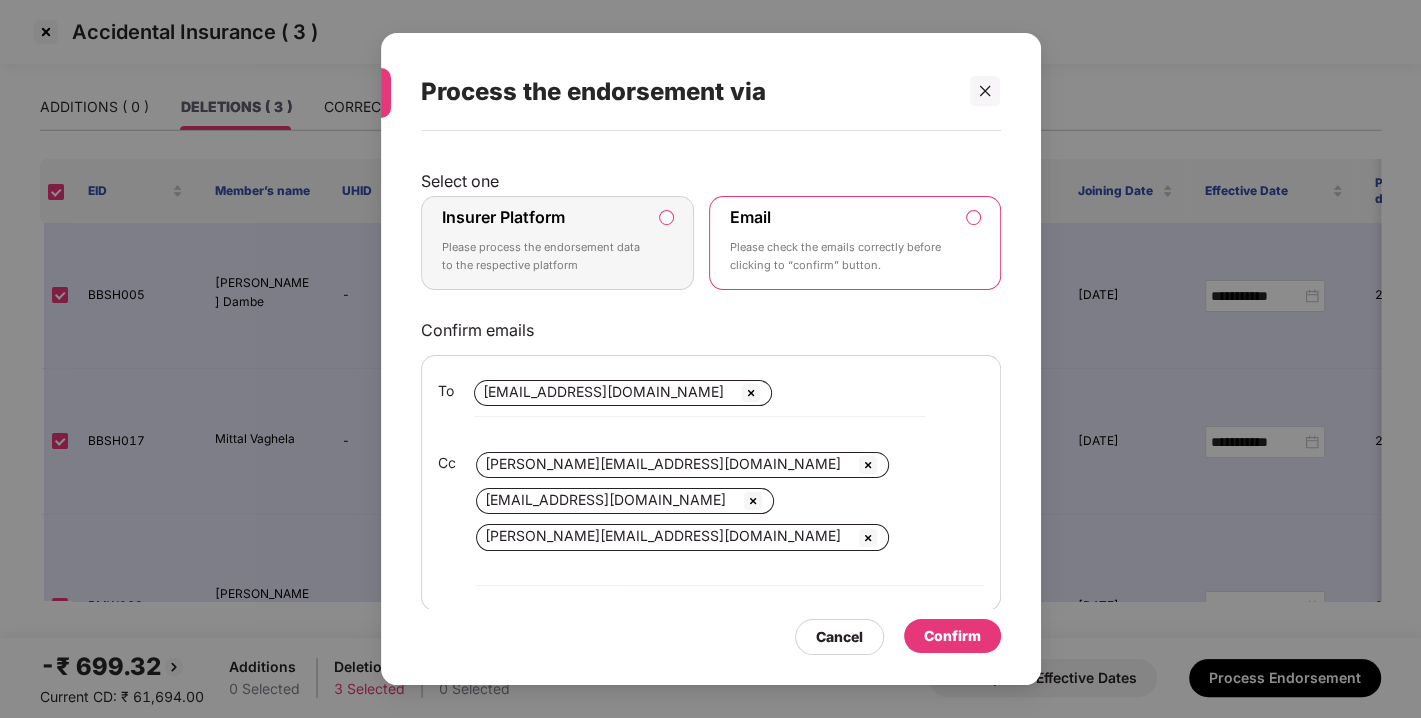 click on "Insurer Platform Please process the endorsement data to the respective platform" at bounding box center [558, 243] 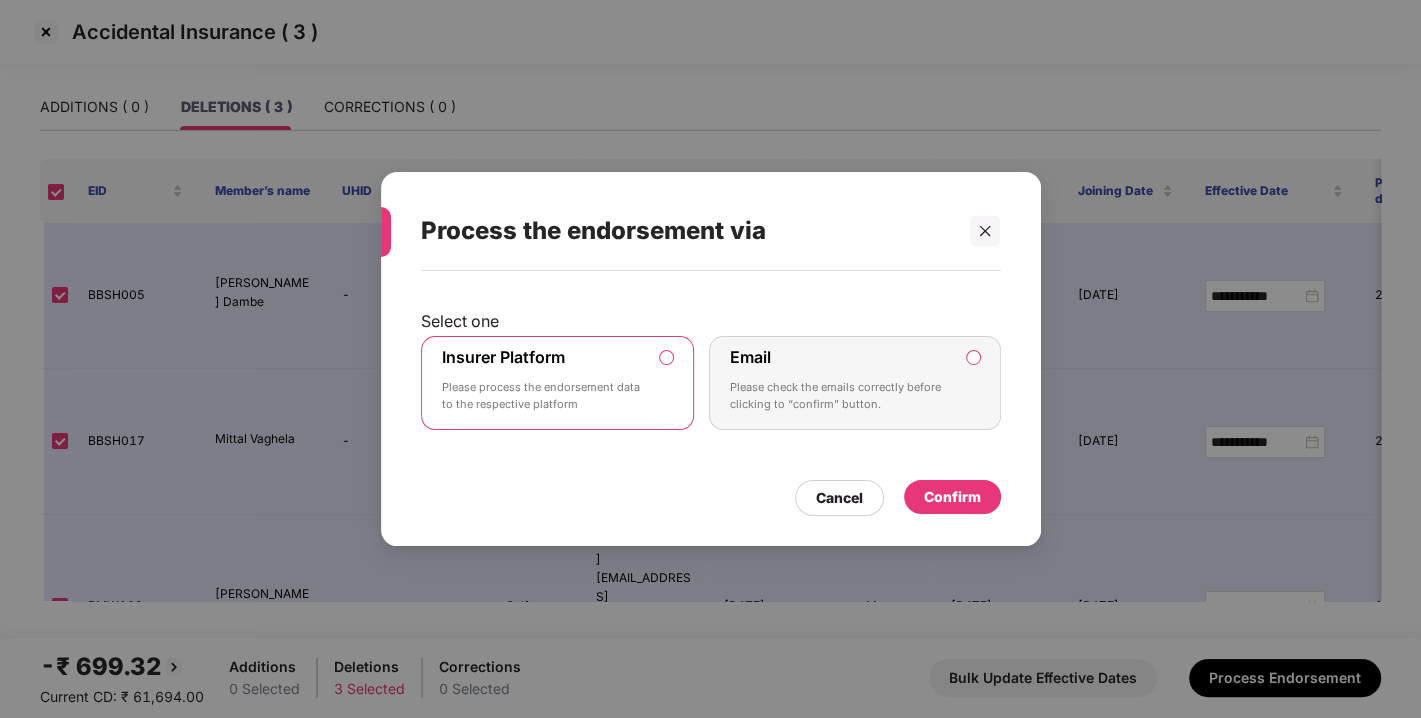 click on "Confirm" at bounding box center (952, 497) 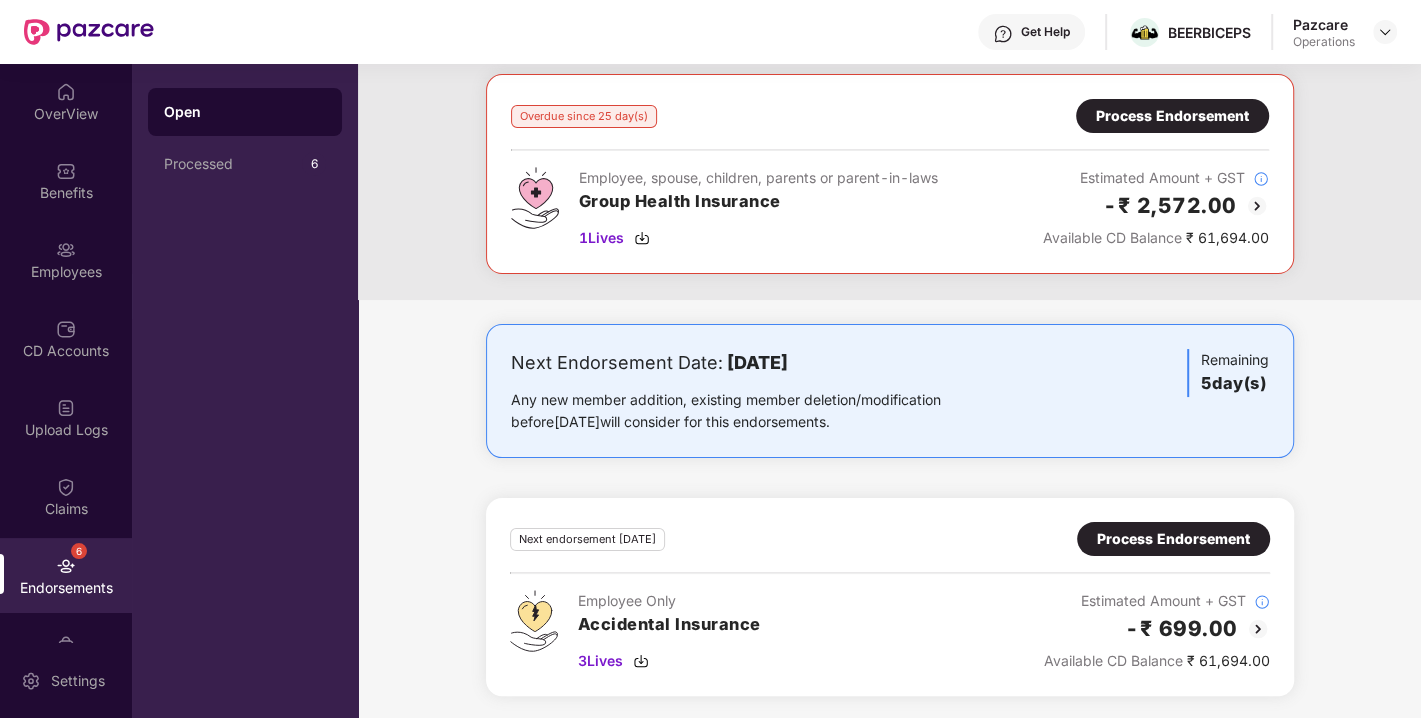 scroll, scrollTop: 0, scrollLeft: 0, axis: both 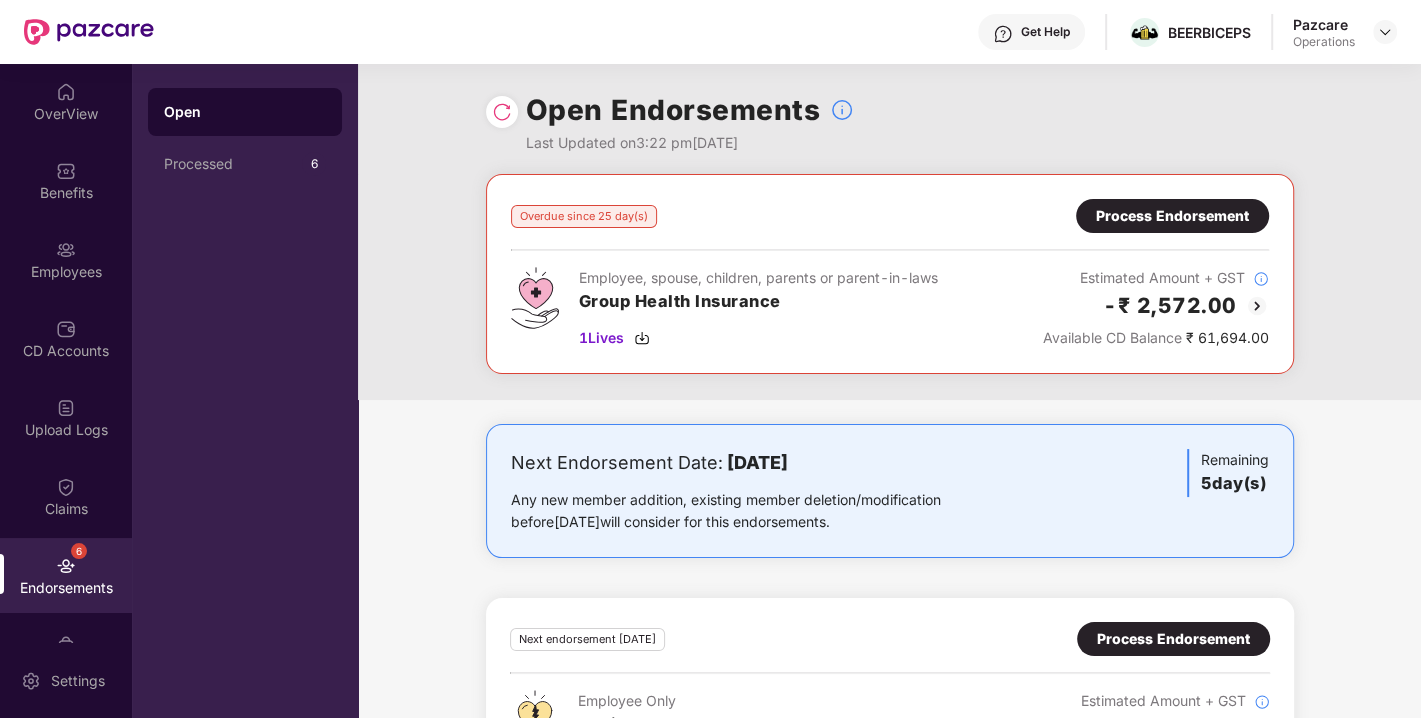 click at bounding box center (502, 112) 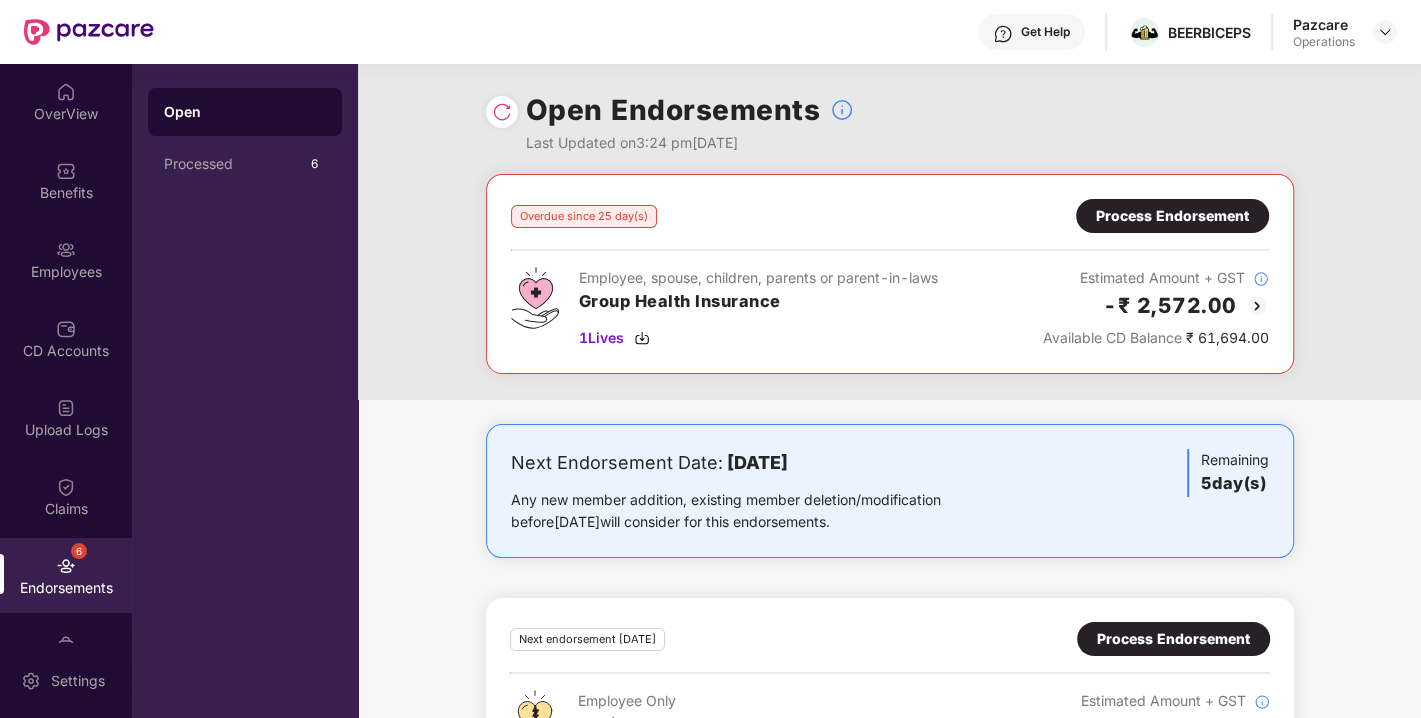 scroll, scrollTop: 100, scrollLeft: 0, axis: vertical 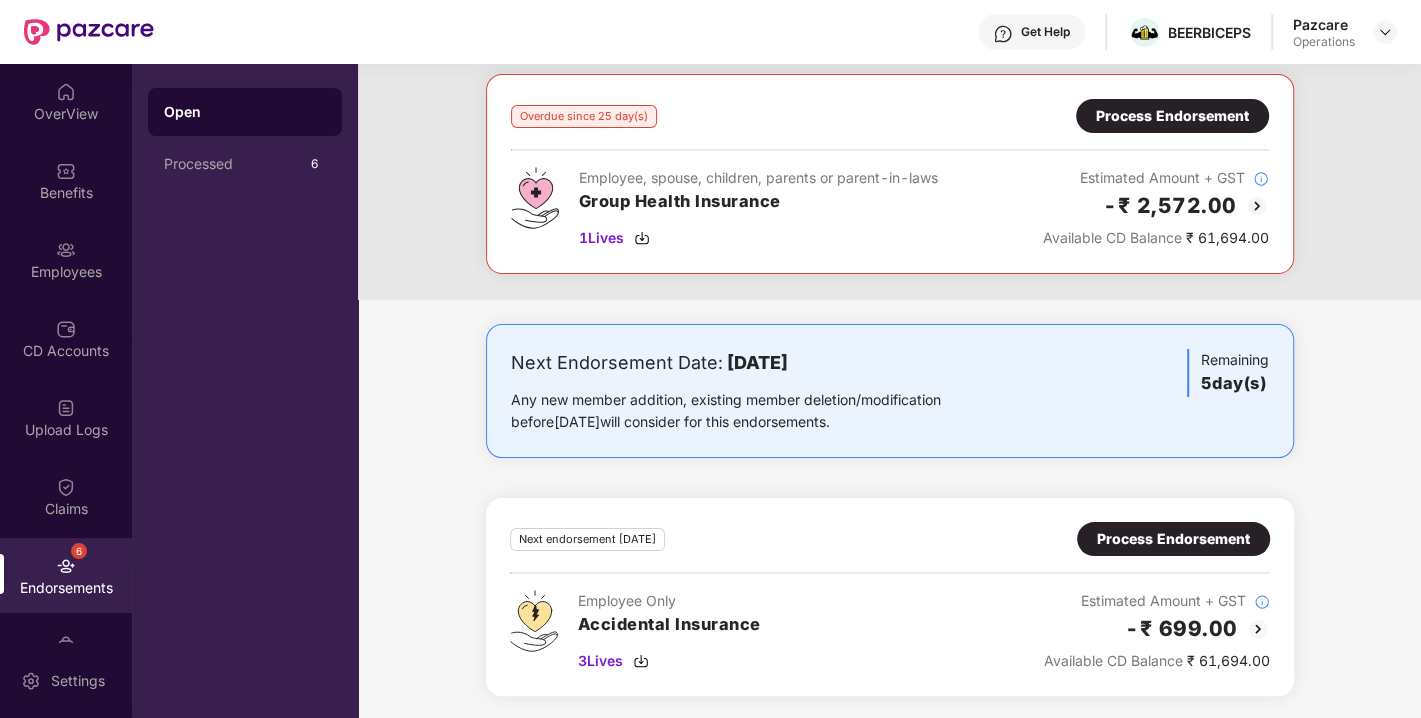 click on "Process Endorsement" at bounding box center (1173, 539) 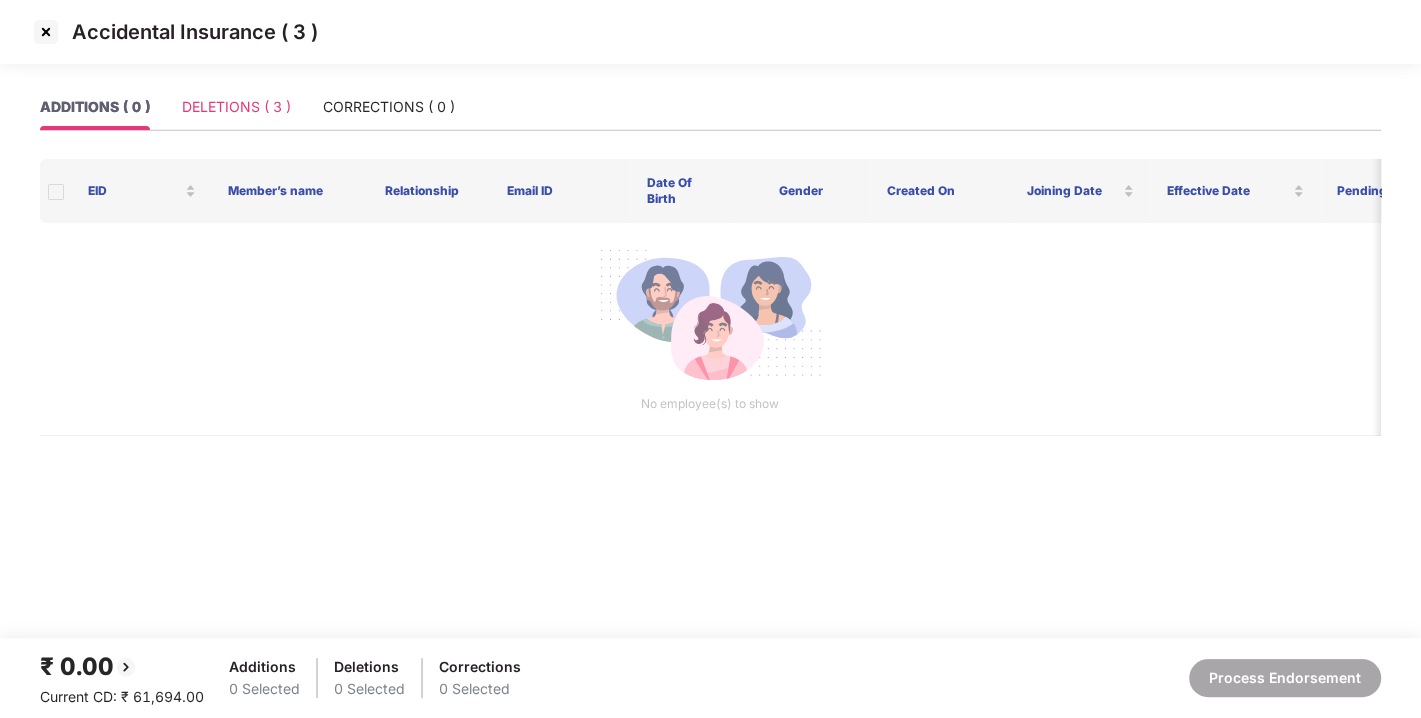 click on "DELETIONS ( 3 )" at bounding box center (236, 107) 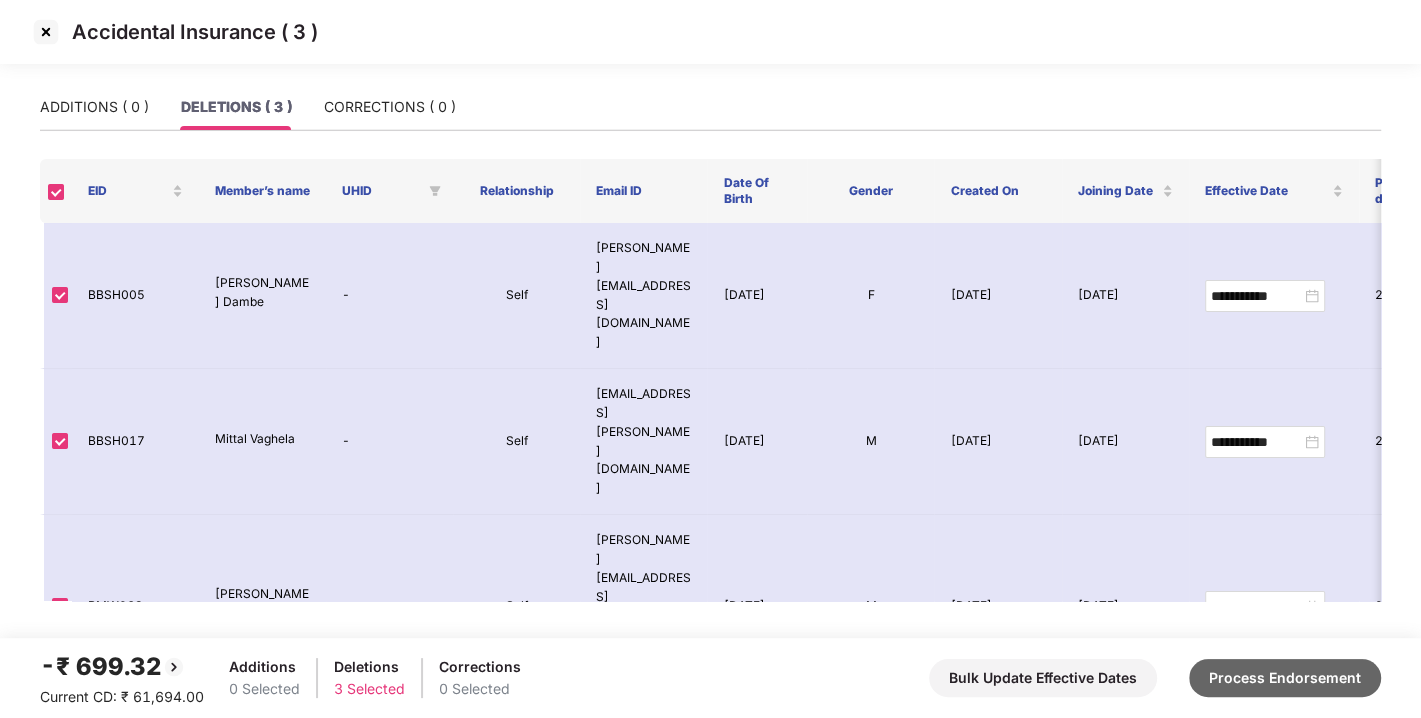 click on "Process Endorsement" at bounding box center [1285, 678] 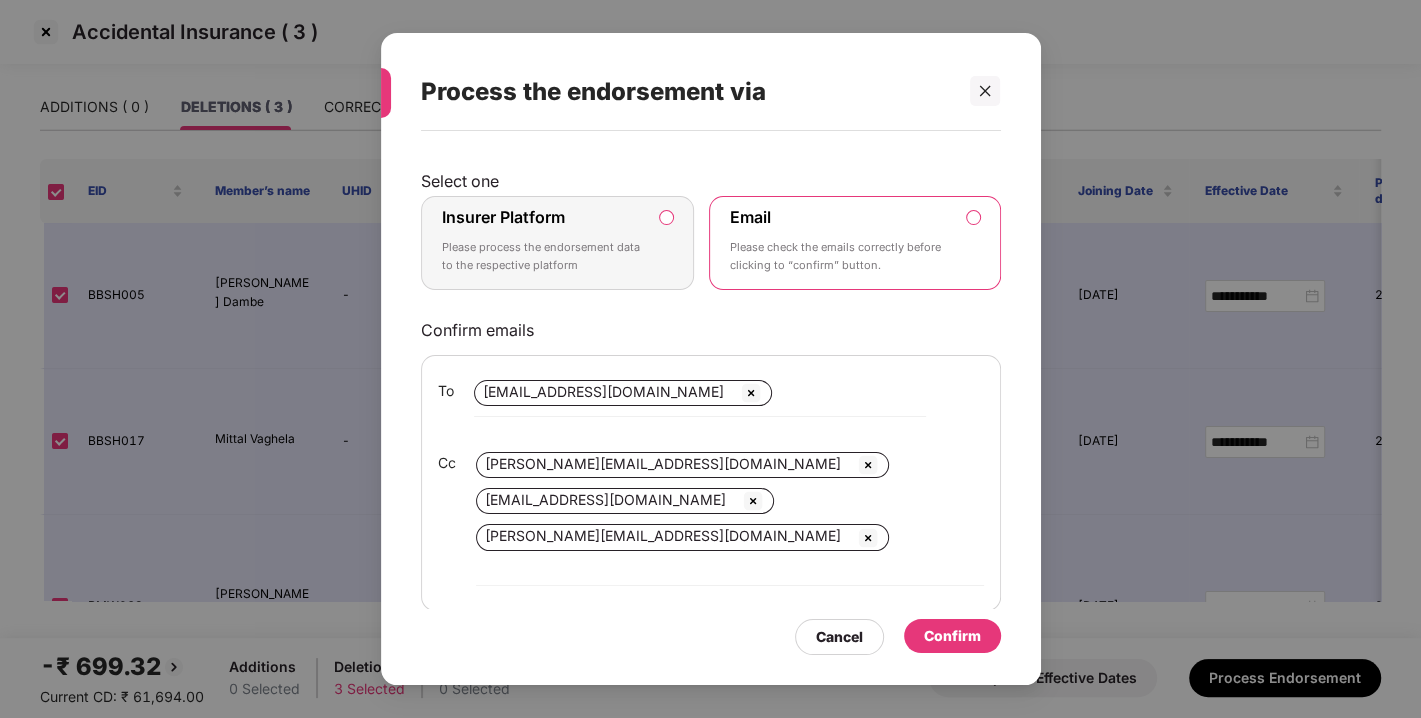 click on "Insurer Platform Please process the endorsement data to the respective platform" at bounding box center (558, 243) 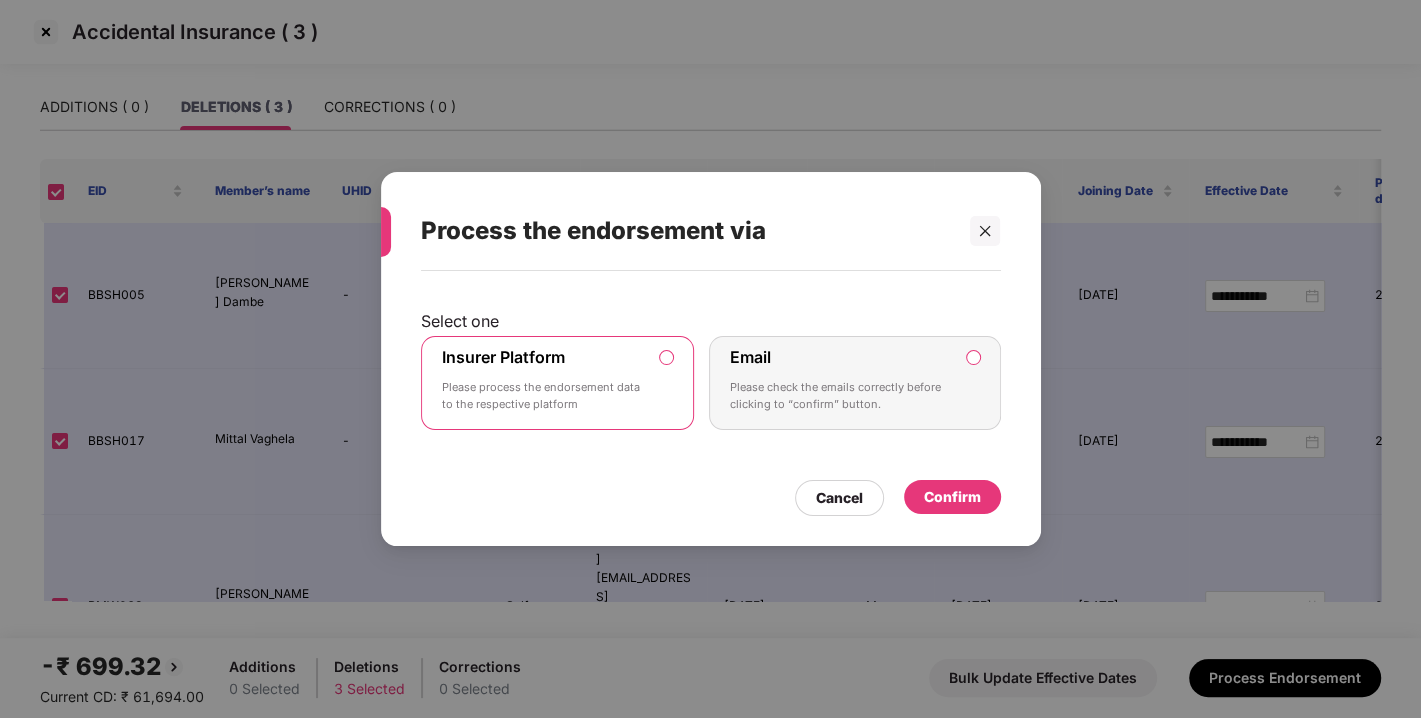 click on "Confirm" at bounding box center [952, 497] 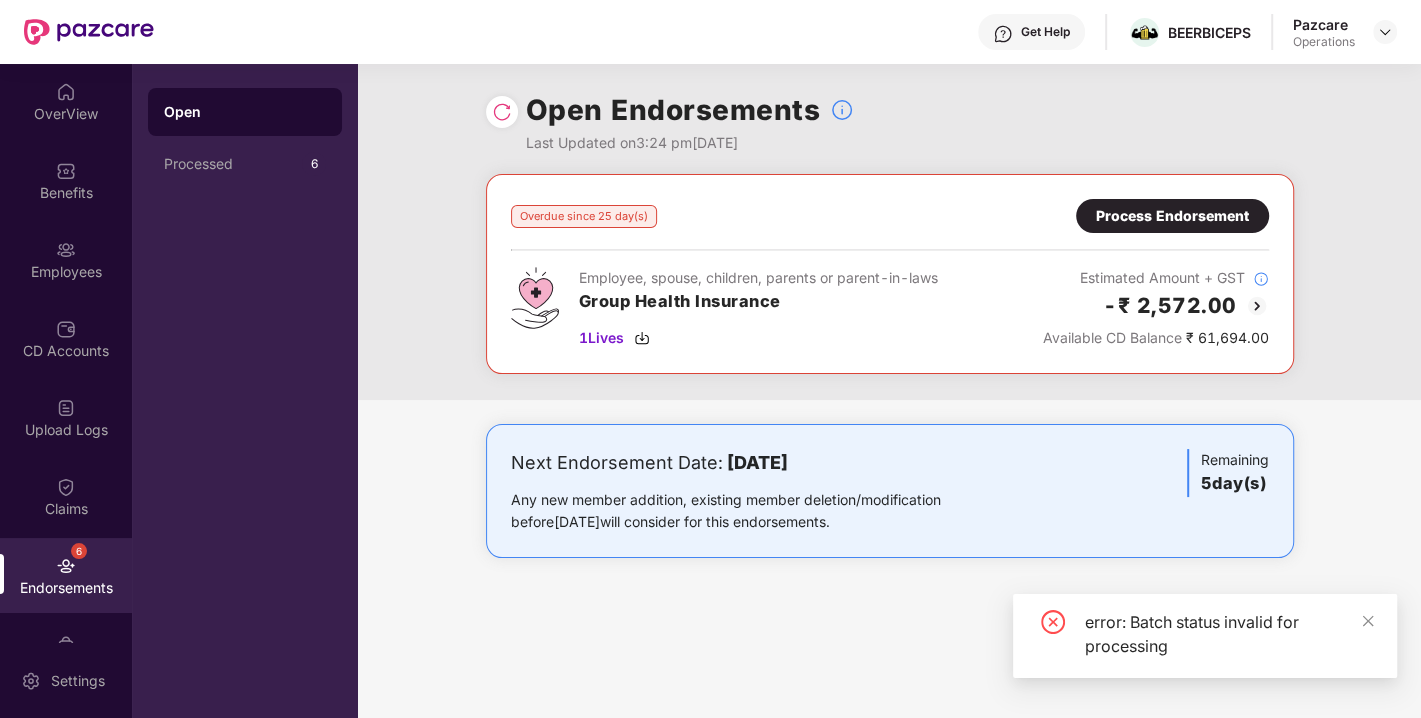 click on "Open Endorsements Last Updated on  3:24 pm[DATE]" at bounding box center [890, 119] 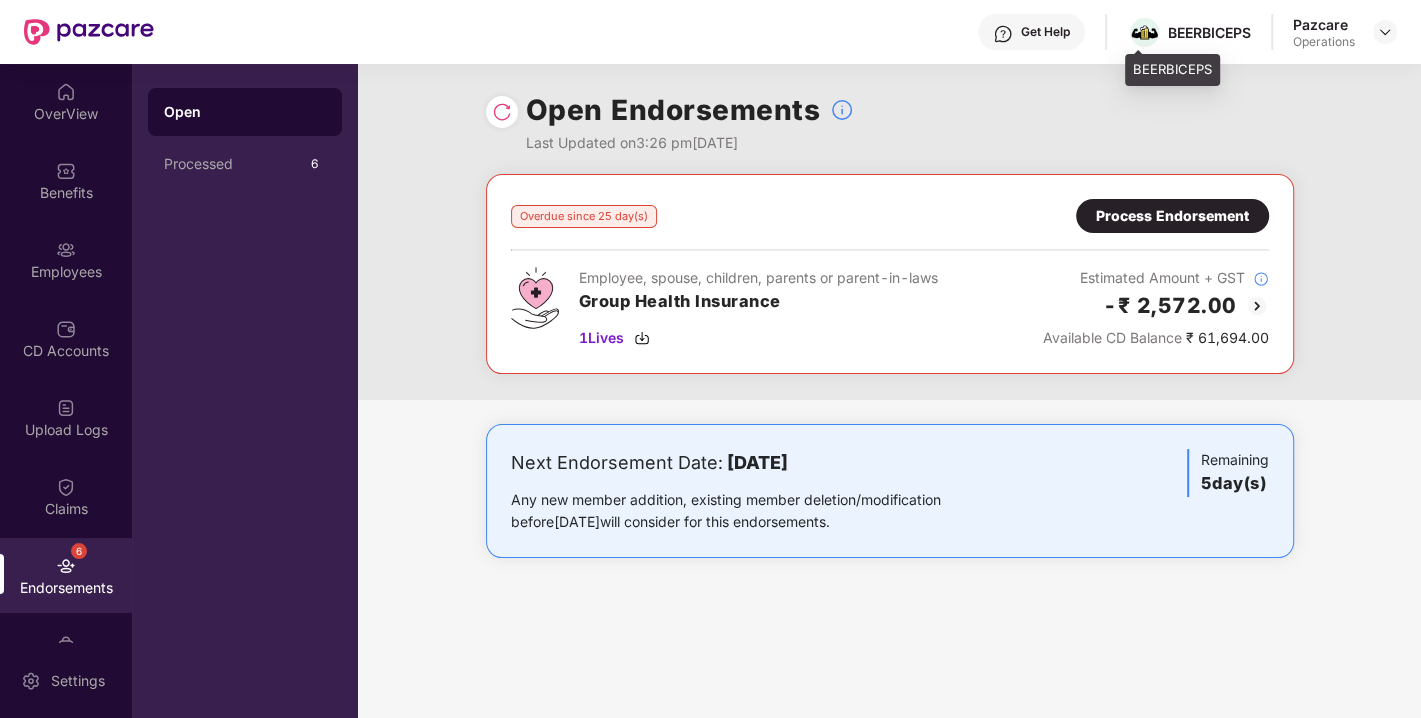 click on "BEERBICEPS" at bounding box center (1209, 32) 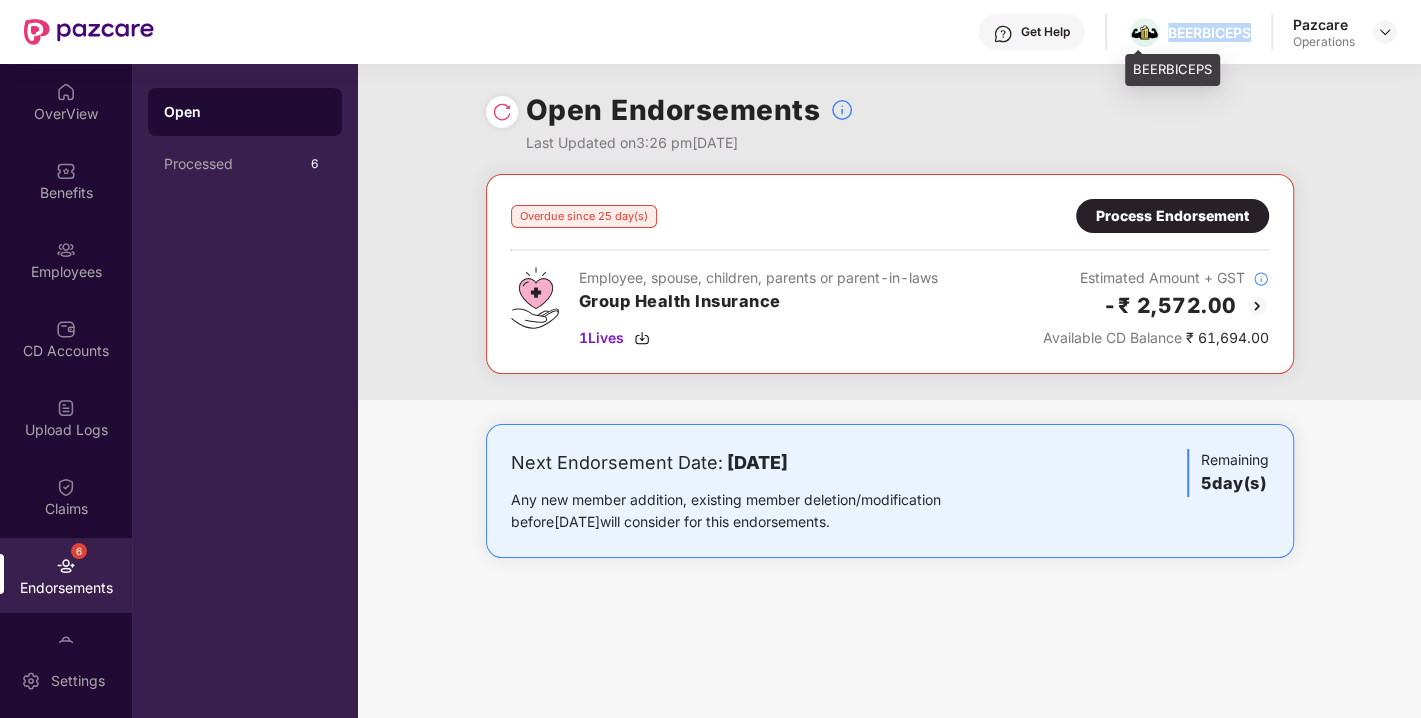 copy on "BEERBICEPS" 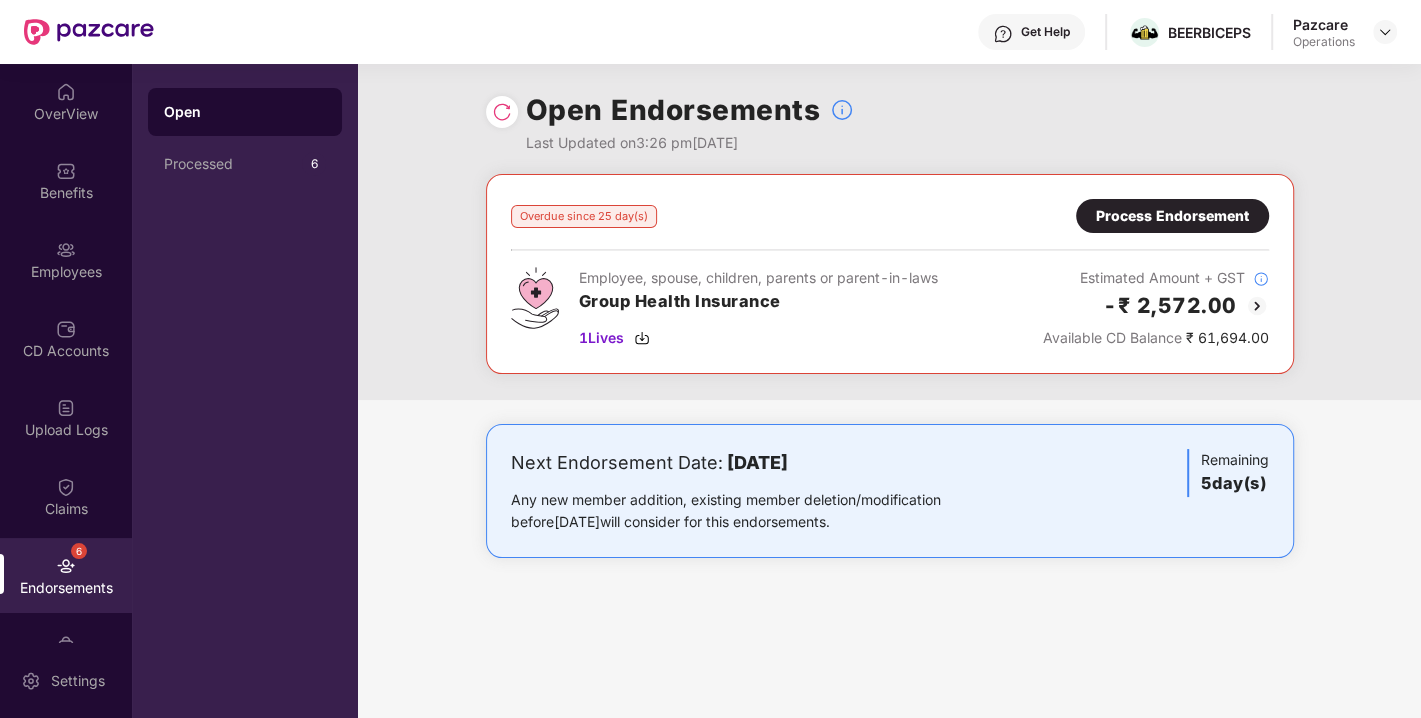 click on "Process Endorsement" at bounding box center (1172, 216) 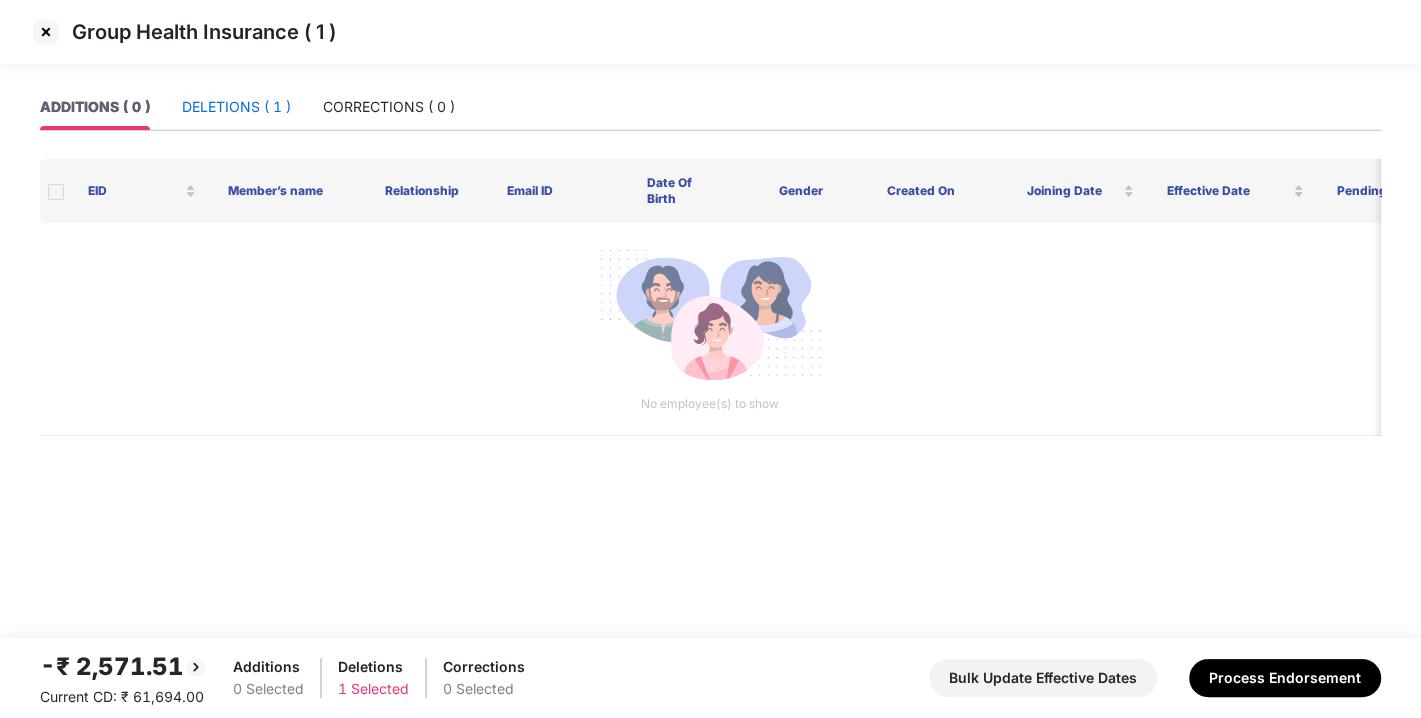 click on "DELETIONS ( 1 )" at bounding box center [236, 107] 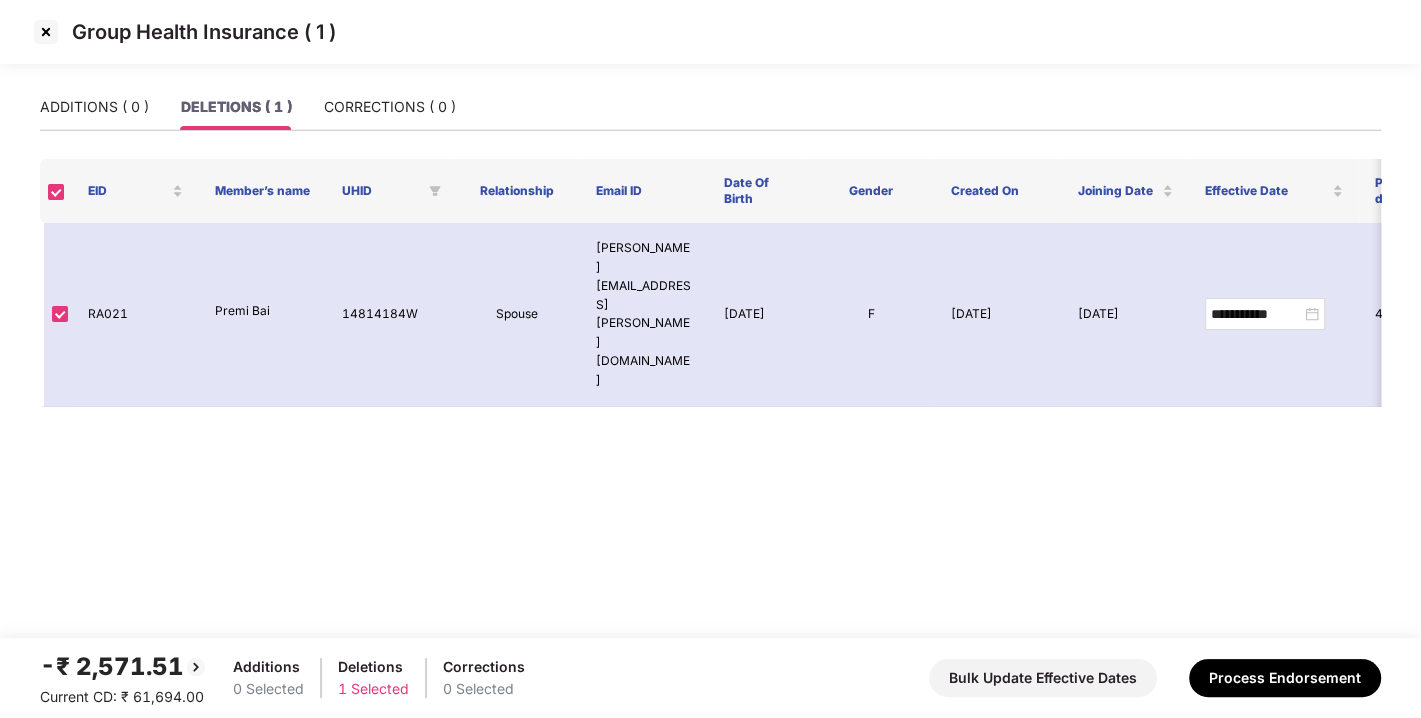 click at bounding box center (46, 32) 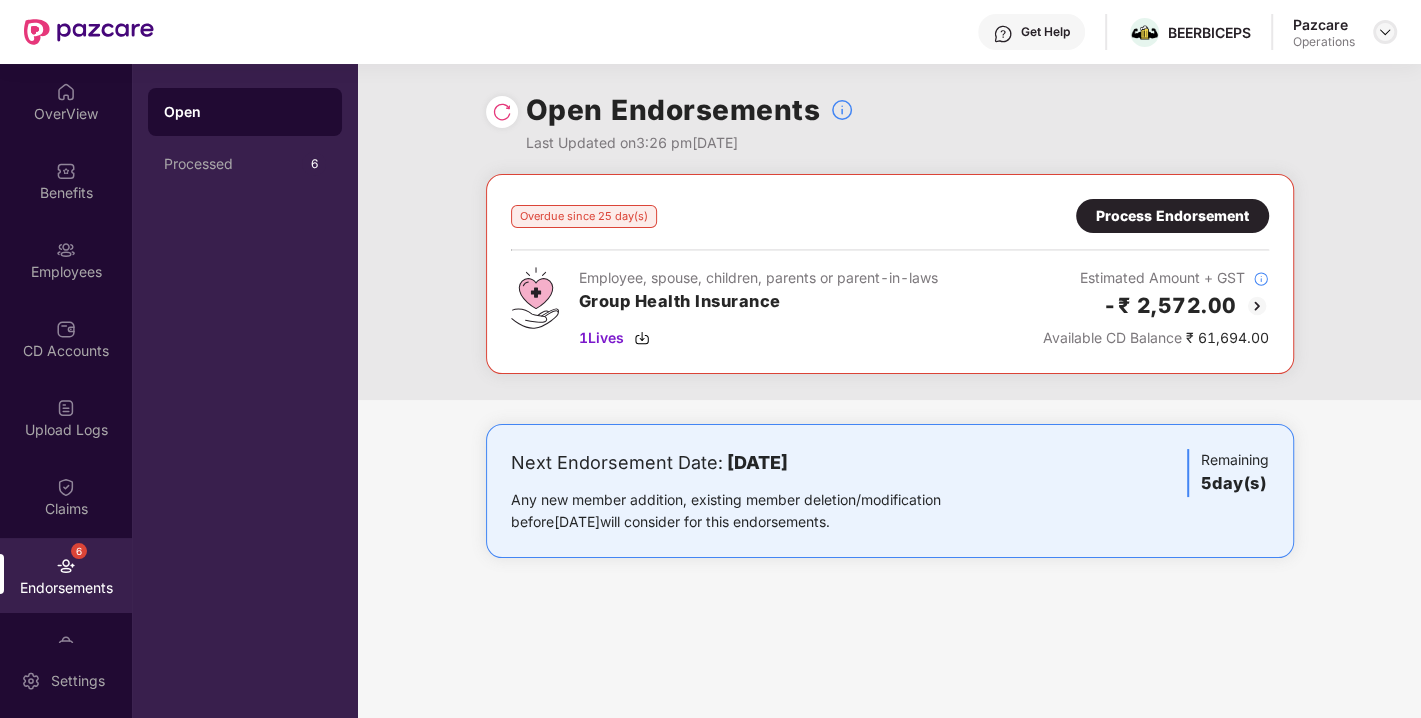 click at bounding box center [1385, 32] 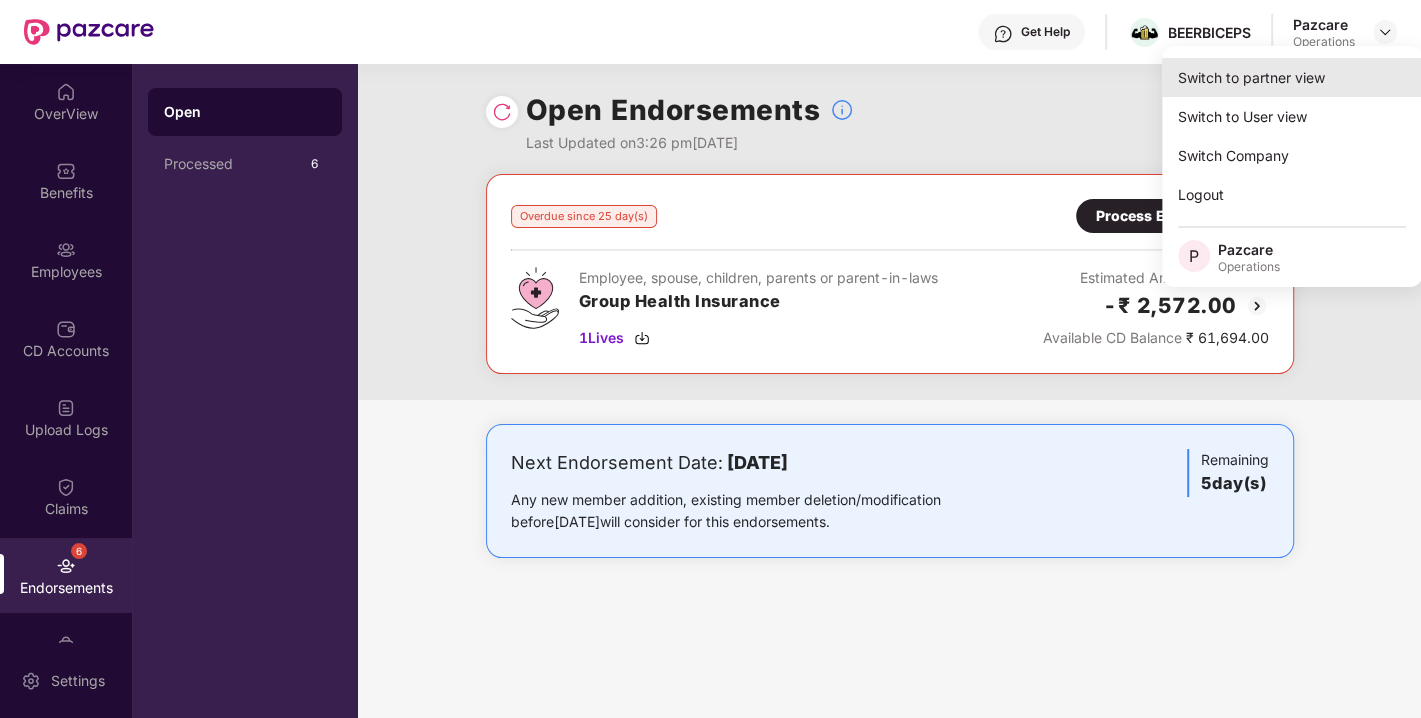 click on "Switch to partner view" at bounding box center [1292, 77] 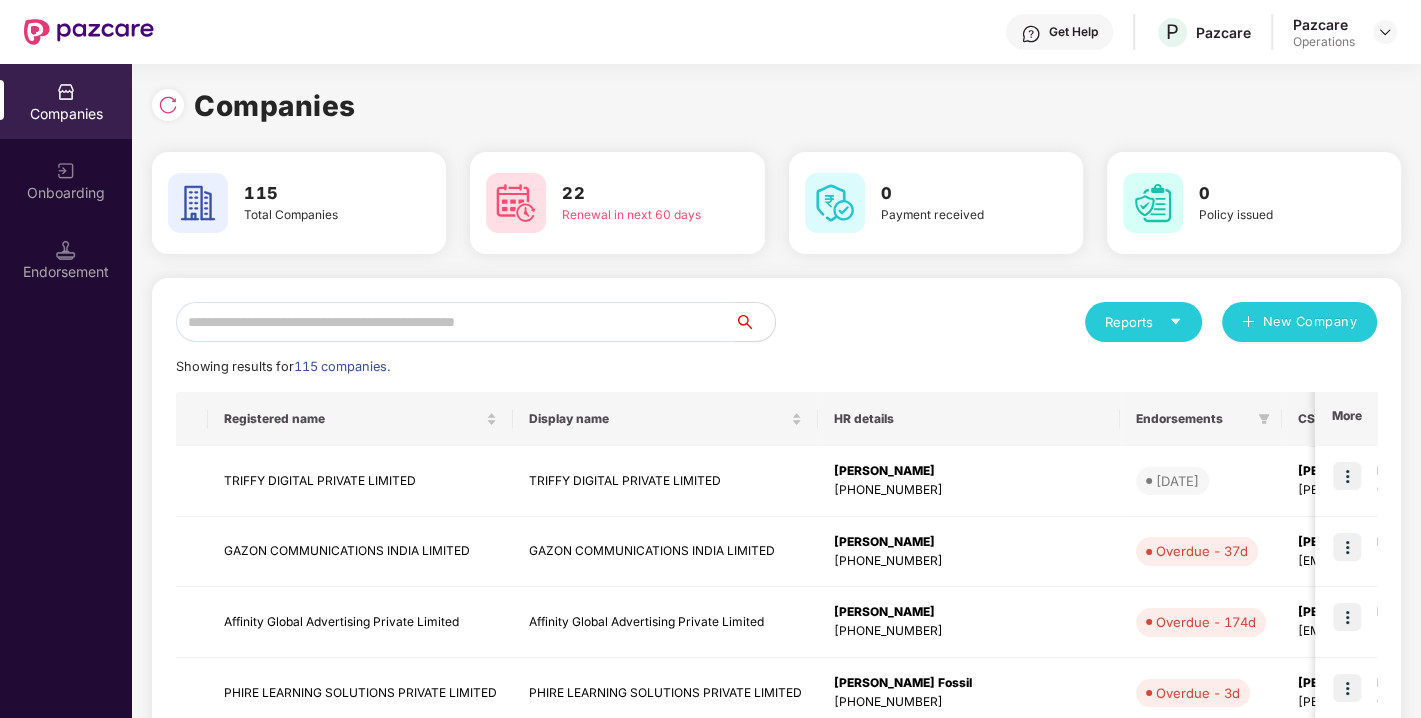 click at bounding box center [455, 322] 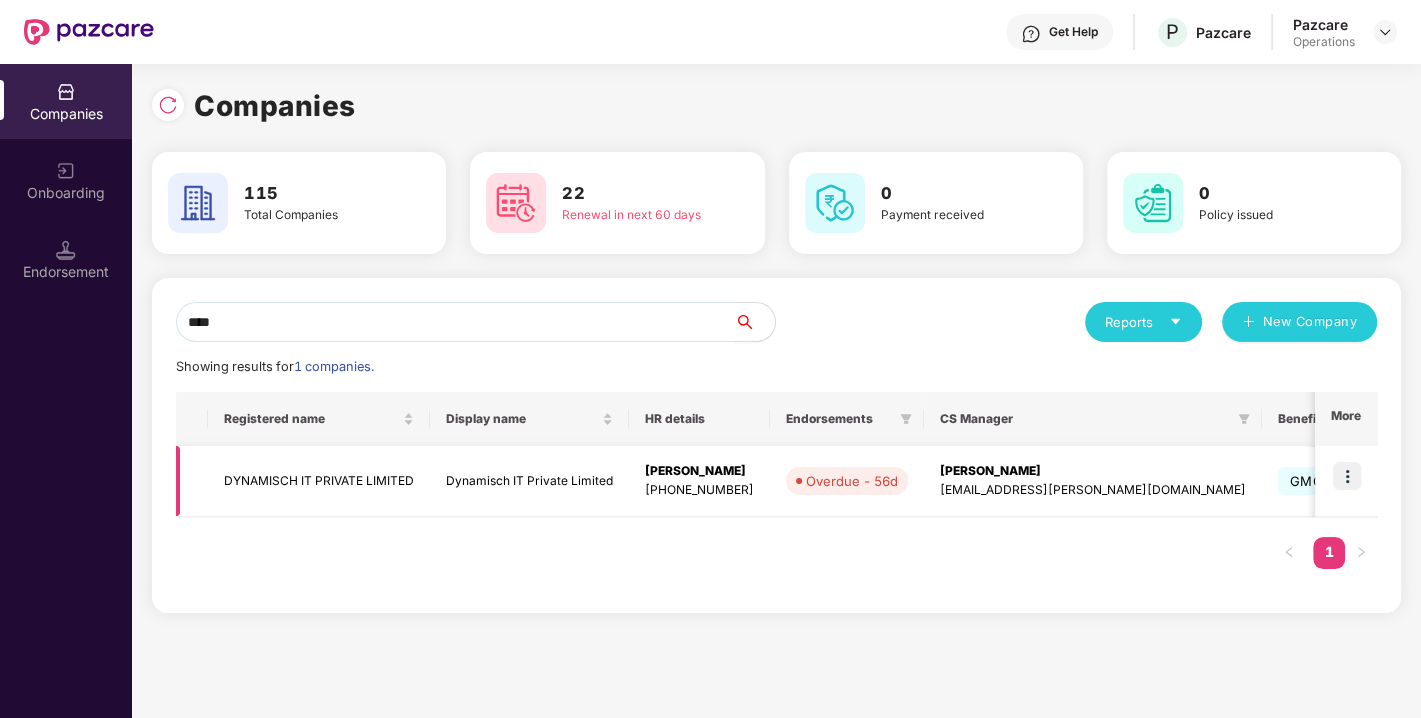 type on "****" 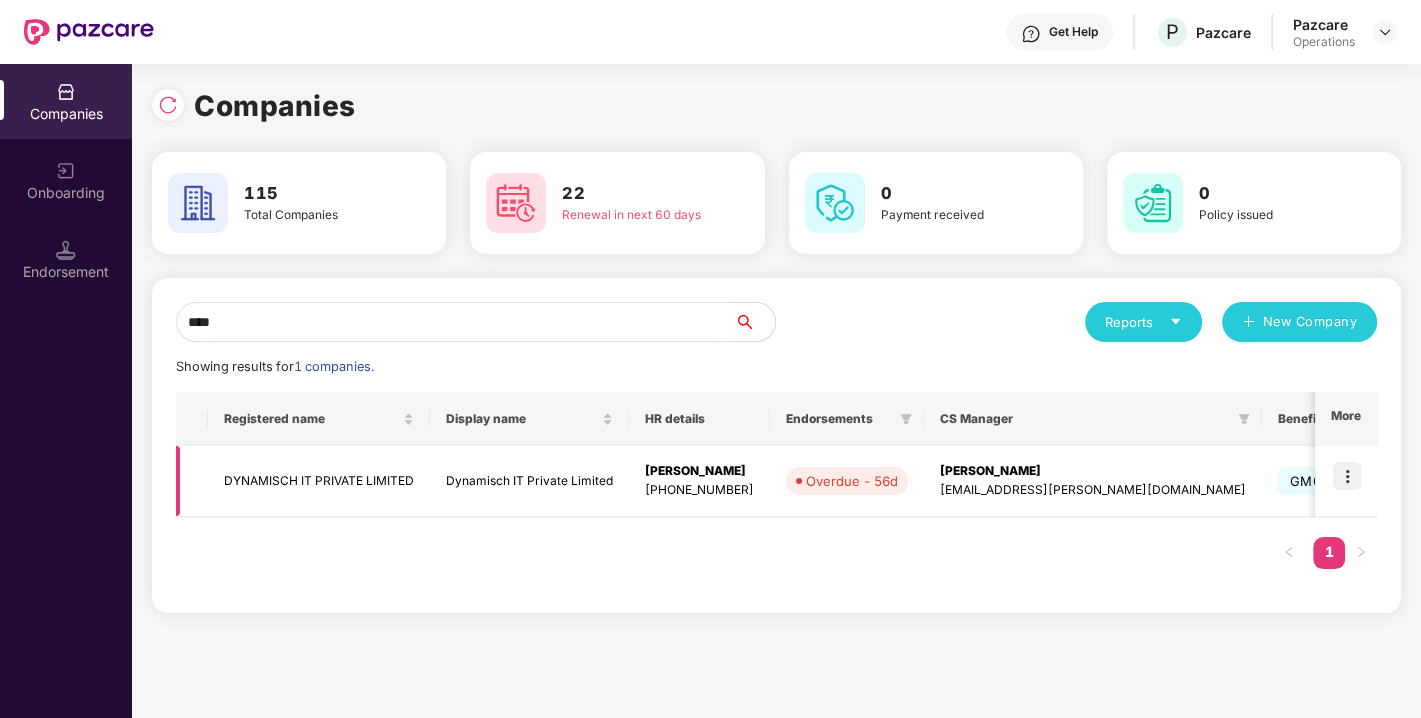 click on "DYNAMISCH IT PRIVATE LIMITED" at bounding box center (319, 481) 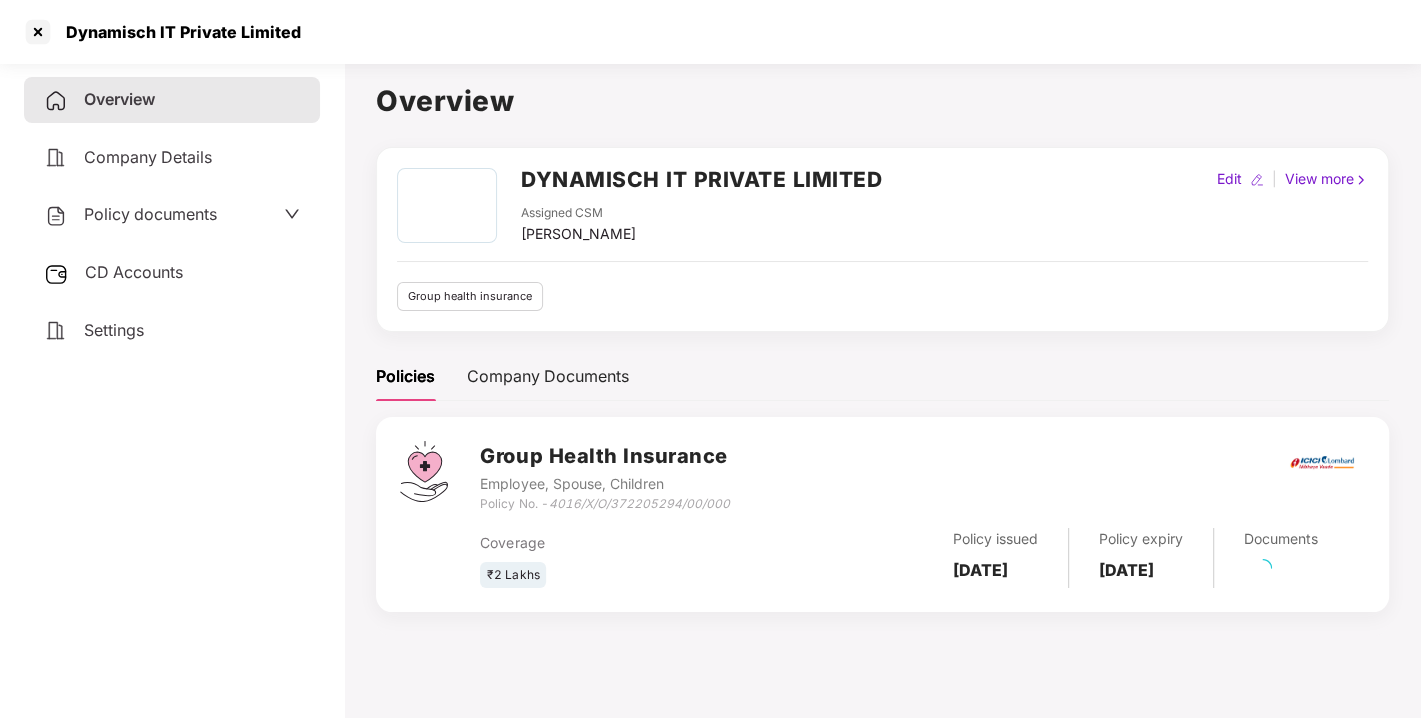 click on "CD Accounts" at bounding box center (134, 272) 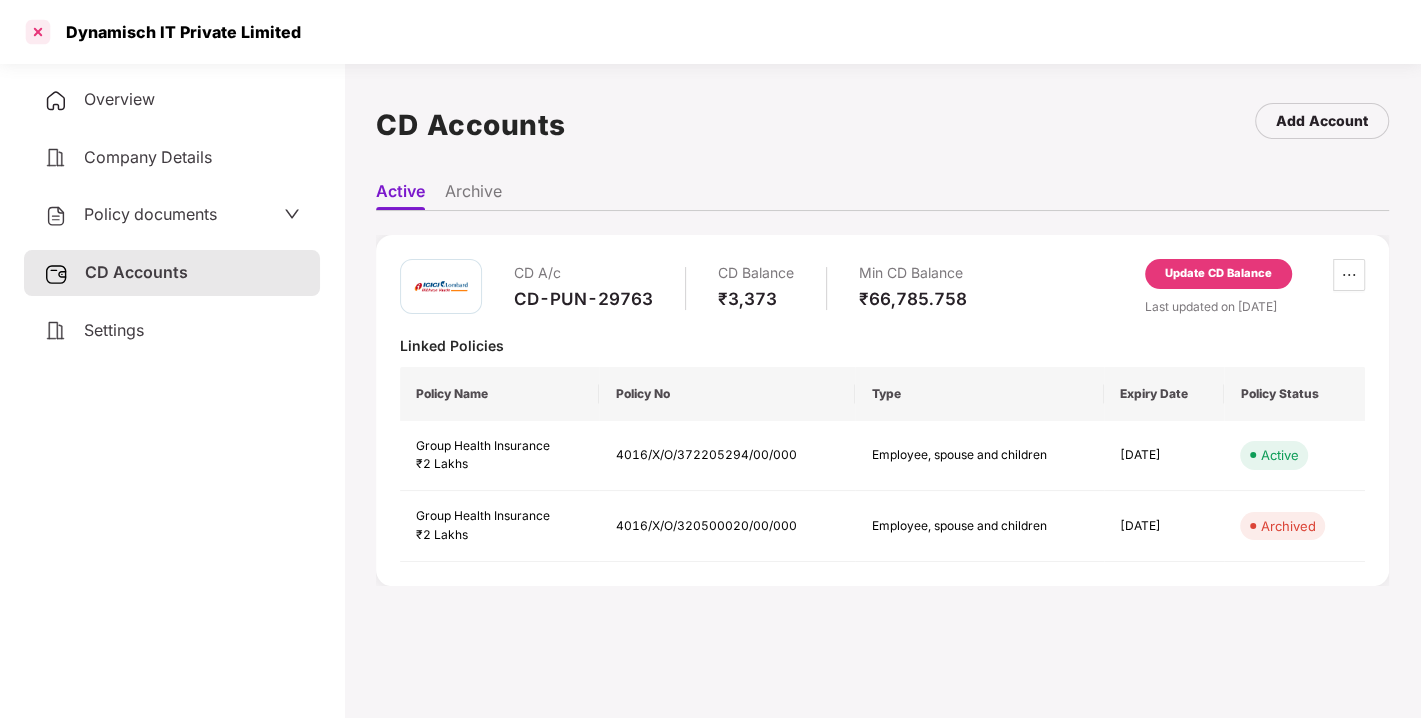 click at bounding box center (38, 32) 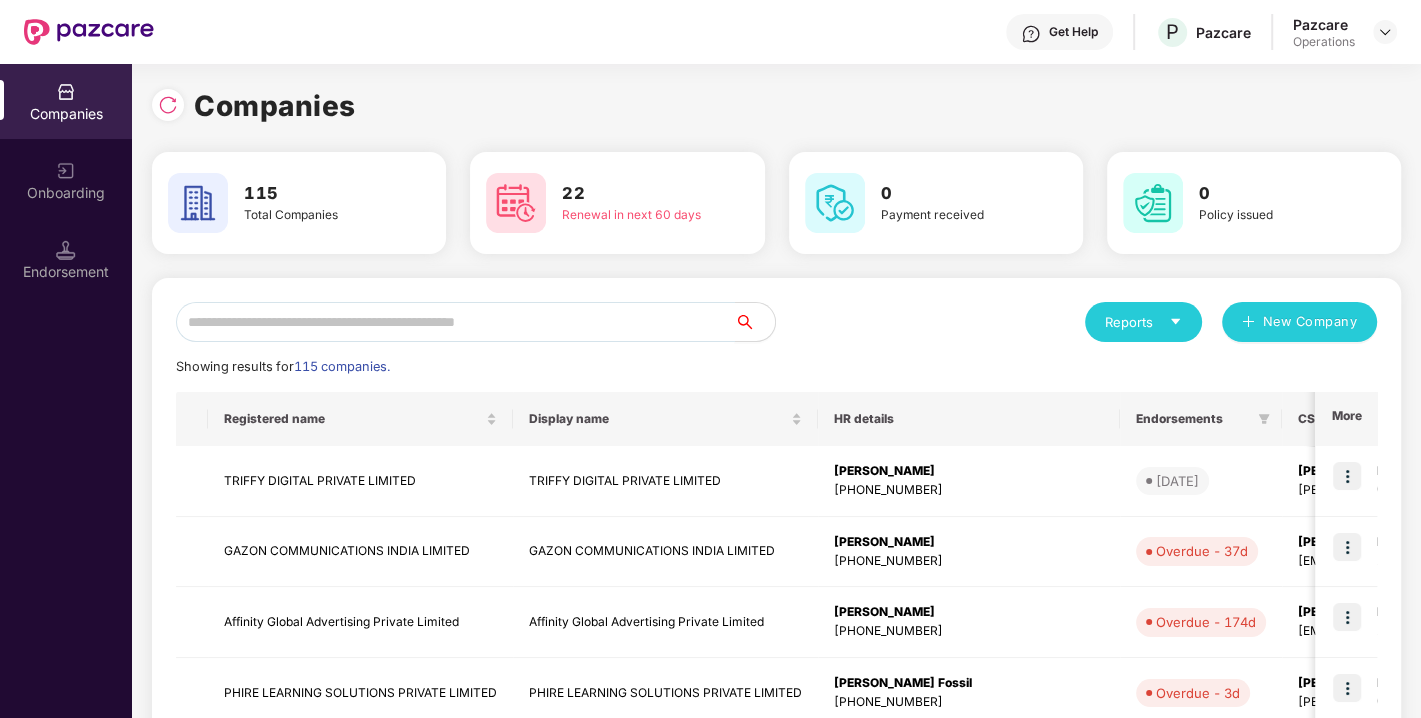 click at bounding box center [455, 322] 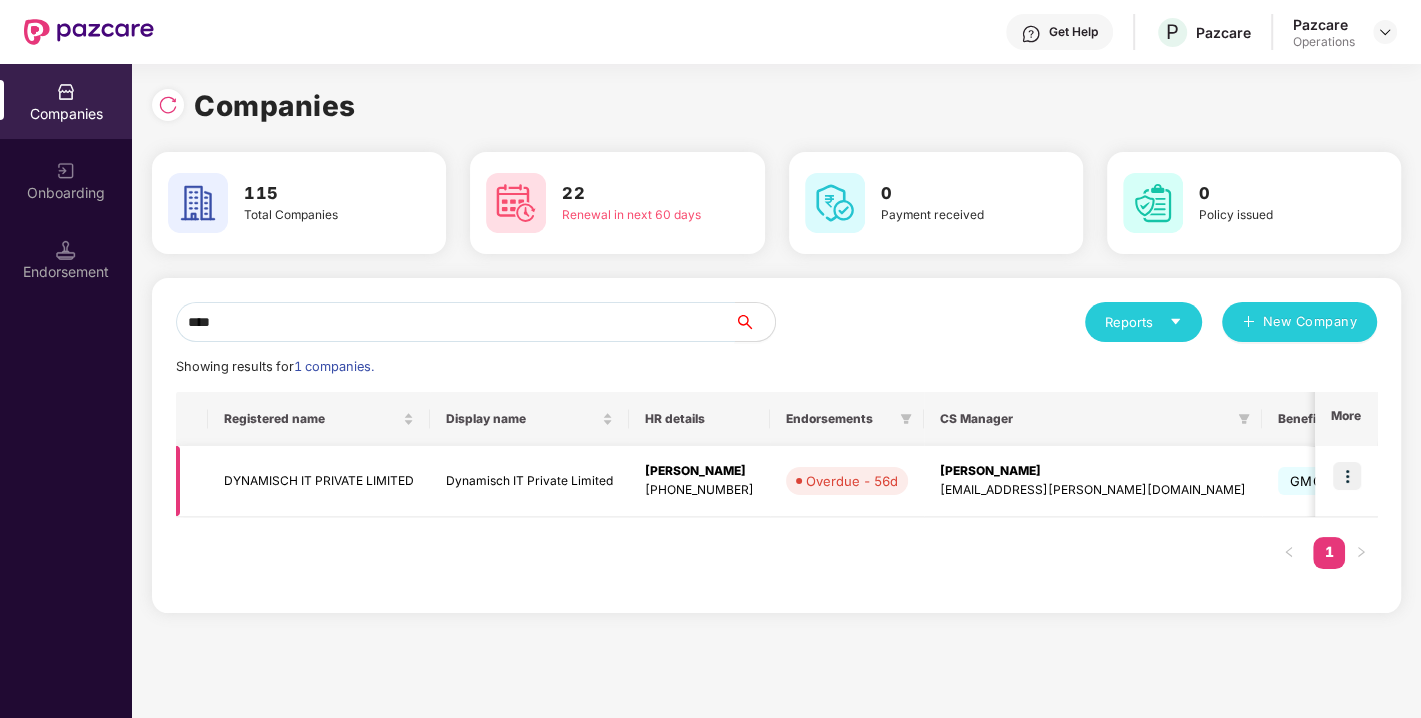 type on "****" 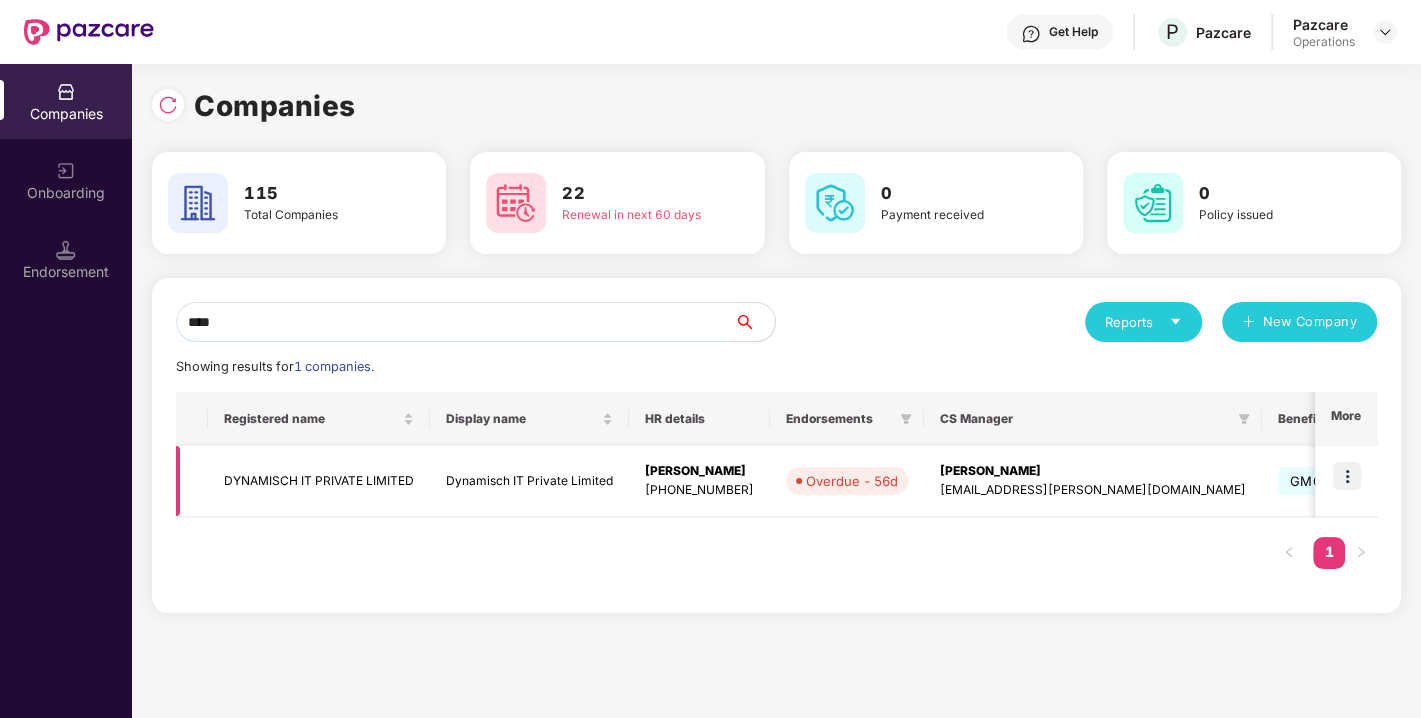 click at bounding box center (1347, 476) 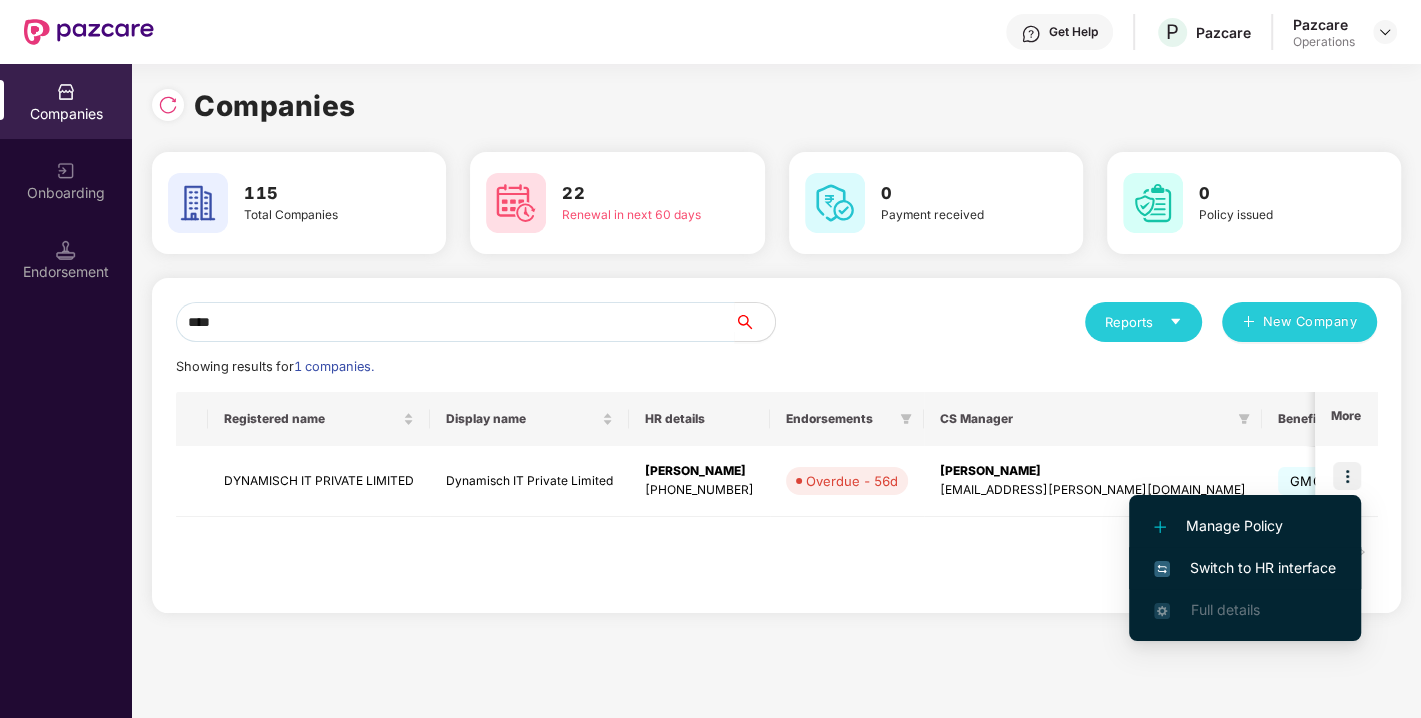 click on "Switch to HR interface" at bounding box center [1245, 568] 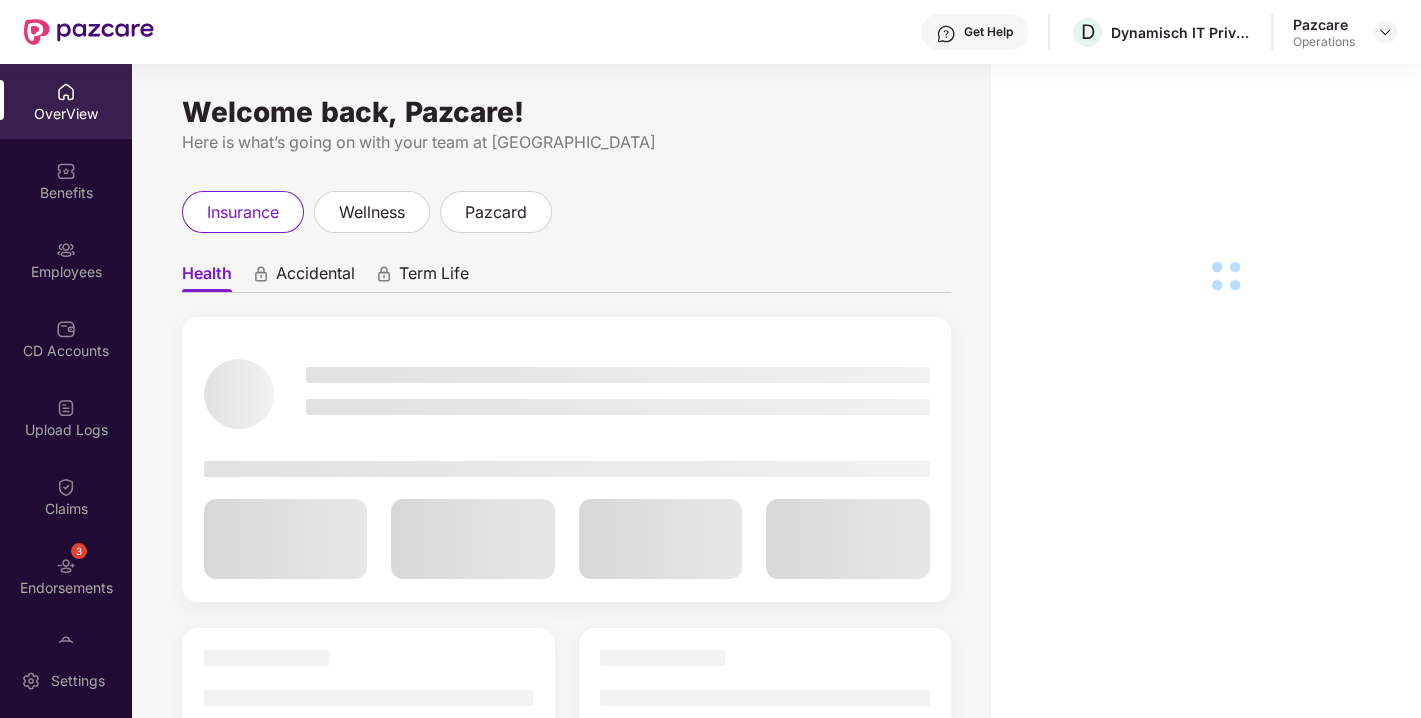 scroll, scrollTop: 131, scrollLeft: 0, axis: vertical 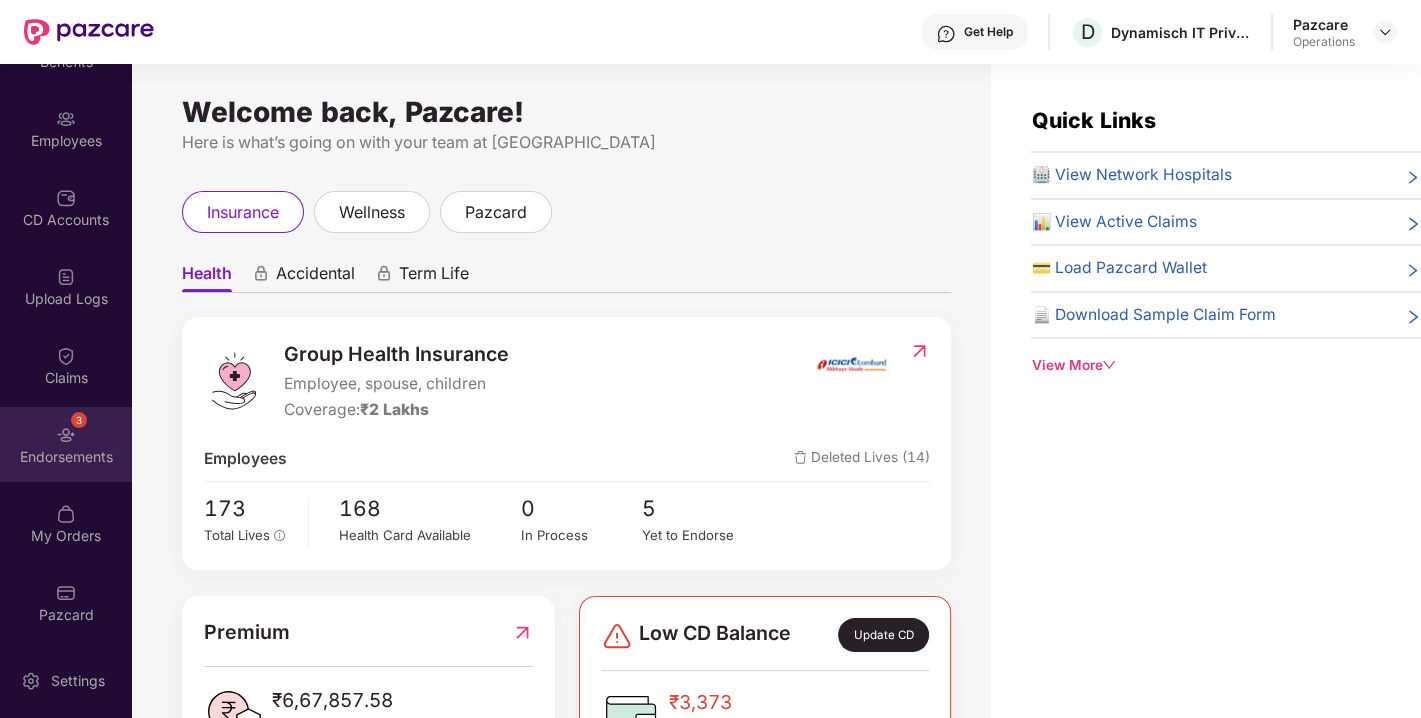 click on "3 Endorsements" at bounding box center (66, 444) 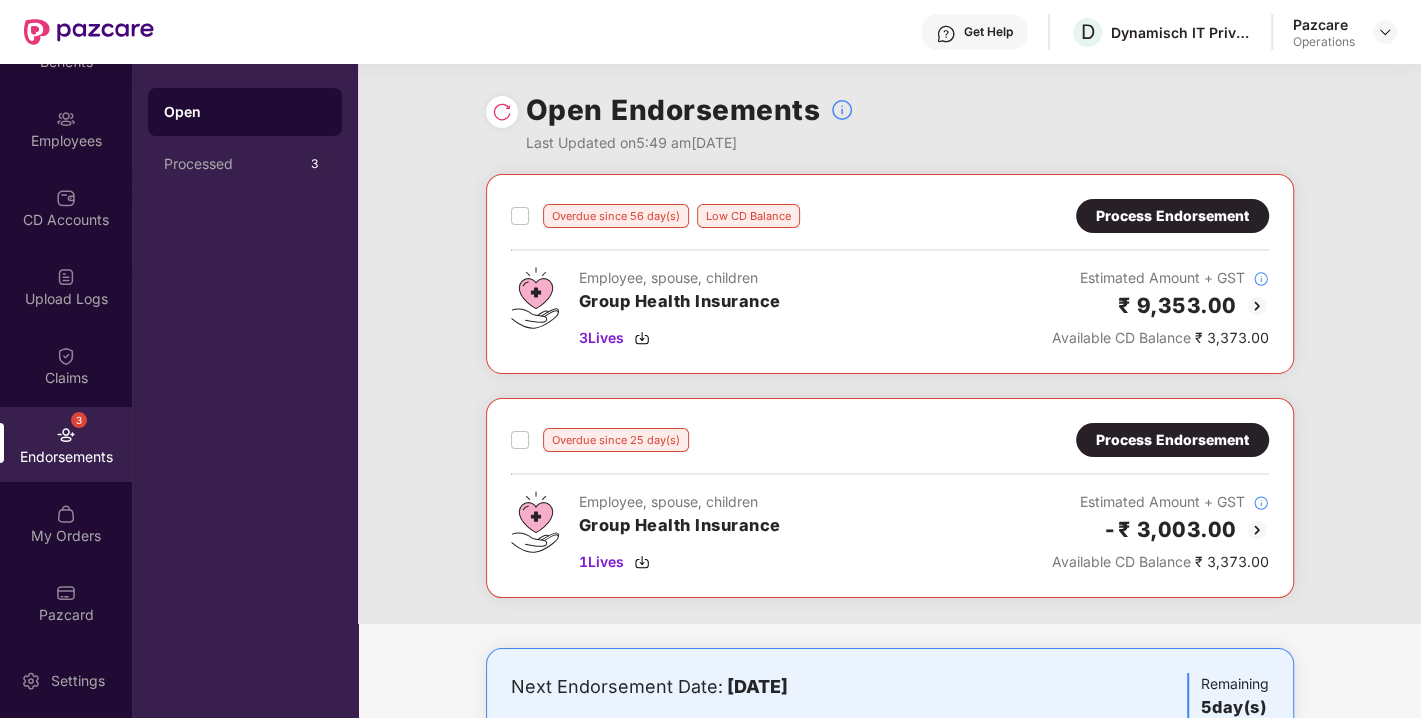 click on "Process Endorsement" at bounding box center (1172, 216) 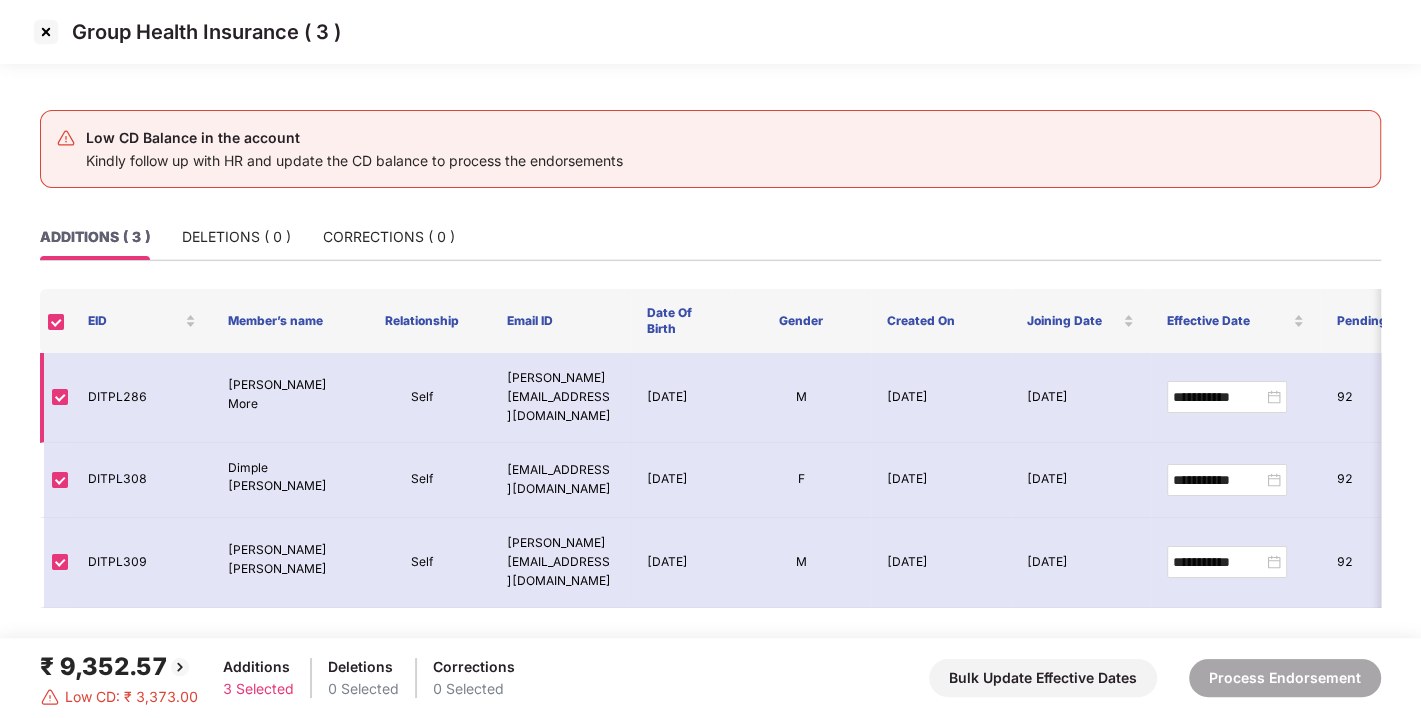 click on "DITPL286" at bounding box center (142, 398) 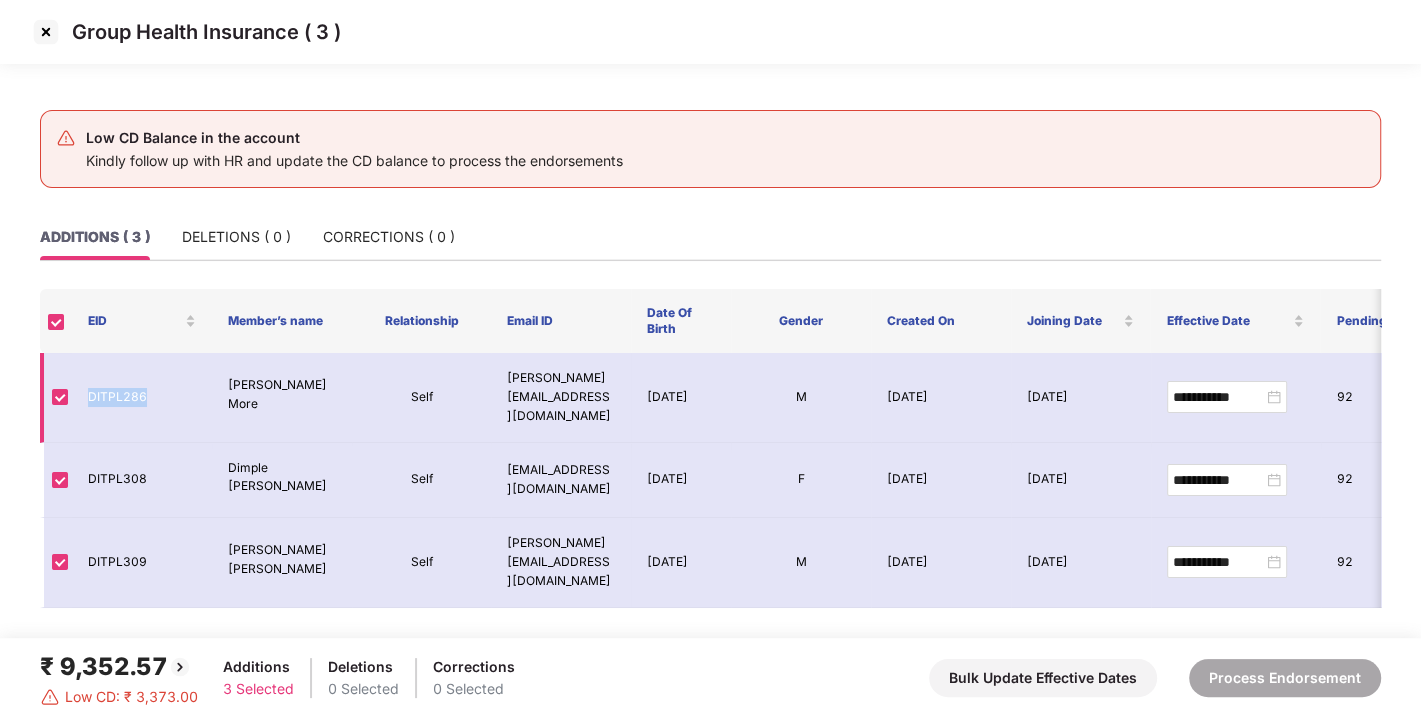 click on "DITPL286" at bounding box center (142, 398) 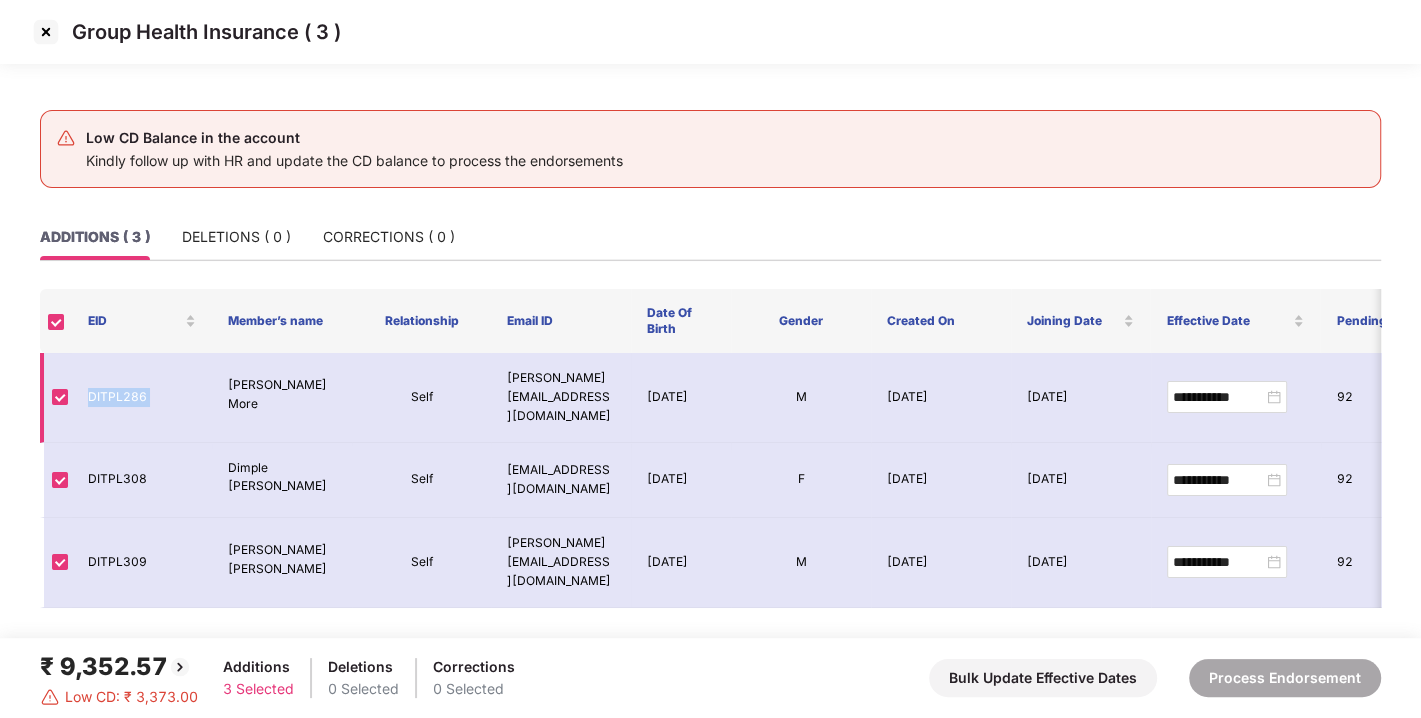 click on "DITPL286" at bounding box center (142, 398) 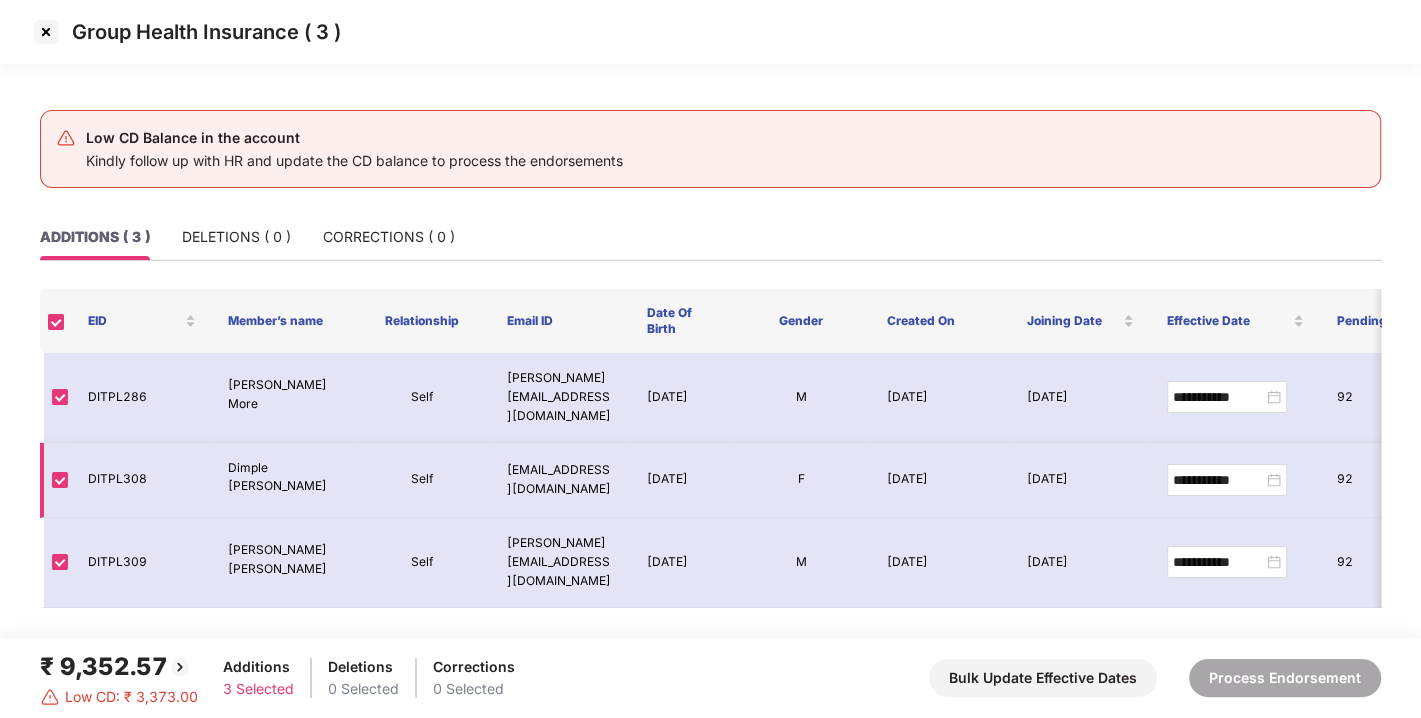 click on "DITPL308" at bounding box center (142, 481) 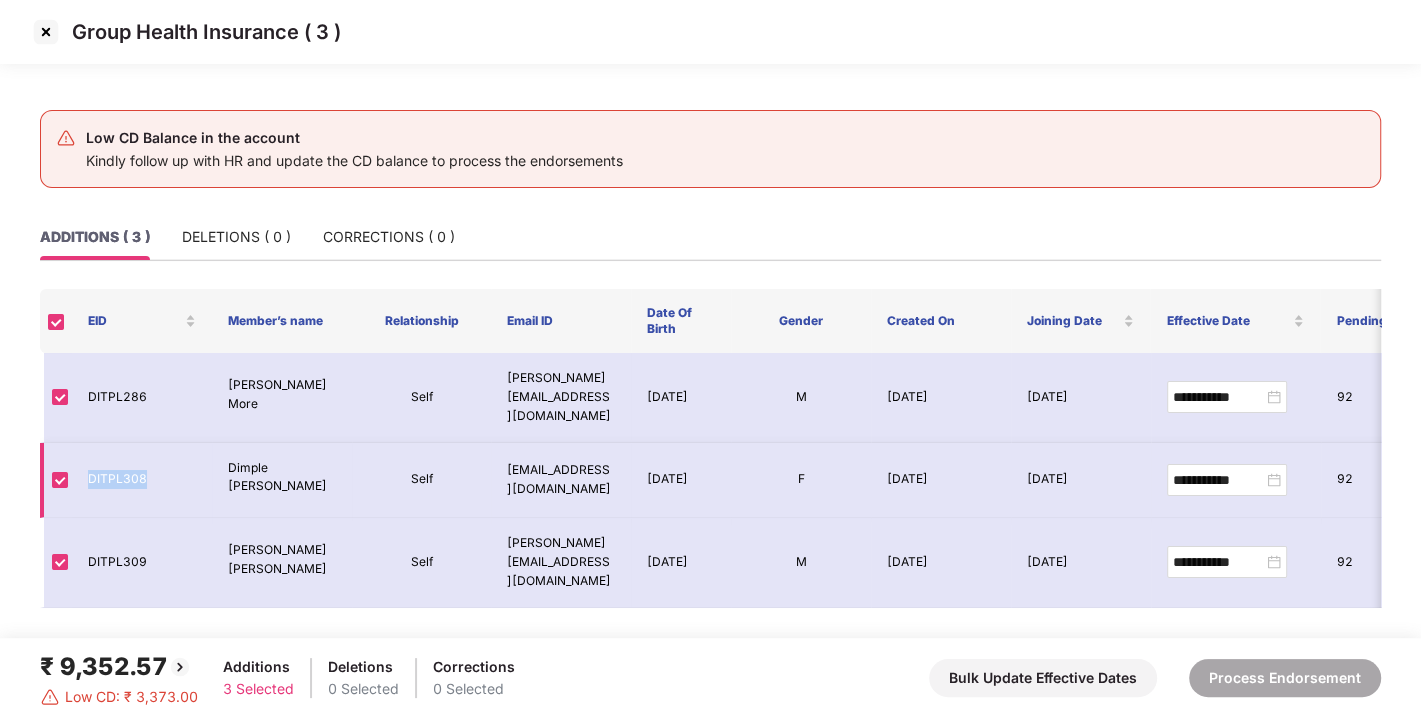 click on "DITPL308" at bounding box center (142, 481) 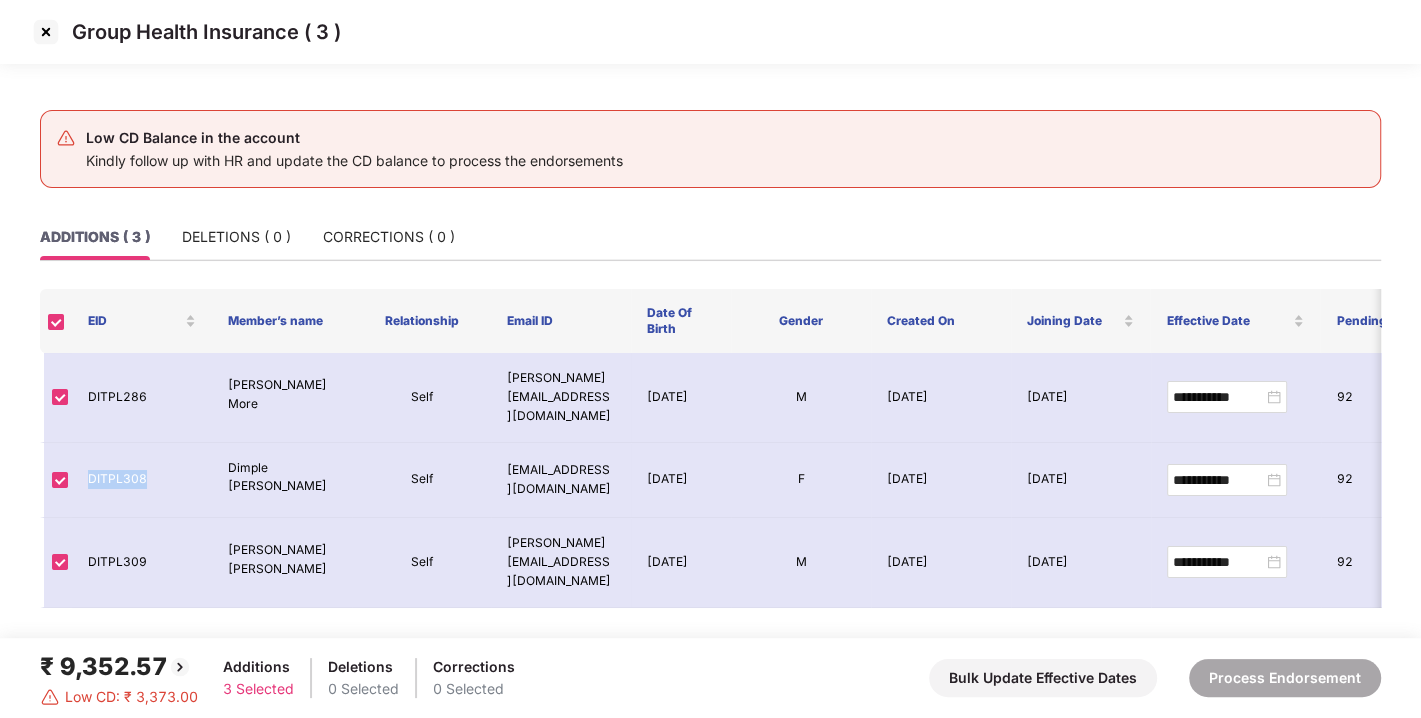 click at bounding box center [46, 32] 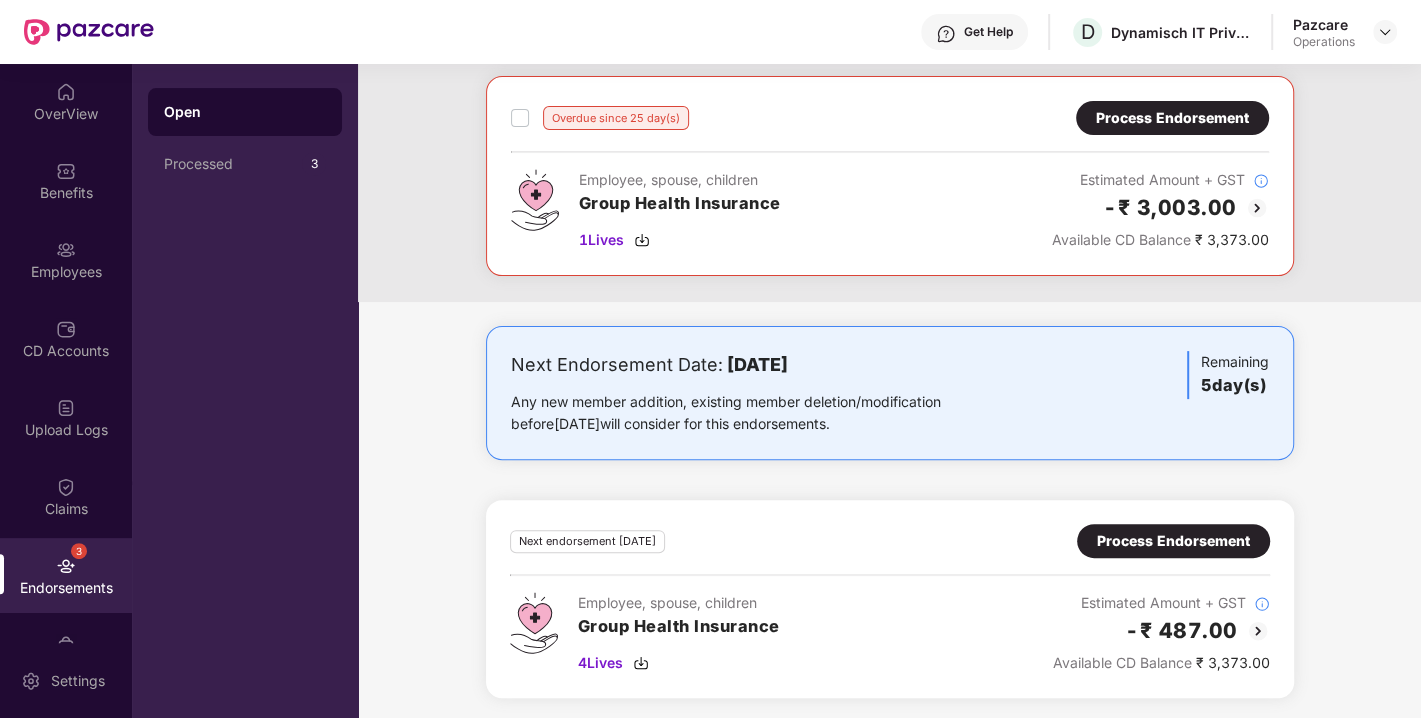 scroll, scrollTop: 0, scrollLeft: 0, axis: both 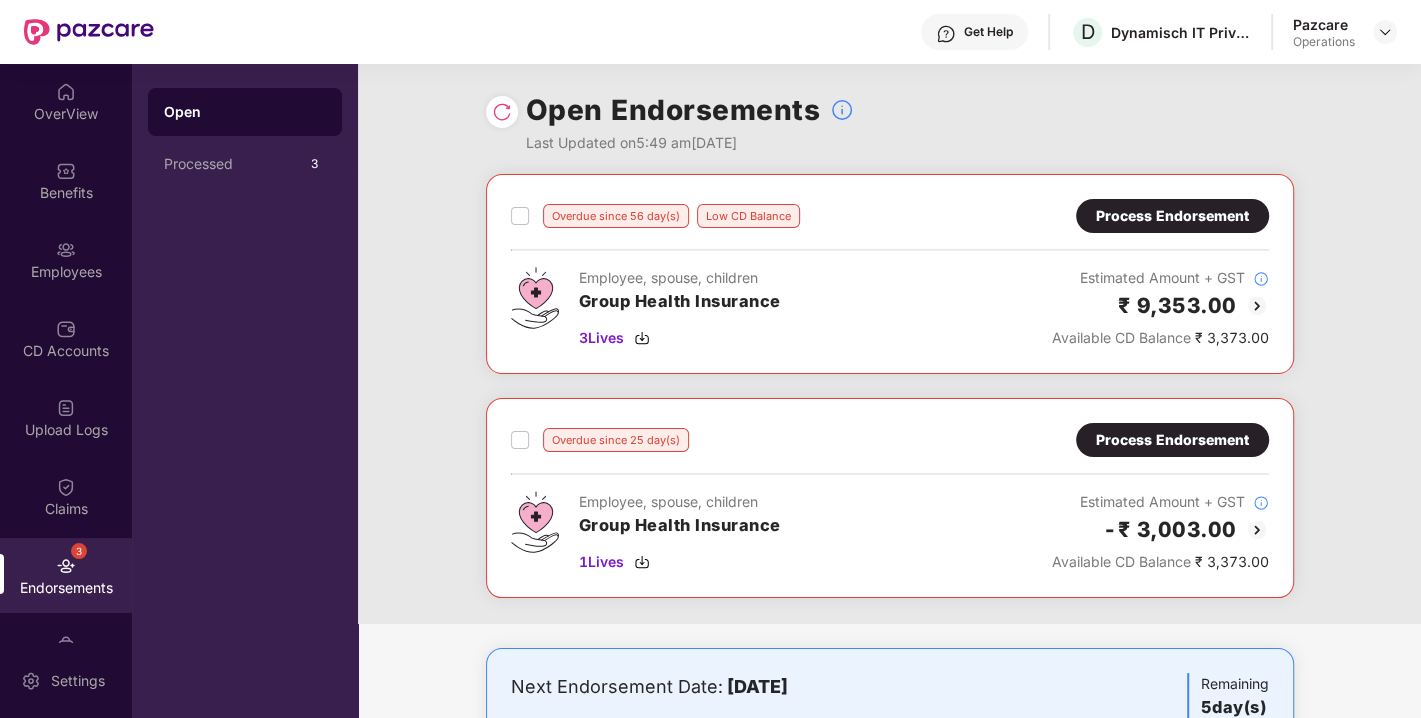click on "Process Endorsement" at bounding box center (1172, 440) 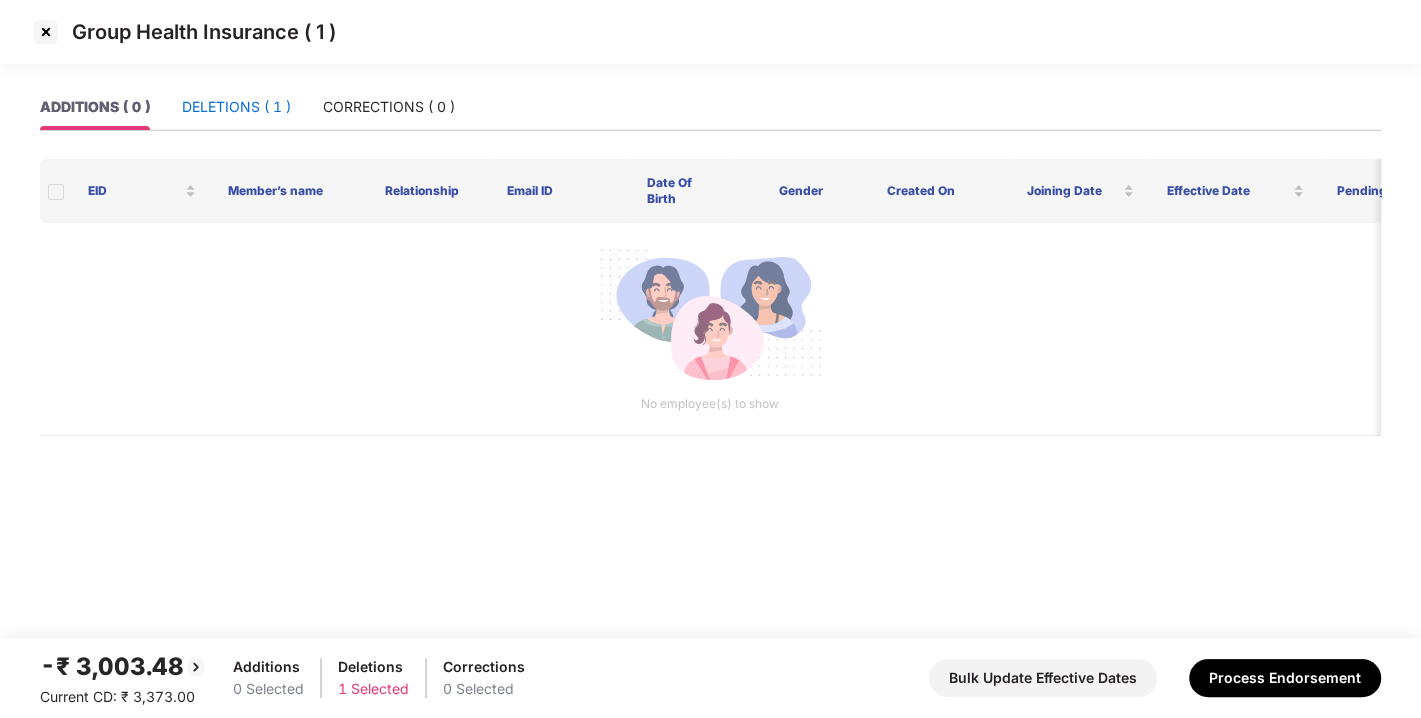 click on "DELETIONS ( 1 )" at bounding box center [236, 107] 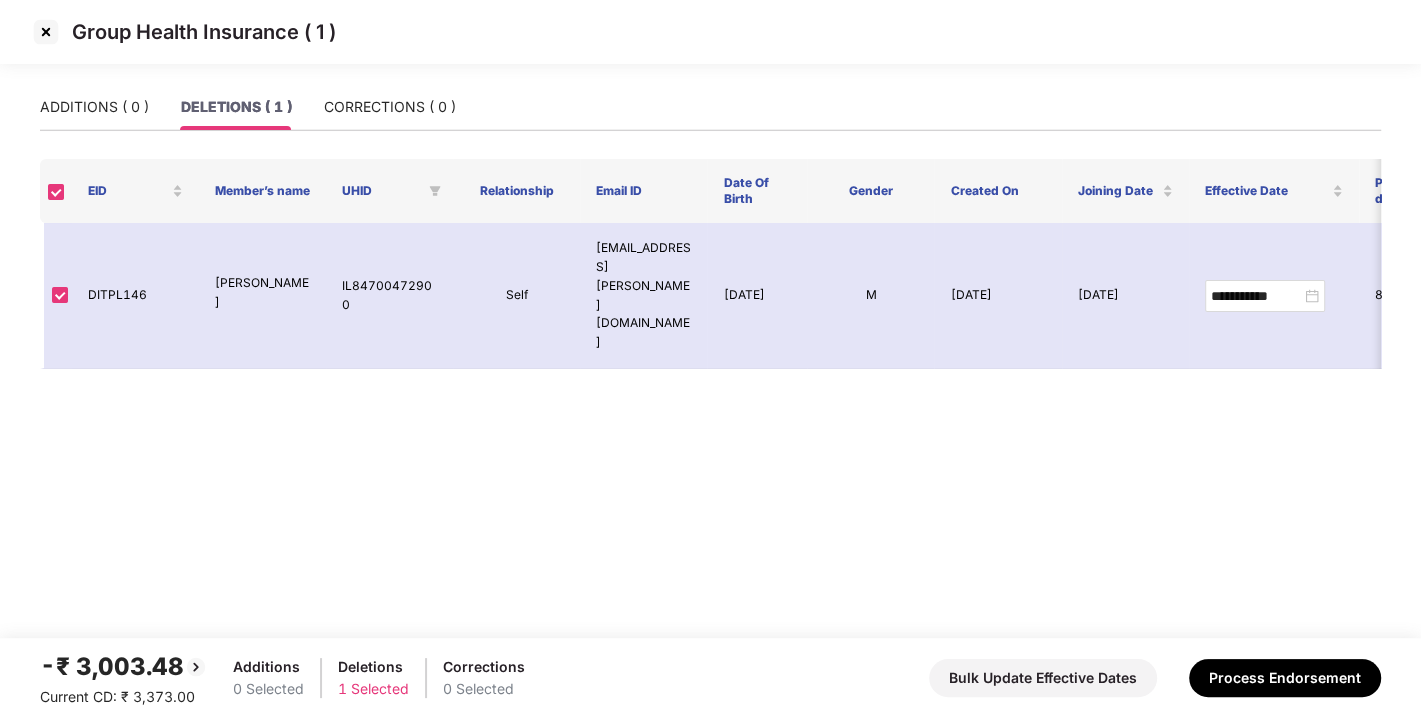 click at bounding box center (46, 32) 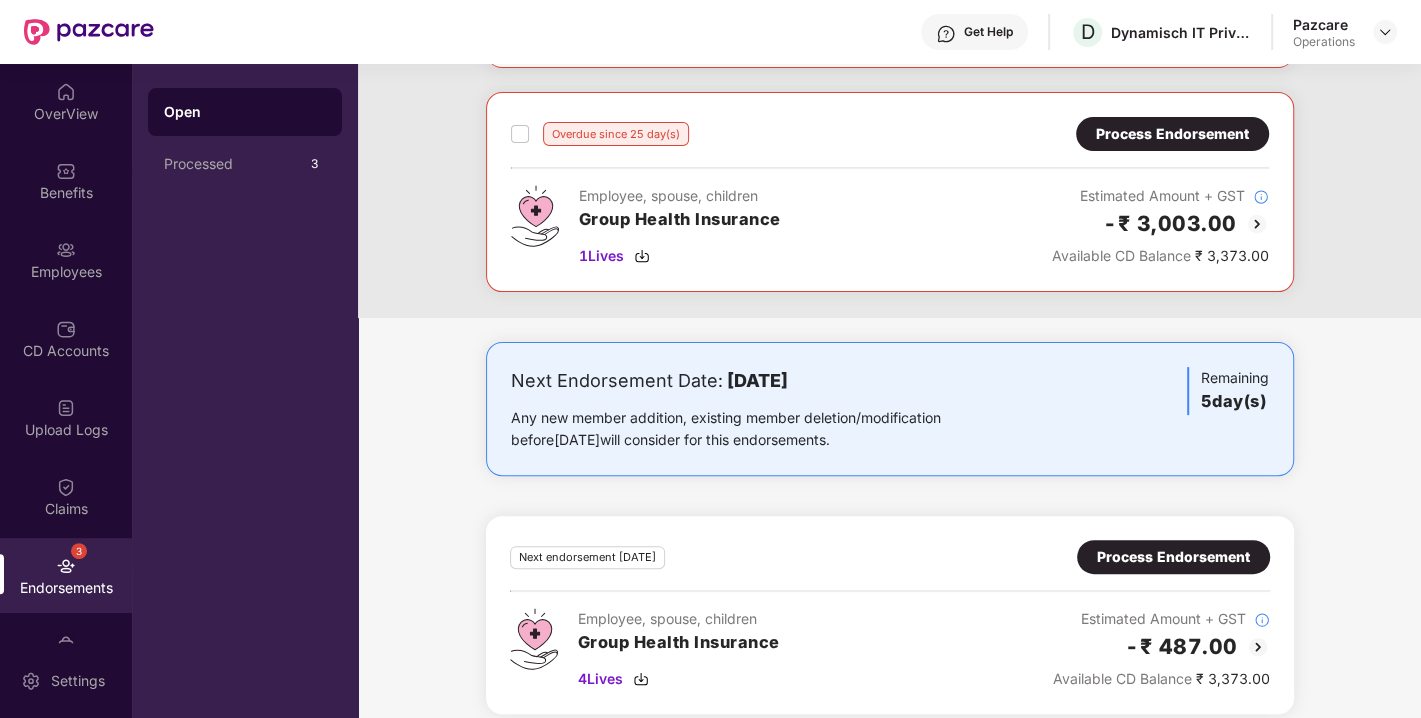 scroll, scrollTop: 322, scrollLeft: 0, axis: vertical 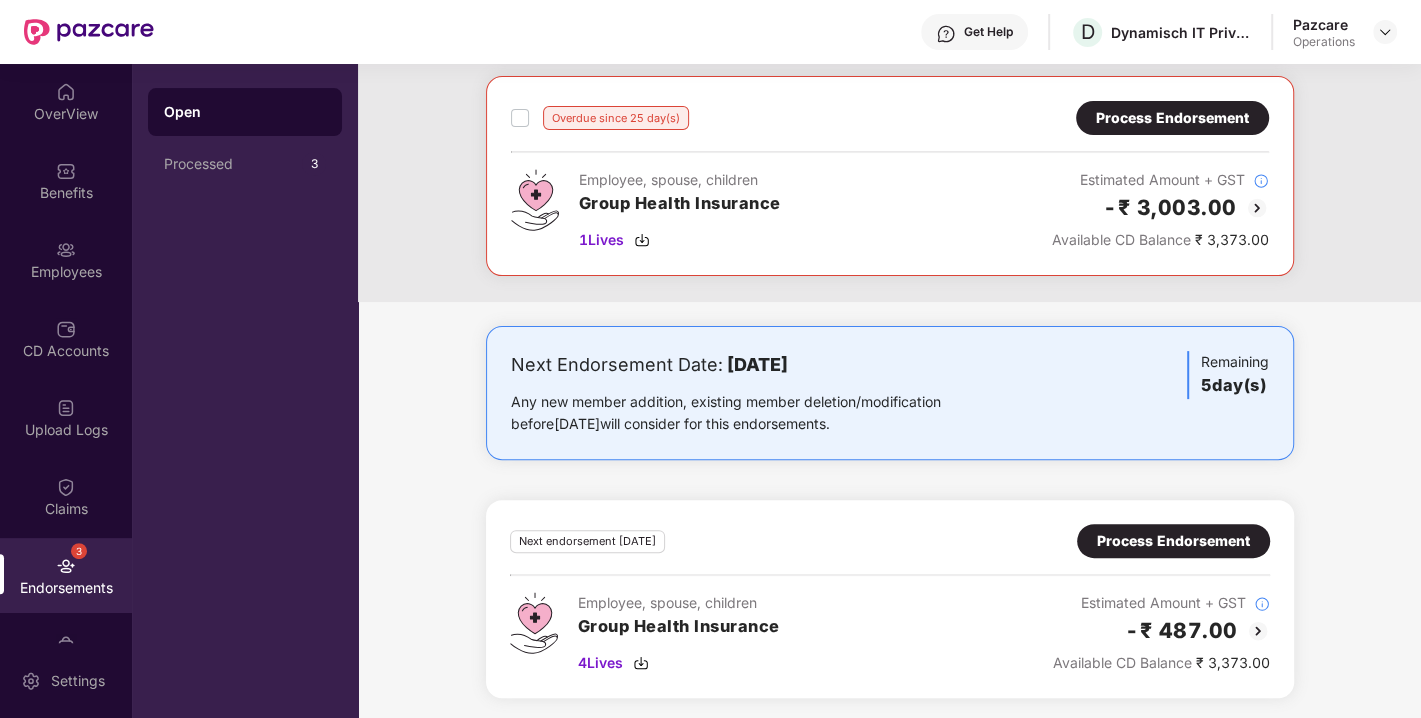 click on "Process Endorsement" at bounding box center [1173, 541] 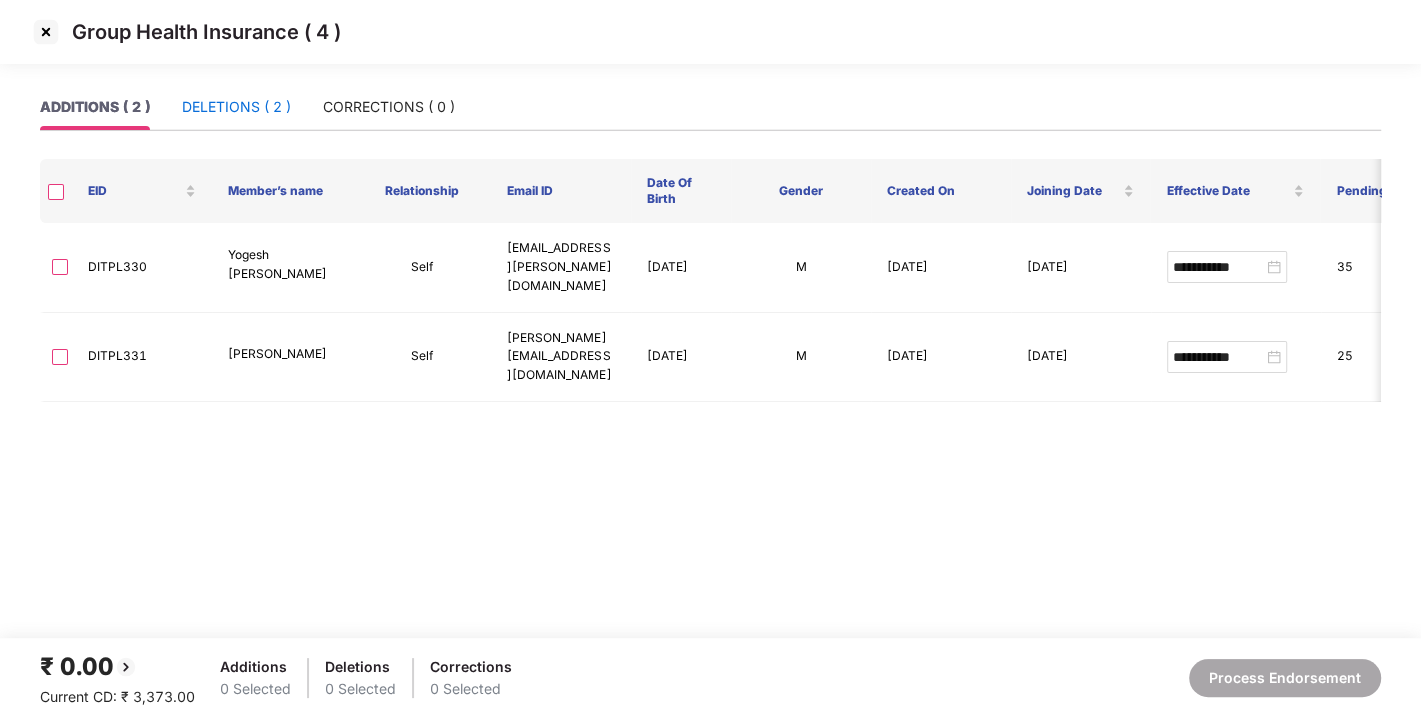 click on "DELETIONS ( 2 )" at bounding box center [236, 107] 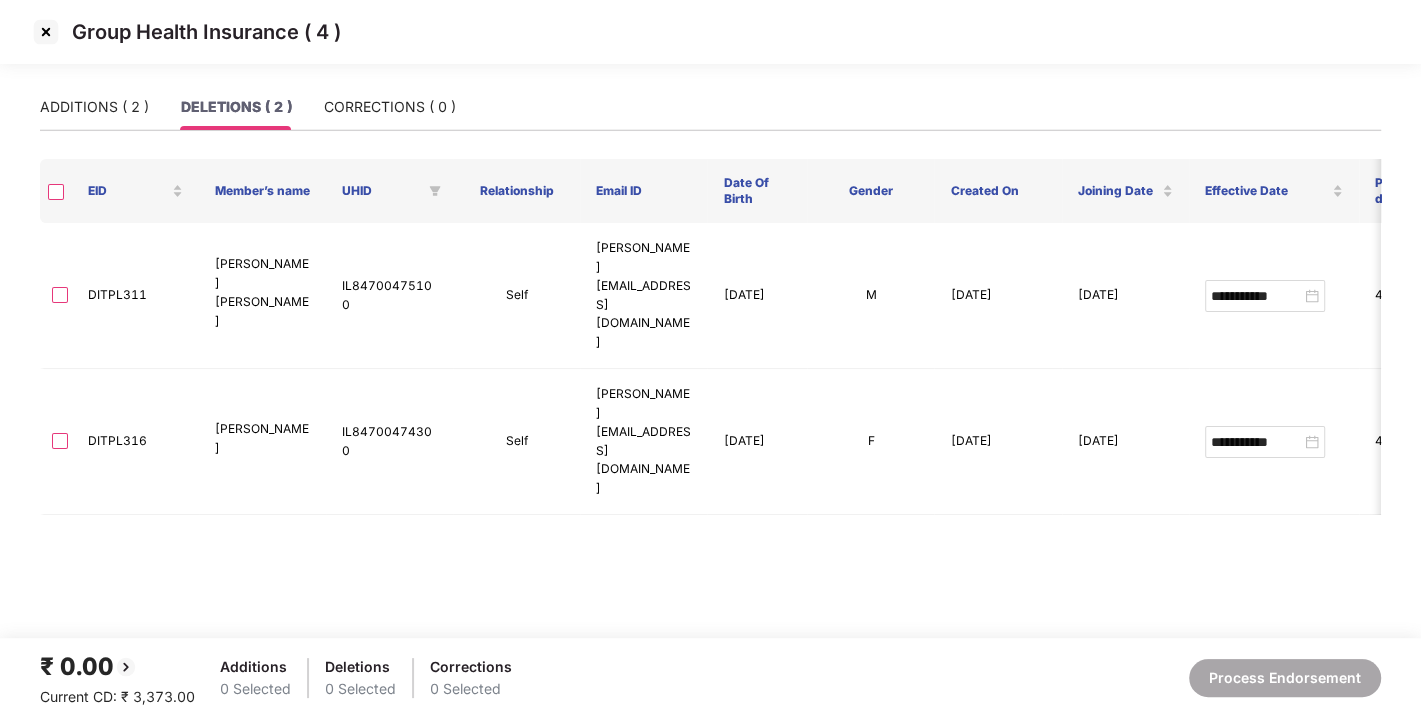 click at bounding box center (46, 32) 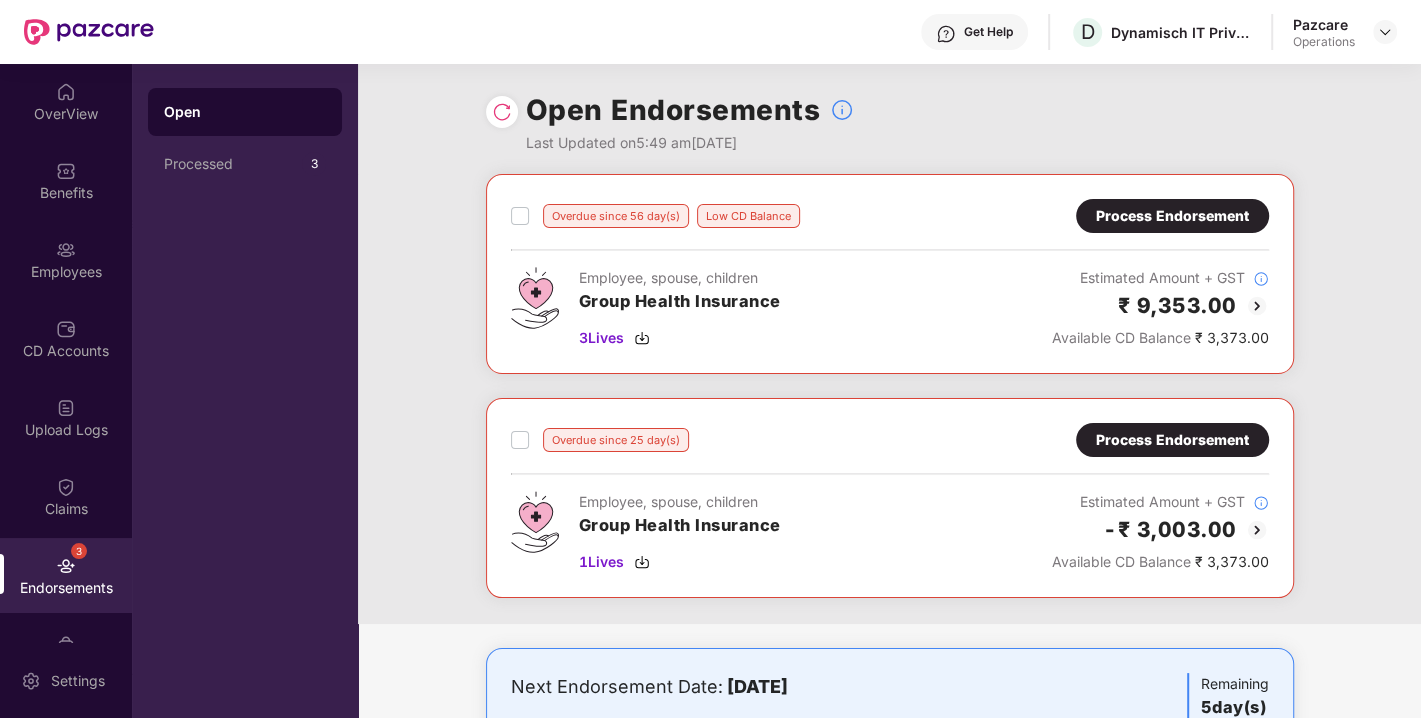 click on "Process Endorsement" at bounding box center [1172, 216] 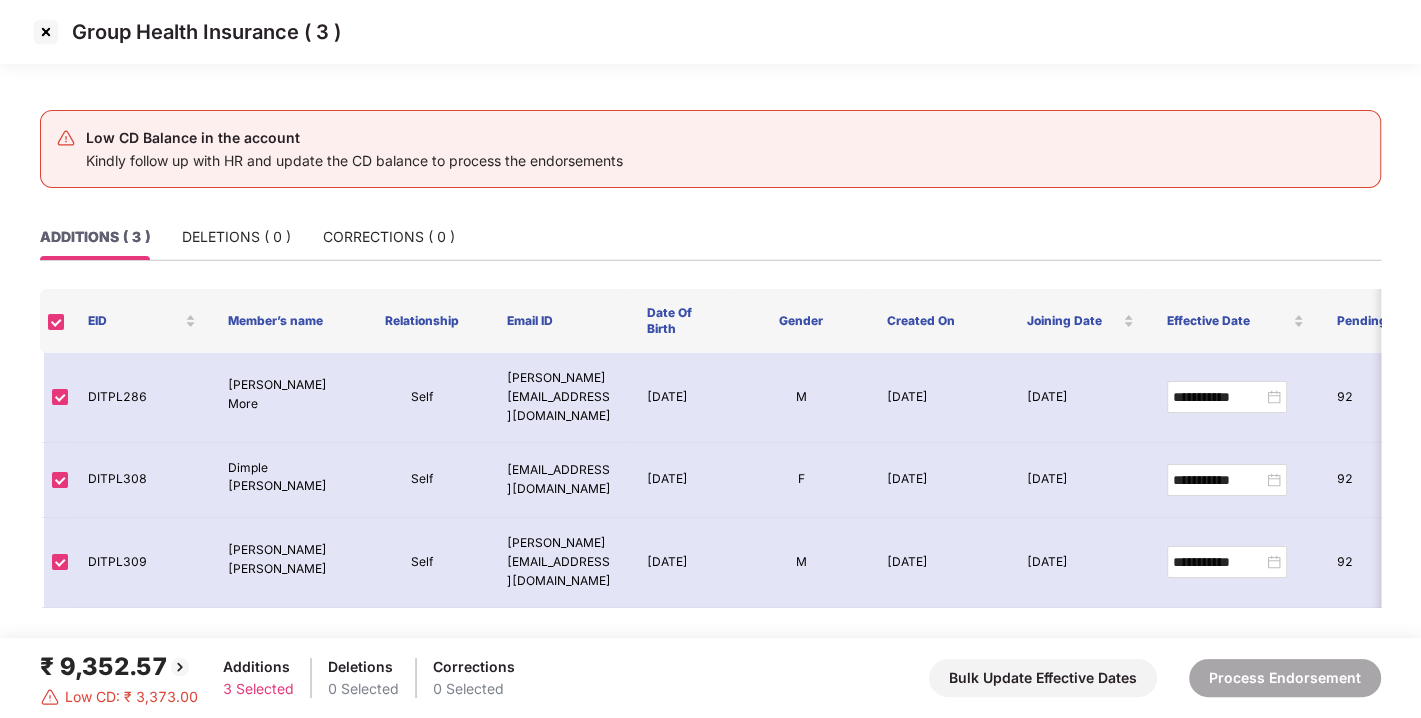 click at bounding box center (46, 32) 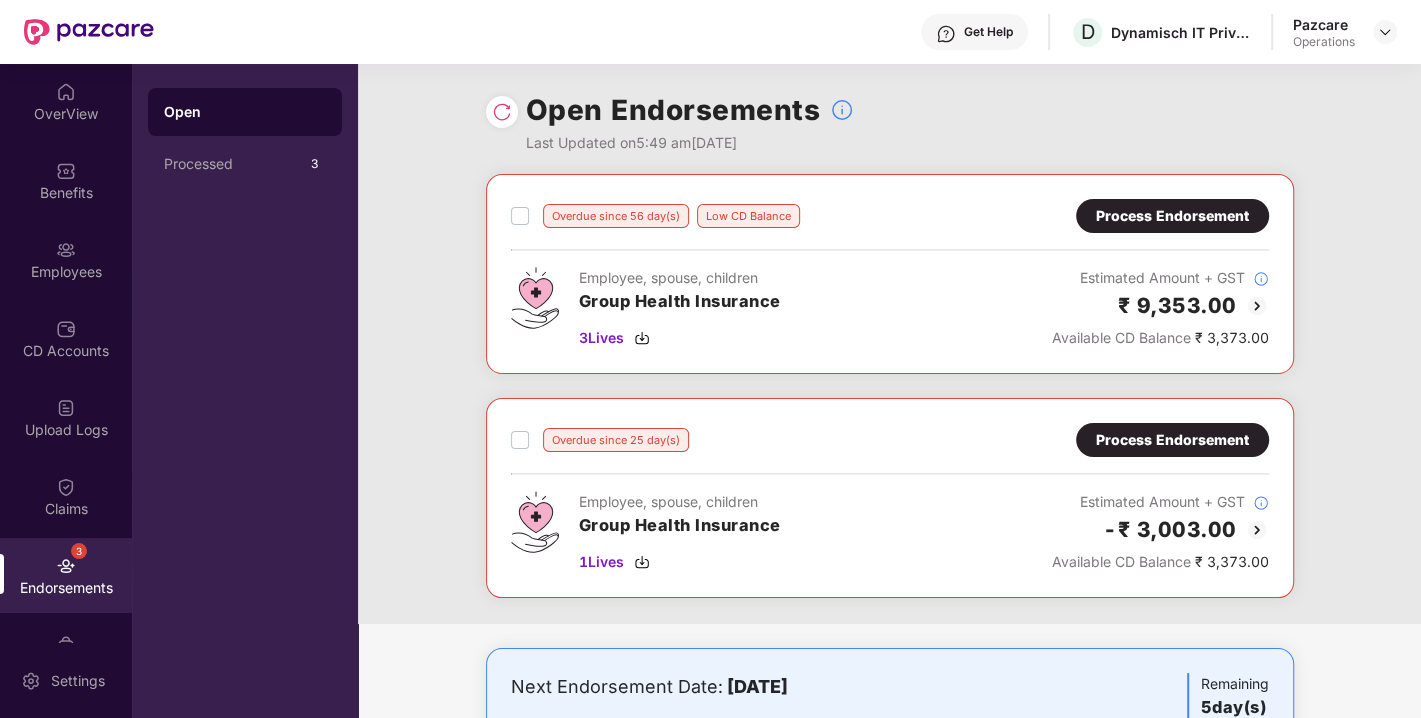 scroll, scrollTop: 17, scrollLeft: 0, axis: vertical 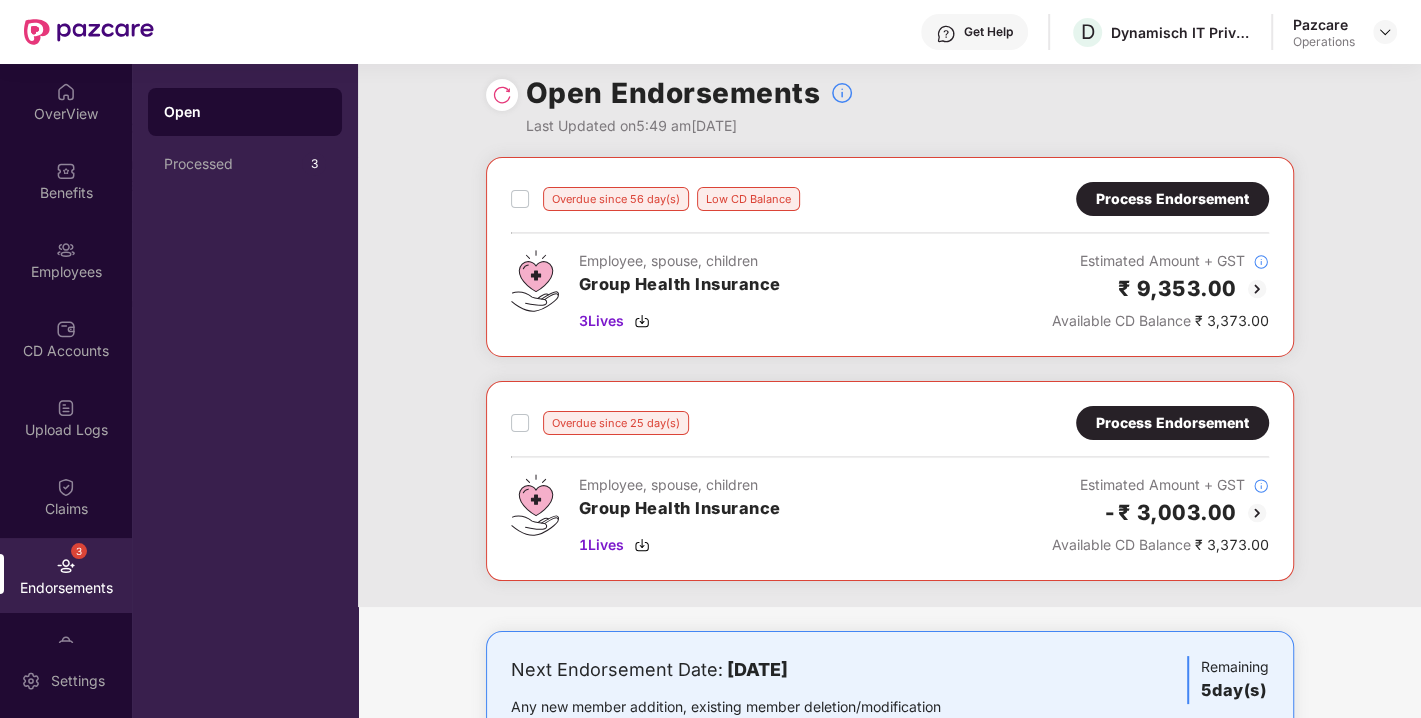 click on "Process Endorsement" at bounding box center [1172, 423] 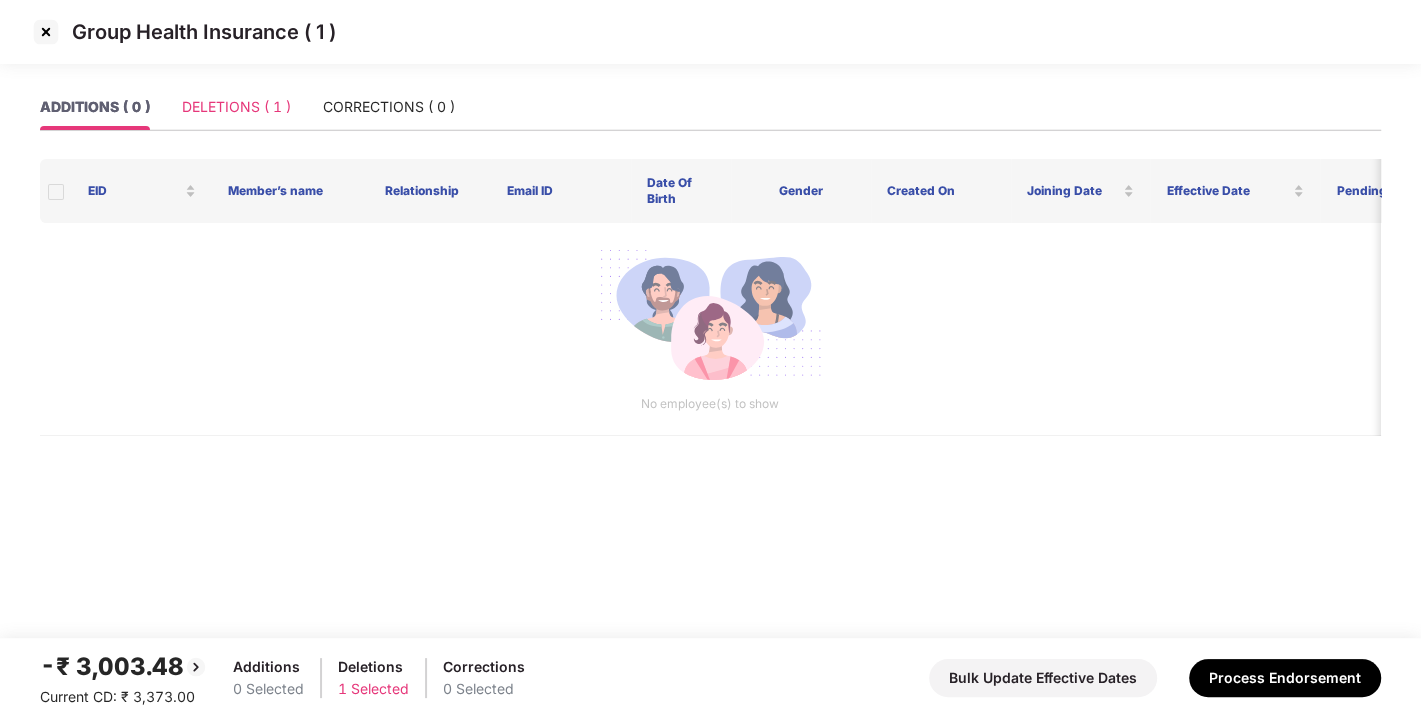 click on "DELETIONS ( 1 )" at bounding box center (236, 107) 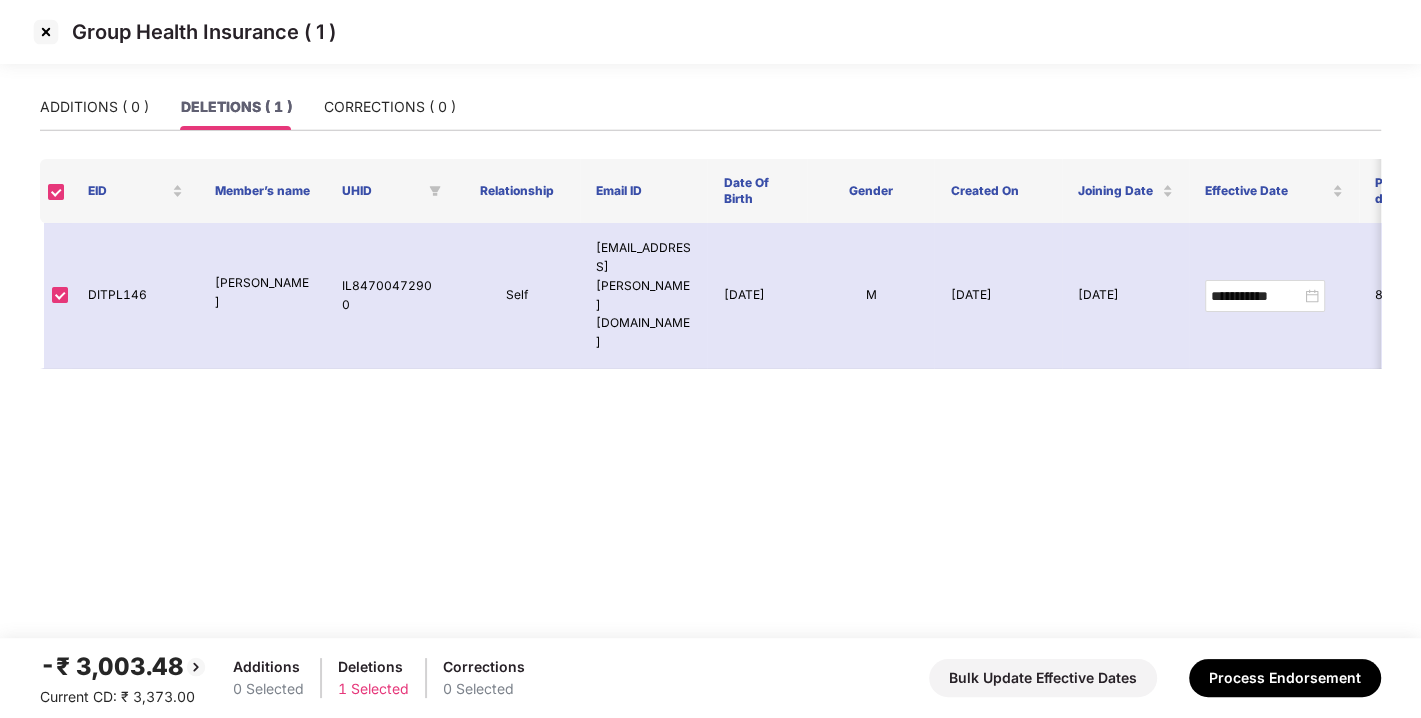 click at bounding box center (46, 32) 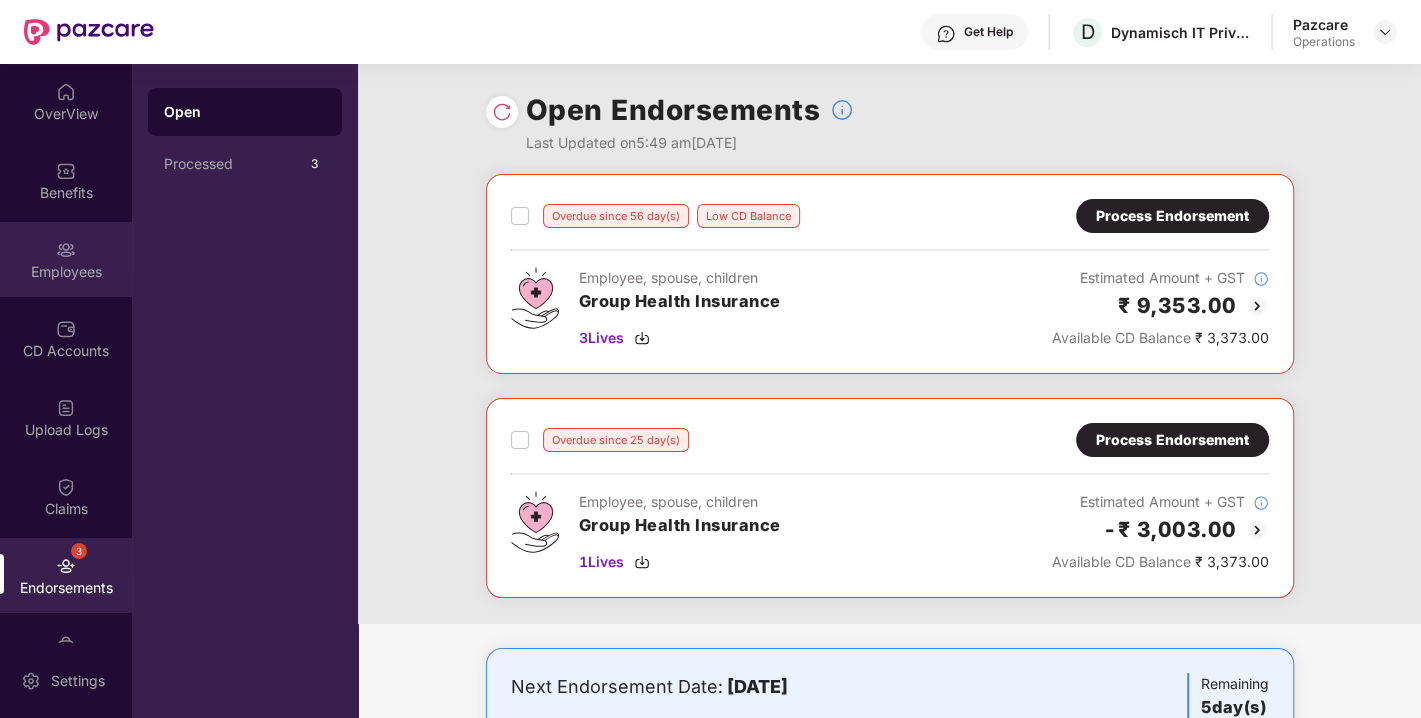 click on "Employees" at bounding box center (66, 259) 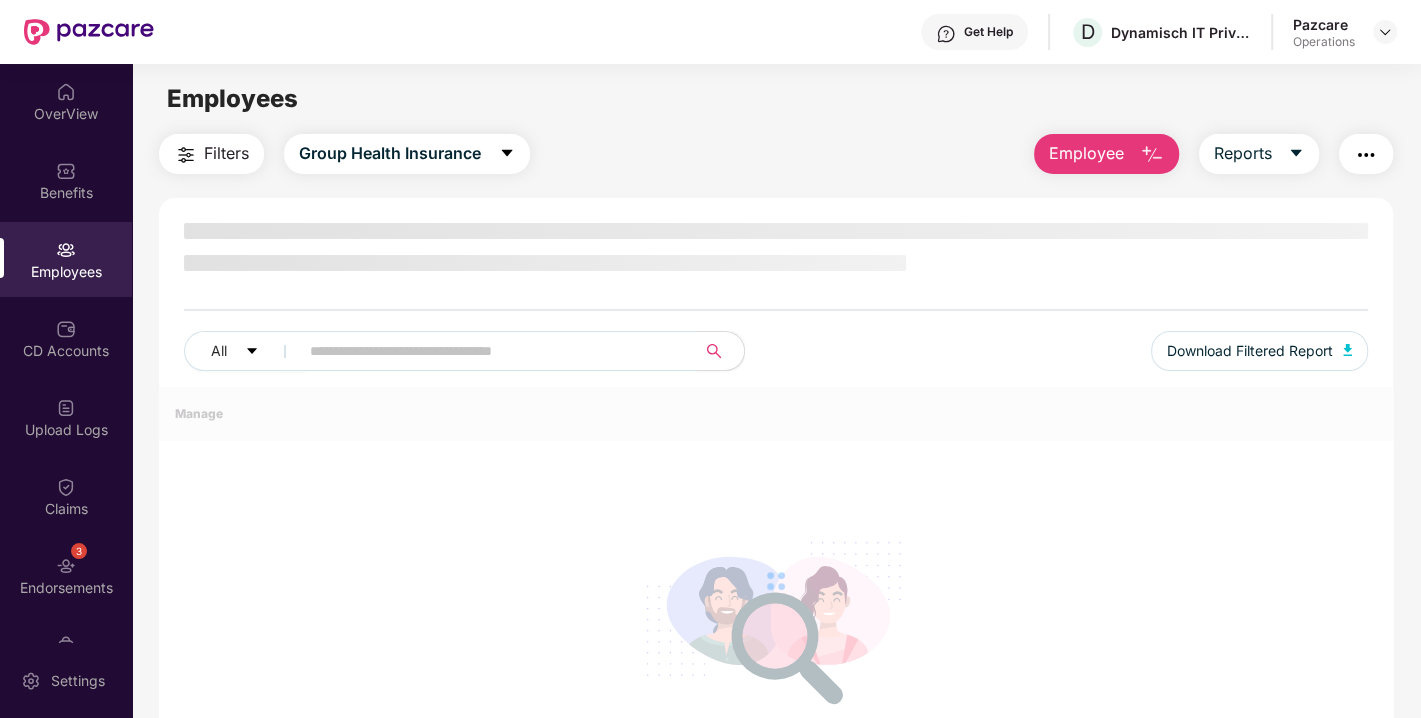 click at bounding box center (489, 351) 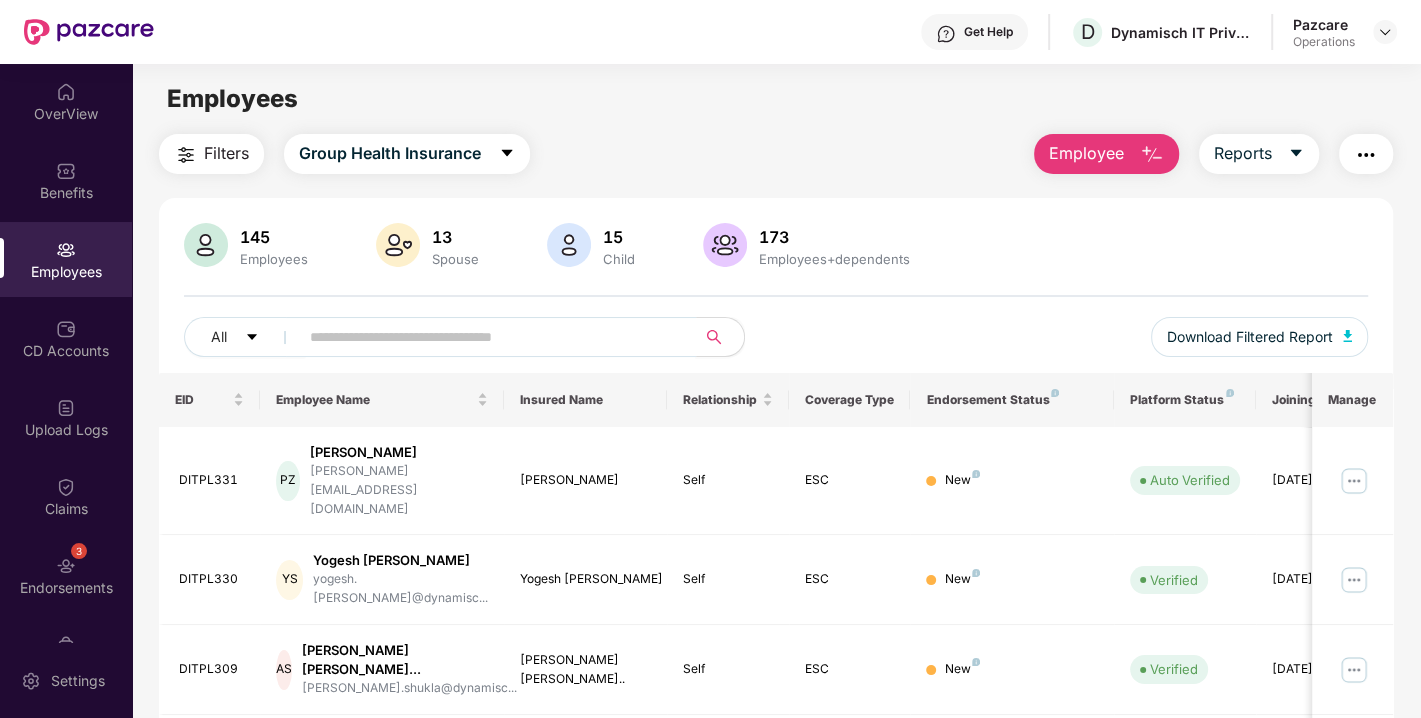 paste on "********" 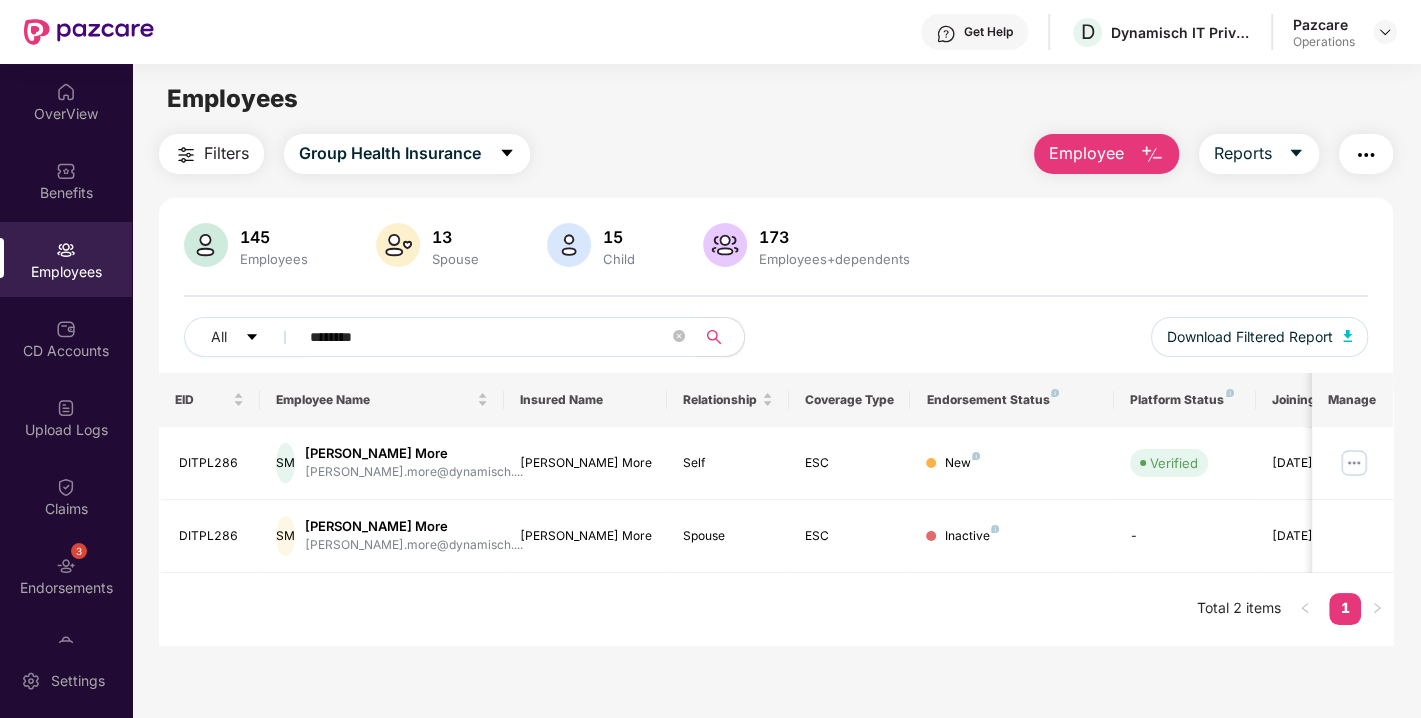 type on "********" 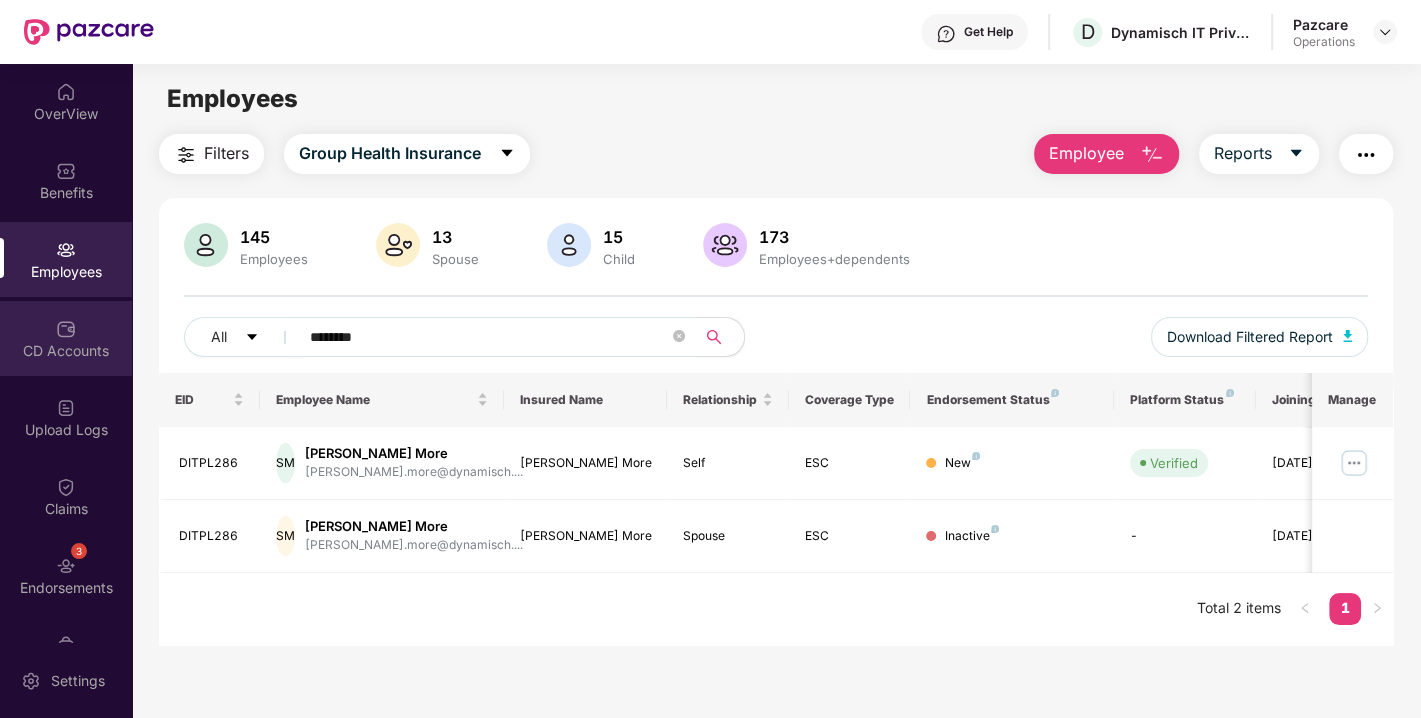 scroll, scrollTop: 131, scrollLeft: 0, axis: vertical 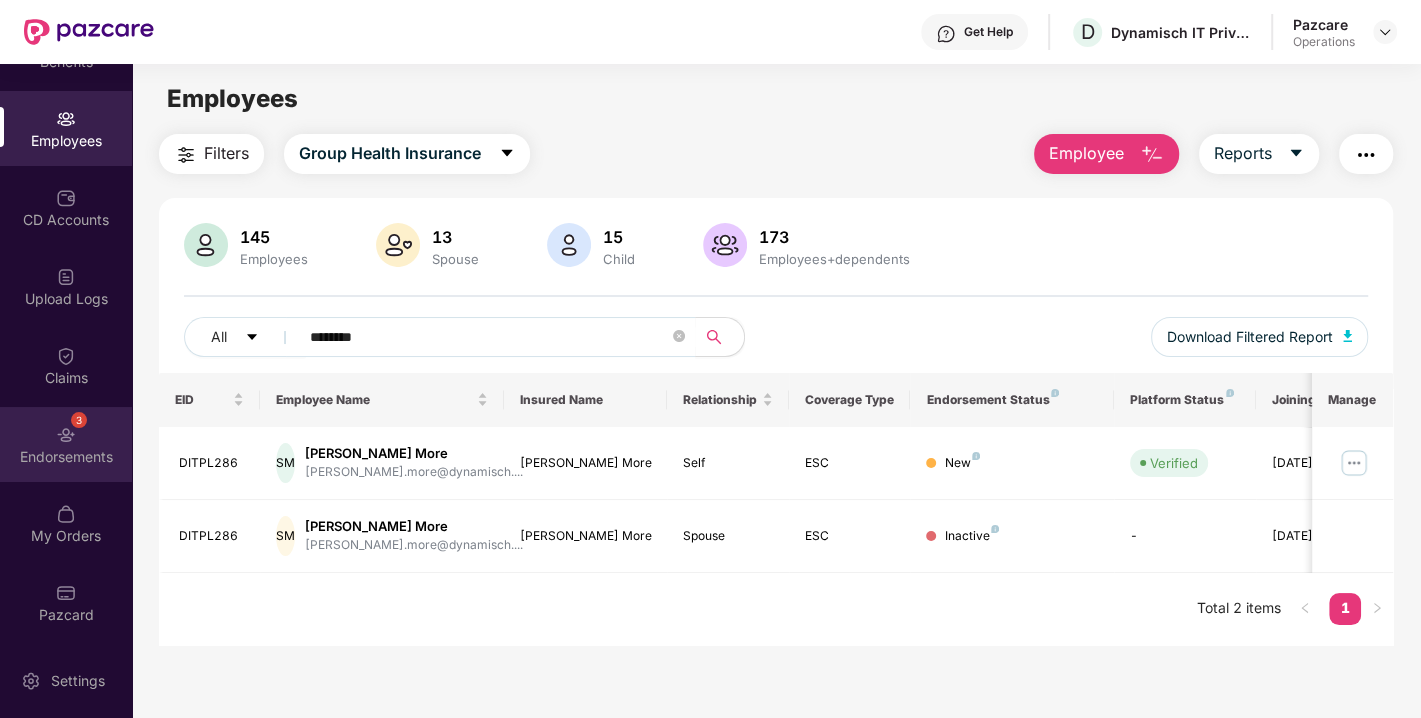 click on "3 Endorsements" at bounding box center [66, 444] 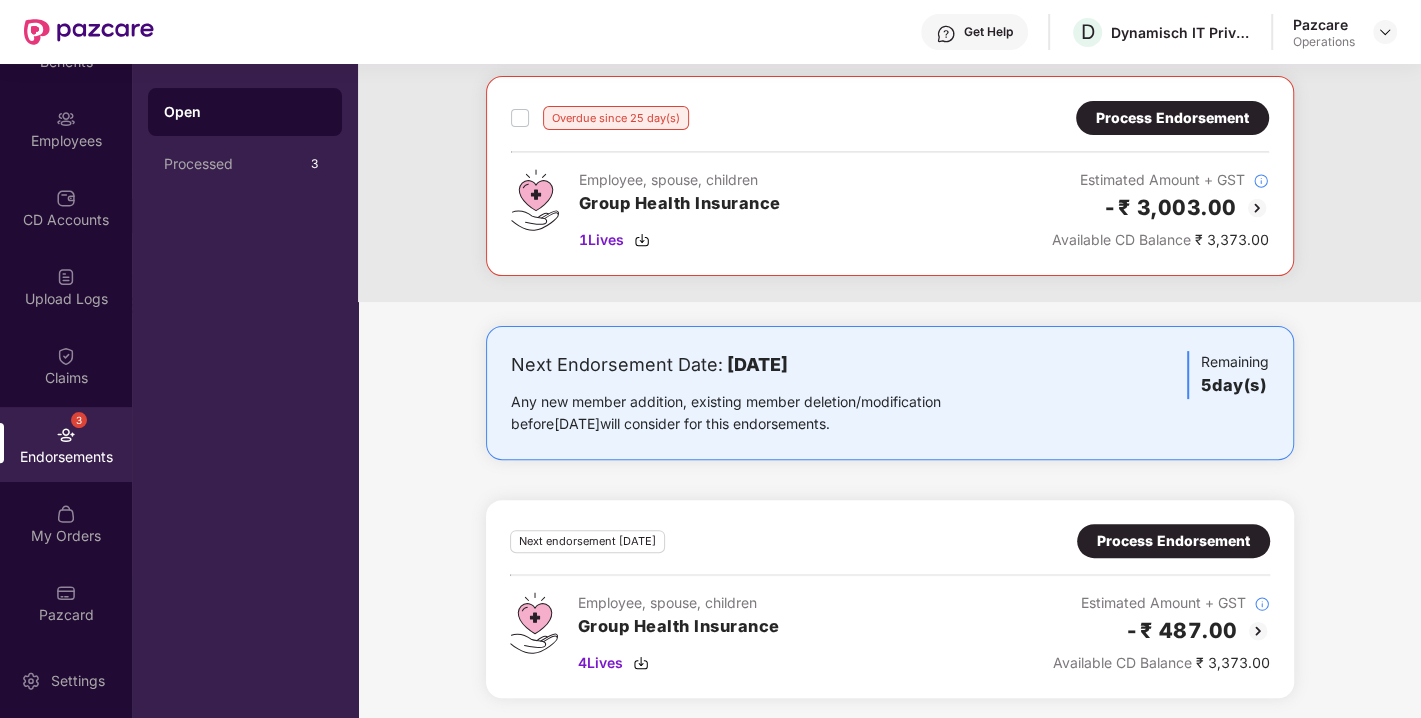 scroll, scrollTop: 0, scrollLeft: 0, axis: both 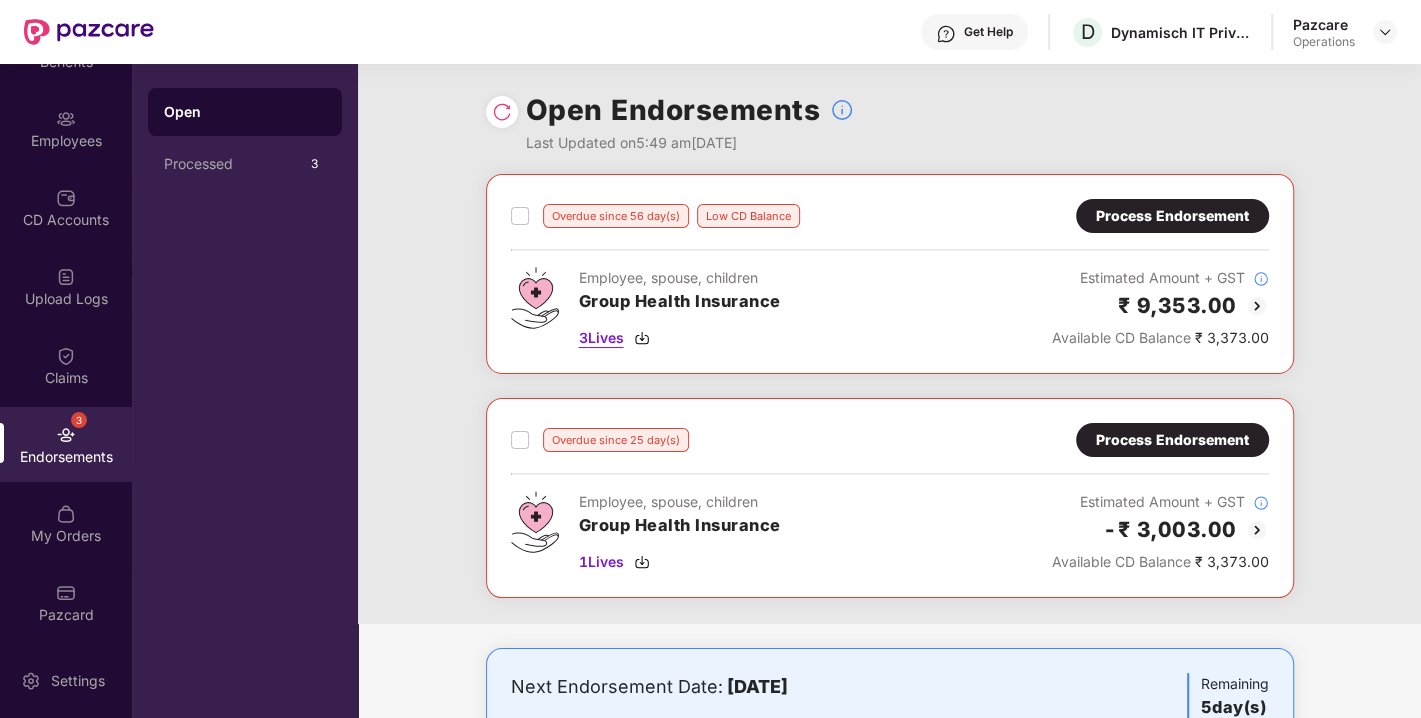 click on "3  Lives" at bounding box center [601, 338] 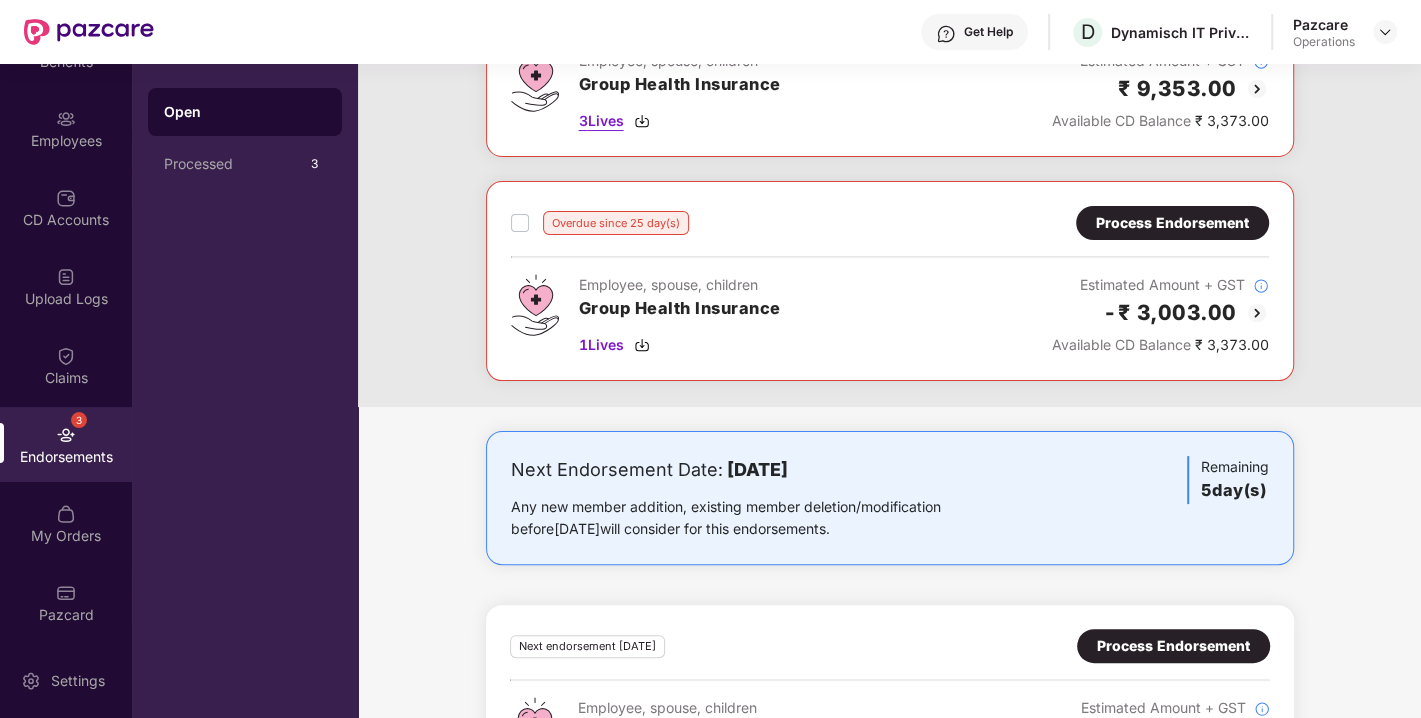 scroll, scrollTop: 231, scrollLeft: 0, axis: vertical 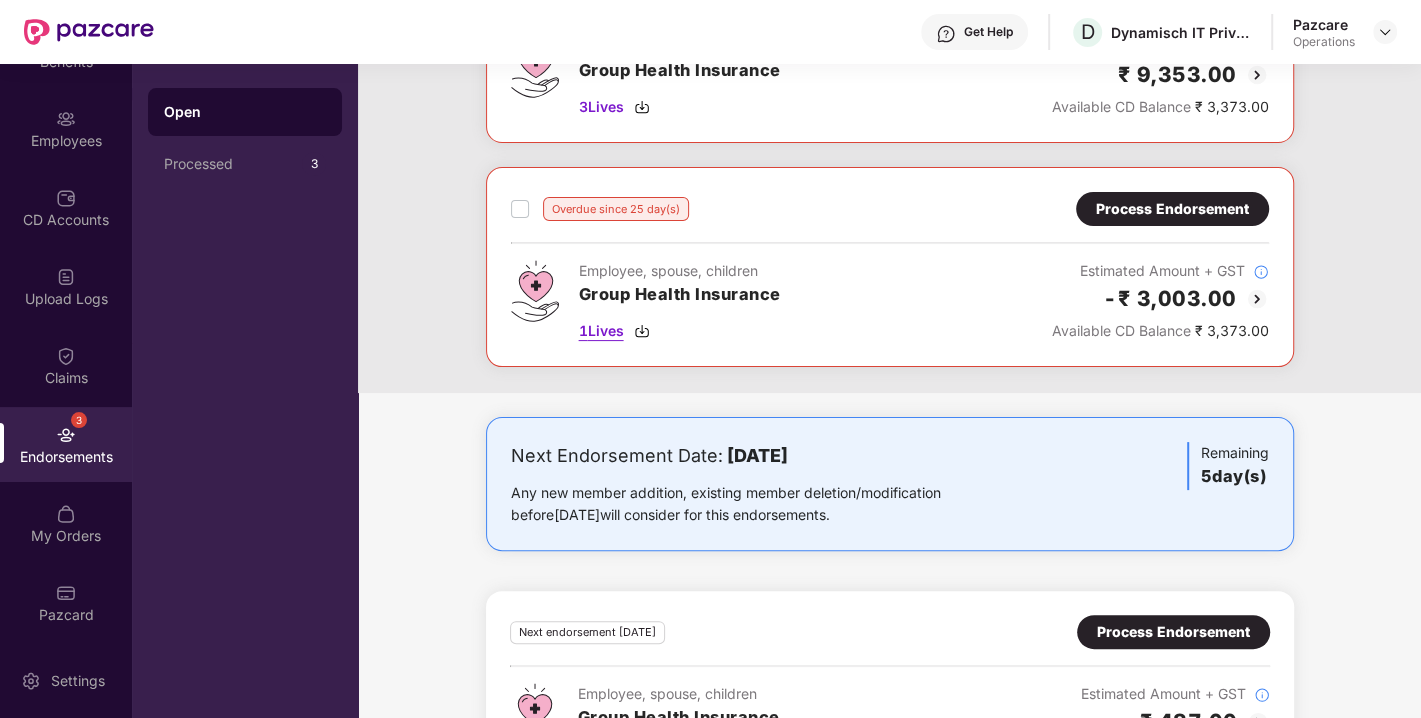 click on "1  Lives" at bounding box center (601, 331) 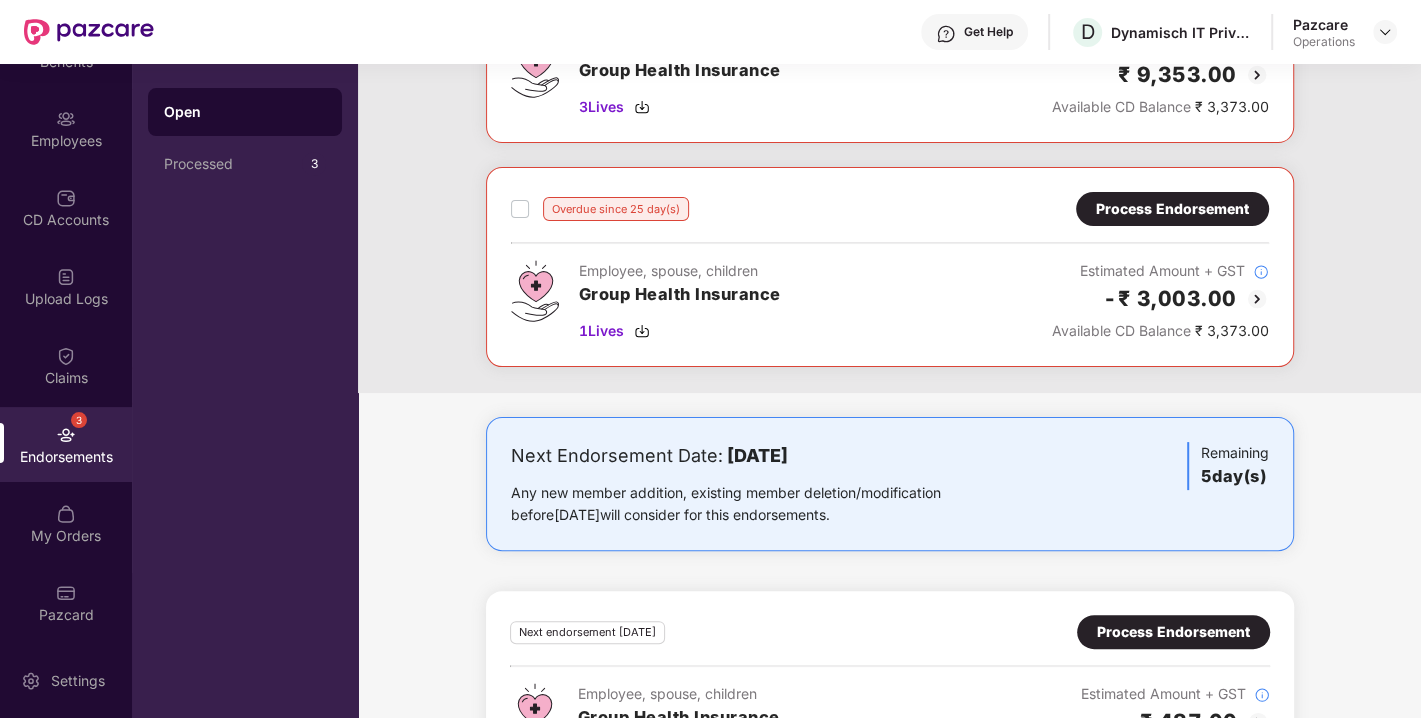 scroll, scrollTop: 322, scrollLeft: 0, axis: vertical 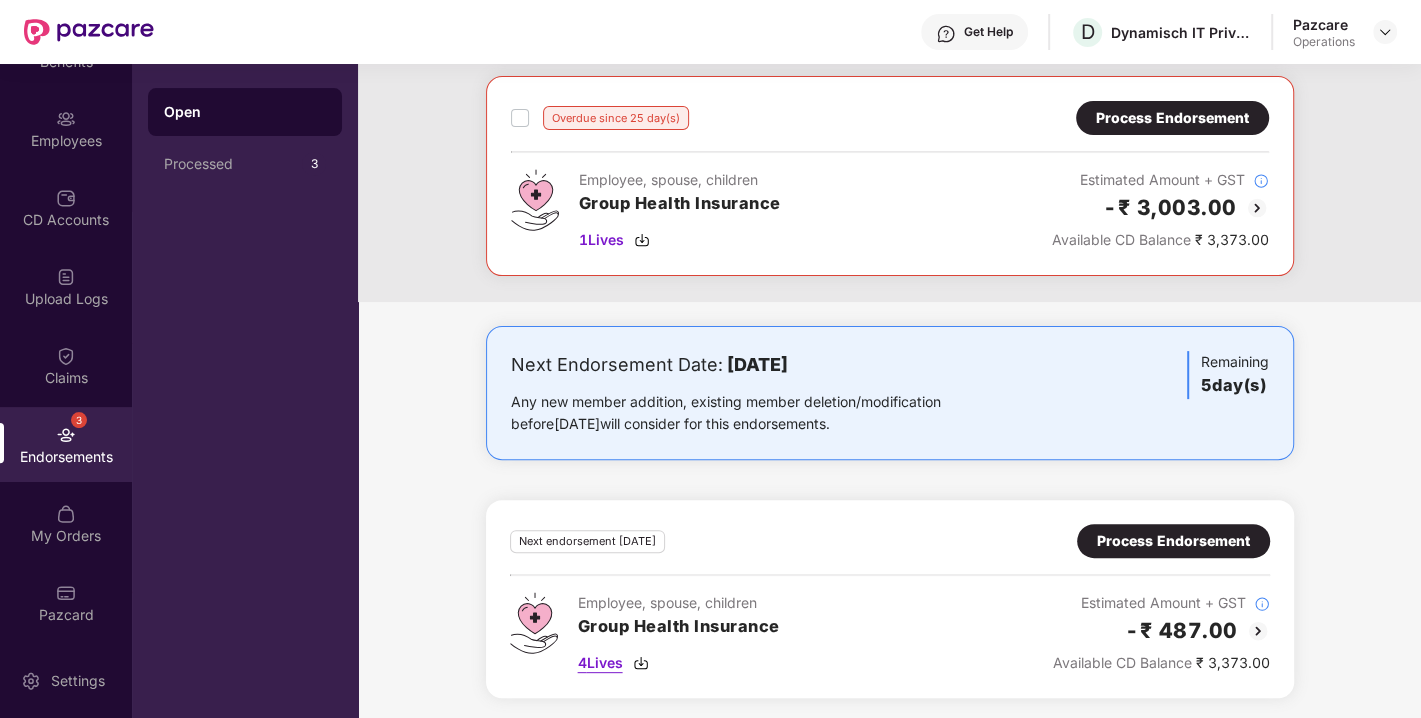 click on "4  Lives" at bounding box center [600, 663] 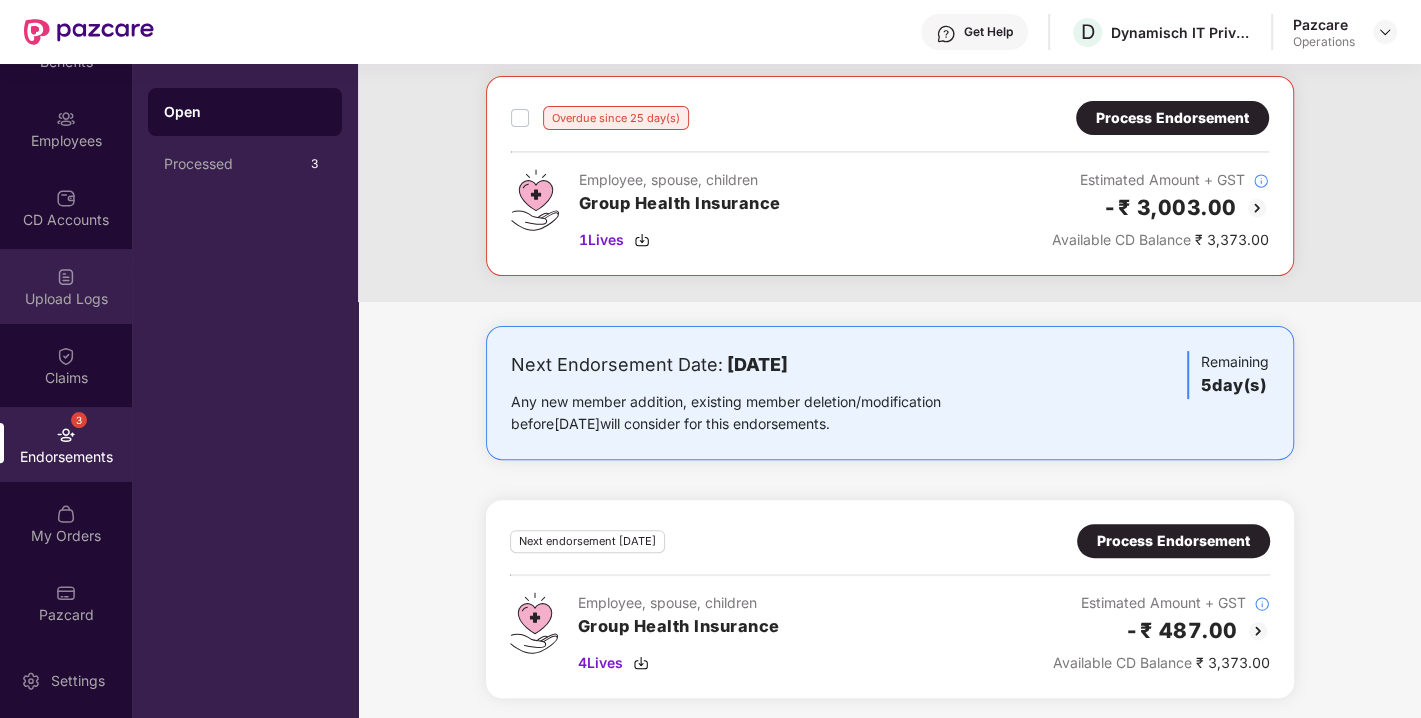 scroll, scrollTop: 0, scrollLeft: 0, axis: both 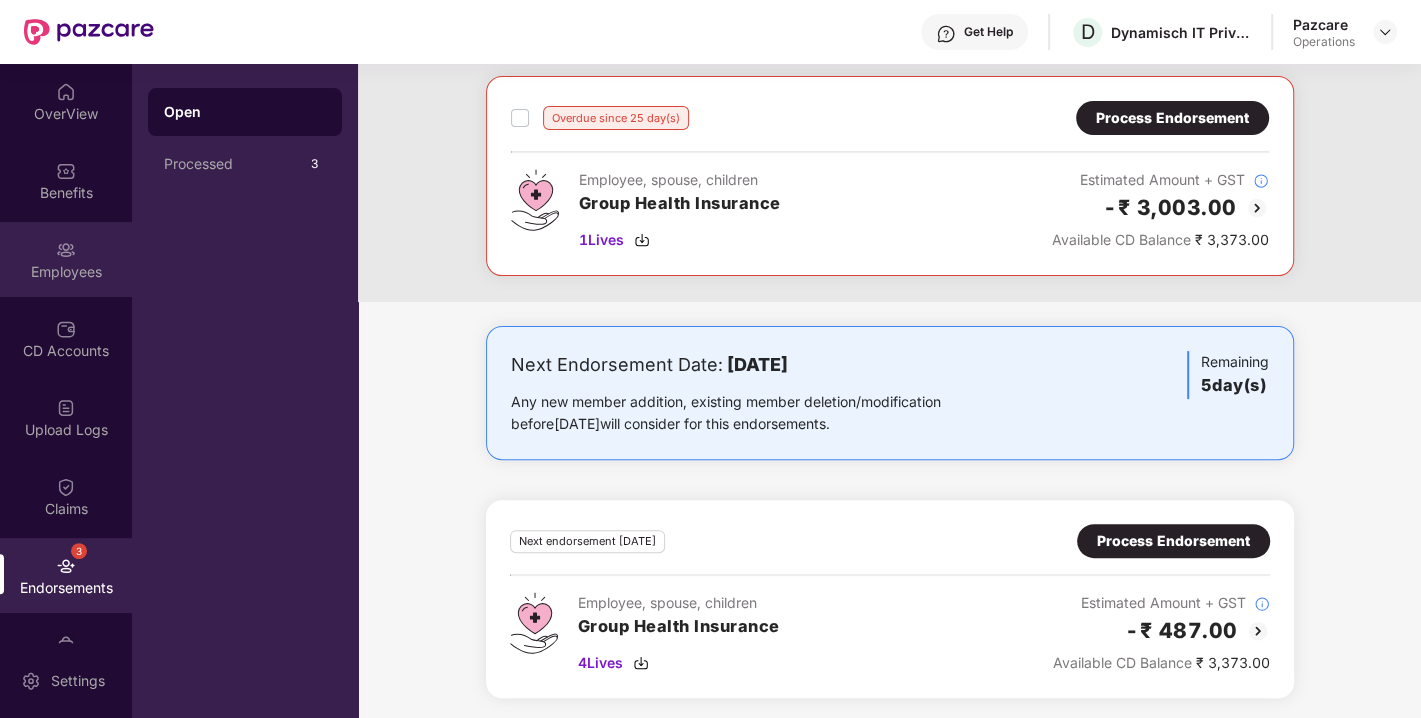 click on "Employees" at bounding box center (66, 272) 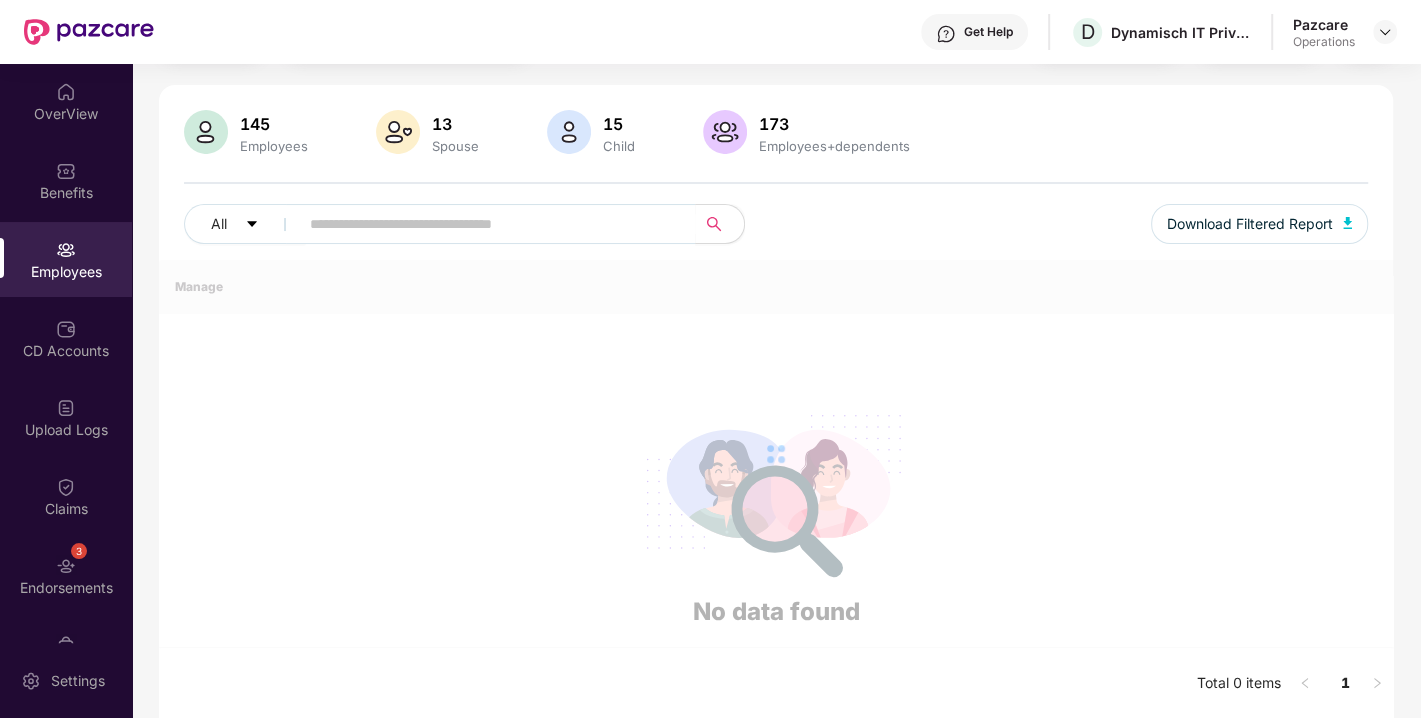 scroll, scrollTop: 322, scrollLeft: 0, axis: vertical 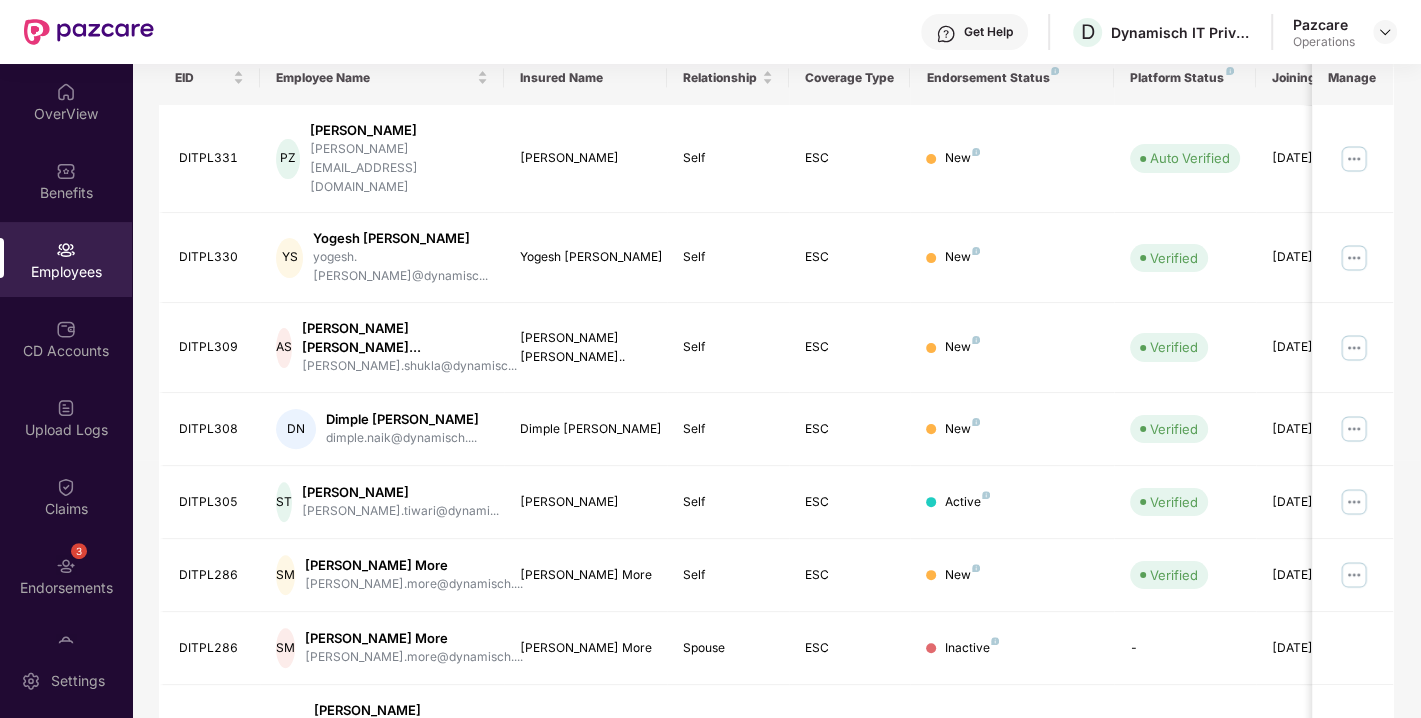 click on "yogesh.[PERSON_NAME]@dynamisc..." at bounding box center (400, 267) 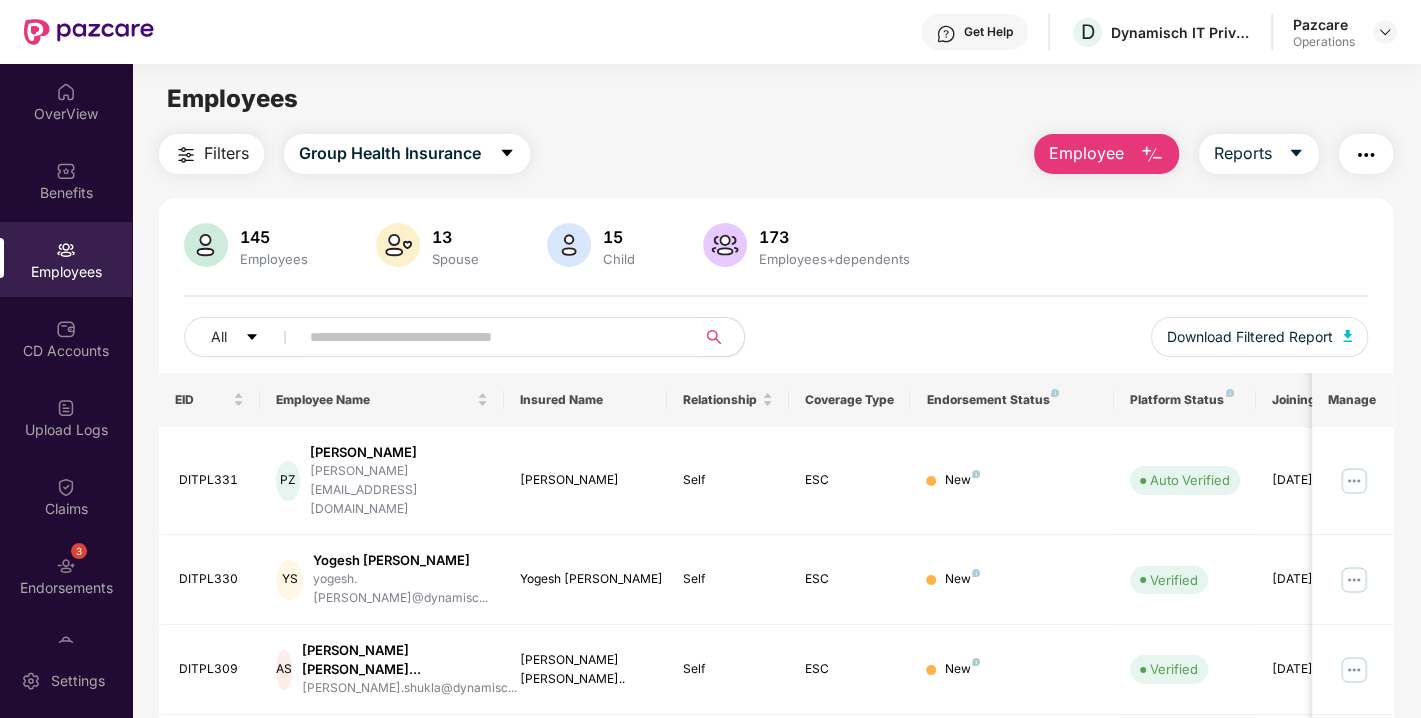 click at bounding box center (489, 337) 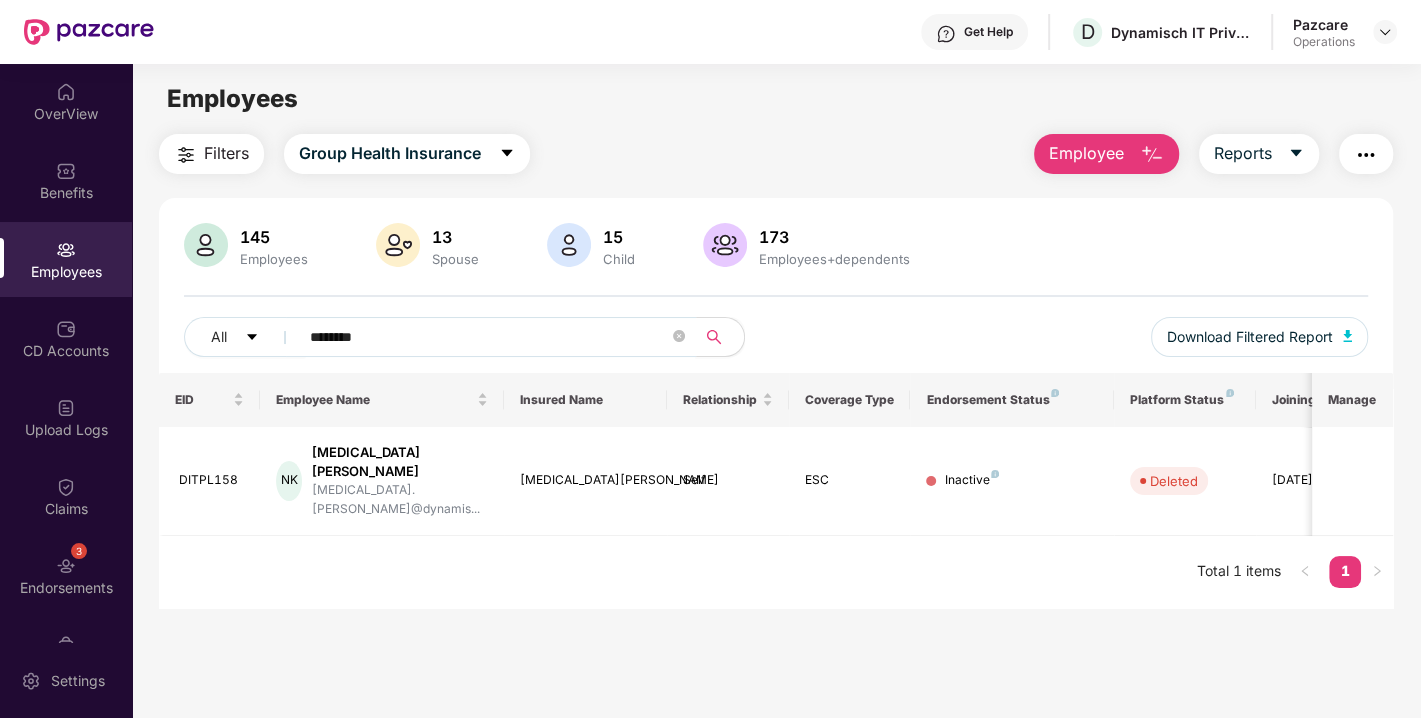 click on "********" at bounding box center [489, 337] 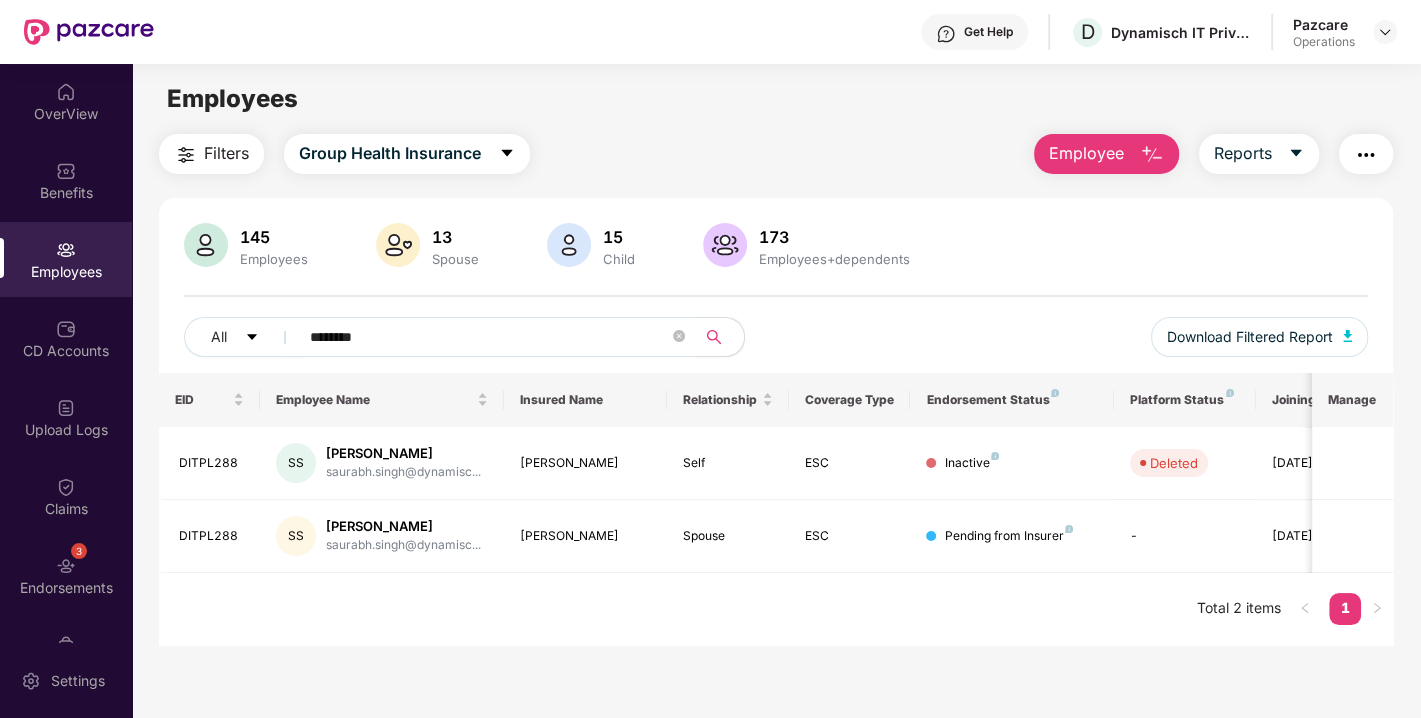 type on "********" 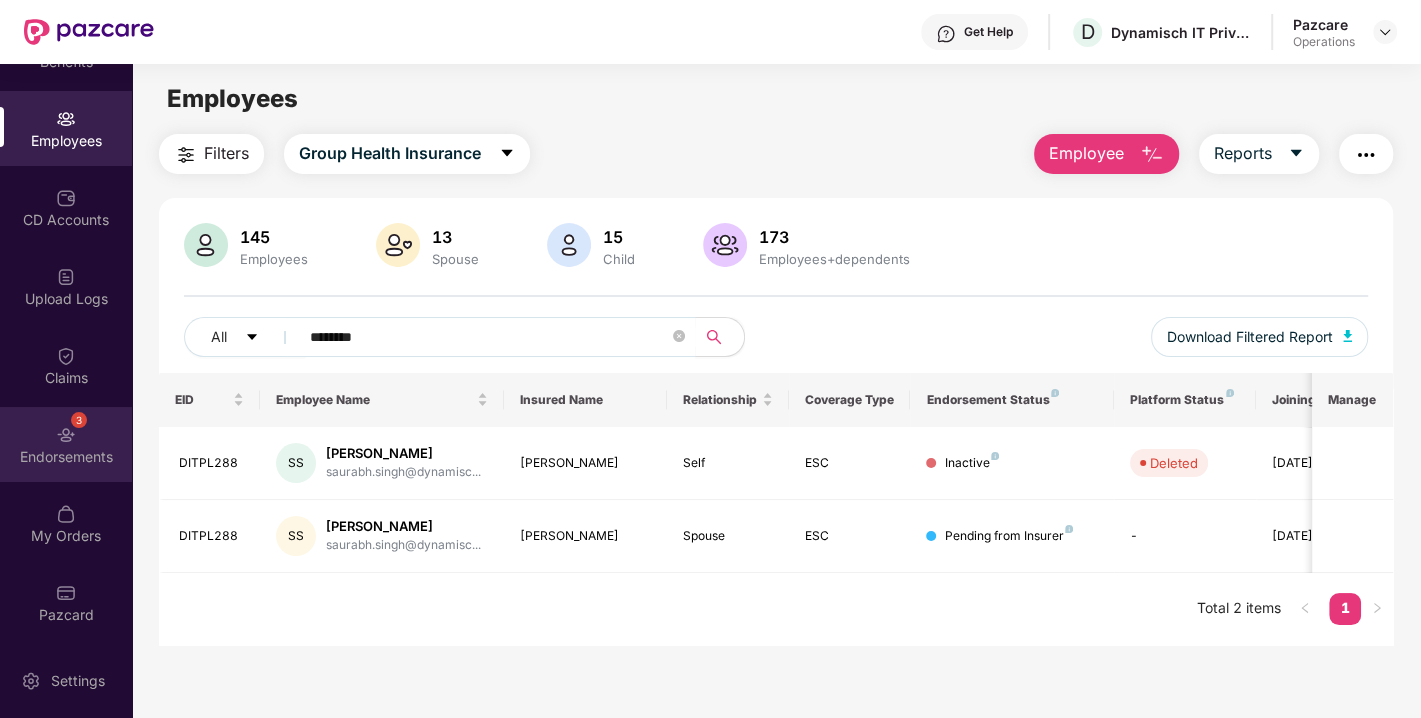 click on "3 Endorsements" at bounding box center [66, 444] 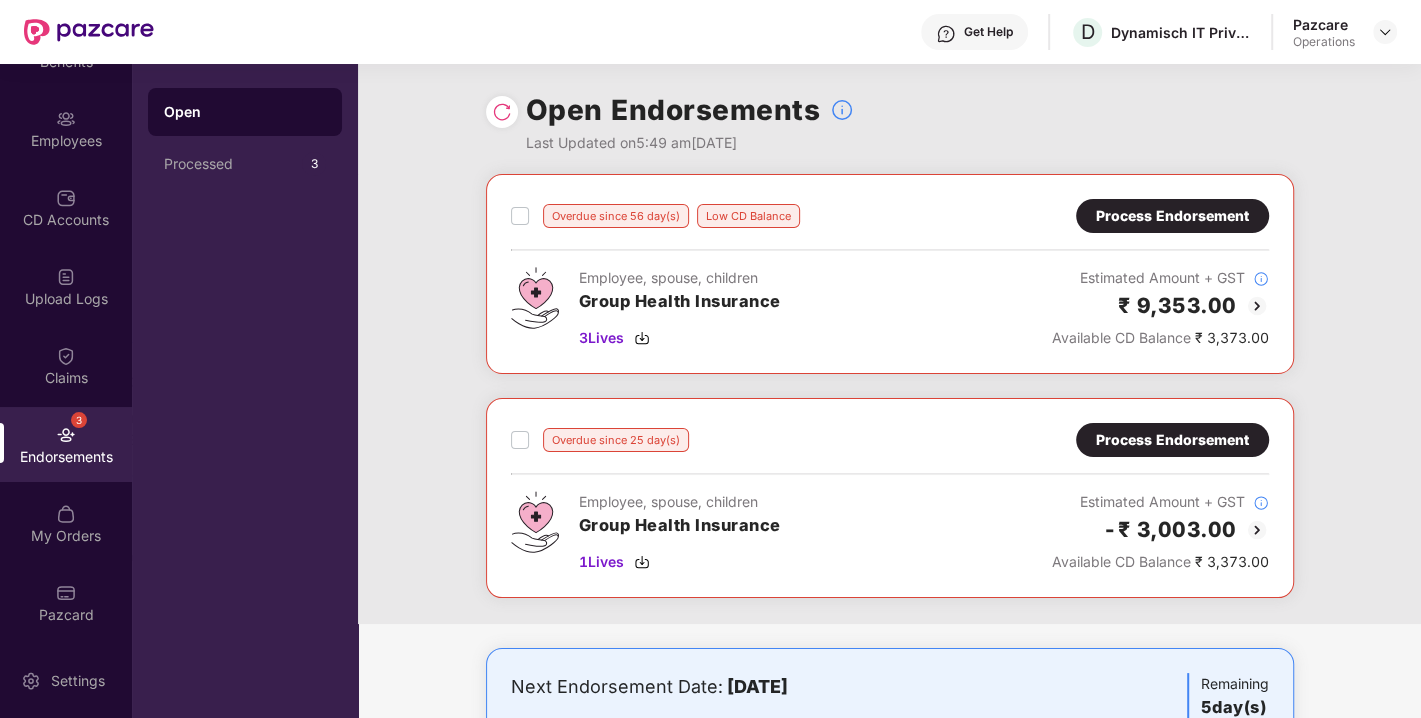 scroll, scrollTop: 64, scrollLeft: 0, axis: vertical 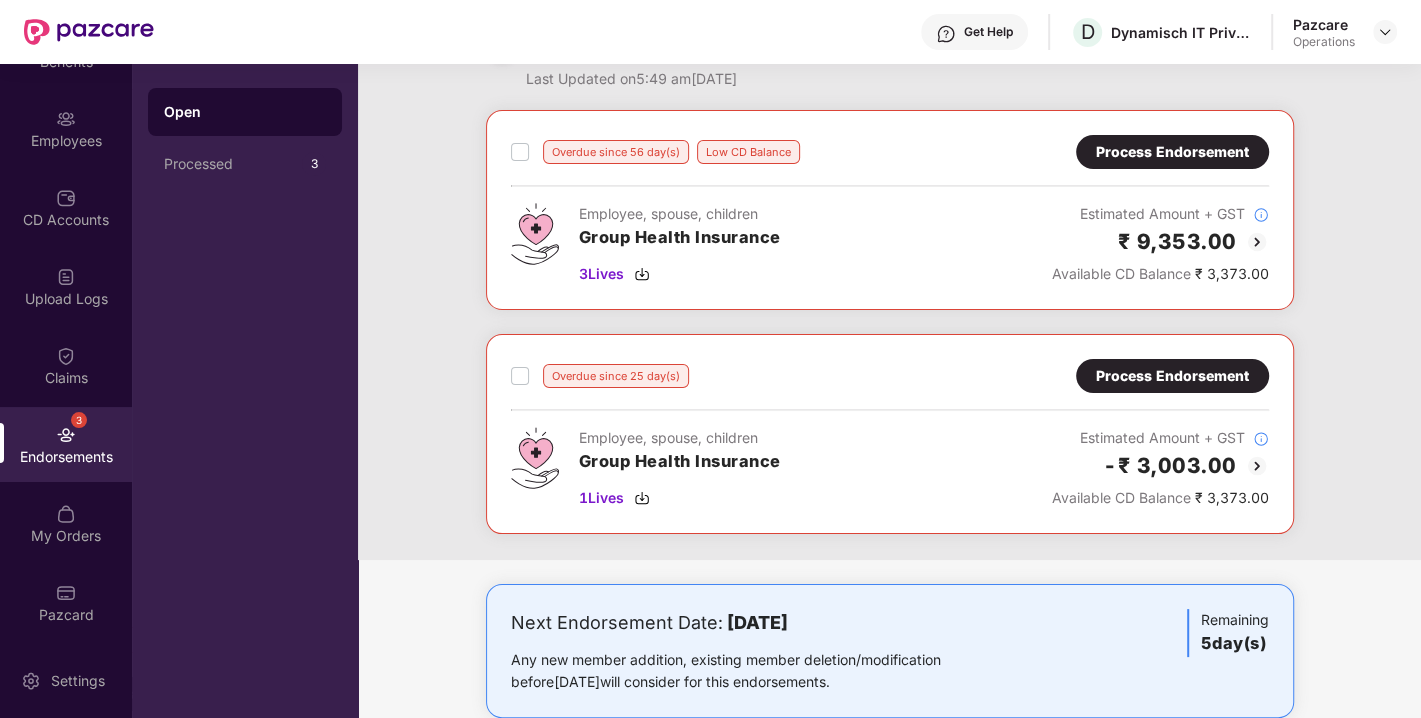 click on "Process Endorsement" at bounding box center (1172, 376) 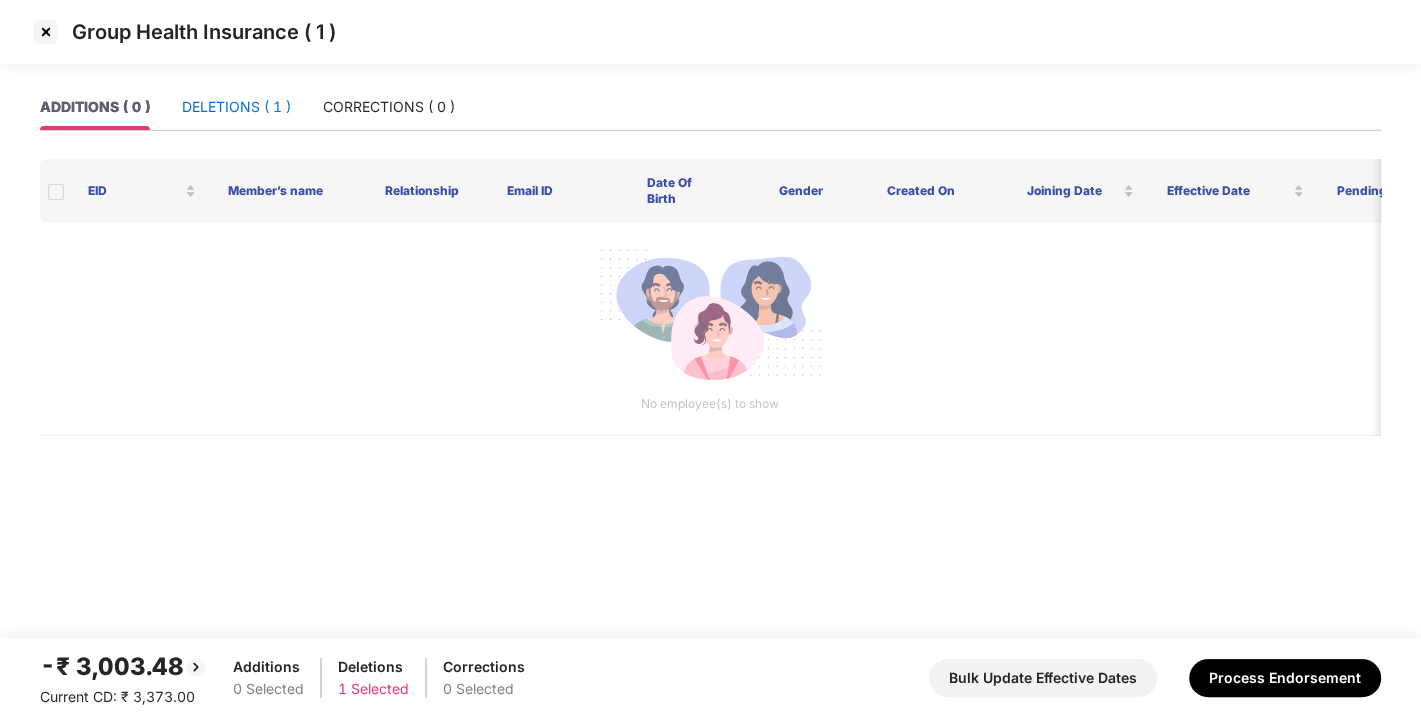 click on "DELETIONS ( 1 )" at bounding box center (236, 107) 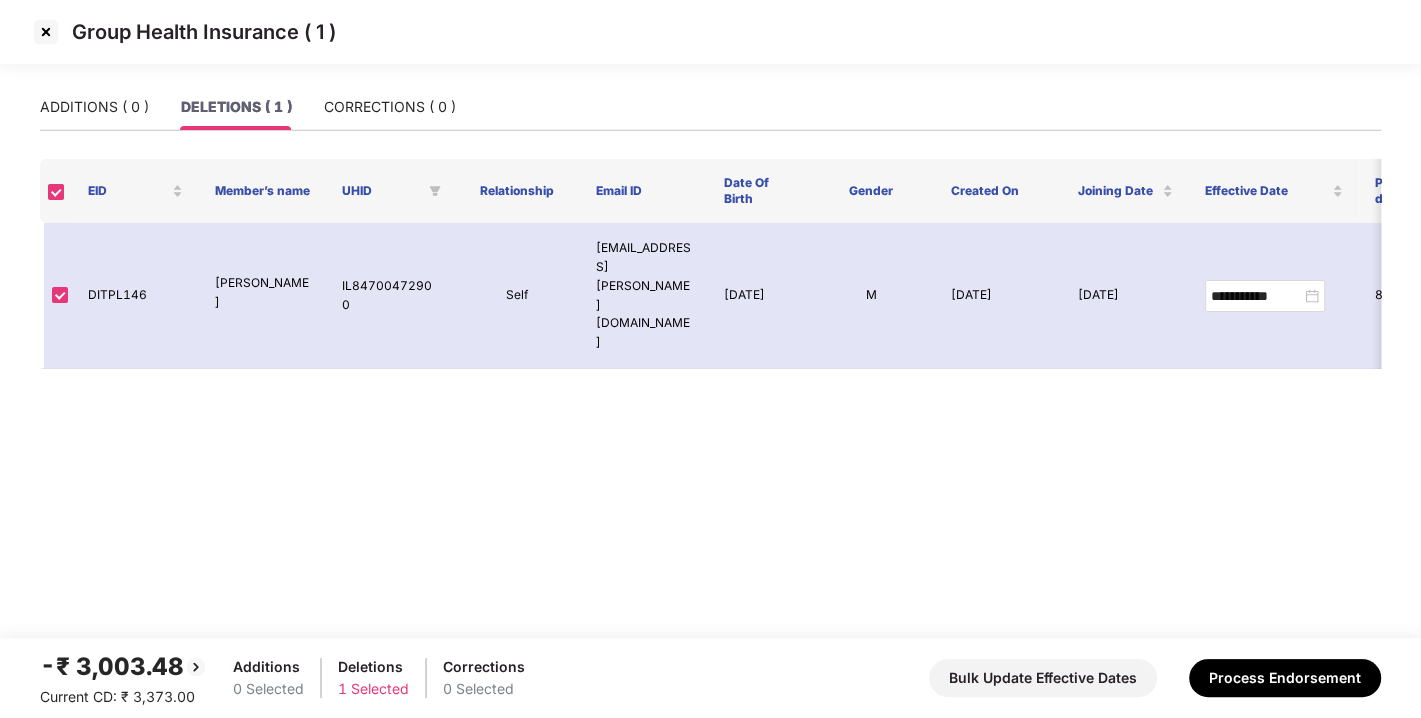click at bounding box center (46, 32) 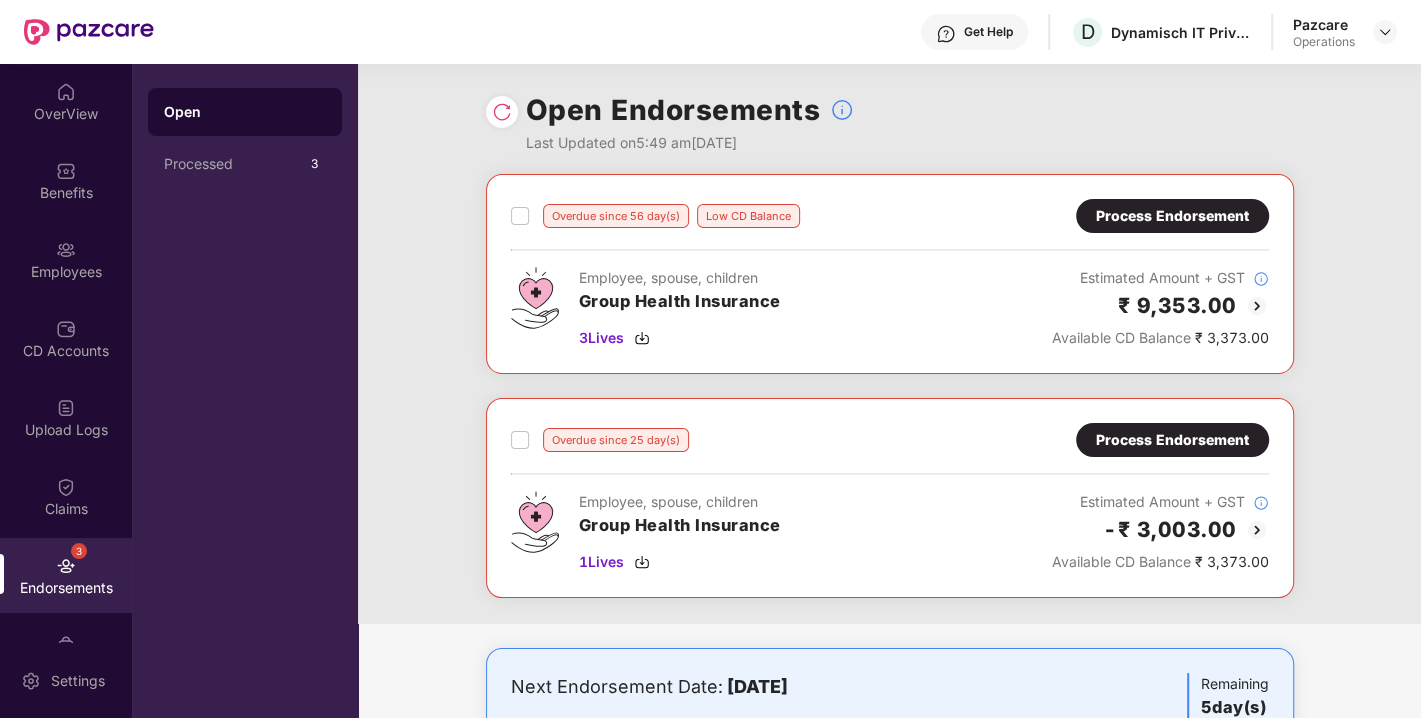 scroll, scrollTop: 322, scrollLeft: 0, axis: vertical 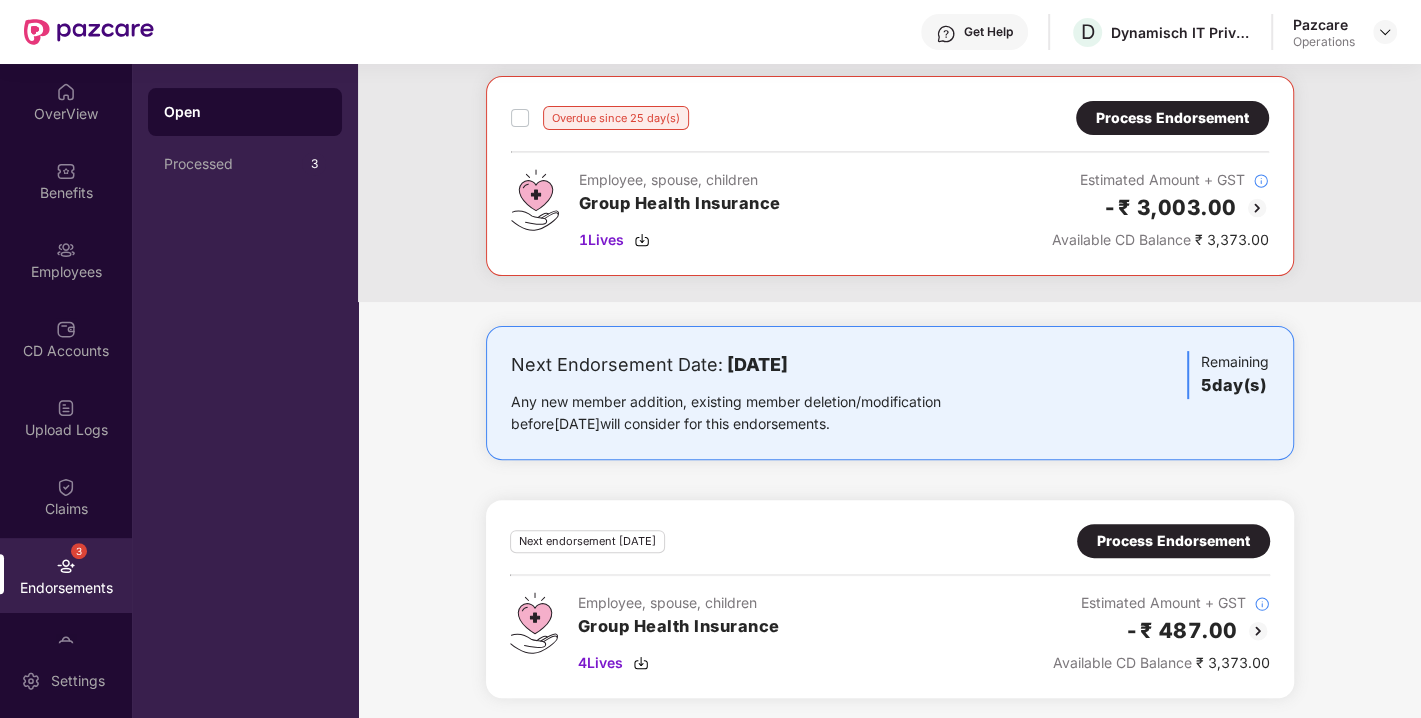 click on "Process Endorsement" at bounding box center (1173, 541) 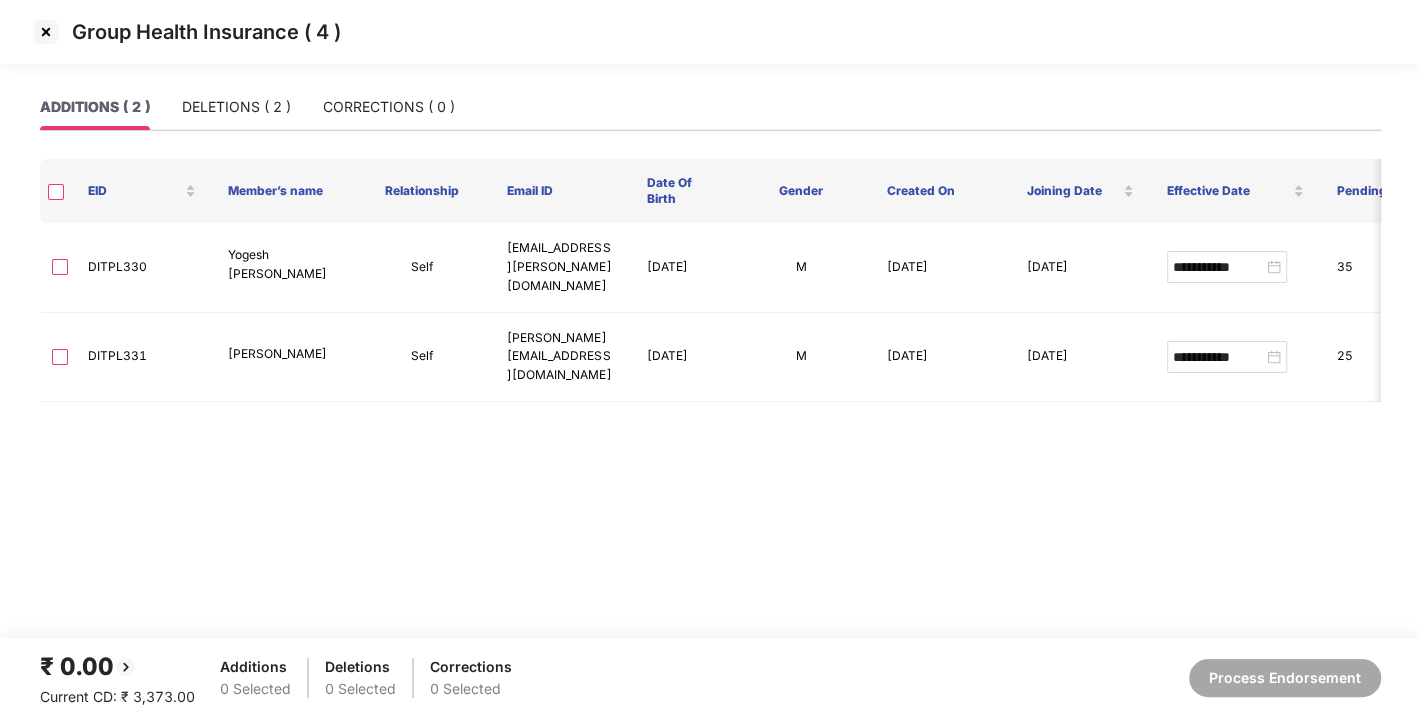 click at bounding box center [46, 32] 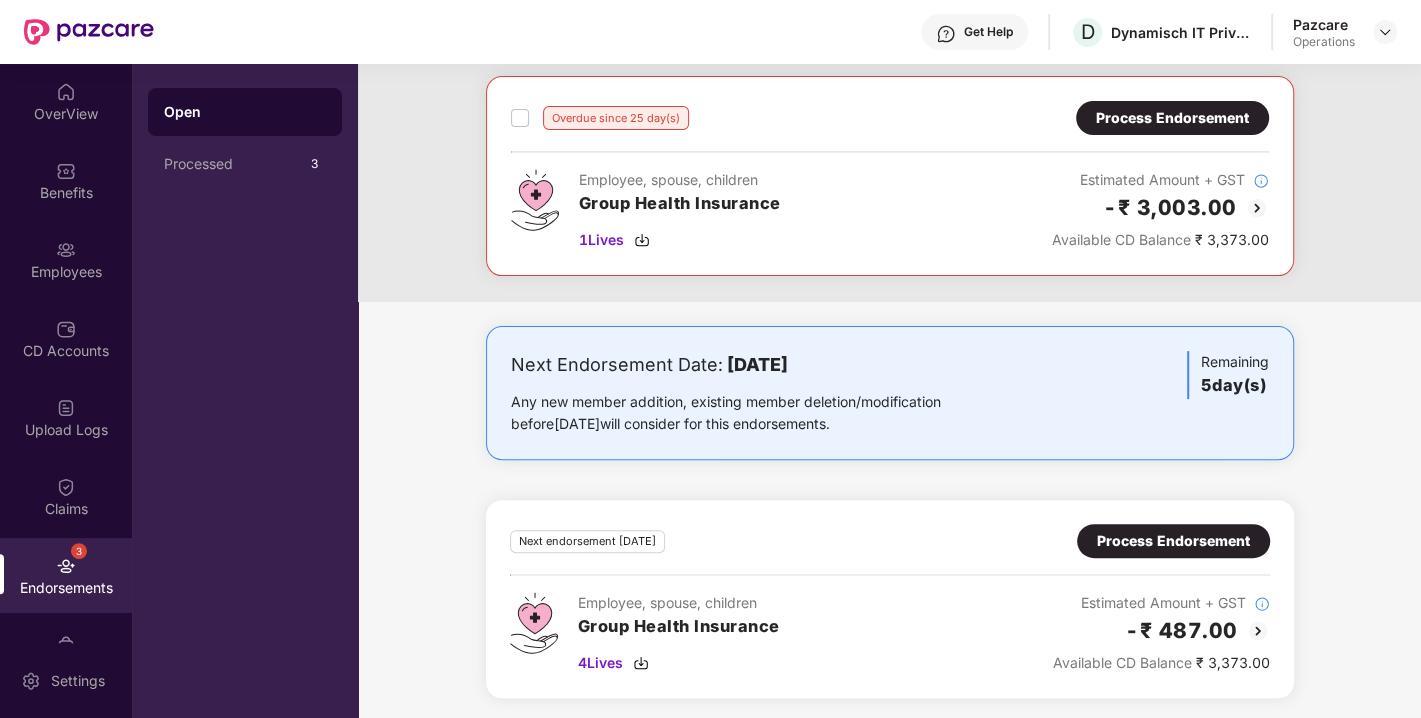 scroll, scrollTop: 0, scrollLeft: 0, axis: both 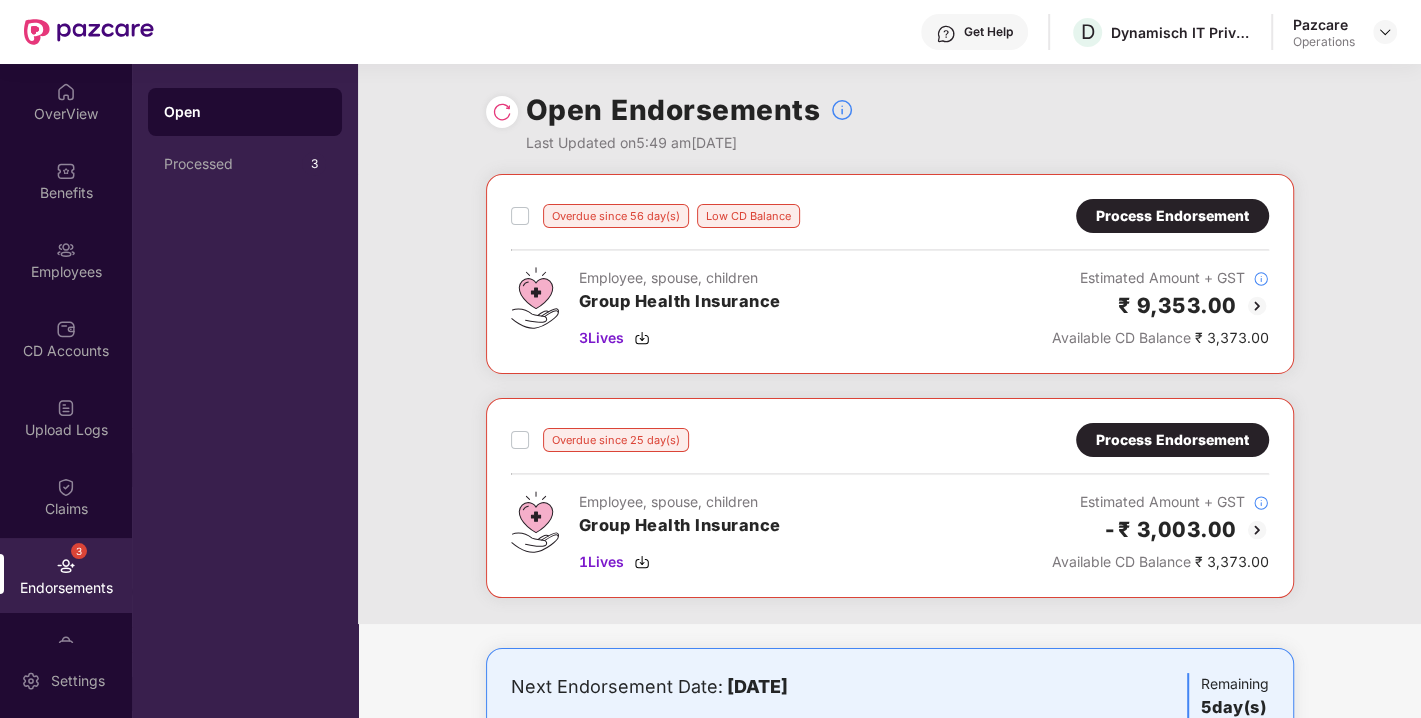 click on "Process Endorsement" at bounding box center (1172, 216) 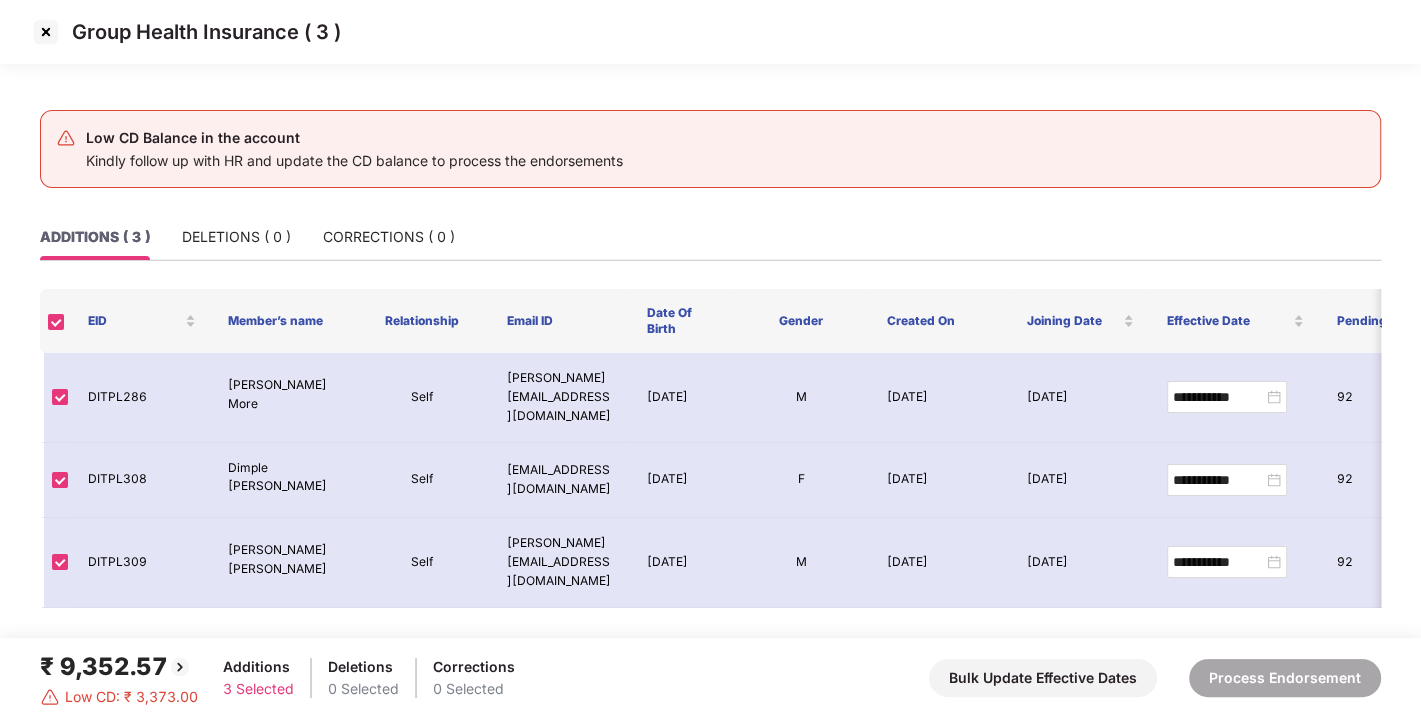 click at bounding box center (46, 32) 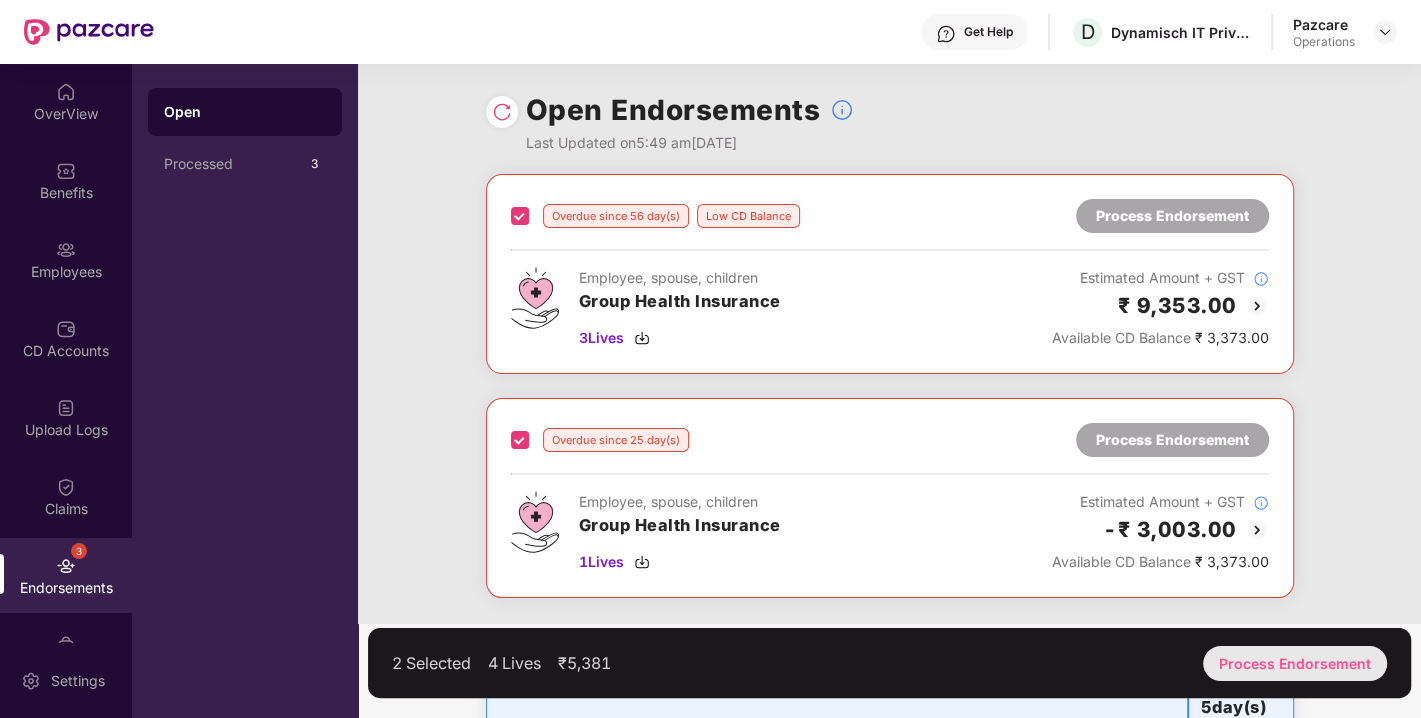 click on "Process Endorsement" at bounding box center [1295, 663] 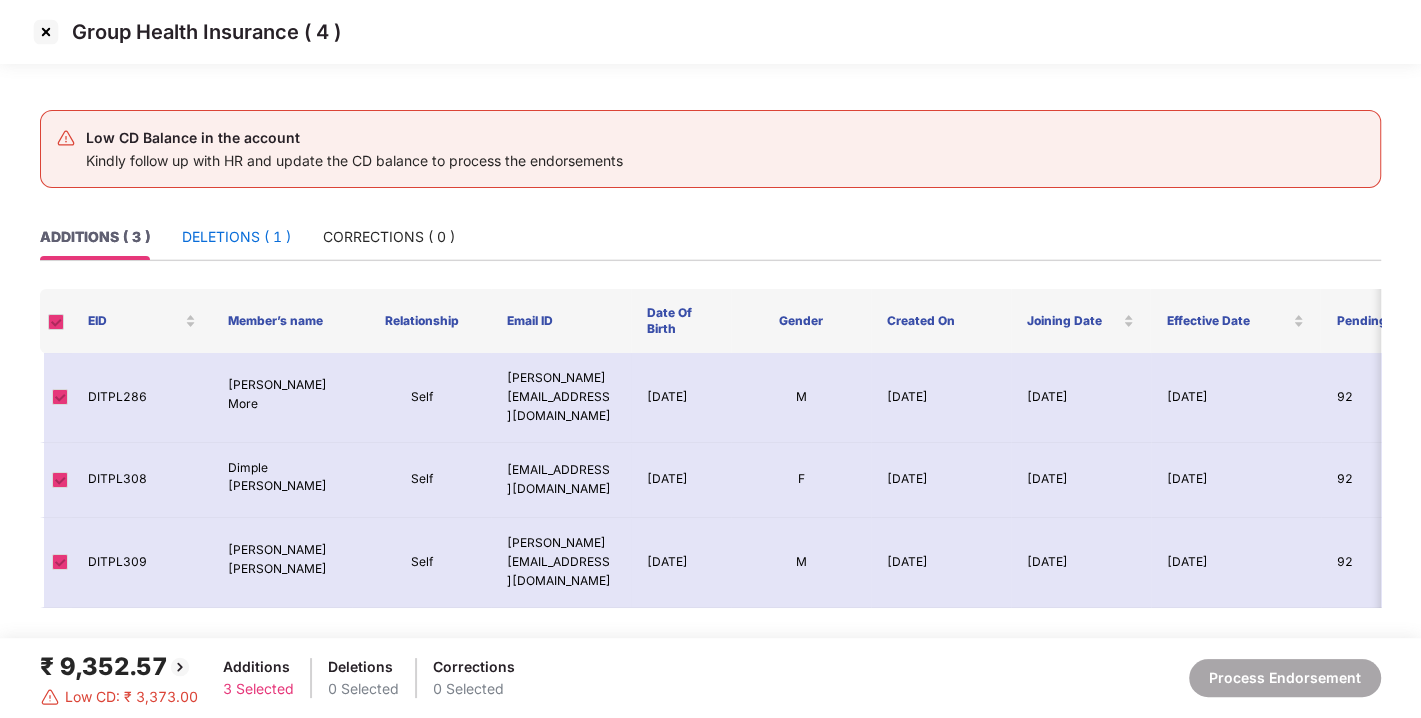 click on "DELETIONS ( 1 )" at bounding box center [236, 237] 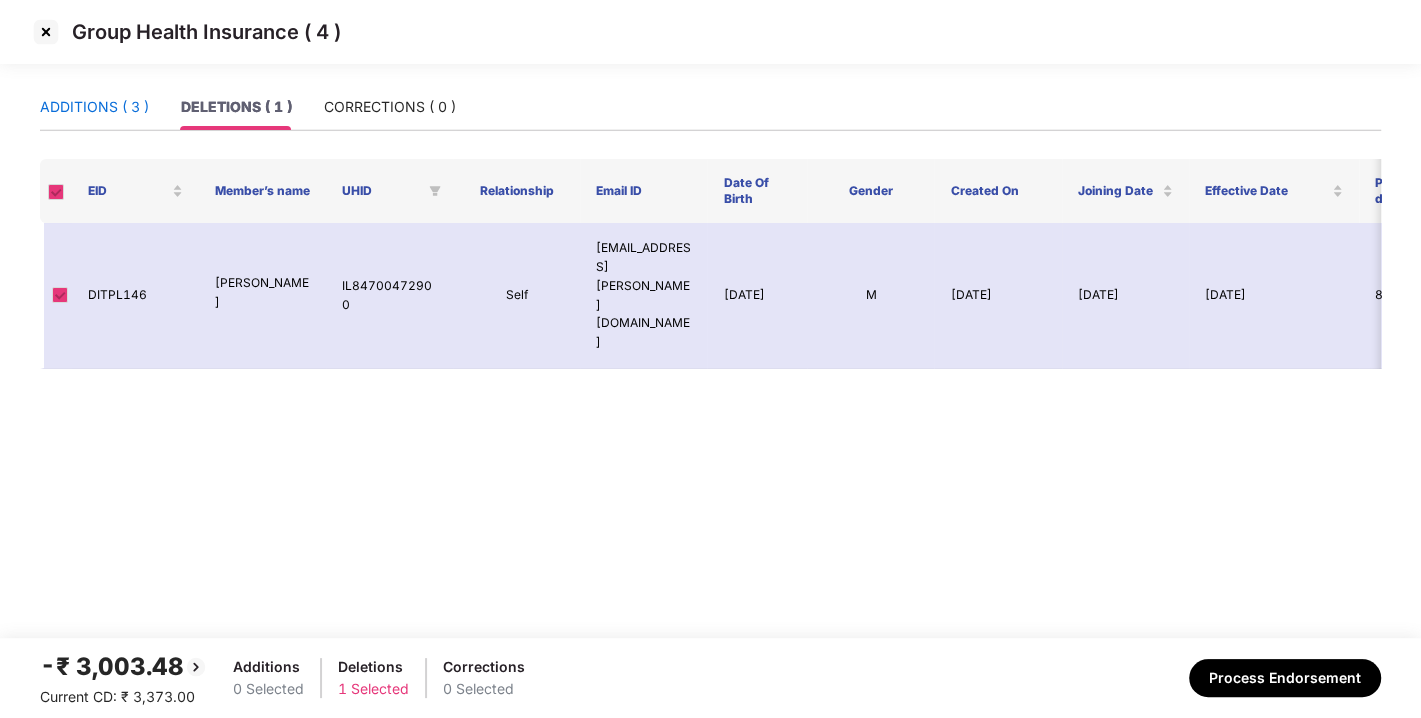 click on "ADDITIONS ( 3 )" at bounding box center [94, 107] 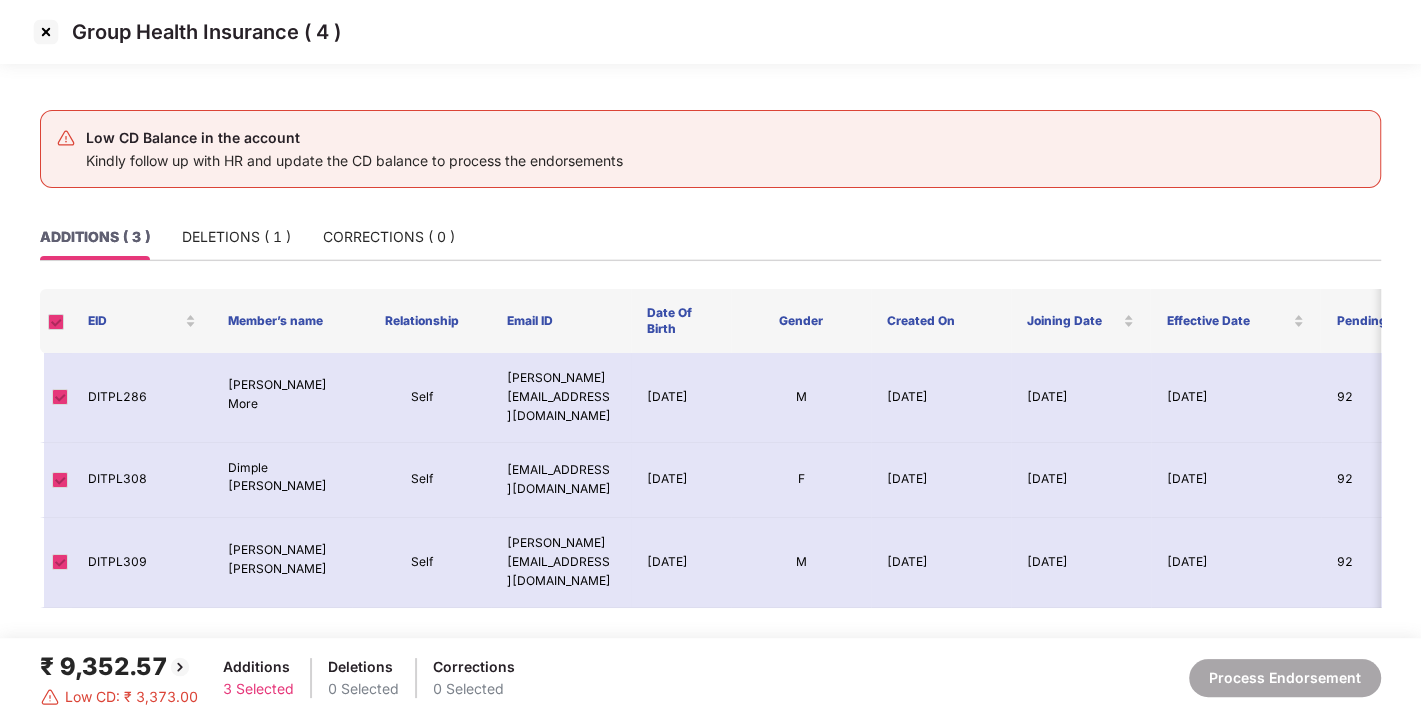 click at bounding box center (46, 32) 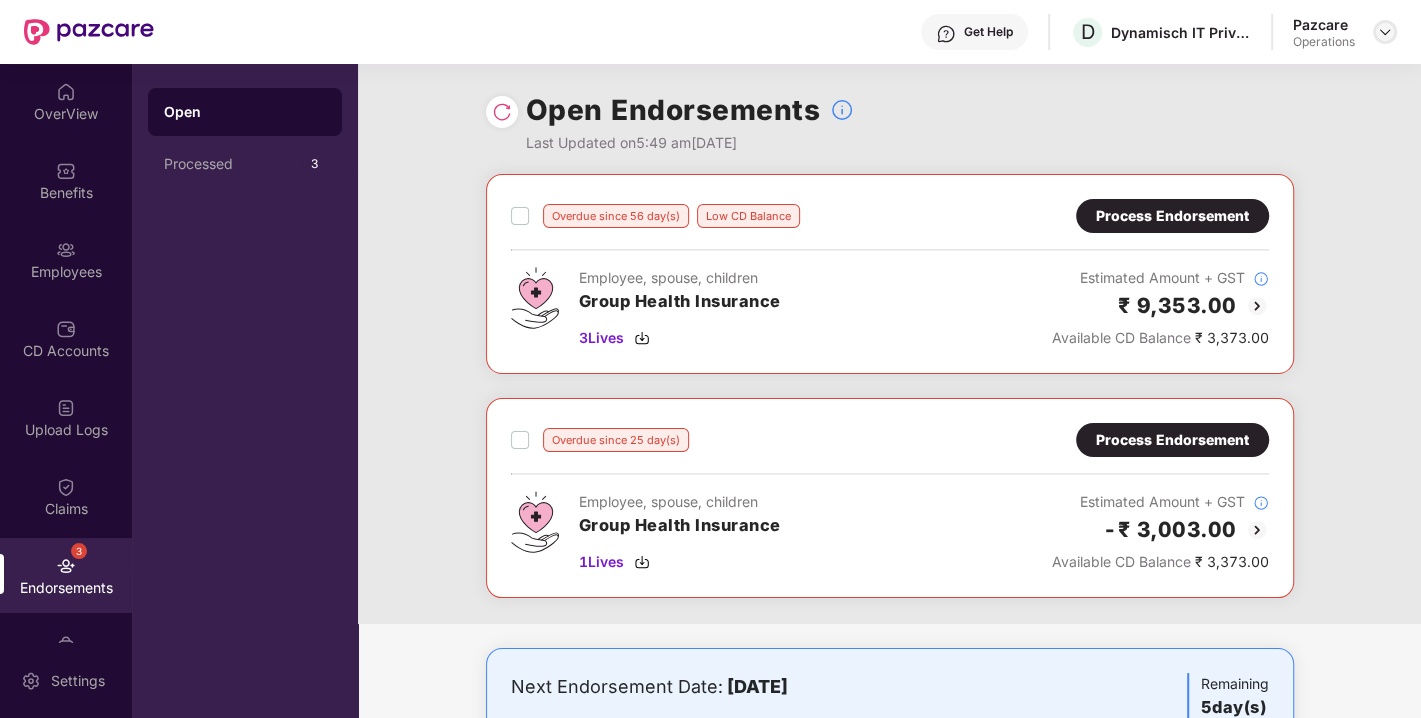 click at bounding box center [1385, 32] 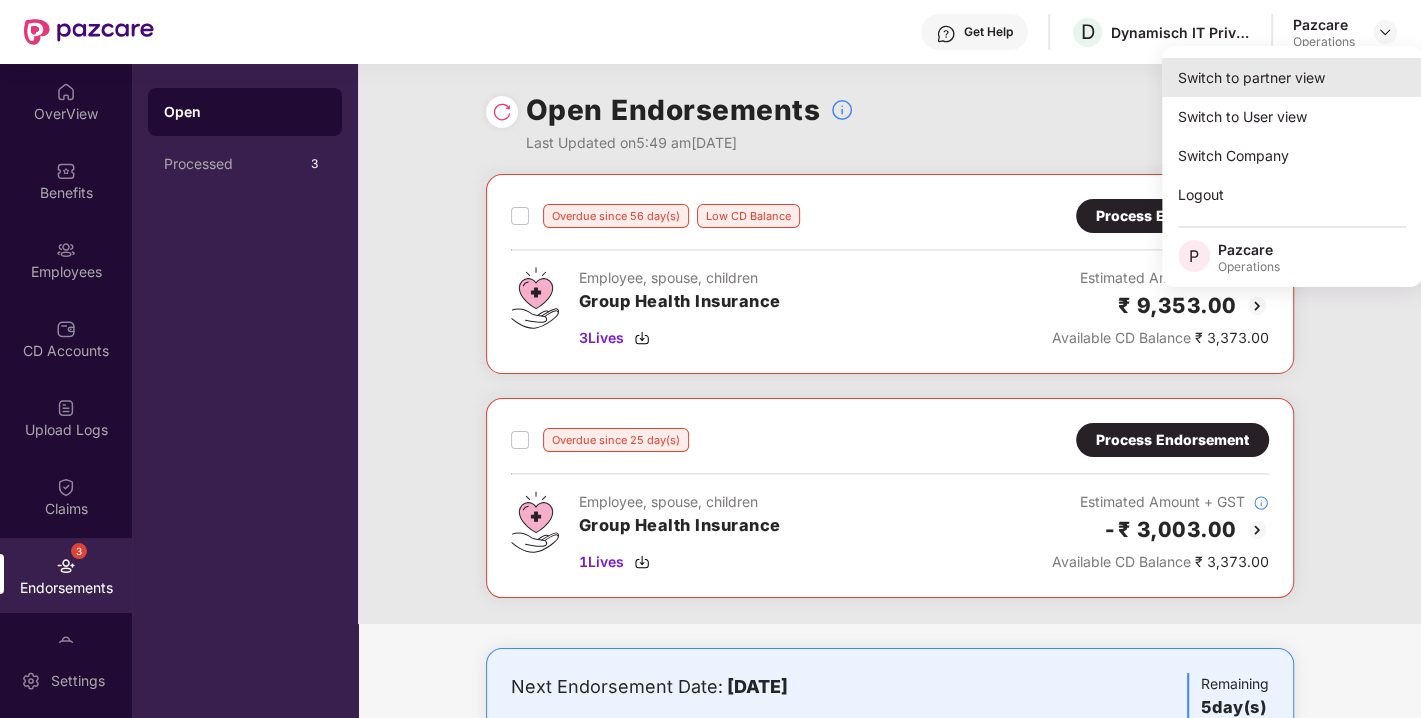 click on "Switch to partner view" at bounding box center [1292, 77] 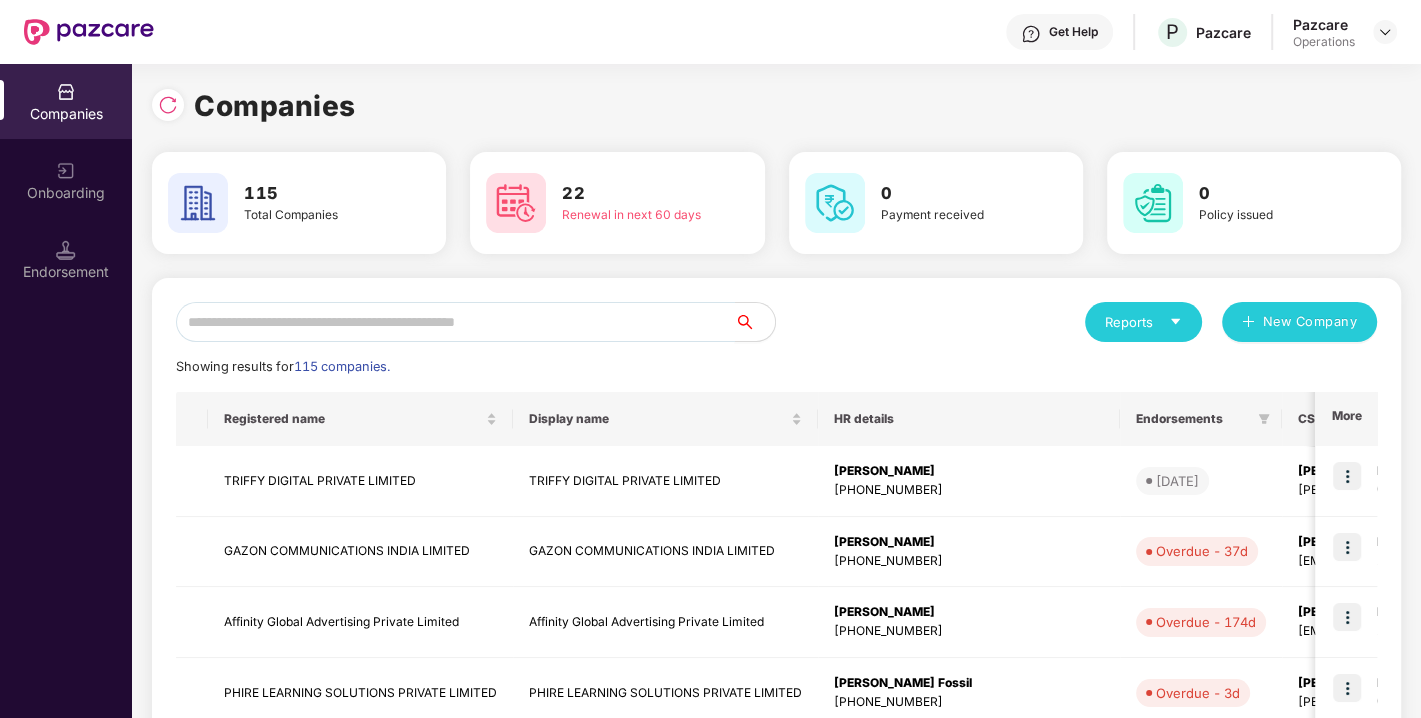 click at bounding box center [455, 322] 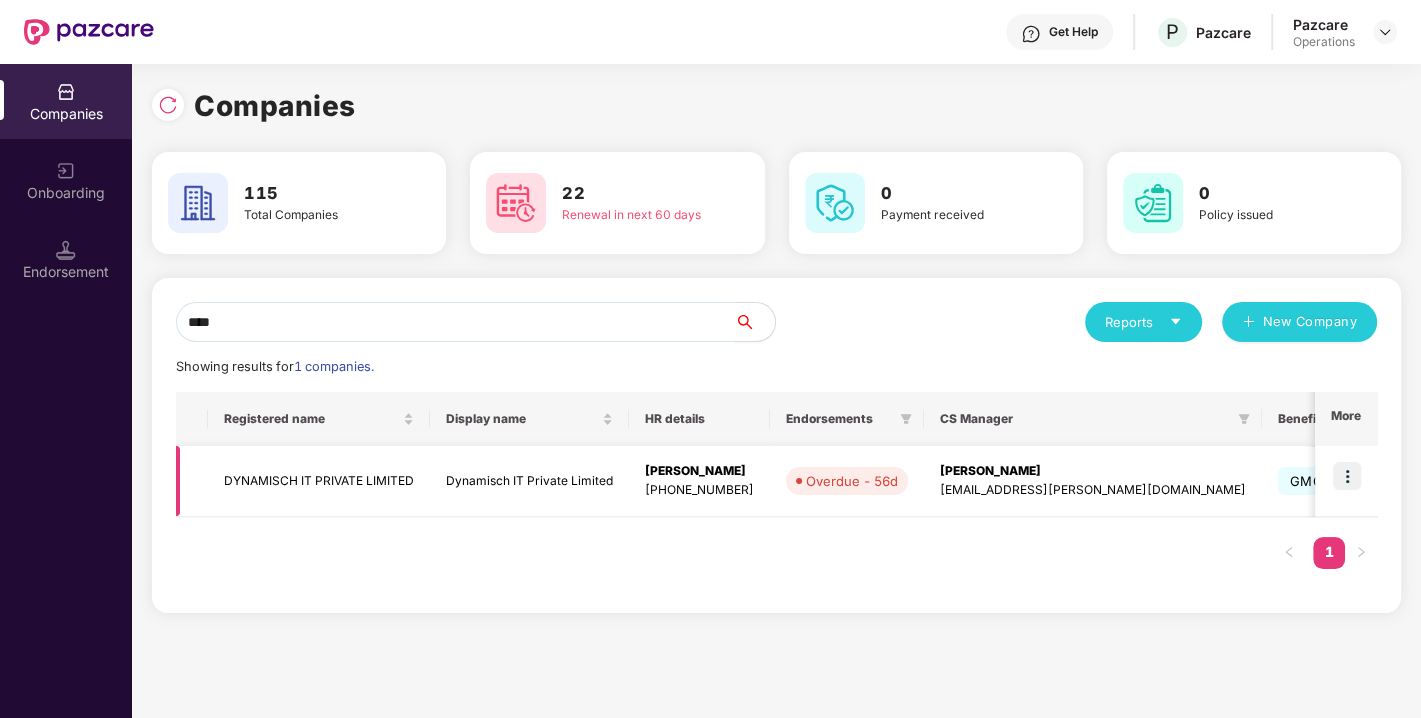 type on "****" 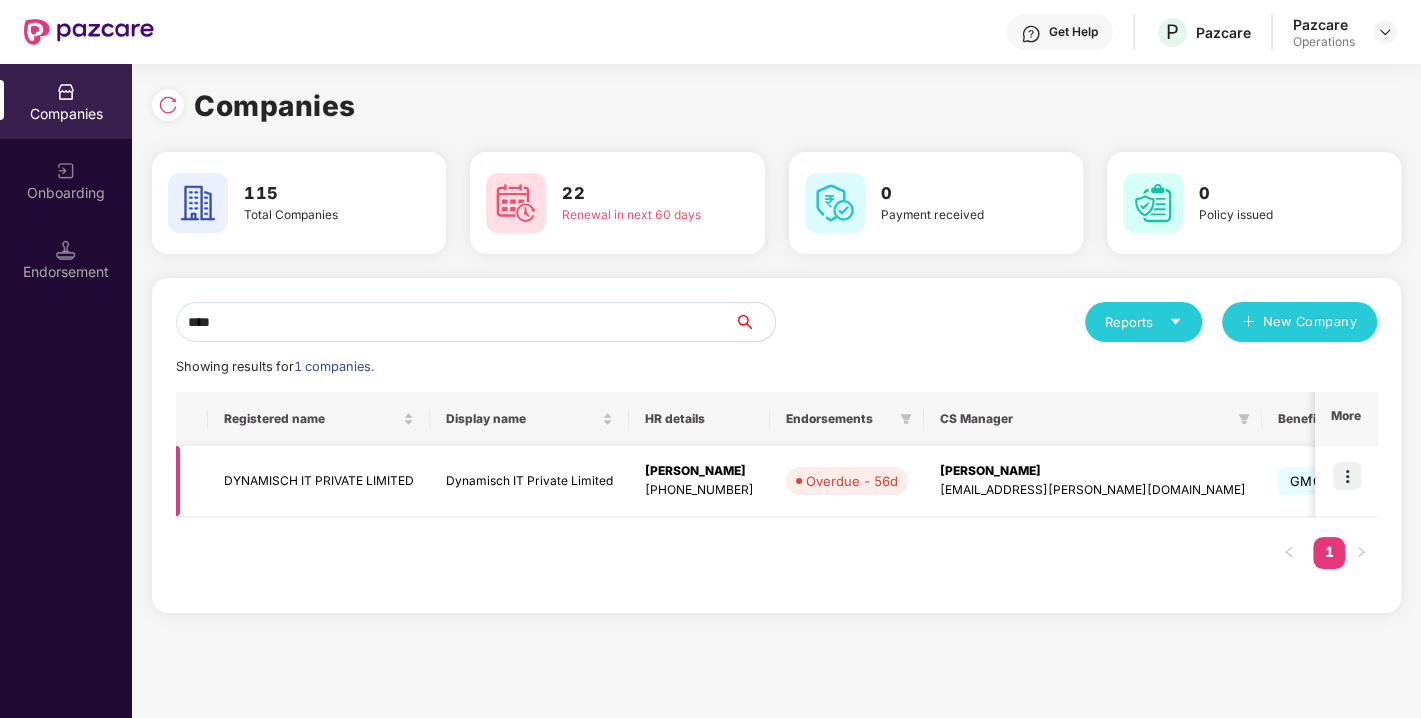 click on "DYNAMISCH IT PRIVATE LIMITED" at bounding box center [319, 481] 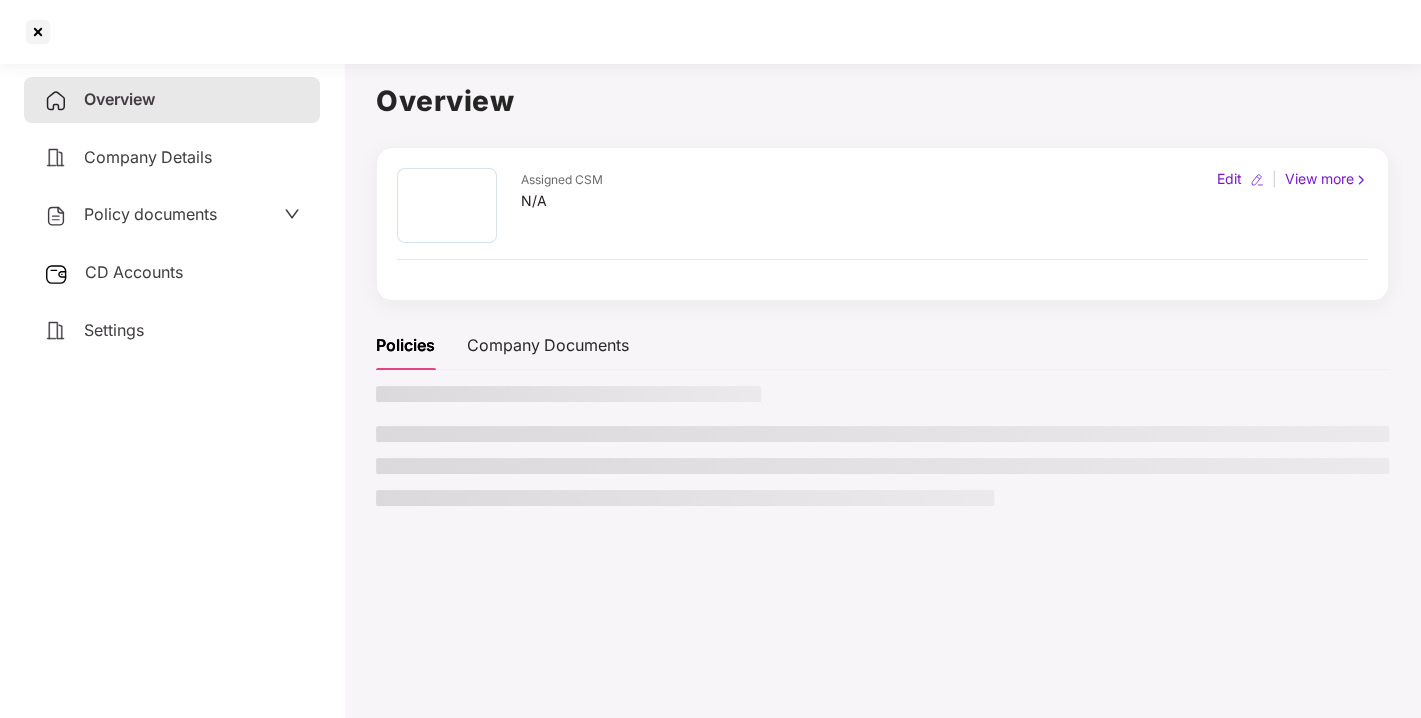 click on "CD Accounts" at bounding box center (134, 272) 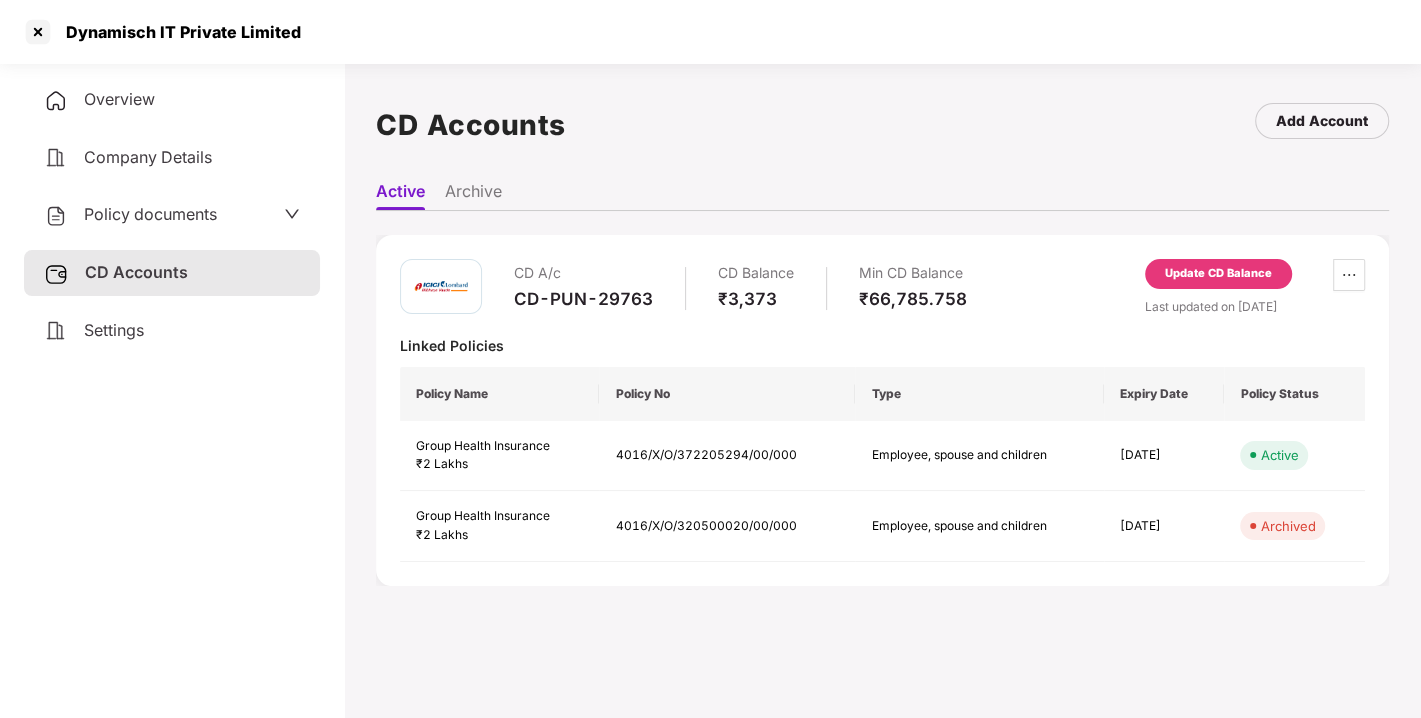 click on "Update CD Balance" at bounding box center (1218, 274) 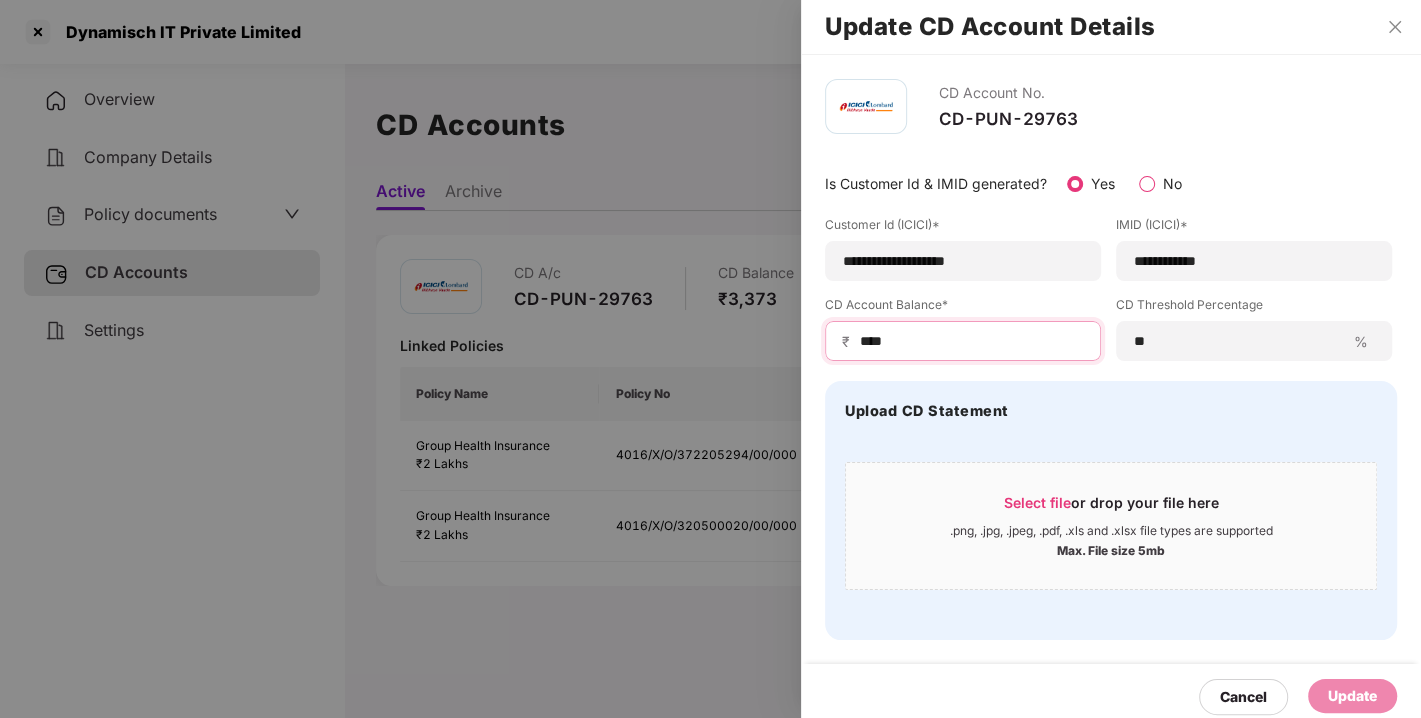 click on "****" at bounding box center [971, 341] 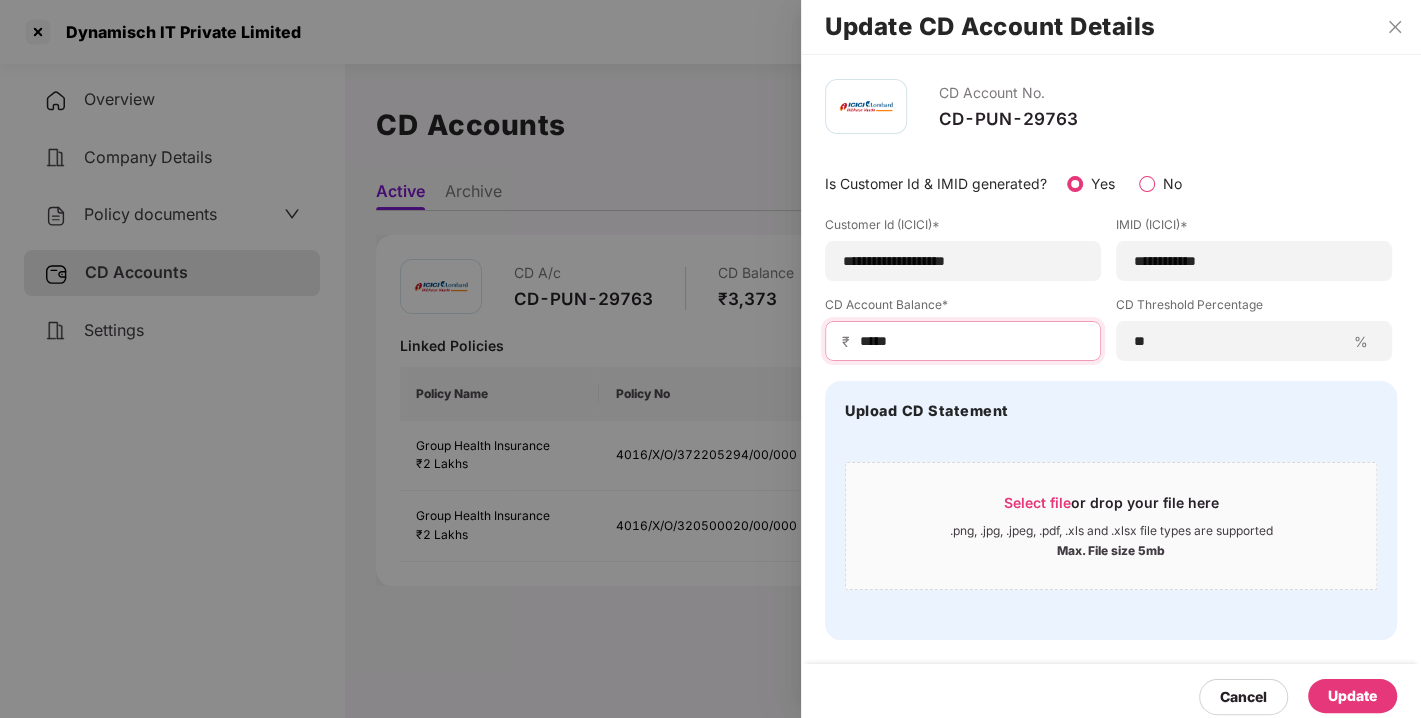 type on "*****" 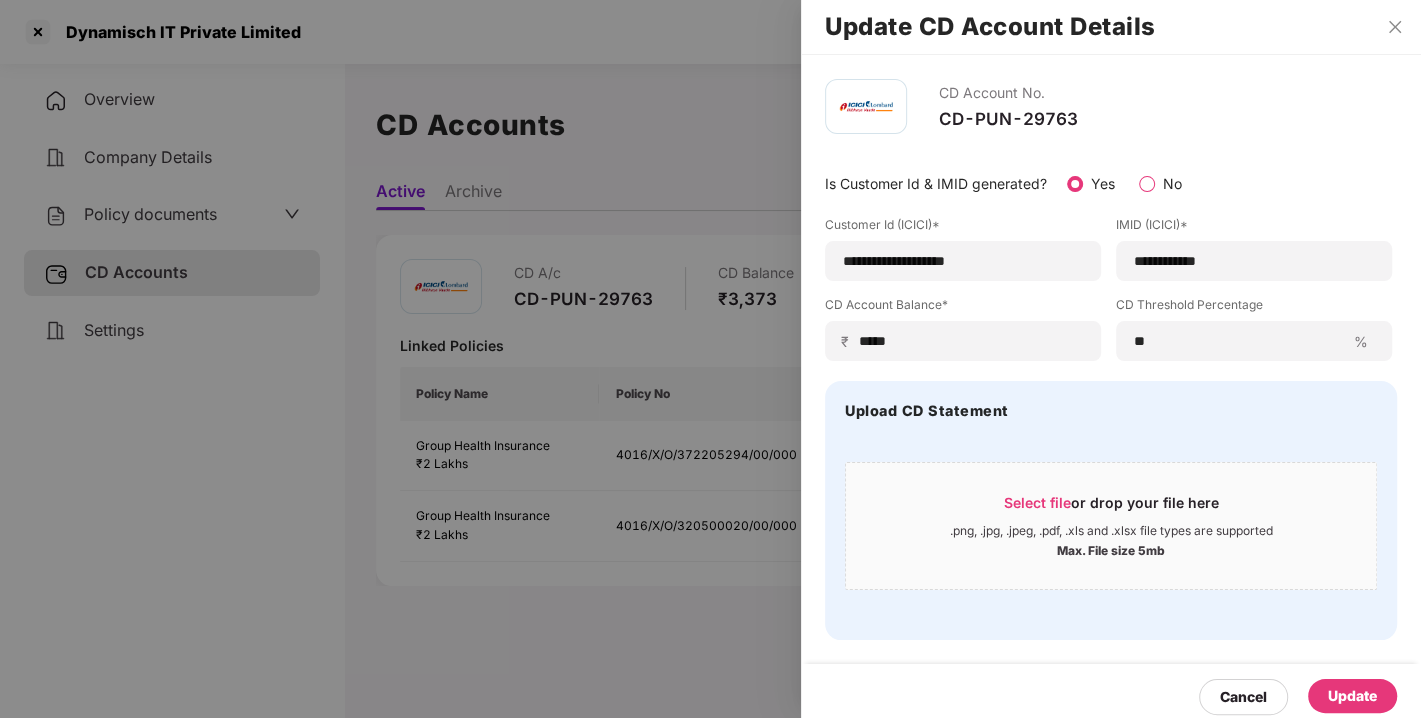 click on "Update" at bounding box center [1352, 696] 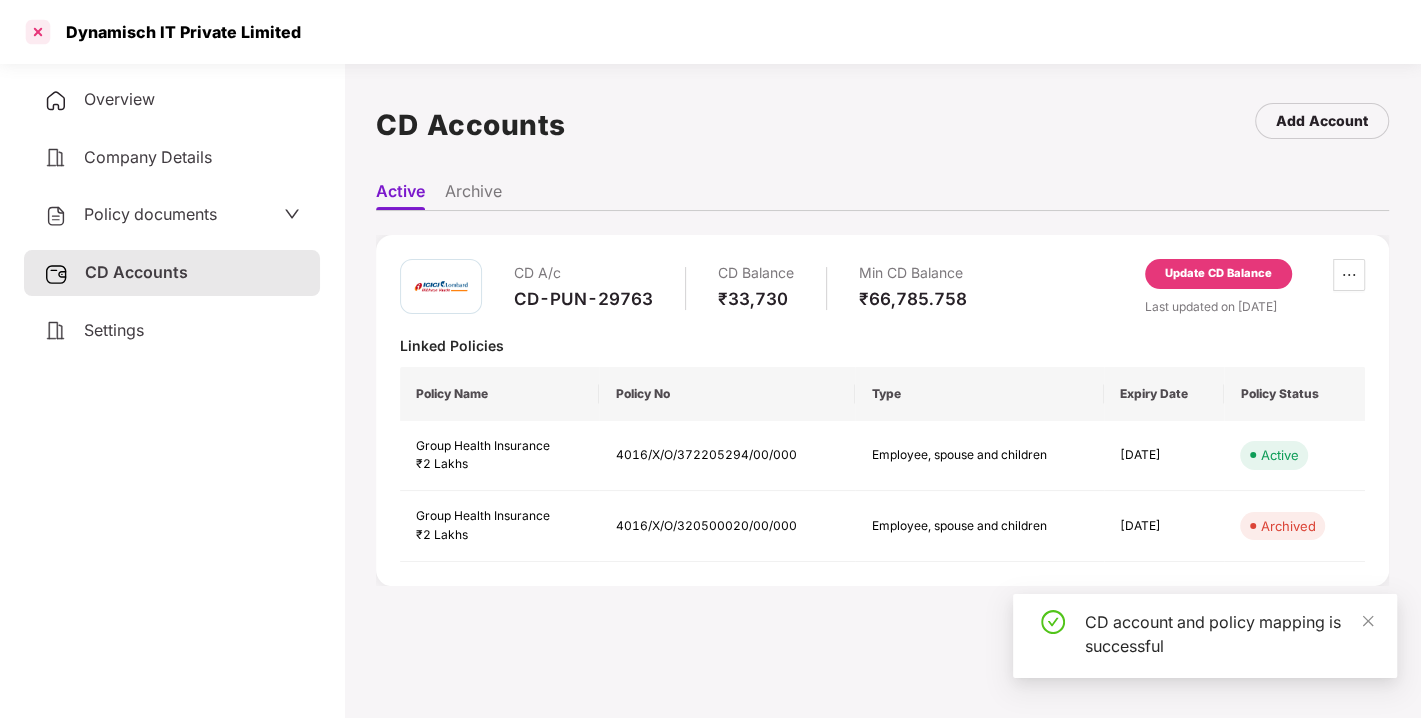 click at bounding box center [38, 32] 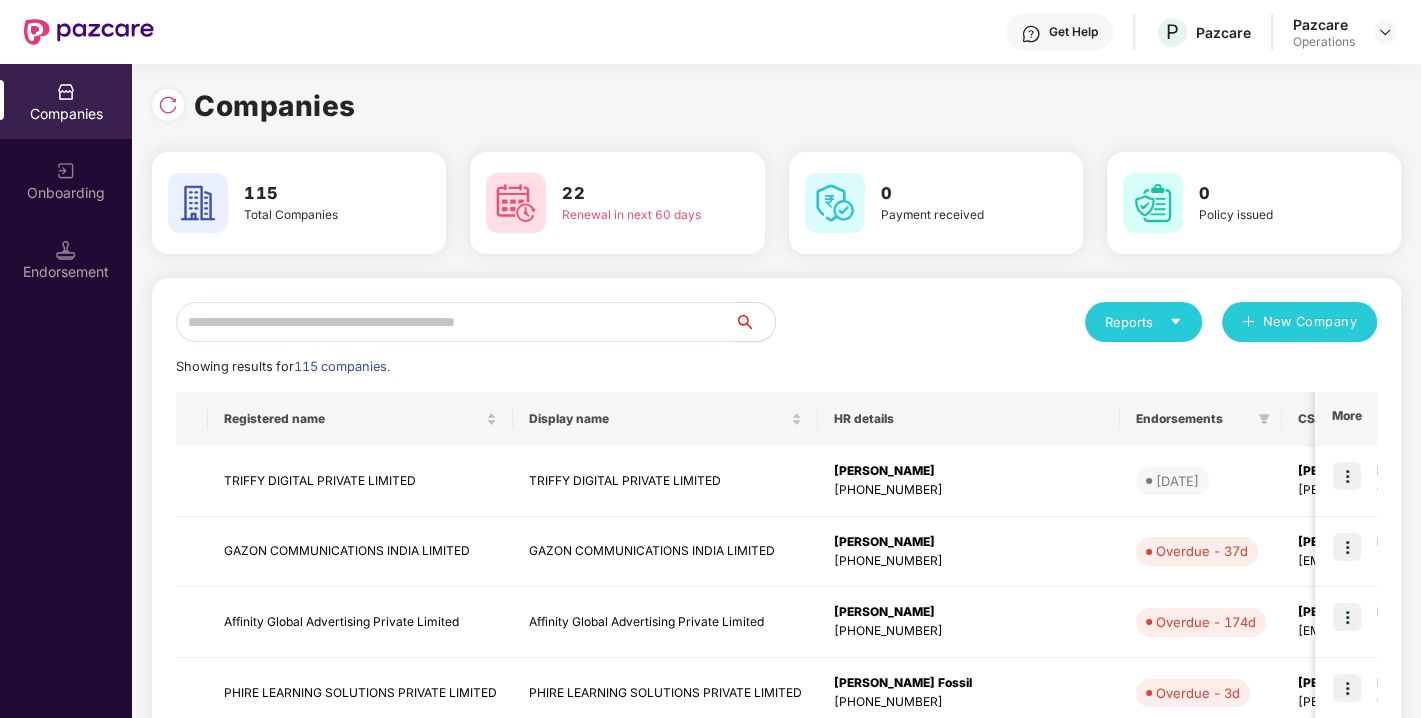 click at bounding box center (455, 322) 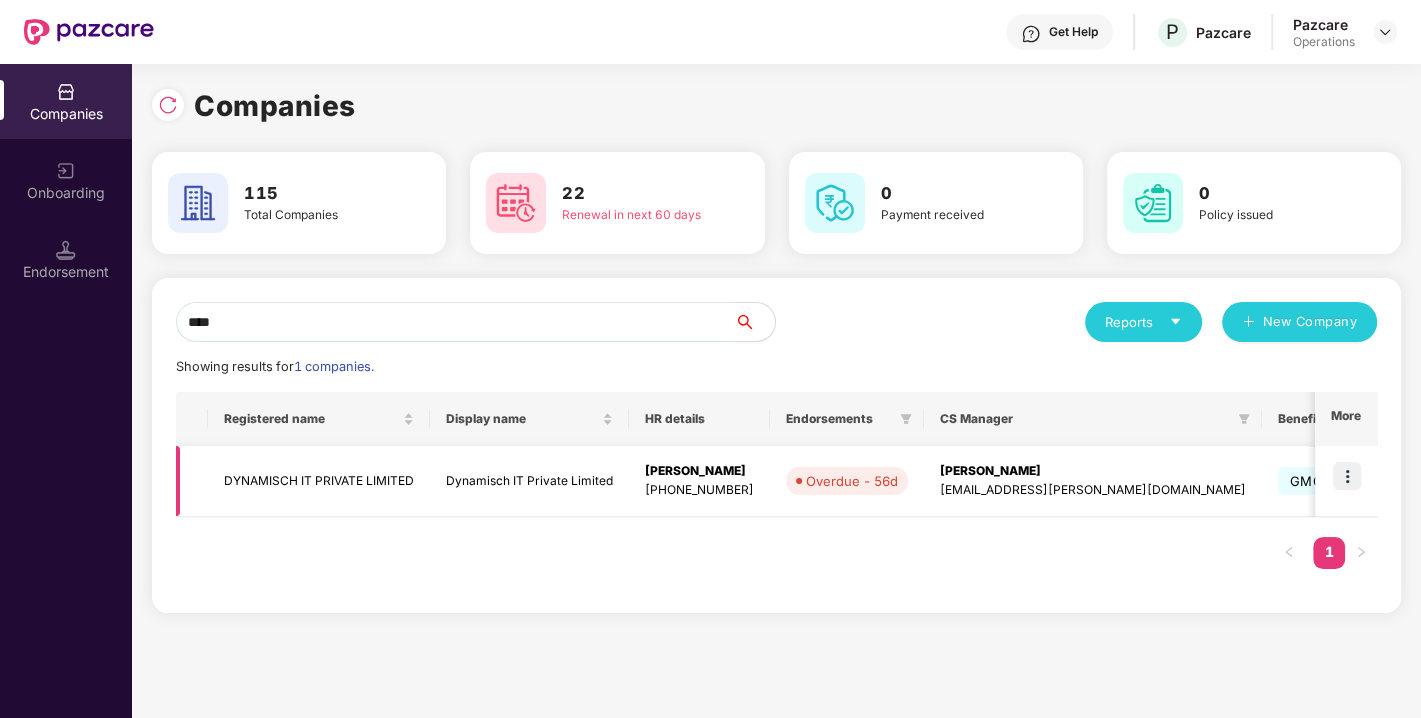type on "****" 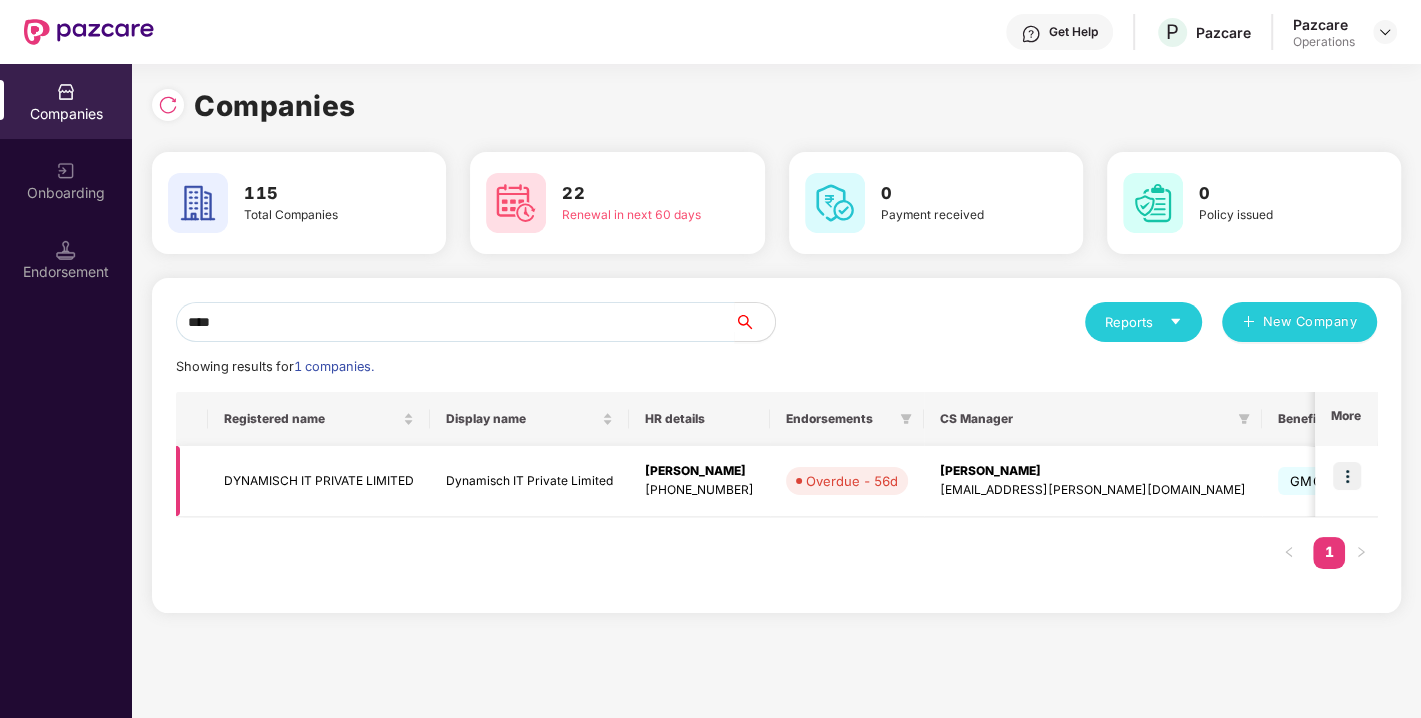 click at bounding box center (1347, 476) 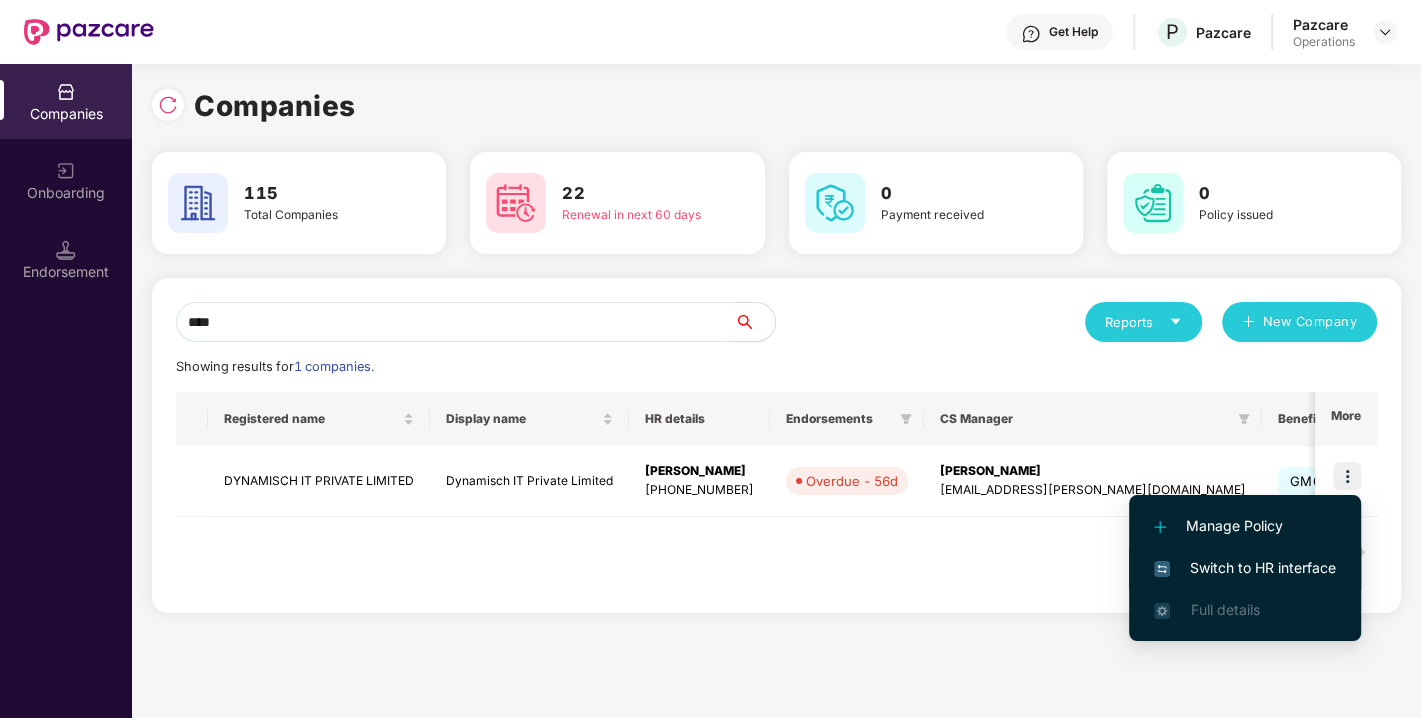 click on "Switch to HR interface" at bounding box center (1245, 568) 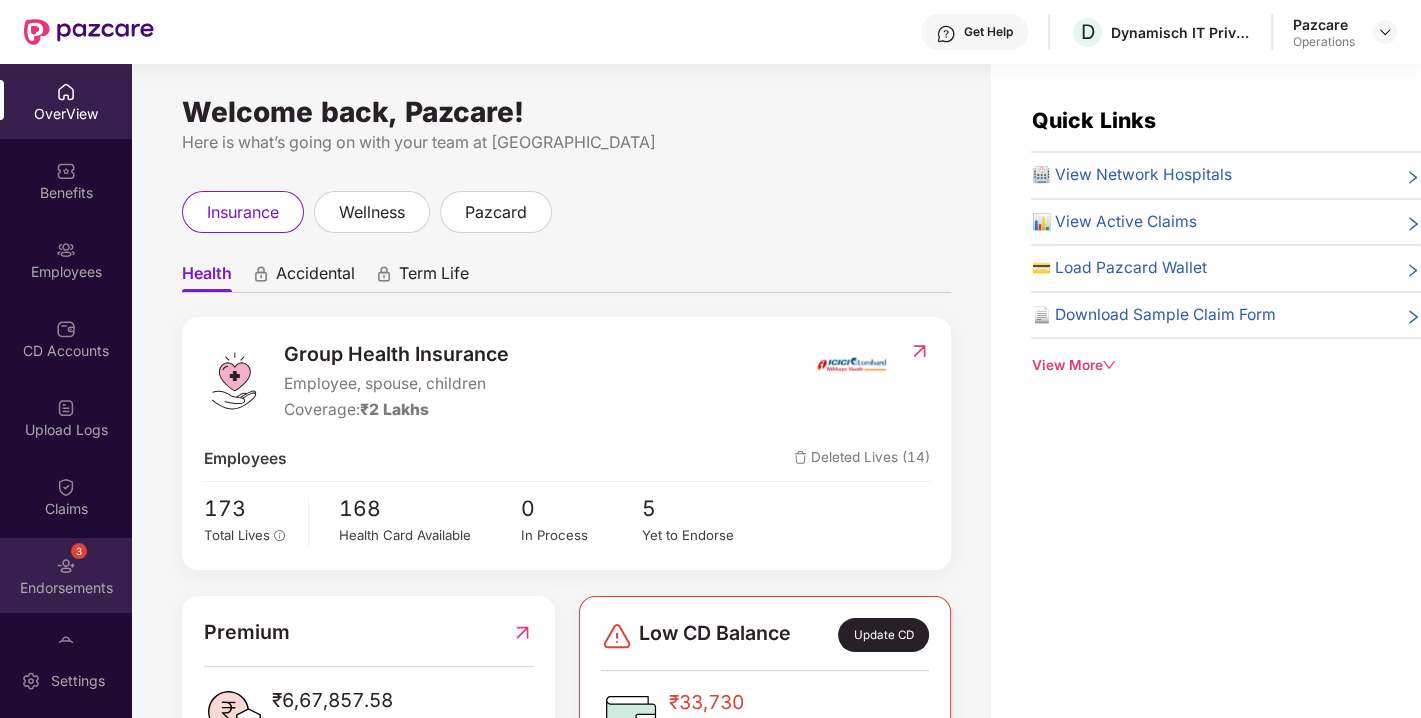 click on "3 Endorsements" at bounding box center [66, 575] 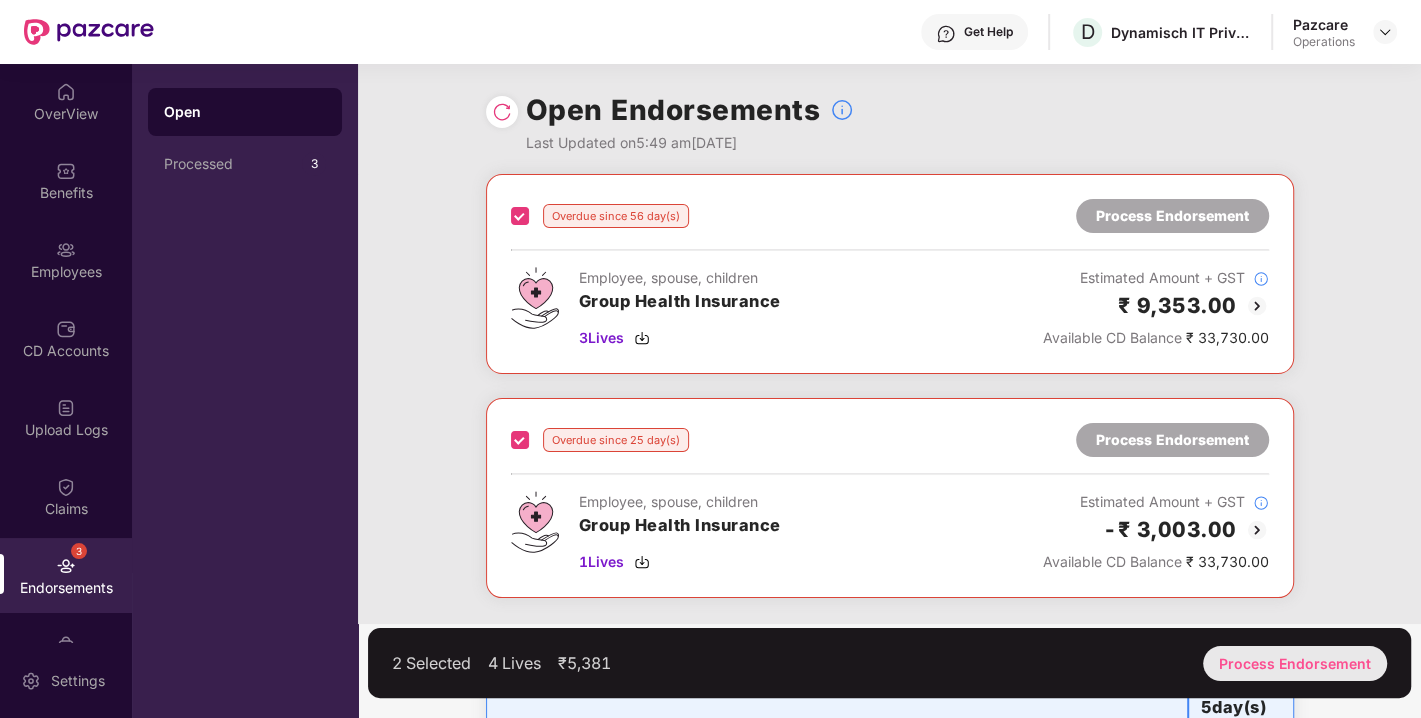 click on "Process Endorsement" at bounding box center (1295, 663) 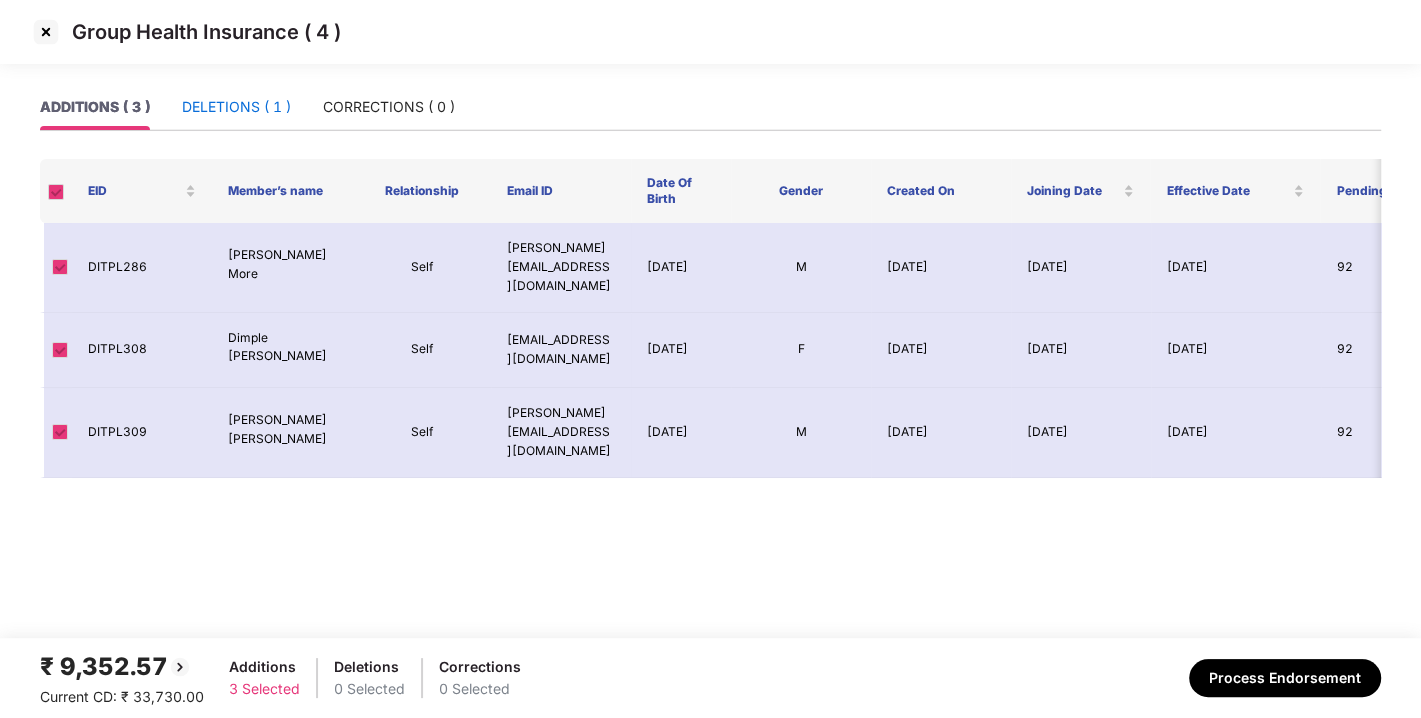 click on "DELETIONS ( 1 )" at bounding box center (236, 107) 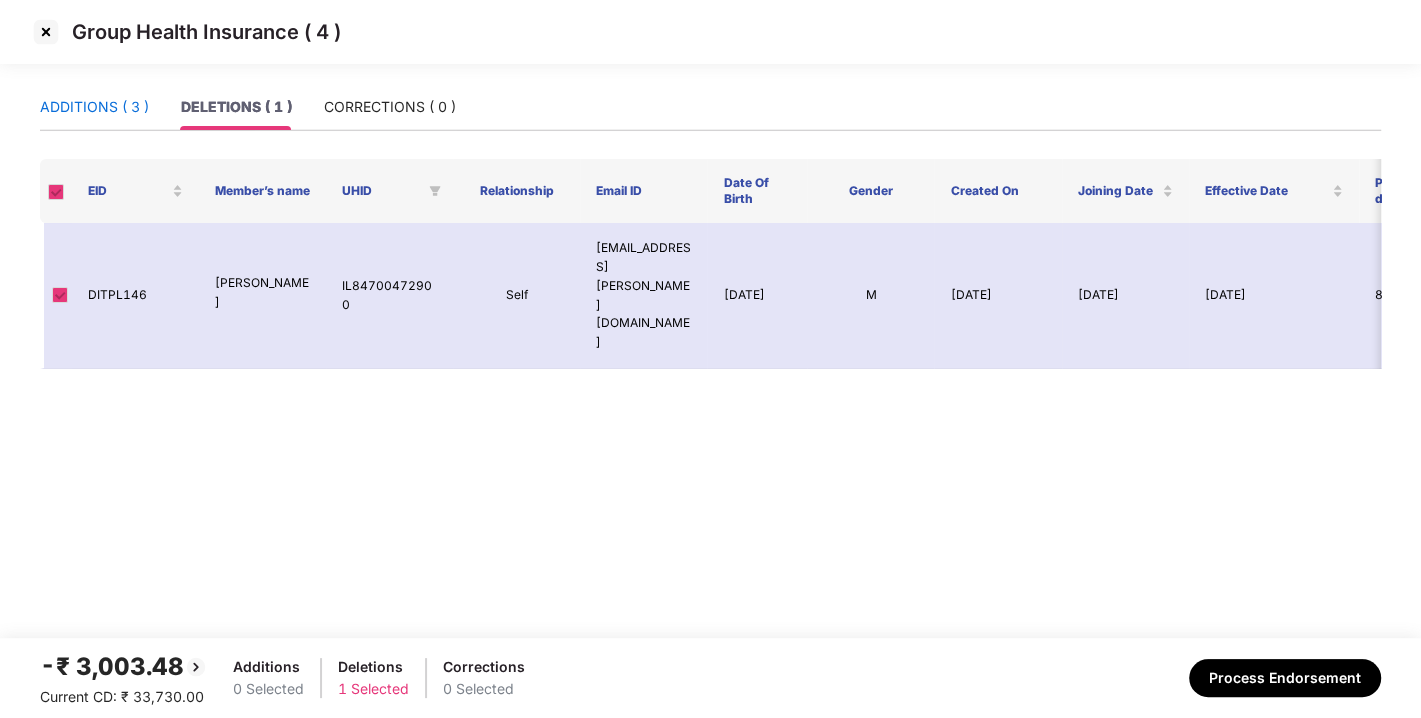 click on "ADDITIONS ( 3 )" at bounding box center (94, 107) 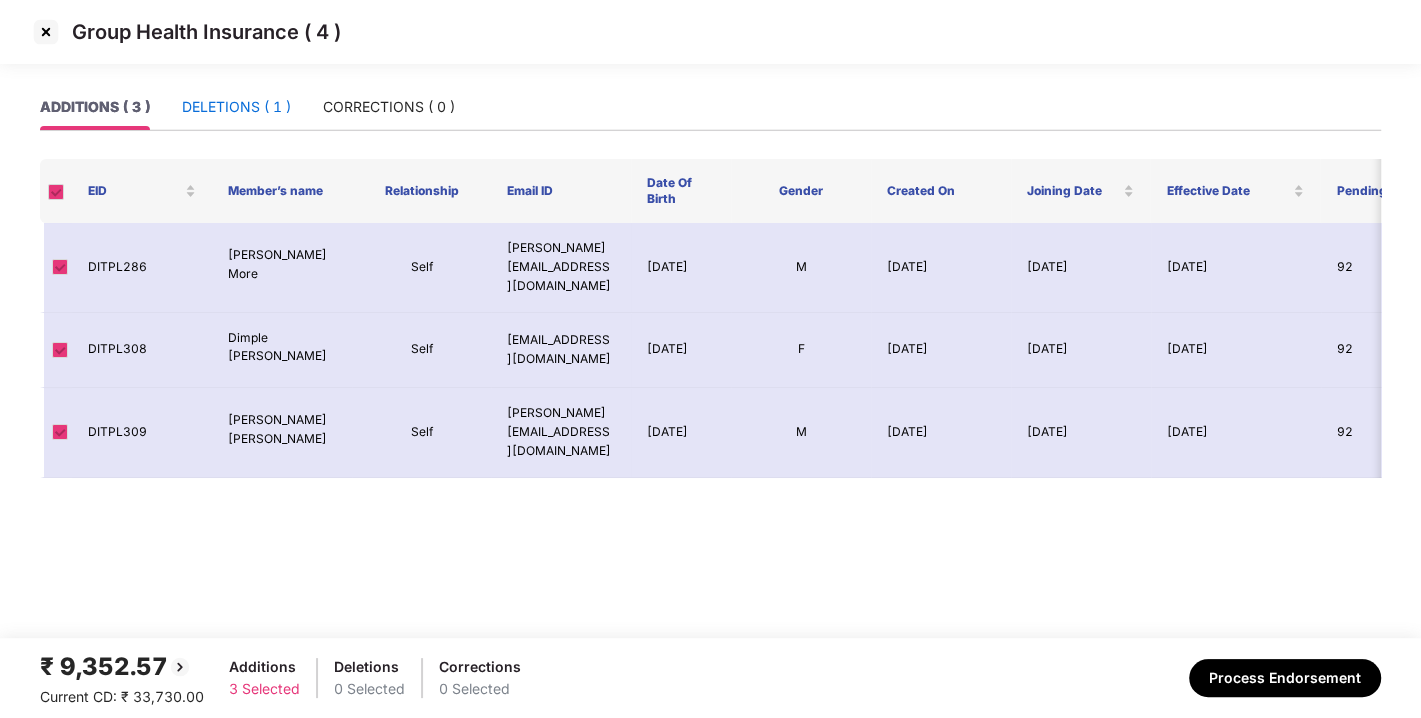 click on "DELETIONS ( 1 )" at bounding box center [236, 107] 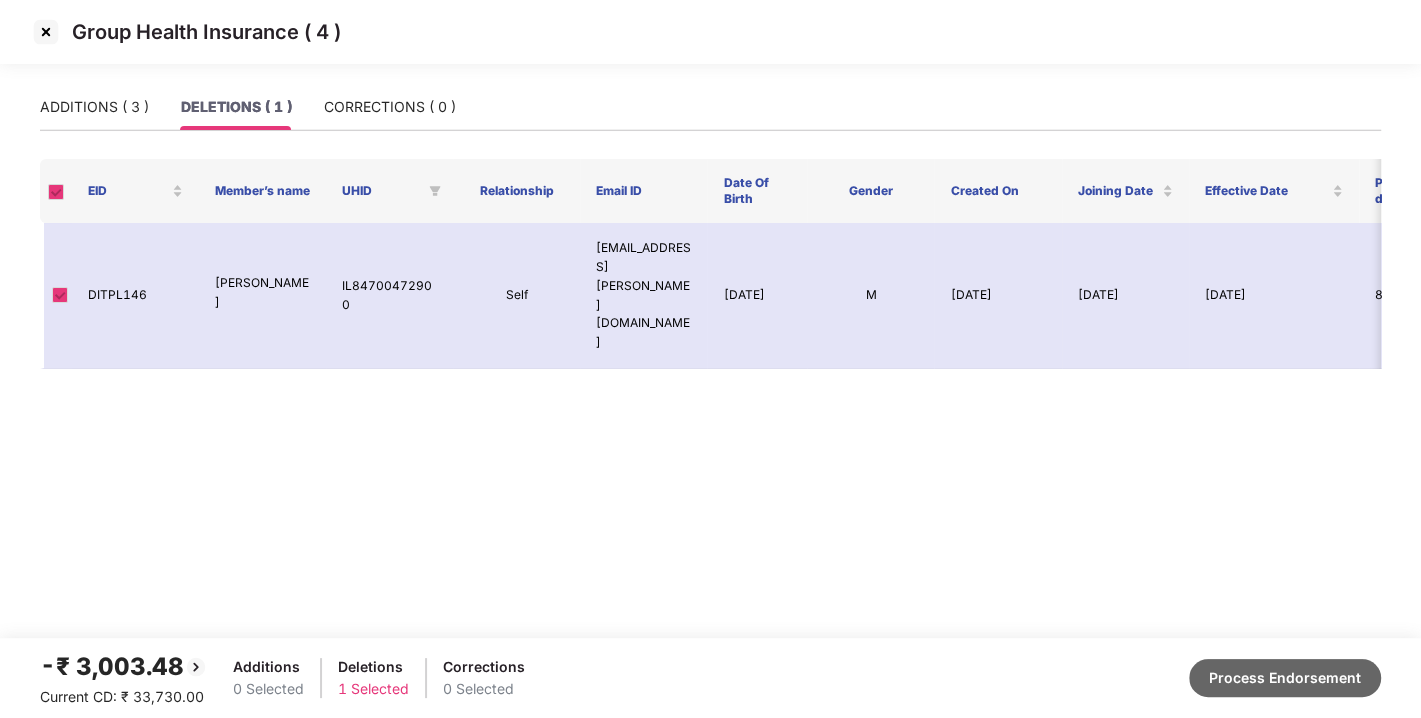 click on "Process Endorsement" at bounding box center [1285, 678] 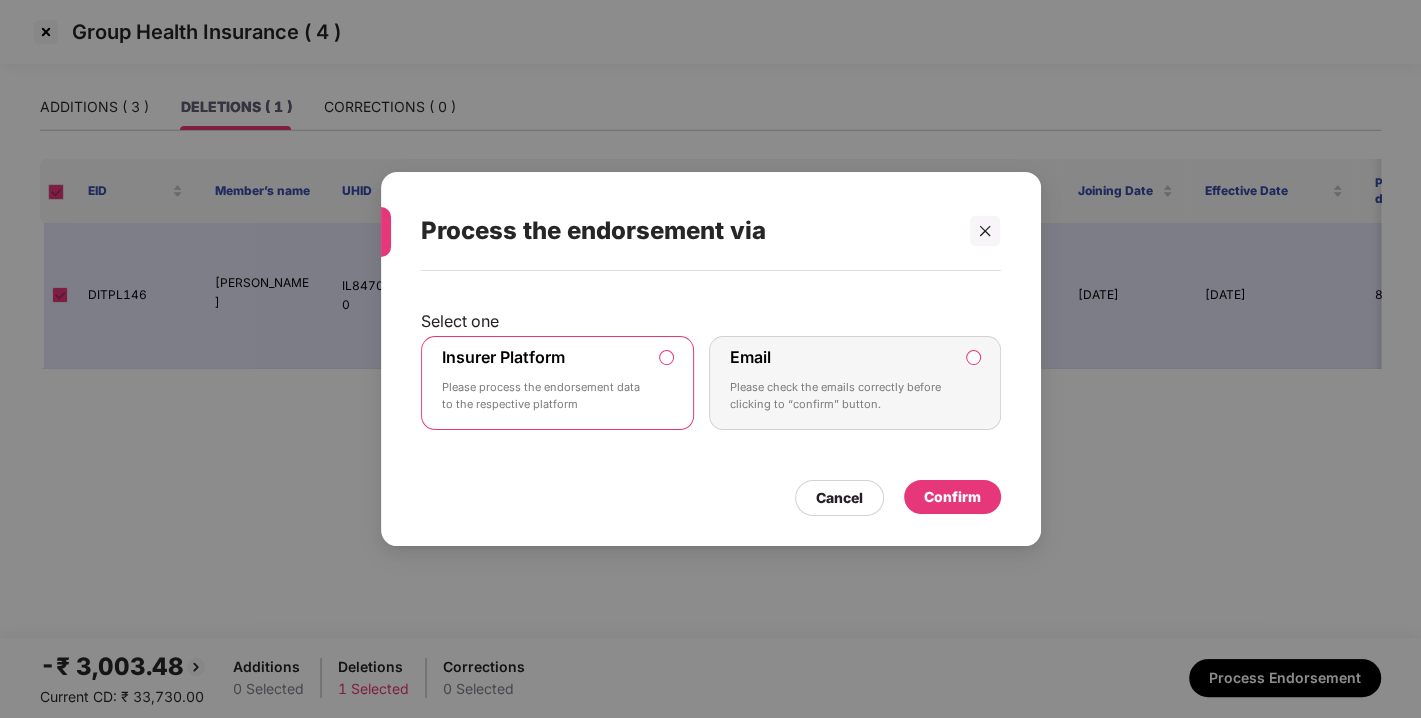 click on "Confirm" at bounding box center [952, 497] 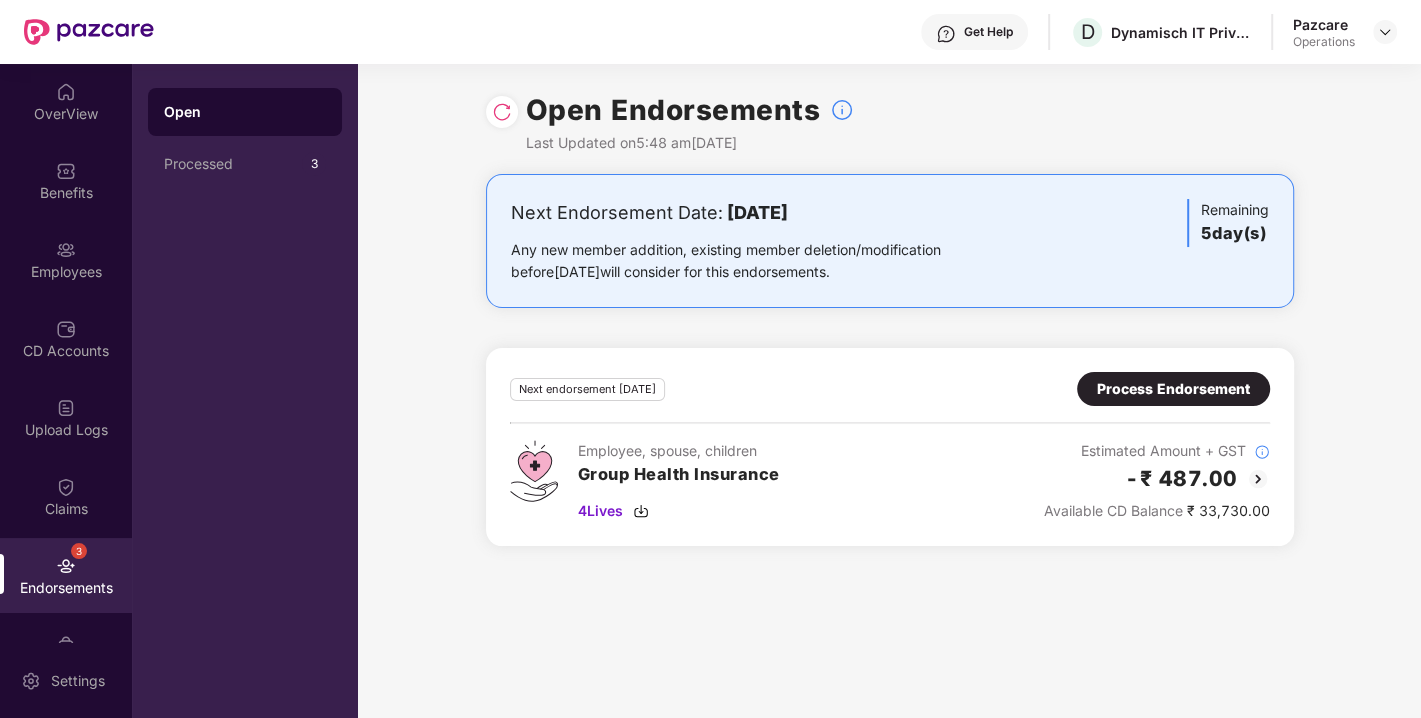click on "Process Endorsement" at bounding box center (1173, 389) 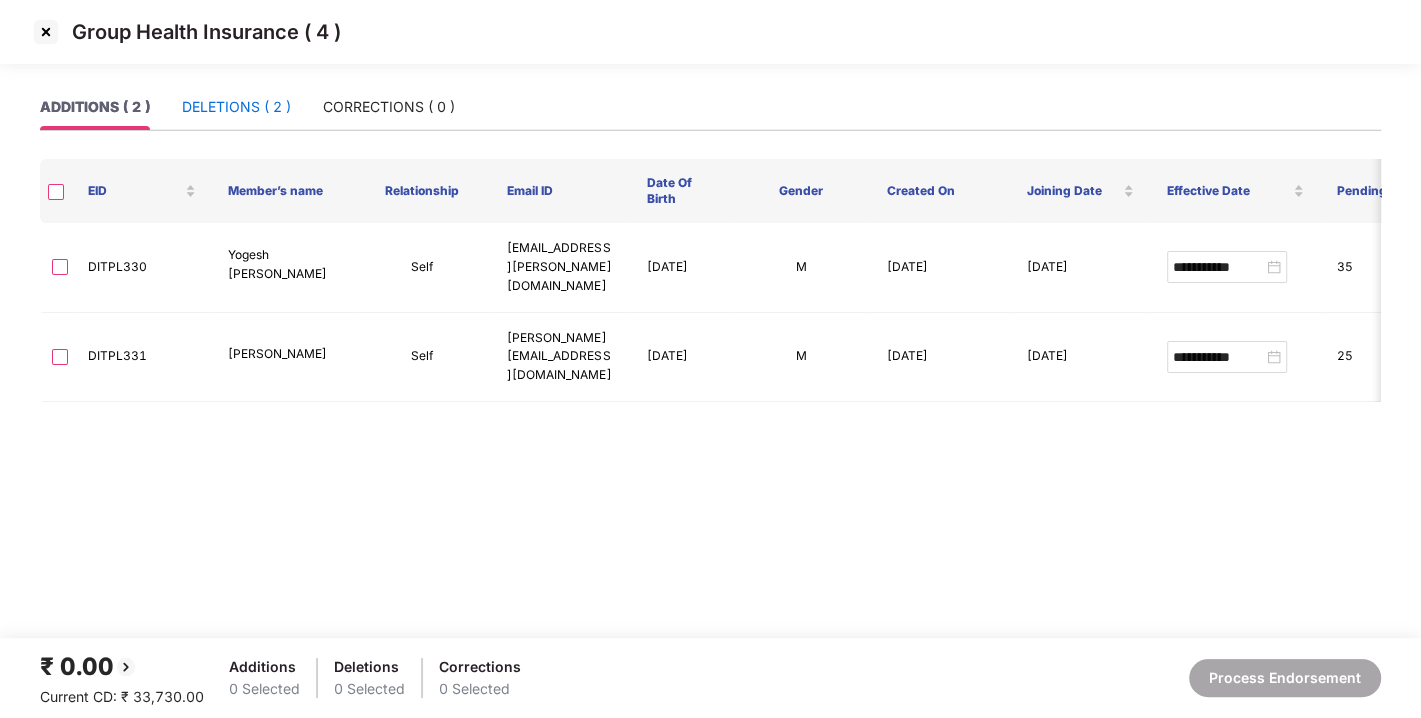 click on "DELETIONS ( 2 )" at bounding box center [236, 107] 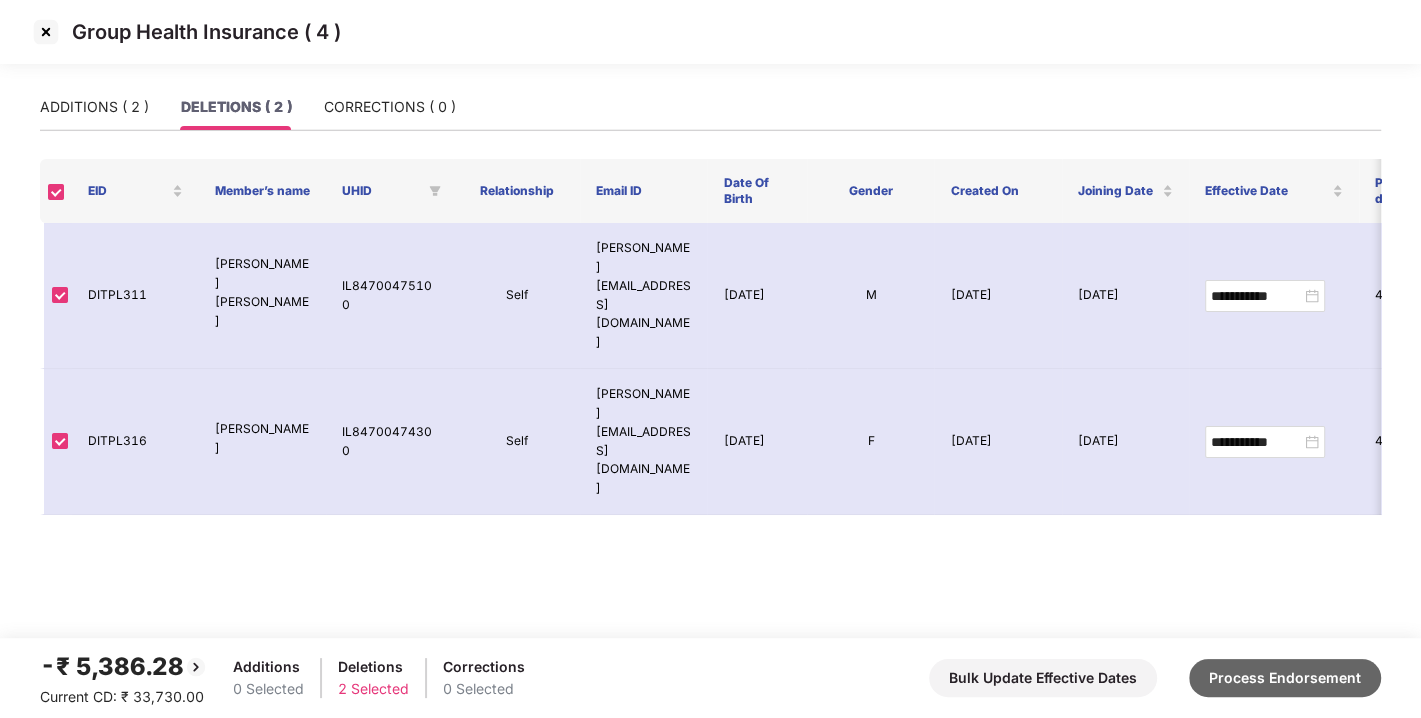 click on "Process Endorsement" at bounding box center (1285, 678) 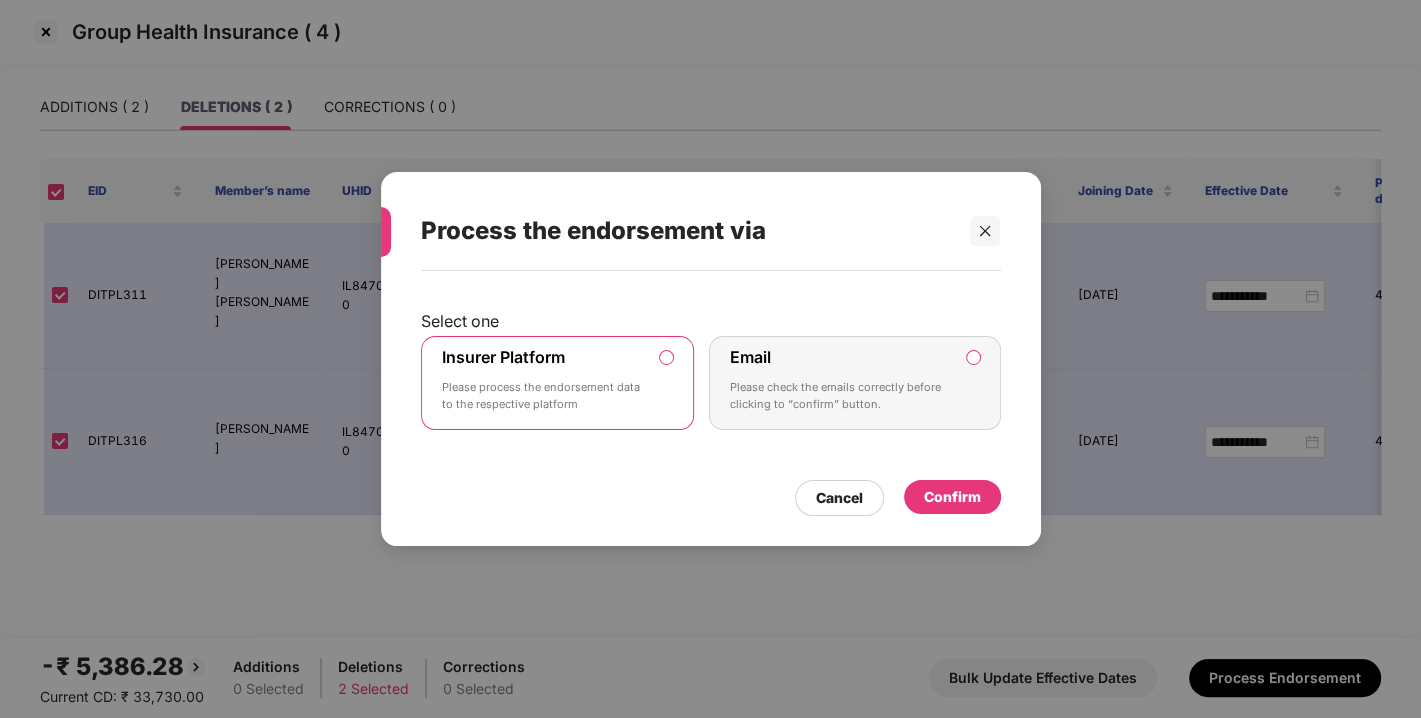 click on "Confirm" at bounding box center [952, 497] 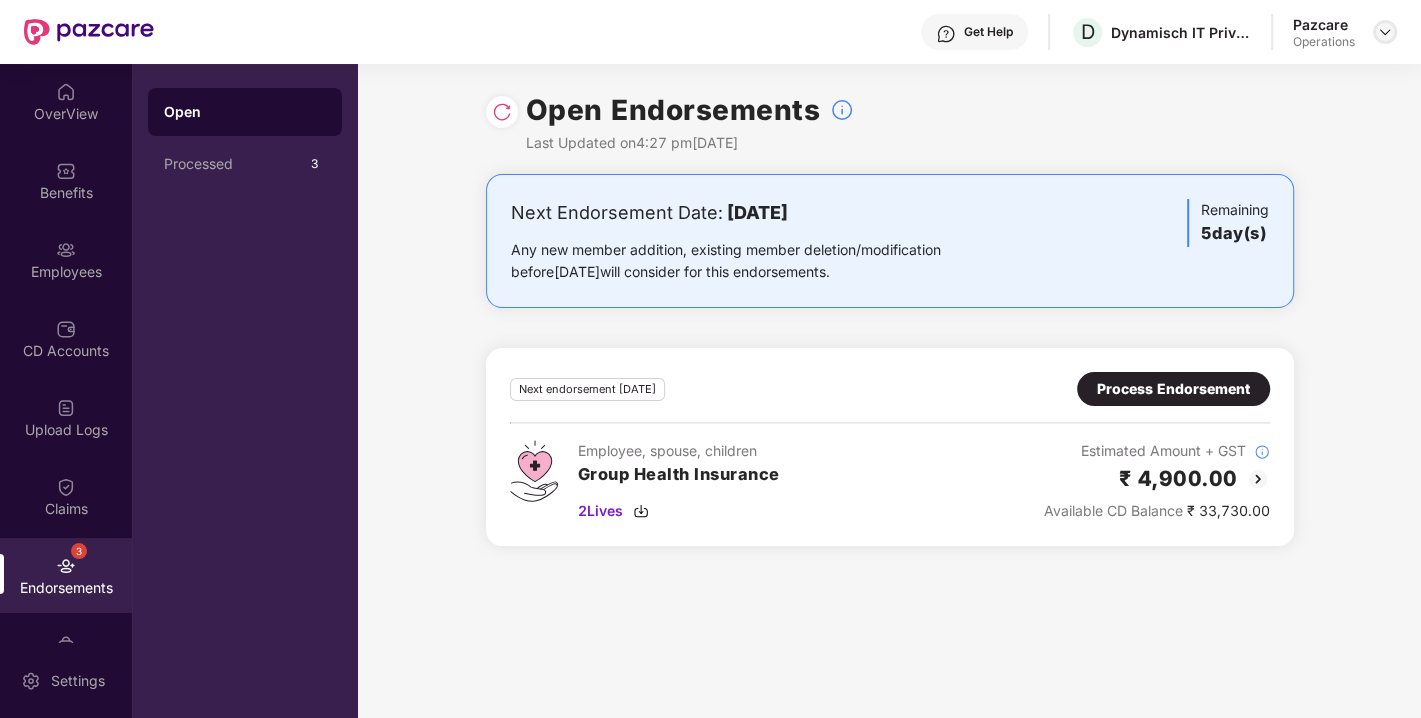 click at bounding box center [1385, 32] 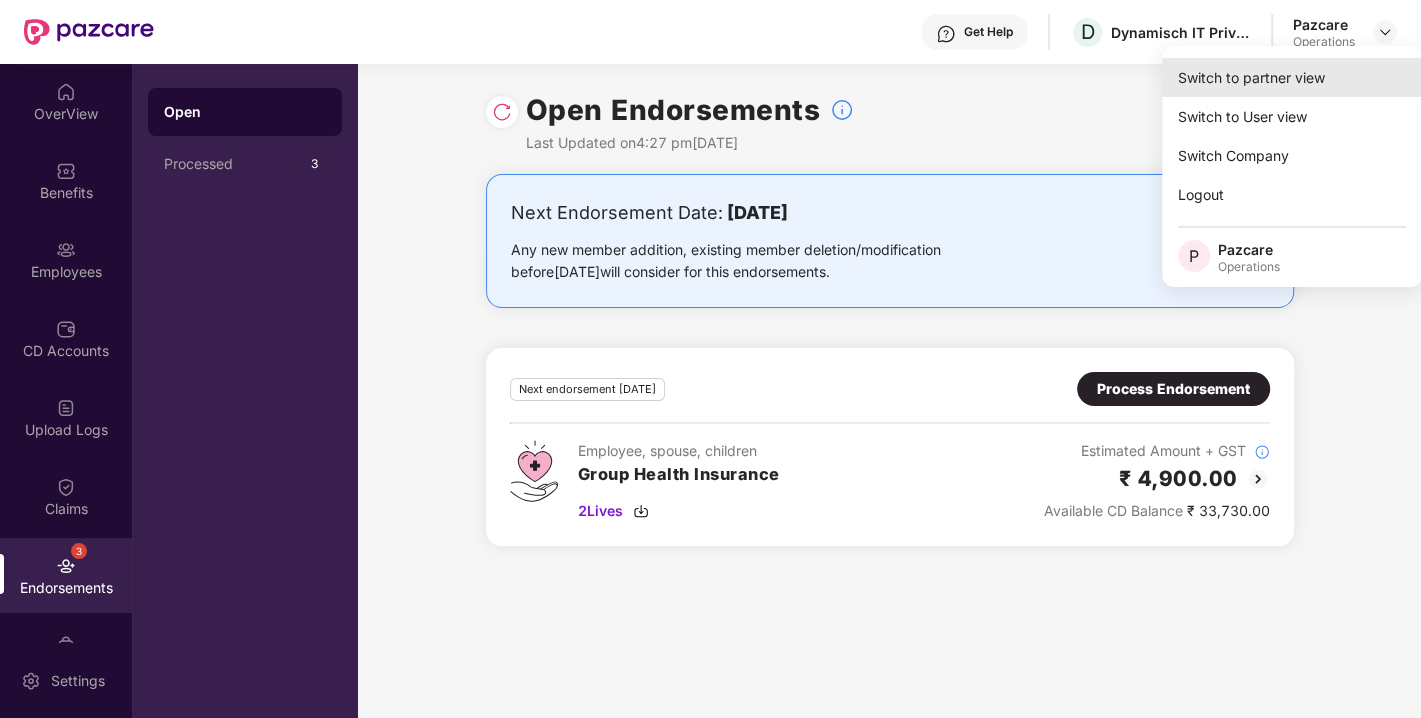 click on "Switch to partner view" at bounding box center (1292, 77) 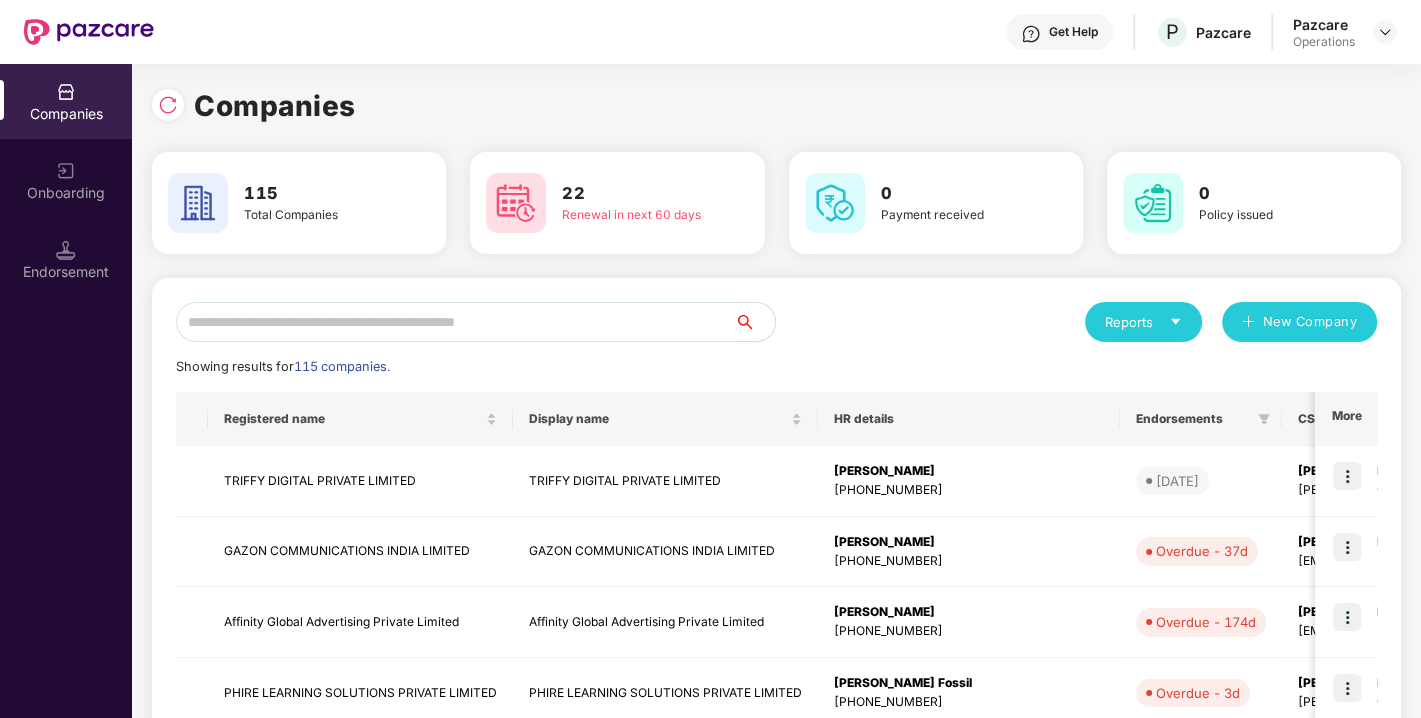 click at bounding box center [455, 322] 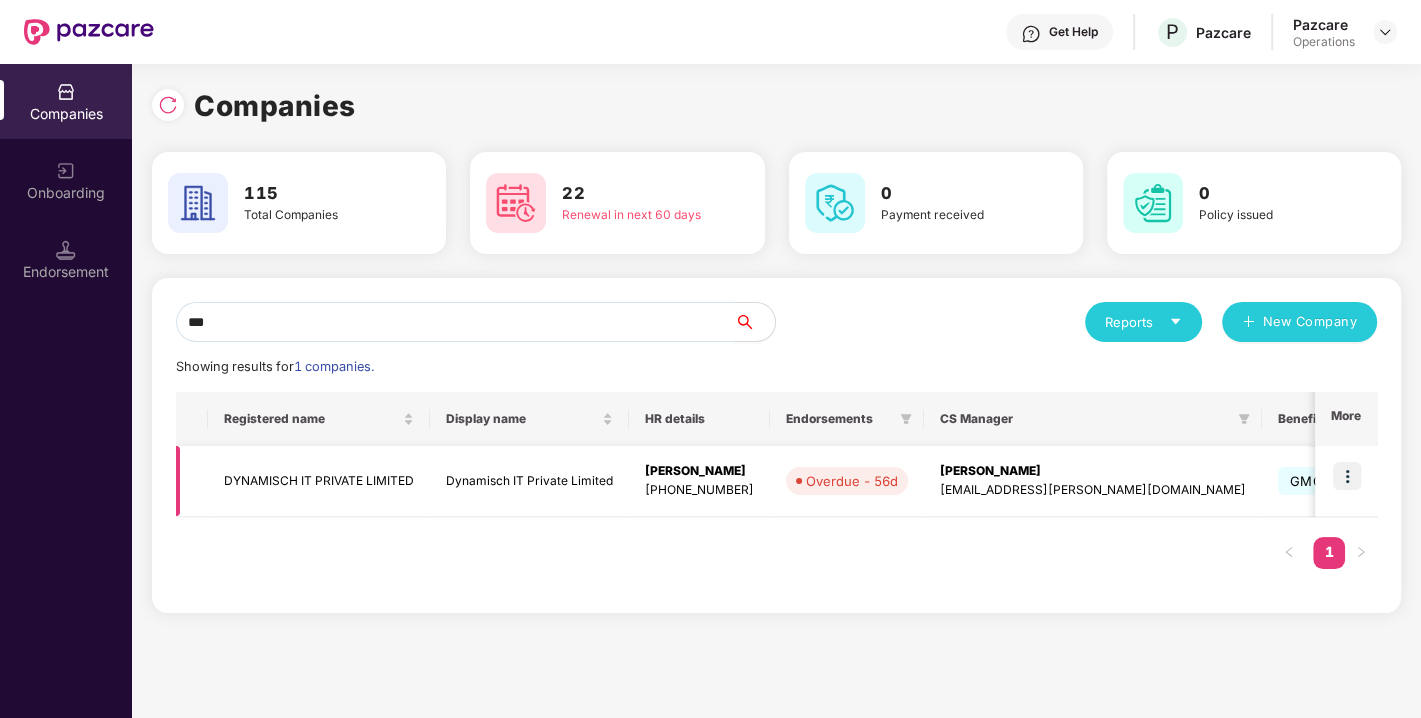 type on "***" 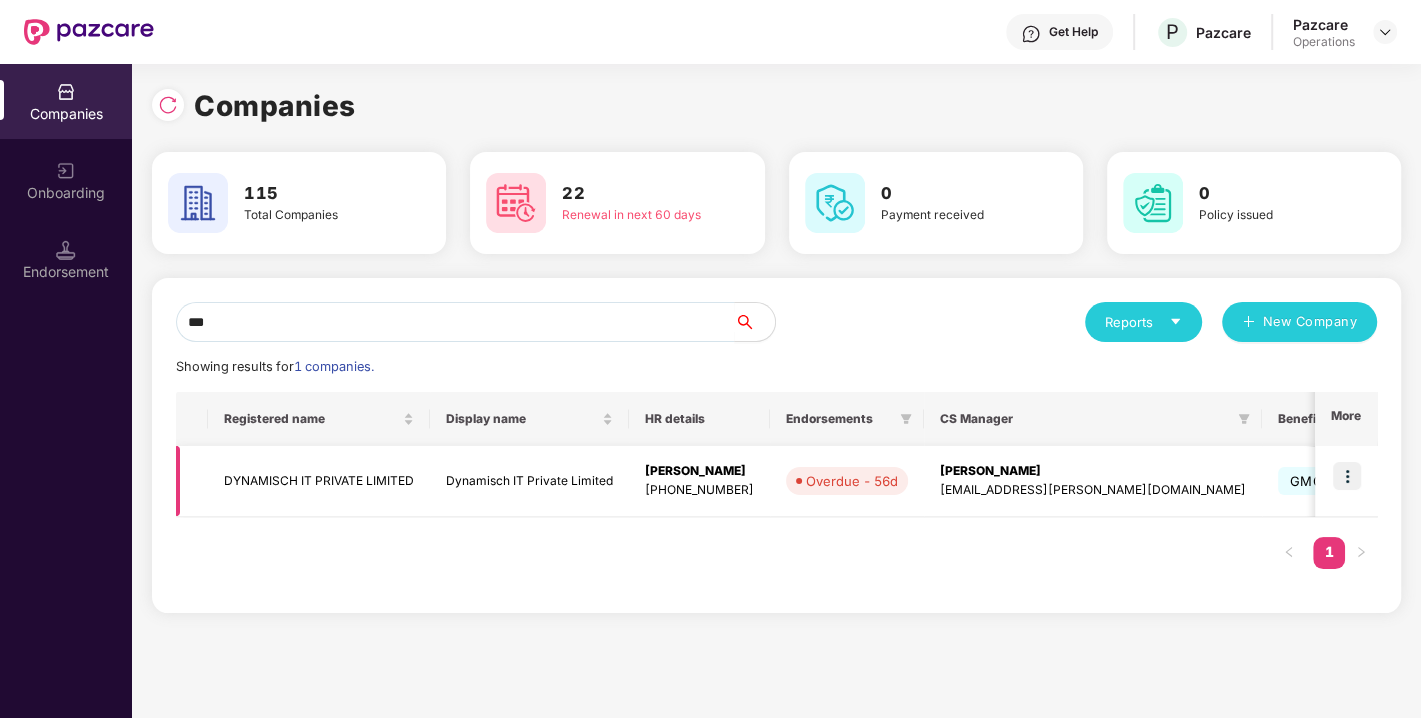 click on "DYNAMISCH IT PRIVATE LIMITED" at bounding box center (319, 481) 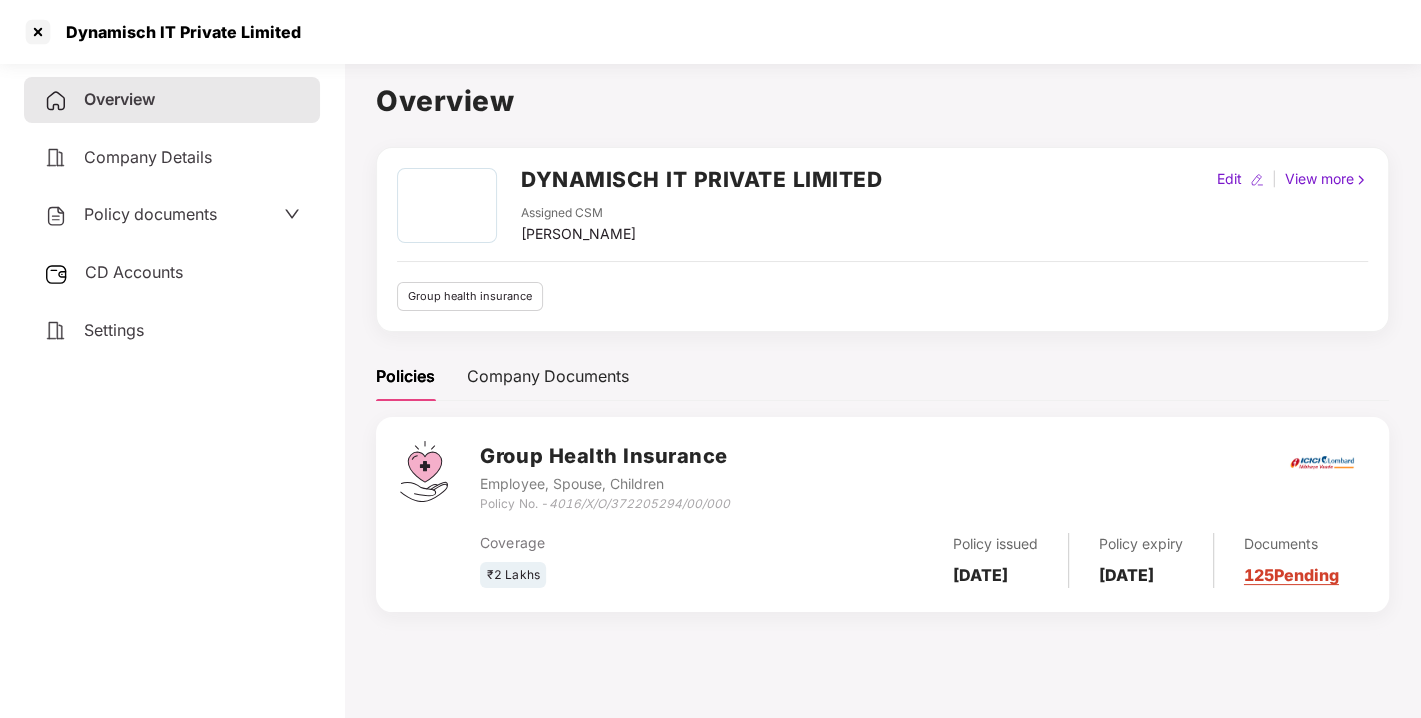 click on "CD Accounts" at bounding box center (134, 272) 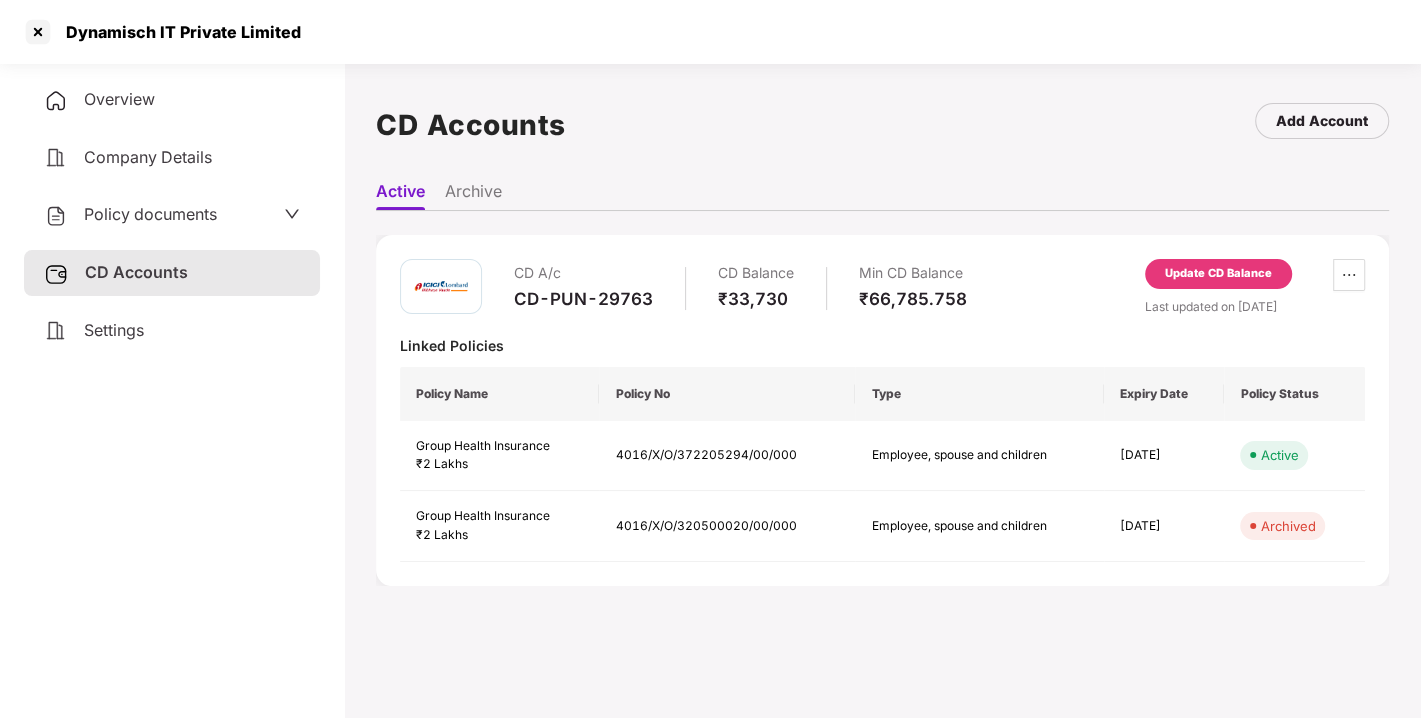 click on "Update CD Balance" at bounding box center [1218, 274] 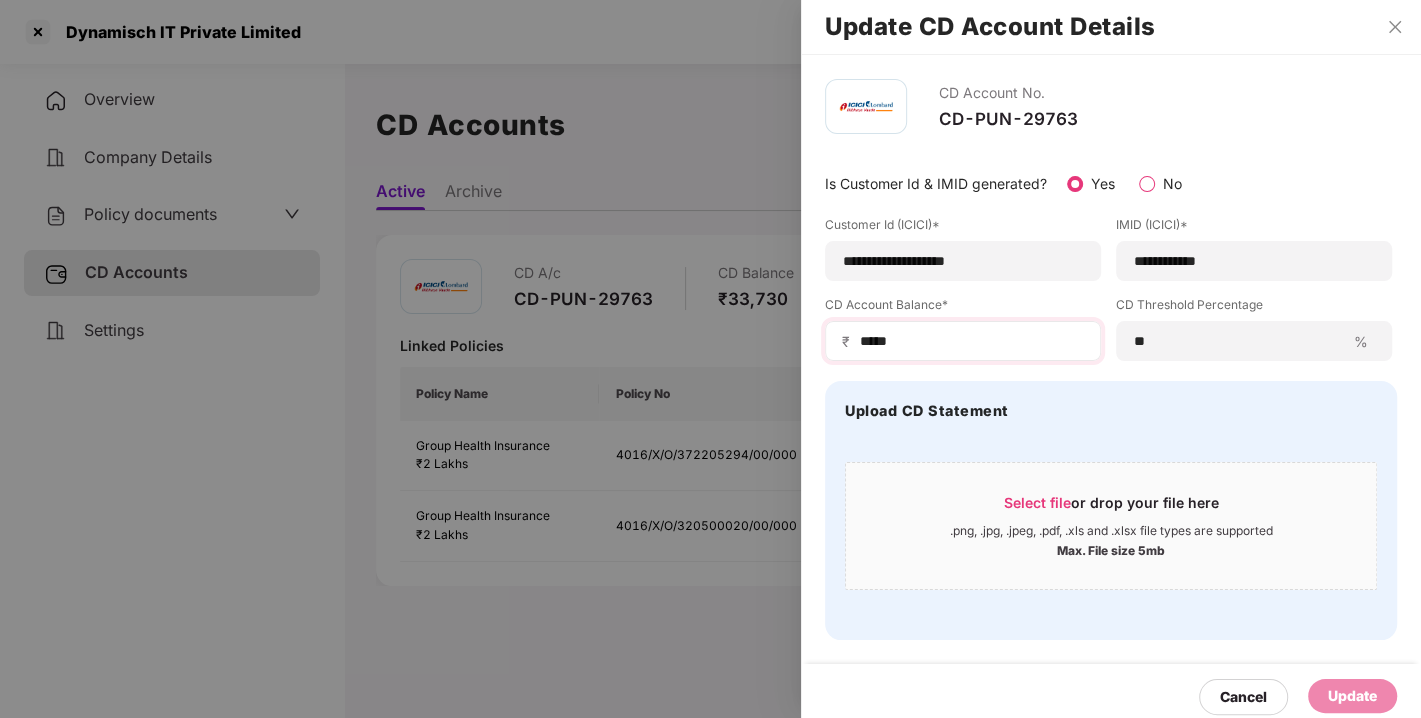 click on "₹ *****" at bounding box center [963, 341] 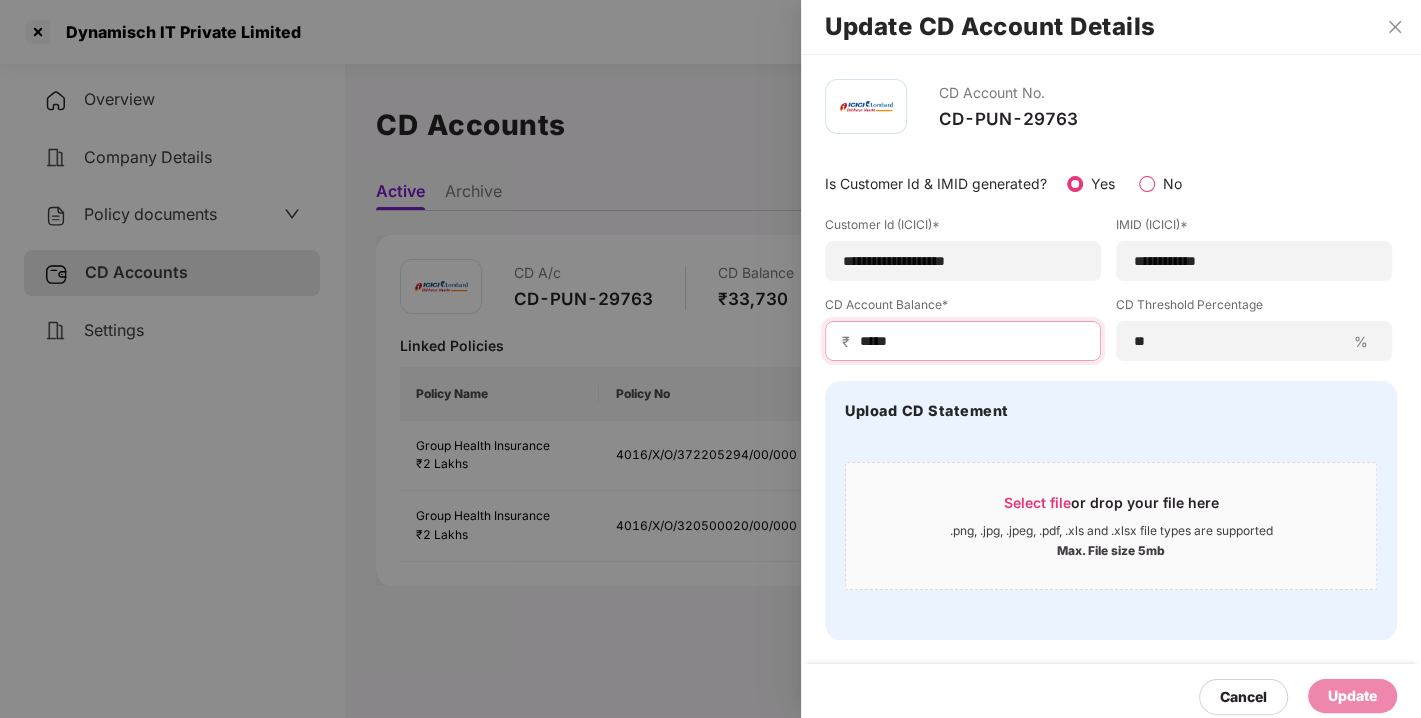 click on "*****" at bounding box center [971, 341] 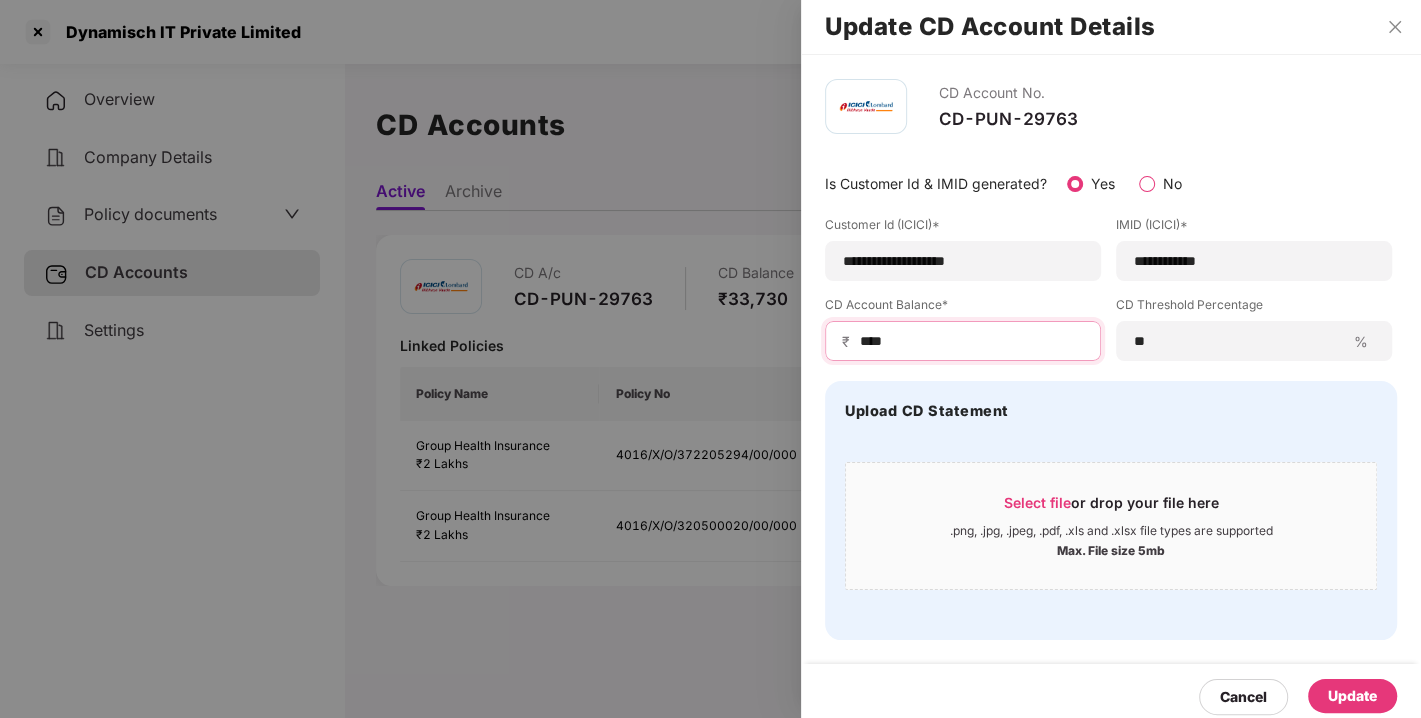type on "****" 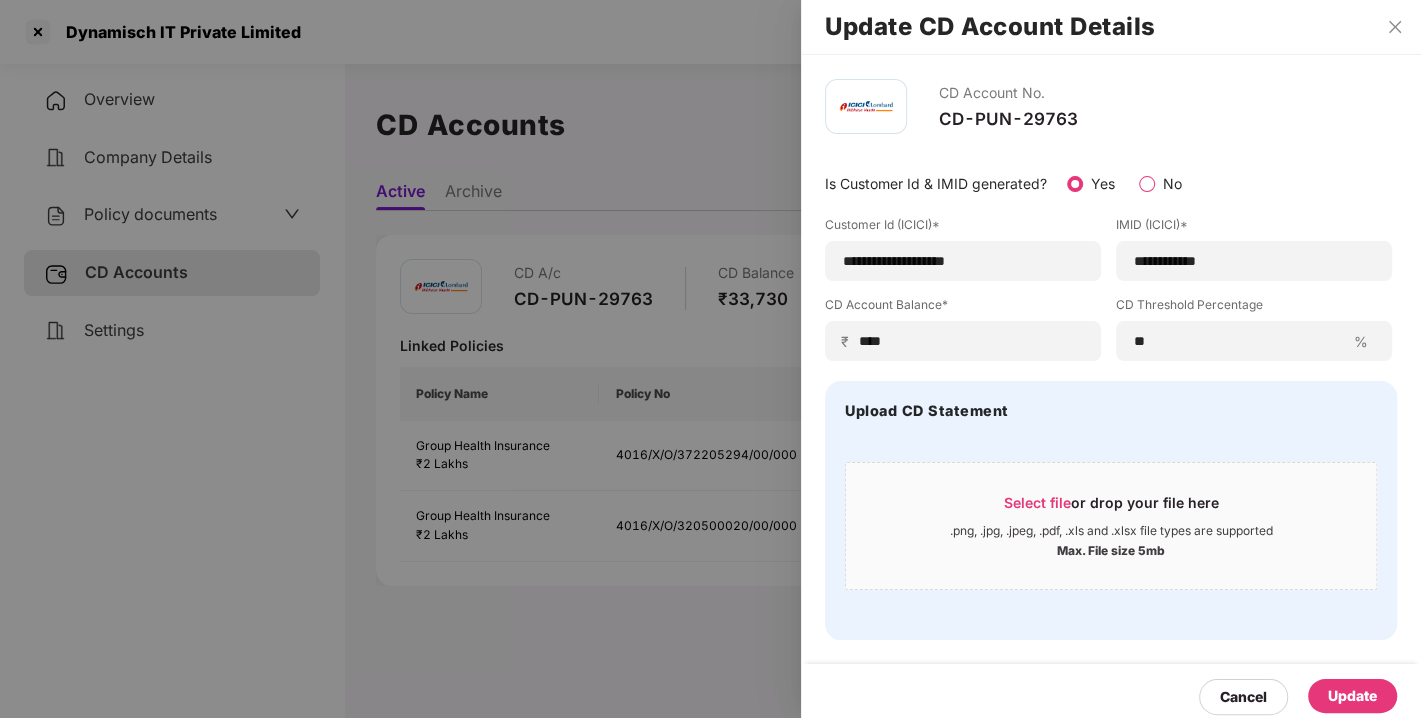 click on "Update" at bounding box center [1352, 696] 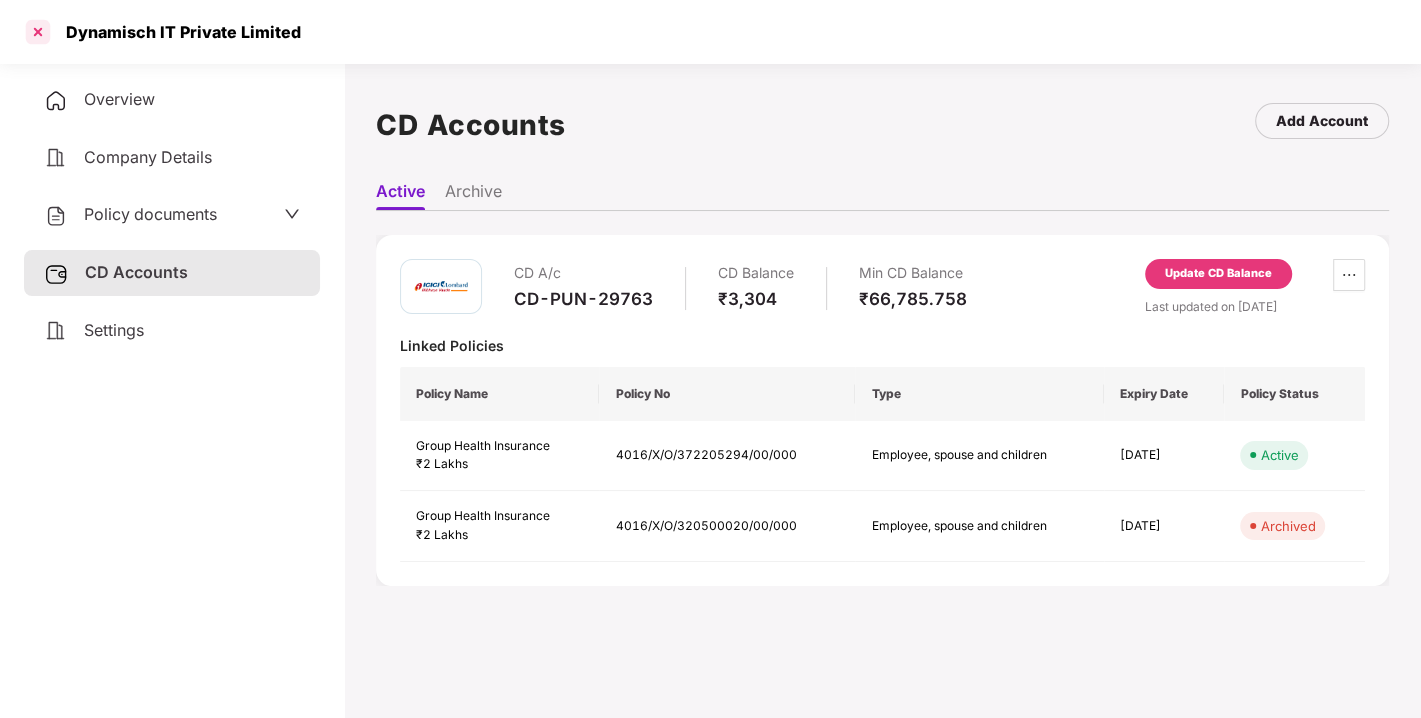 click at bounding box center [38, 32] 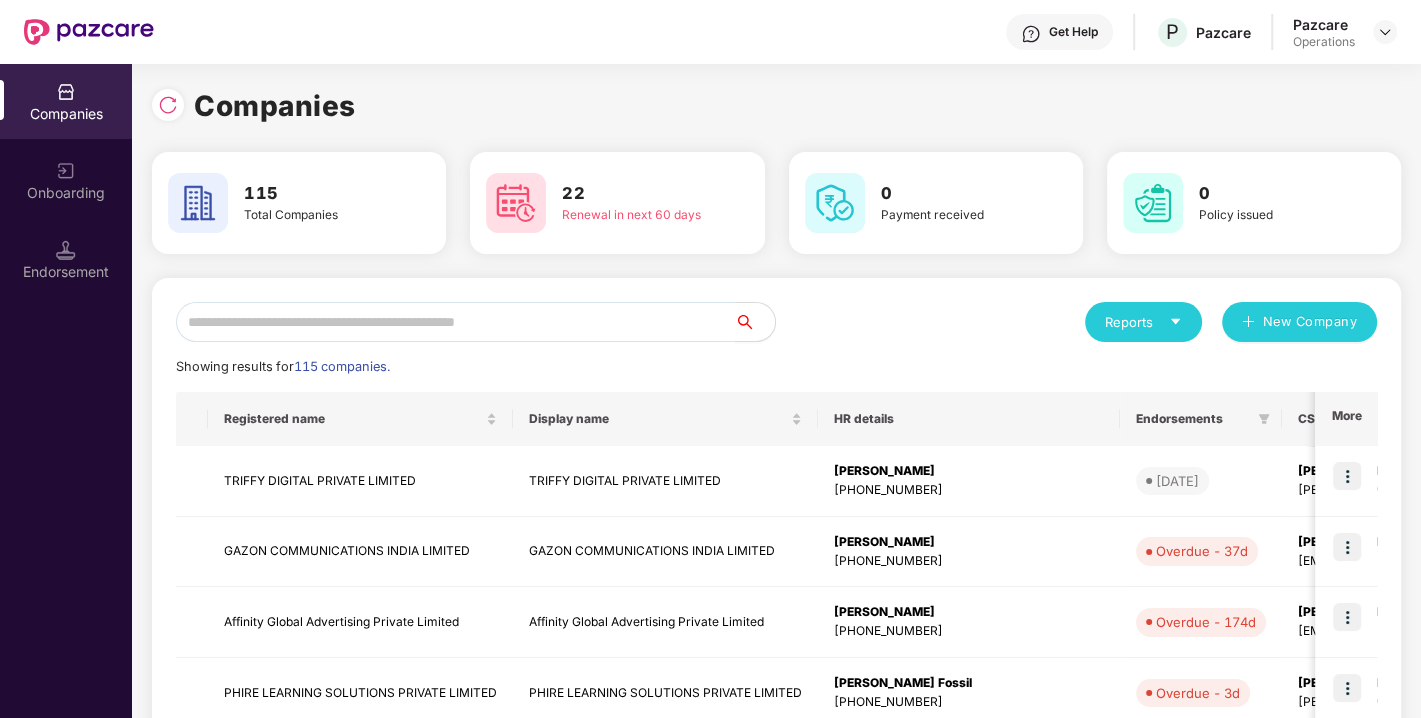 click at bounding box center (455, 322) 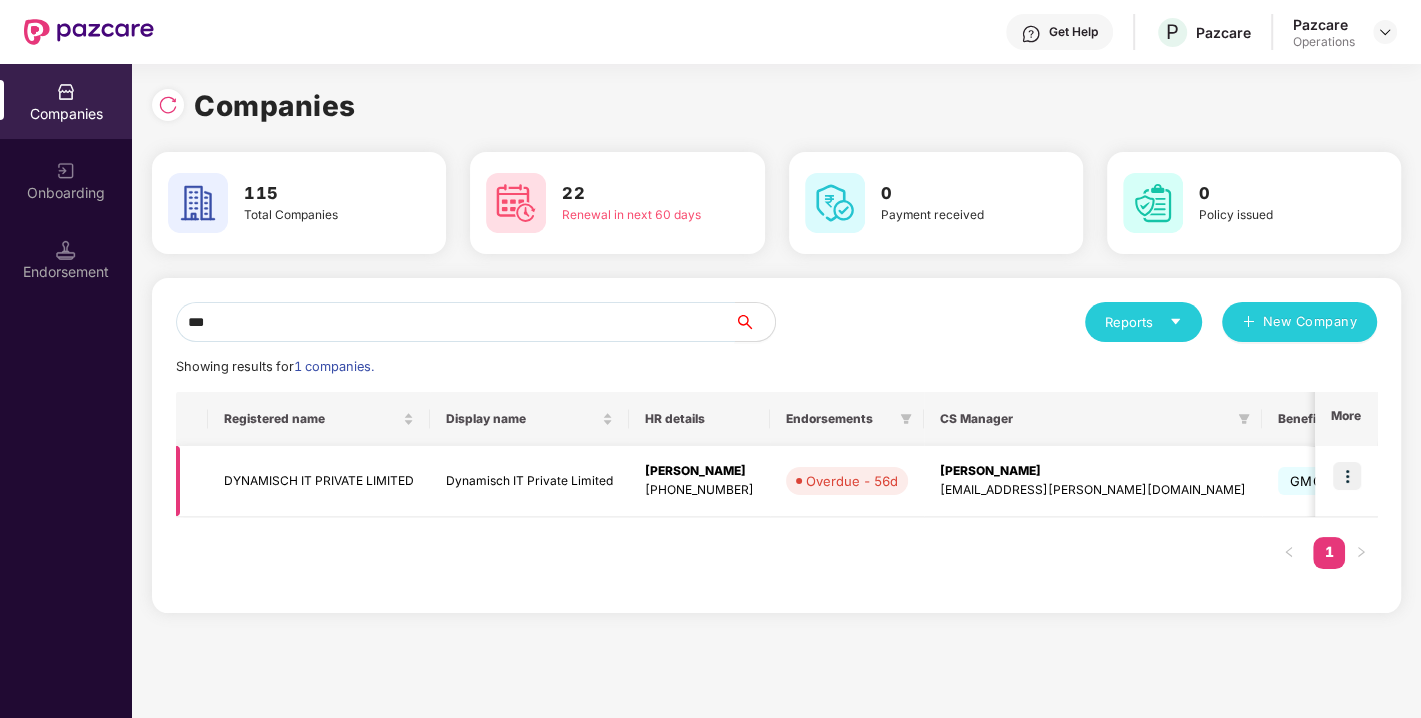 type on "***" 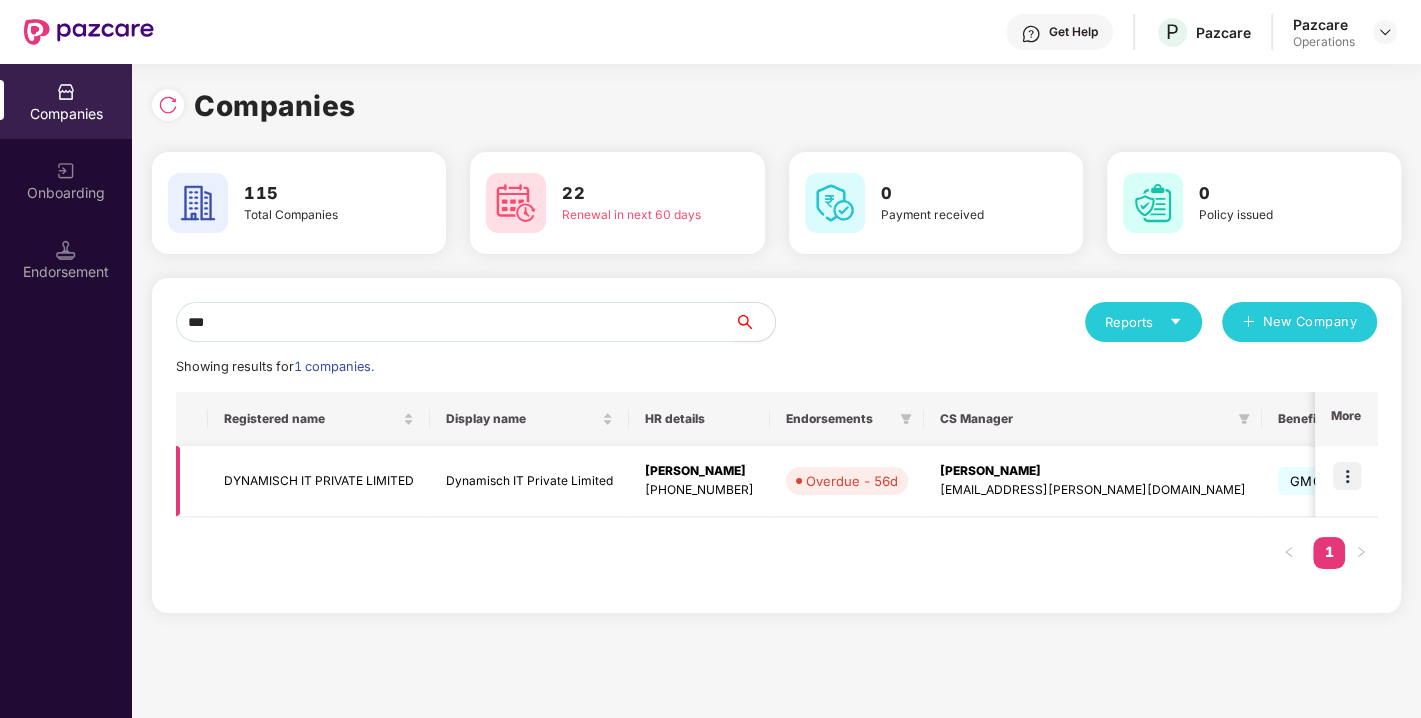 click at bounding box center [1347, 476] 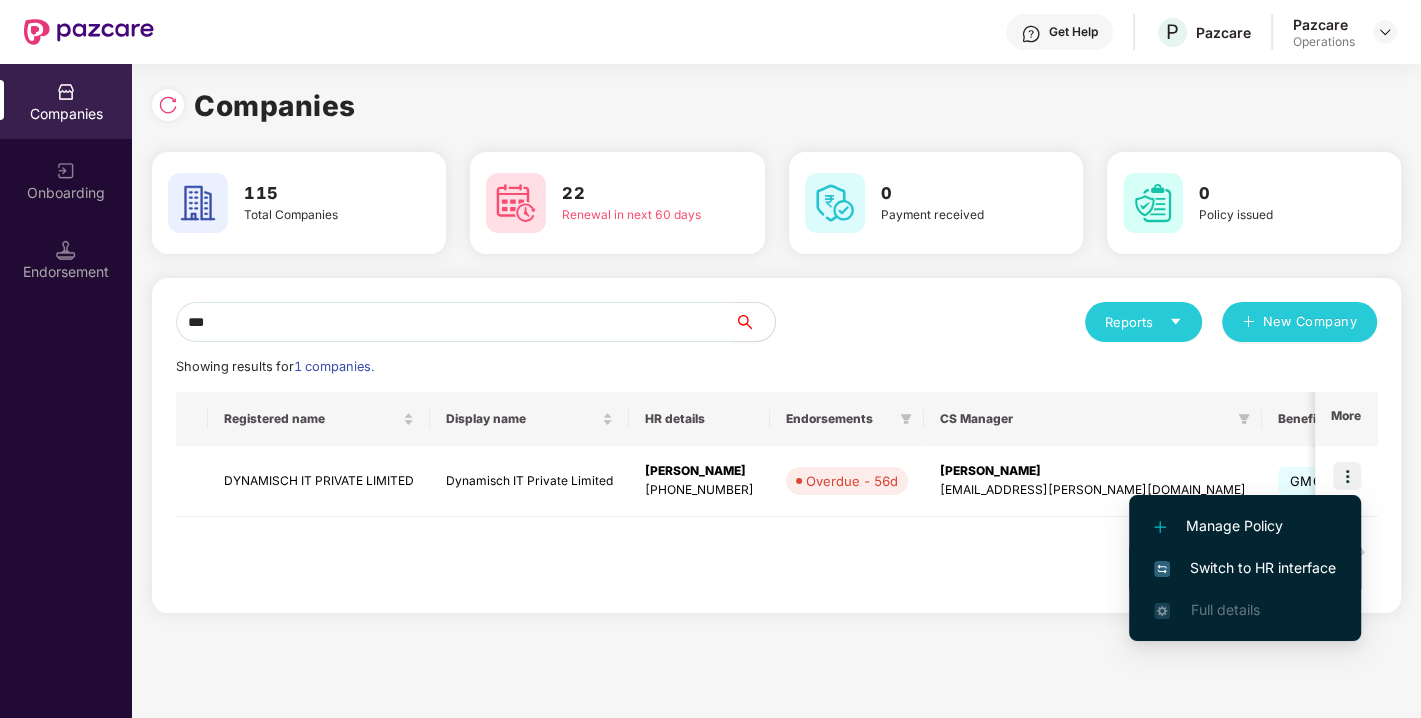 click on "Switch to HR interface" at bounding box center [1245, 568] 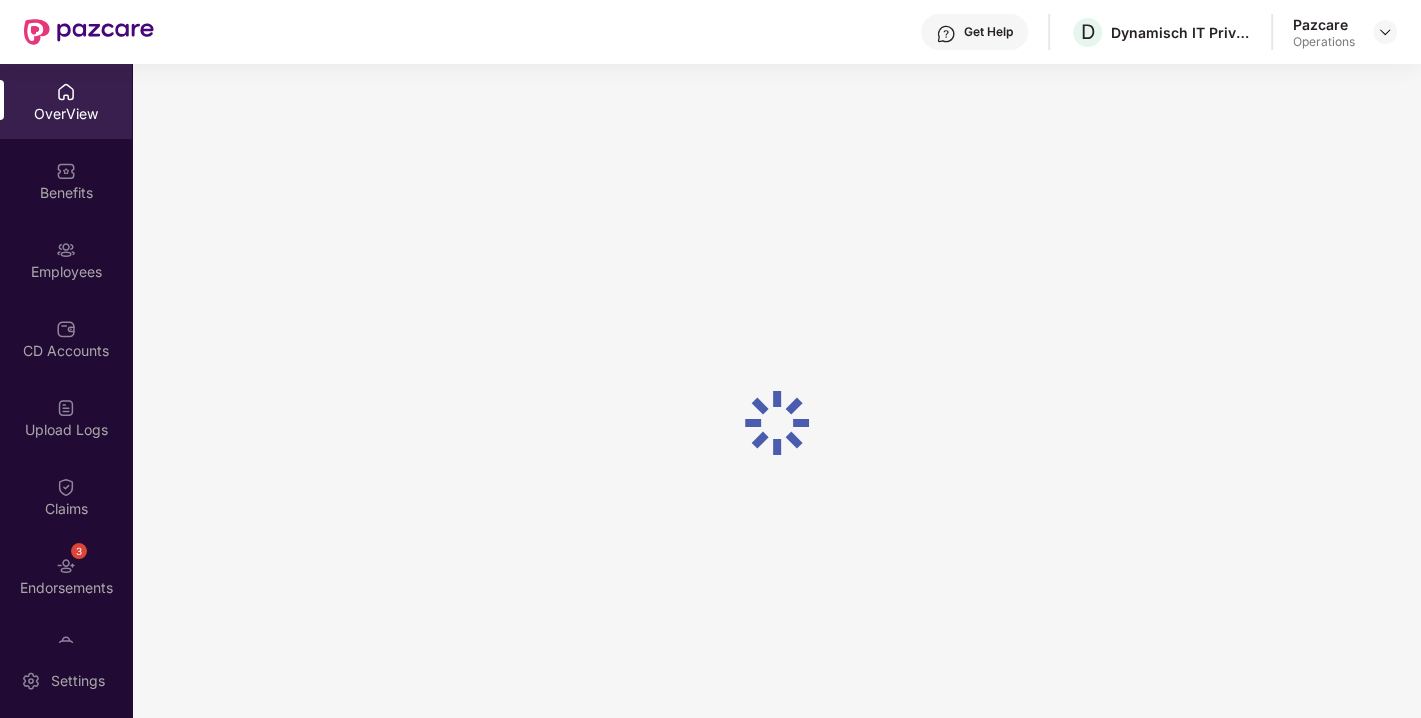 scroll, scrollTop: 131, scrollLeft: 0, axis: vertical 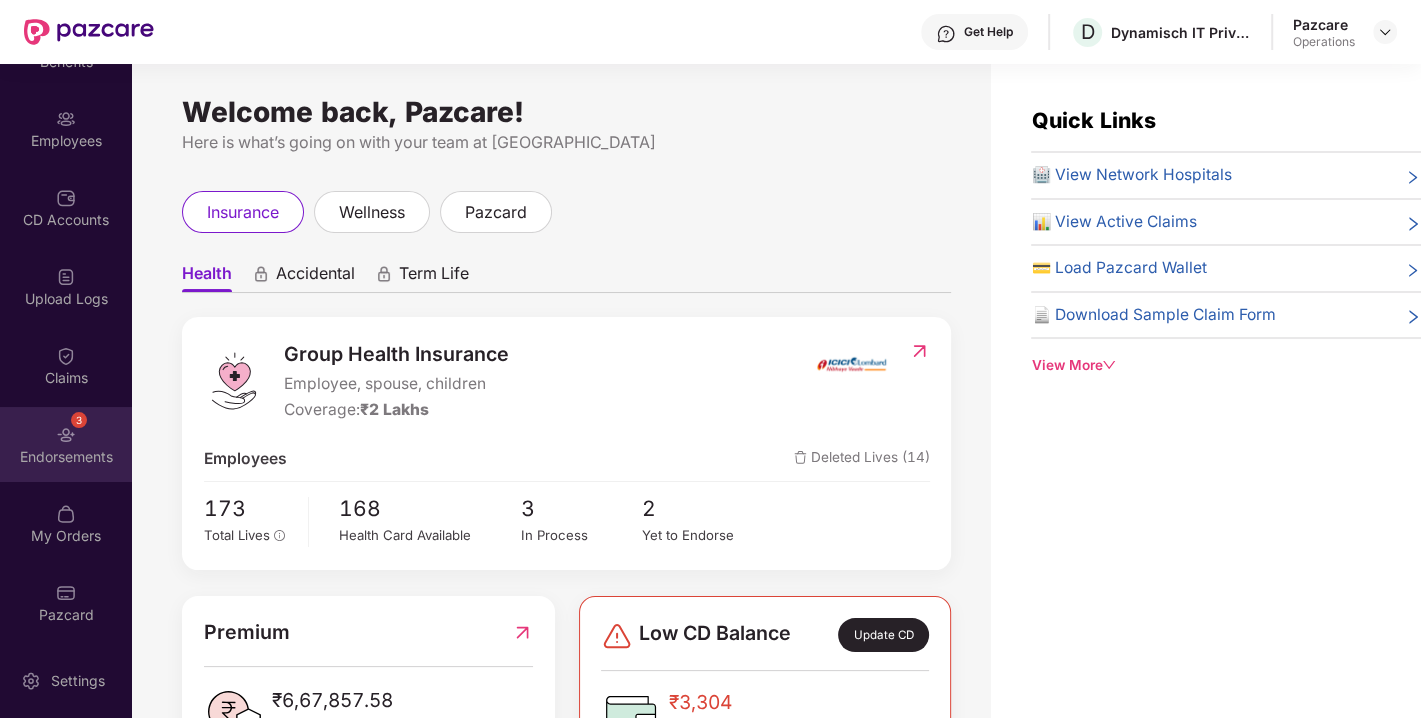 click at bounding box center [66, 435] 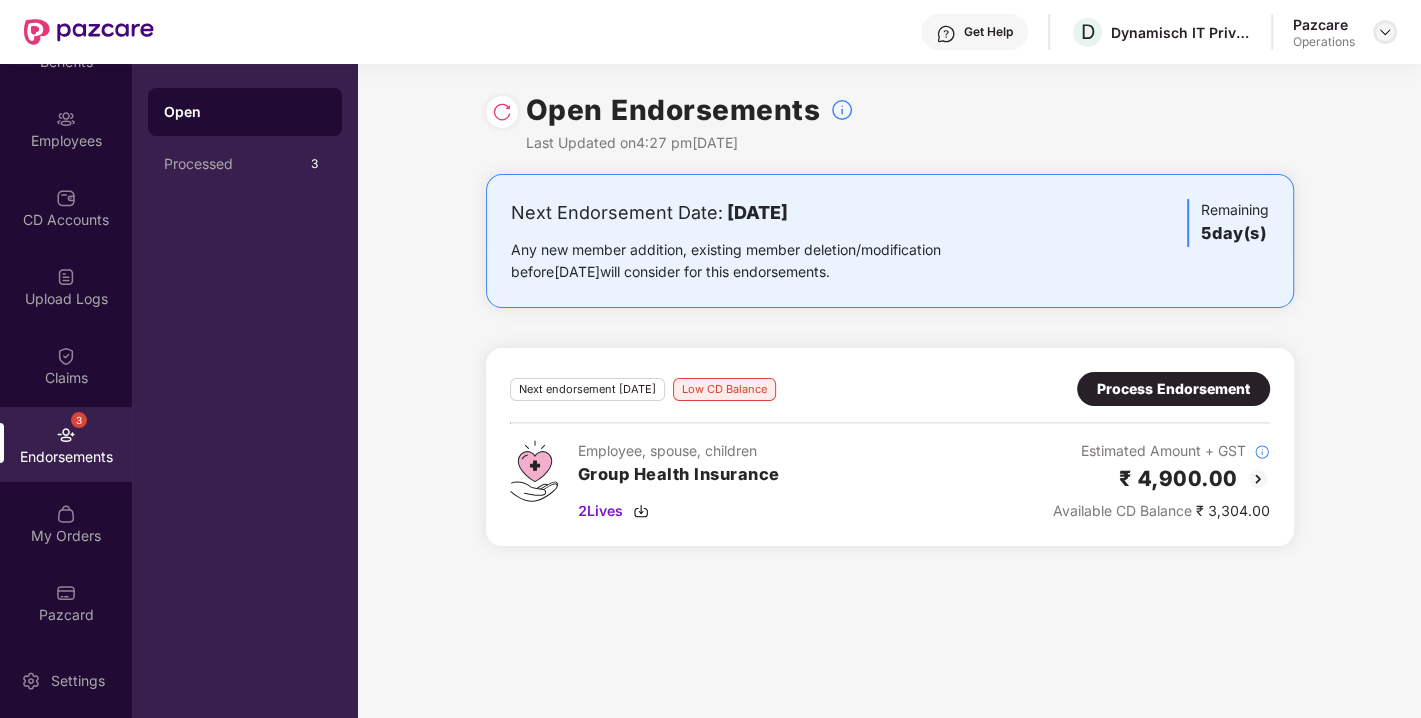 click at bounding box center [1385, 32] 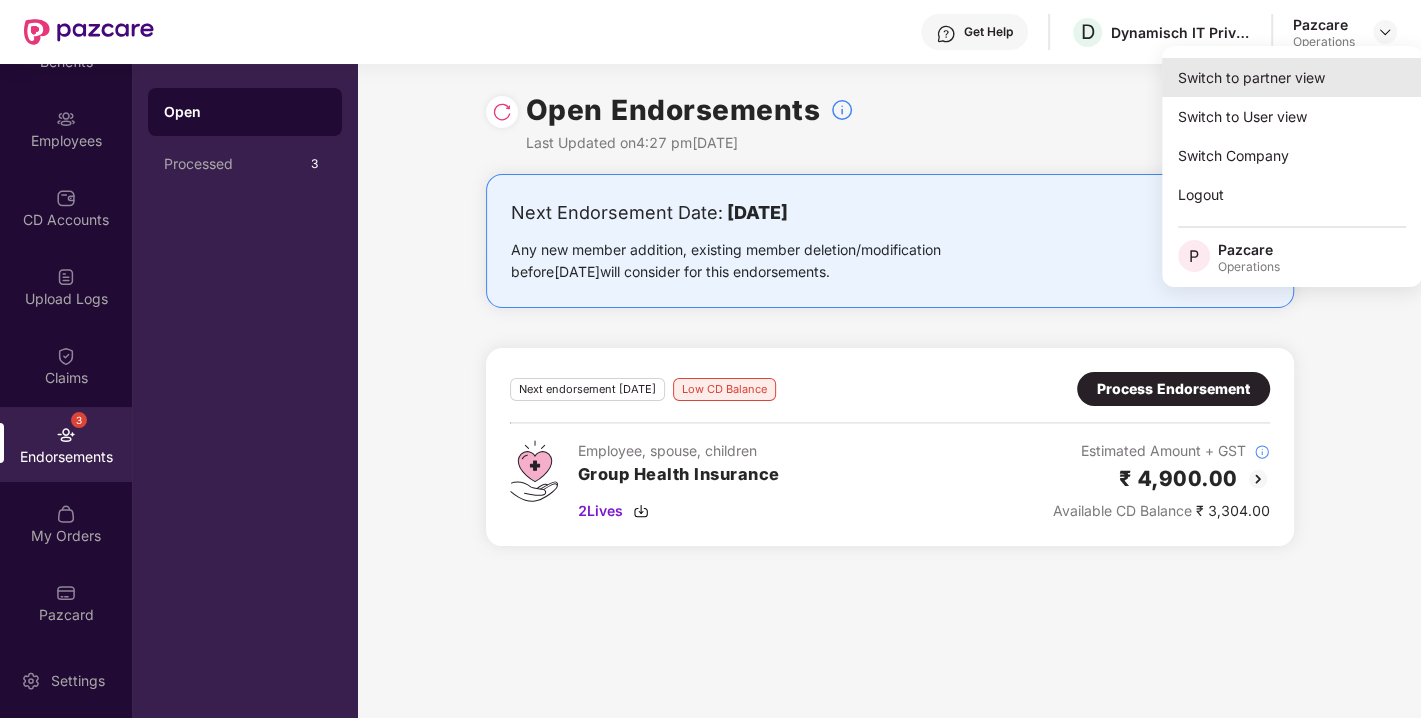 click on "Switch to partner view" at bounding box center [1292, 77] 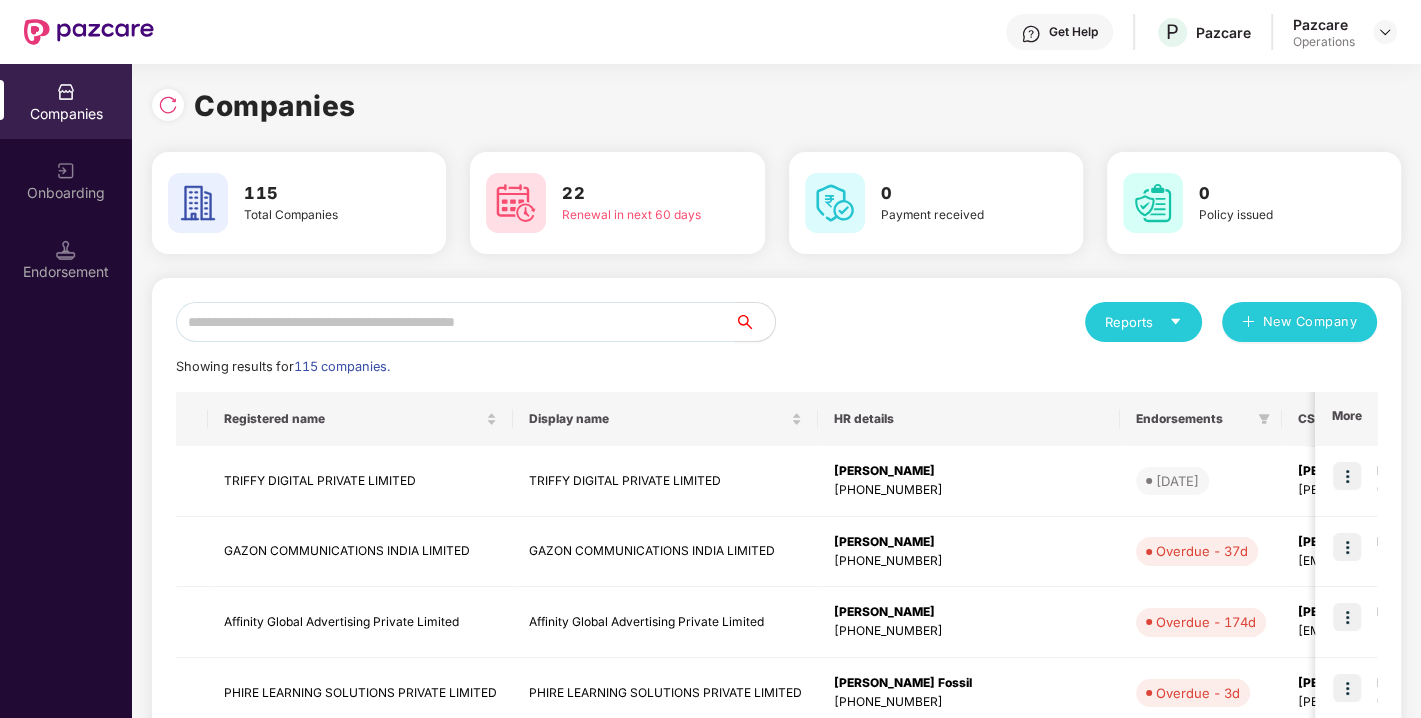 click at bounding box center (455, 322) 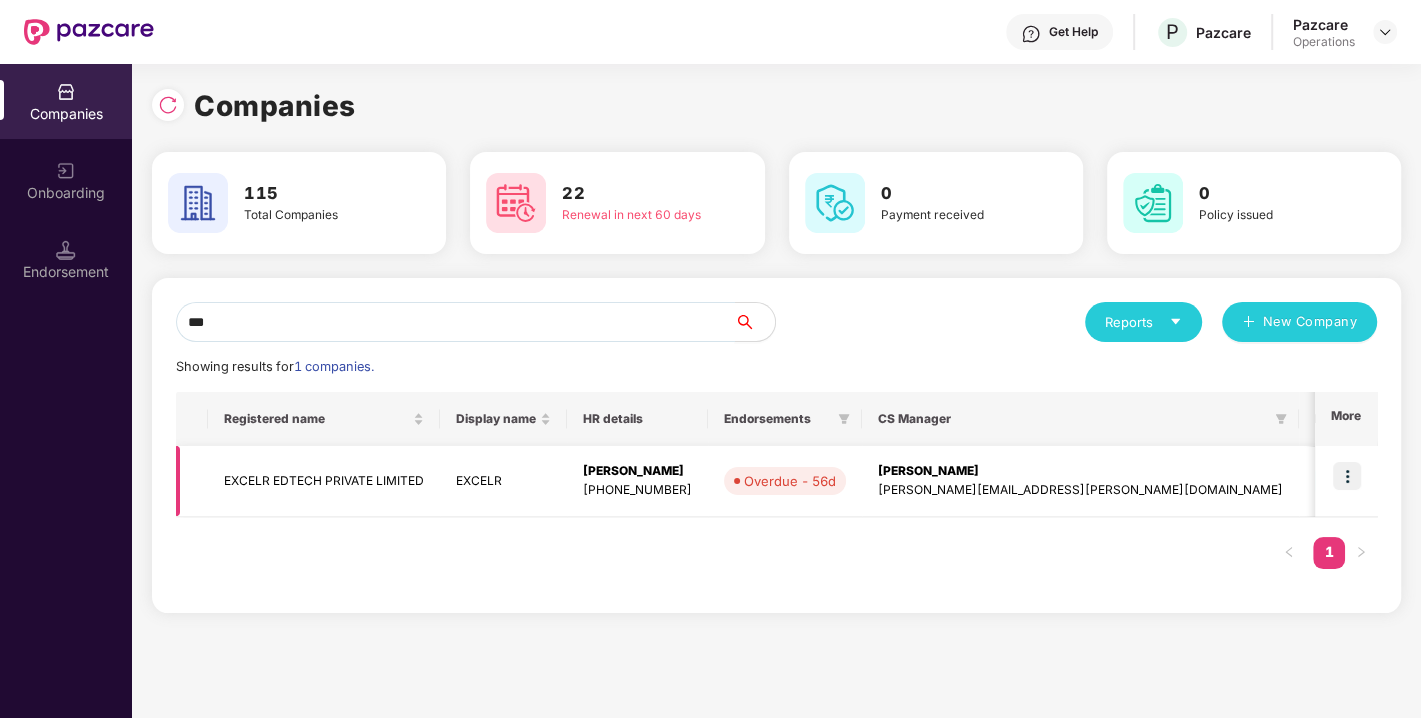 type on "***" 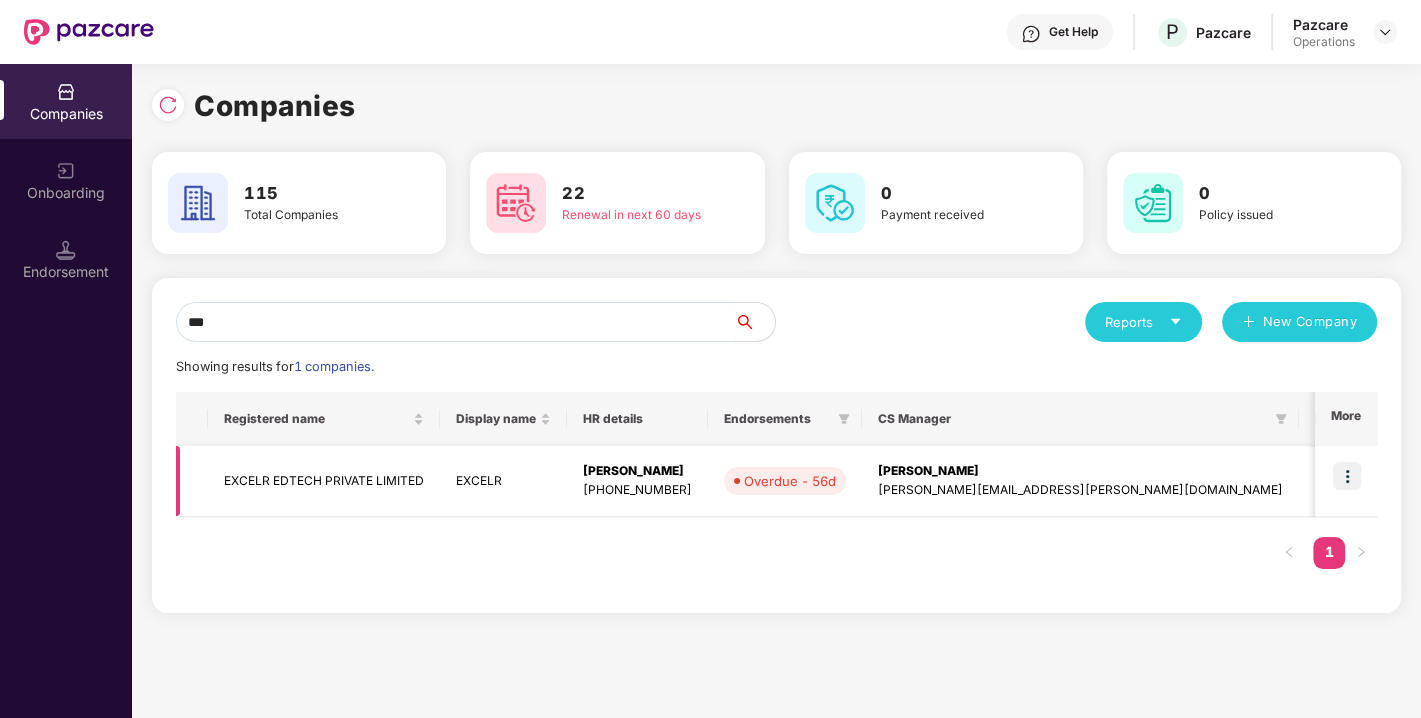 click at bounding box center [1347, 476] 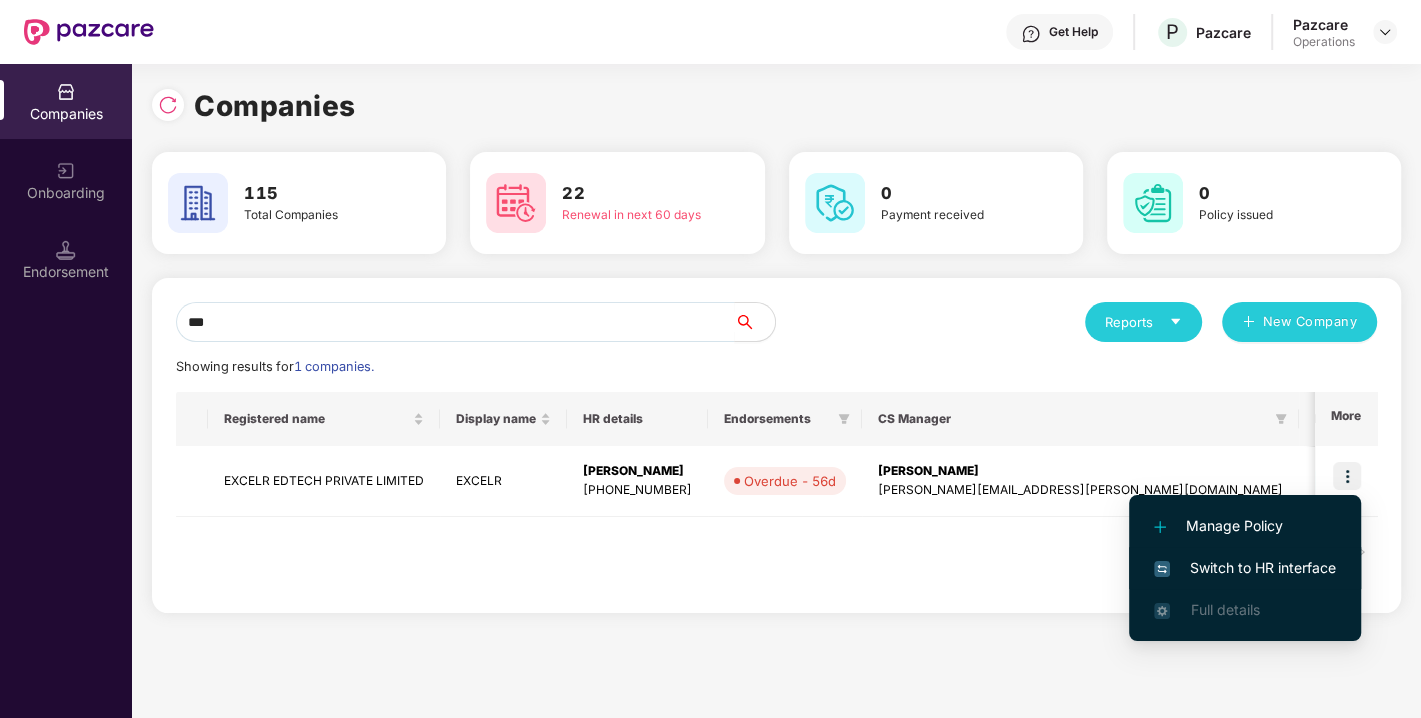 click on "Switch to HR interface" at bounding box center (1245, 568) 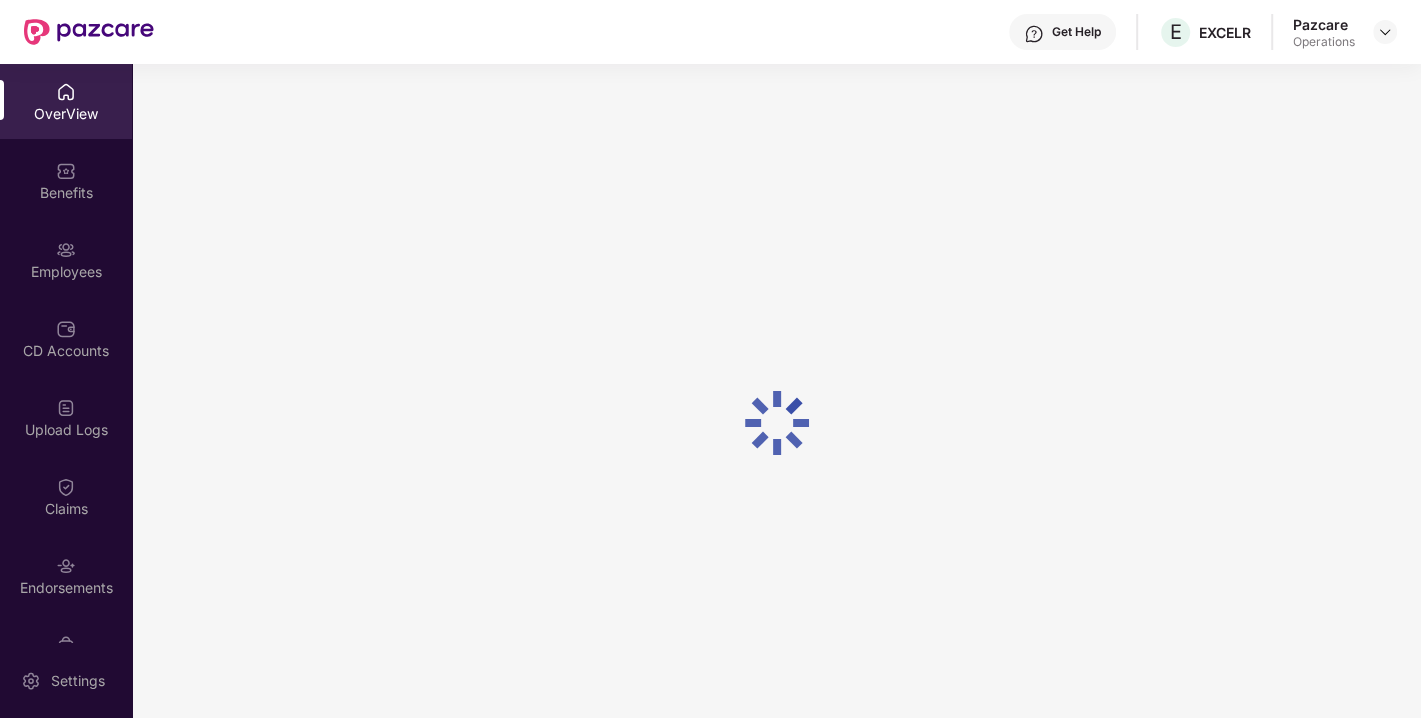 scroll, scrollTop: 52, scrollLeft: 0, axis: vertical 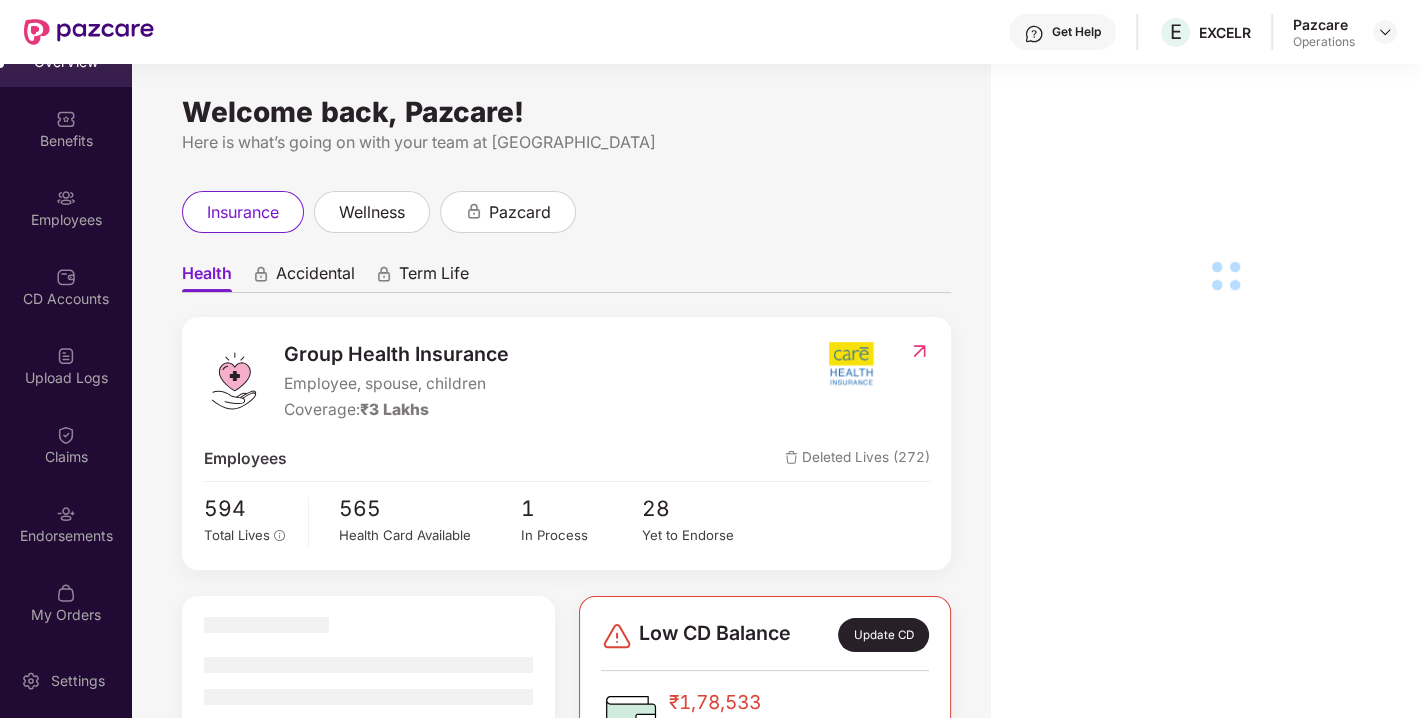 click on "Endorsements" at bounding box center (66, 523) 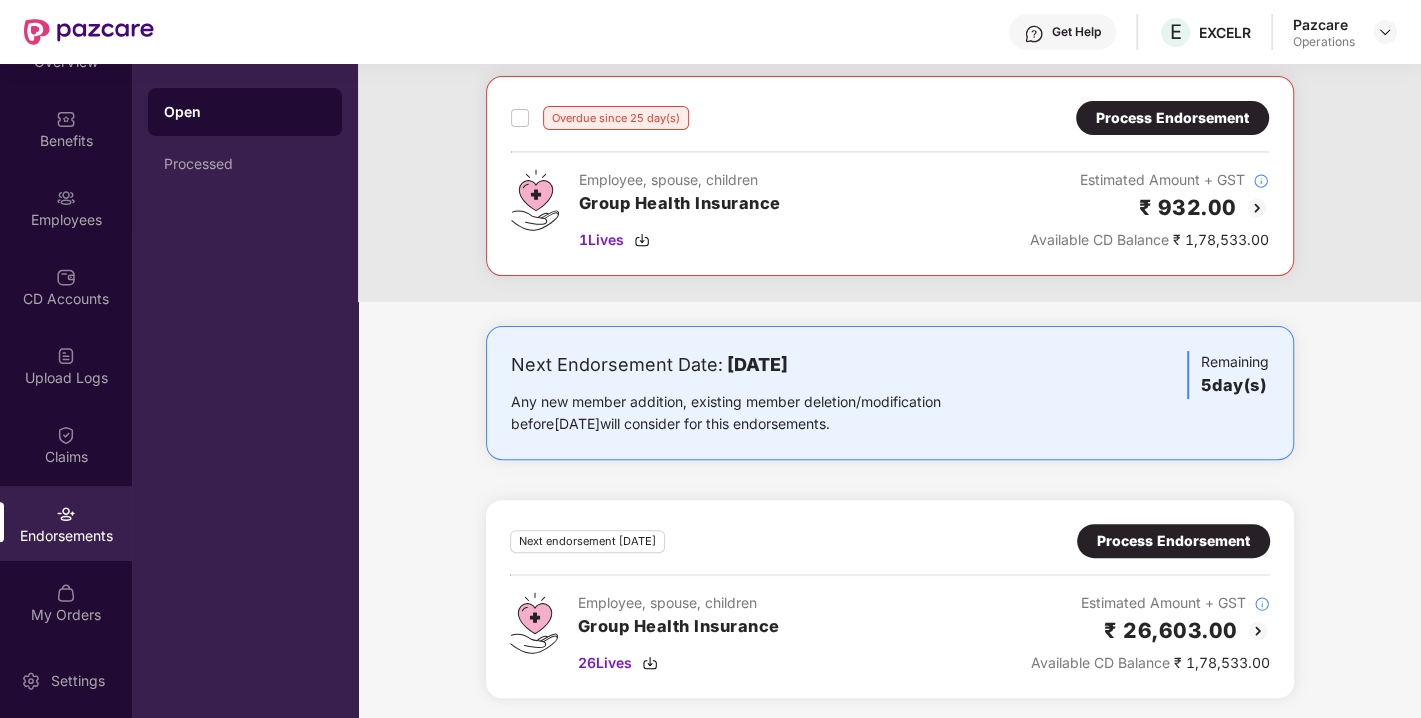 scroll, scrollTop: 0, scrollLeft: 0, axis: both 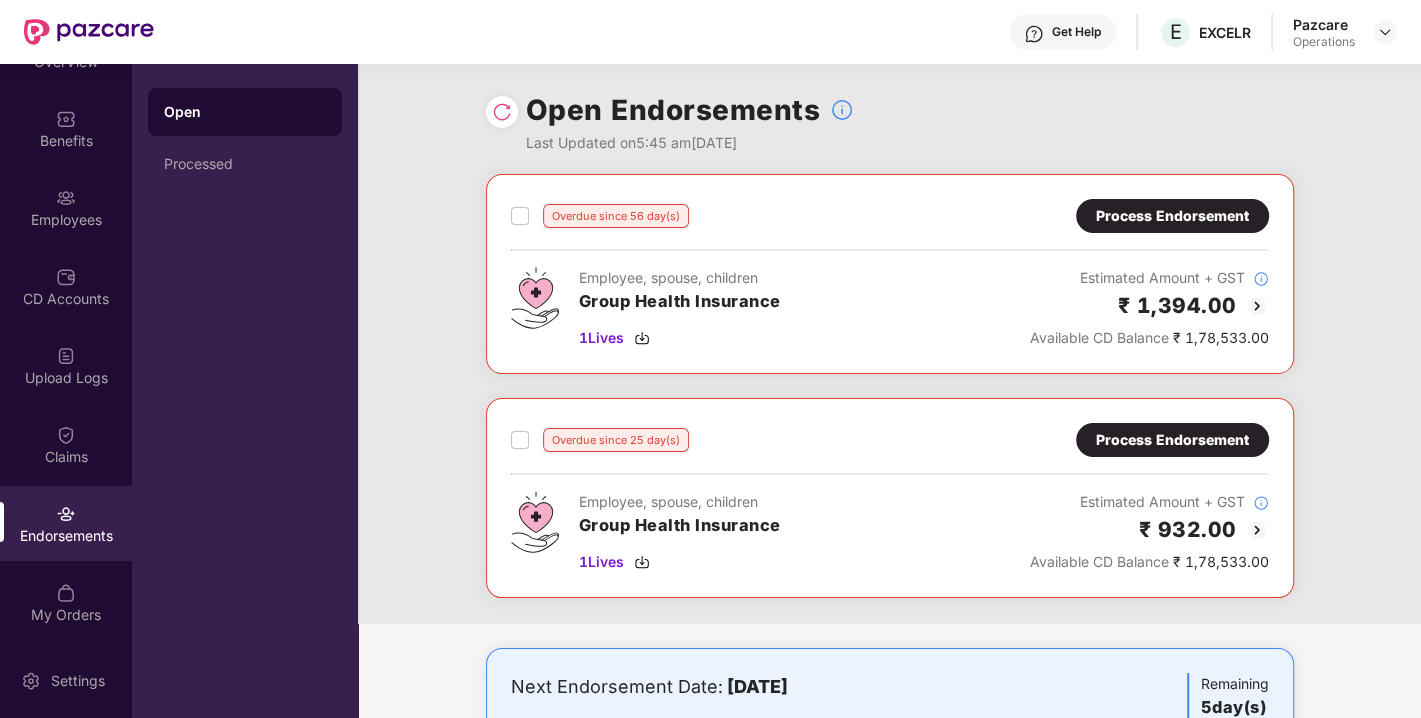 click on "Process Endorsement" at bounding box center [1172, 216] 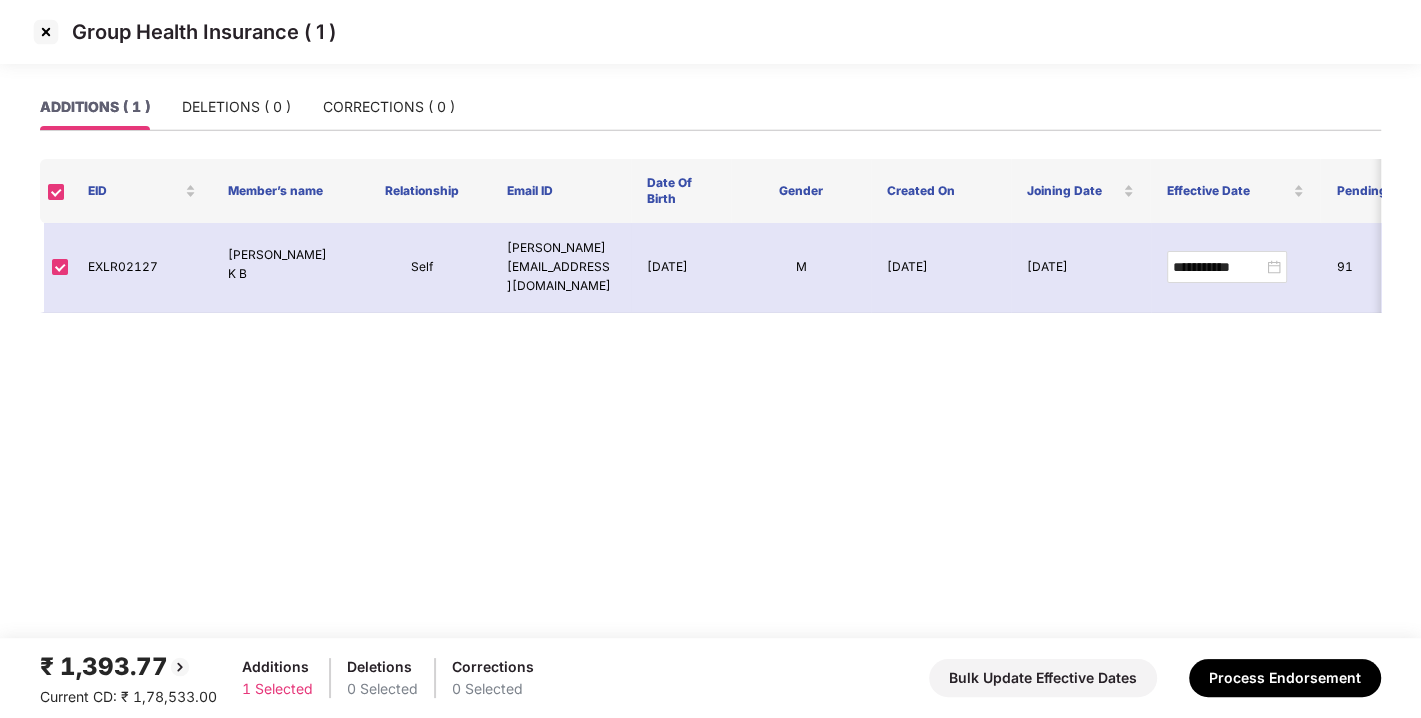click at bounding box center [46, 32] 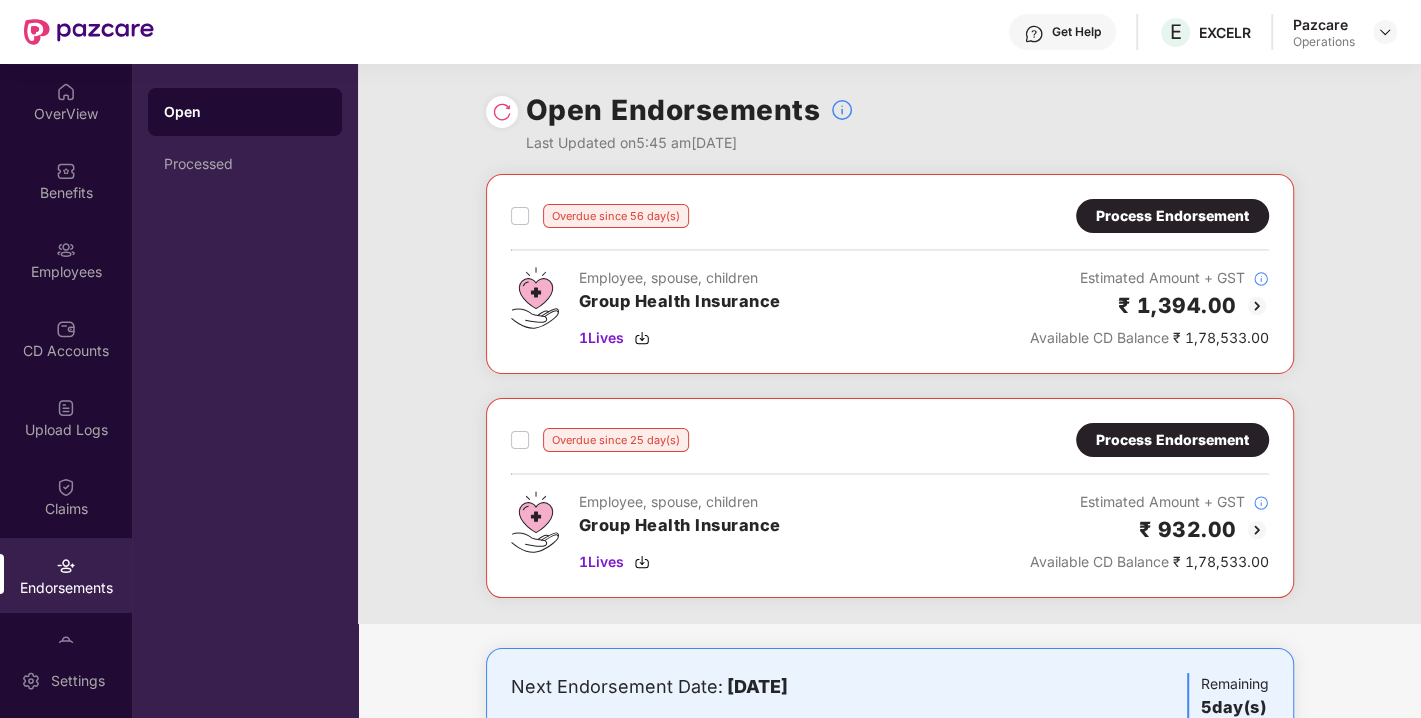 click on "Process Endorsement" at bounding box center (1172, 440) 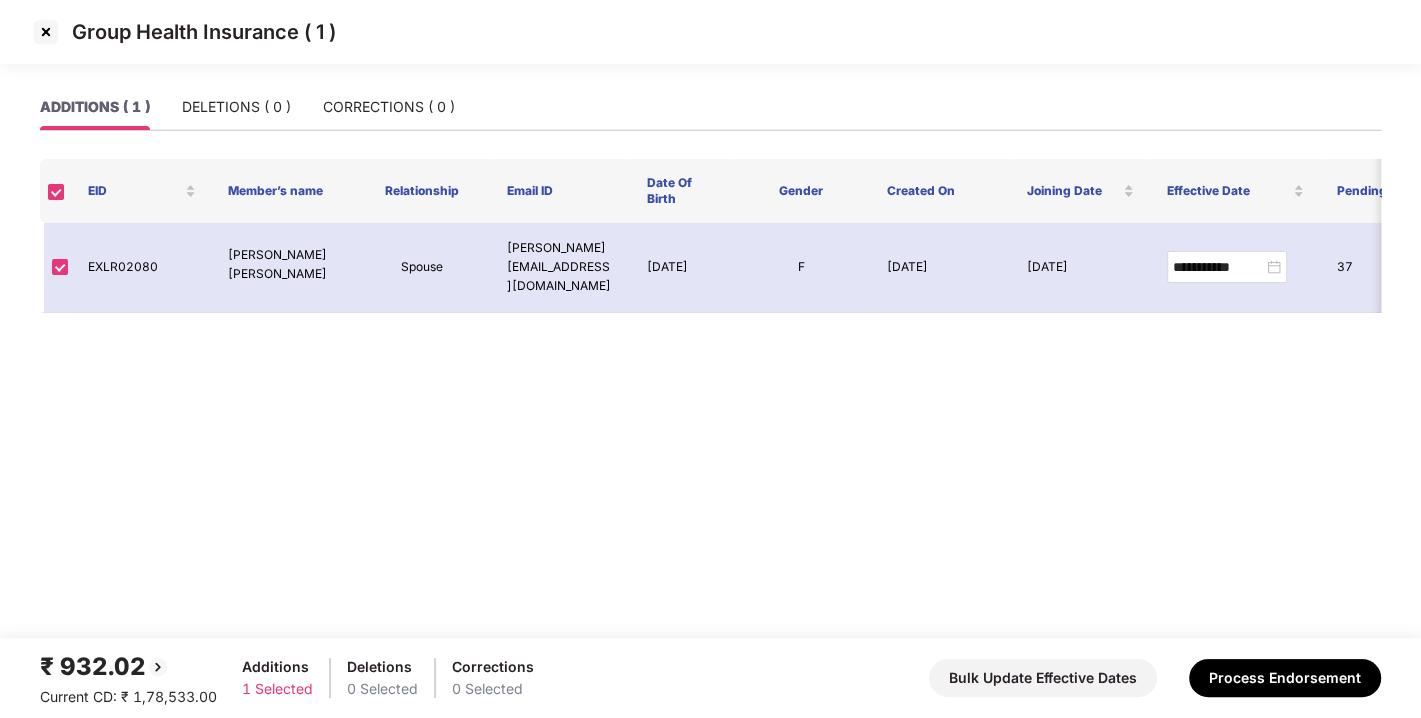 click at bounding box center [46, 32] 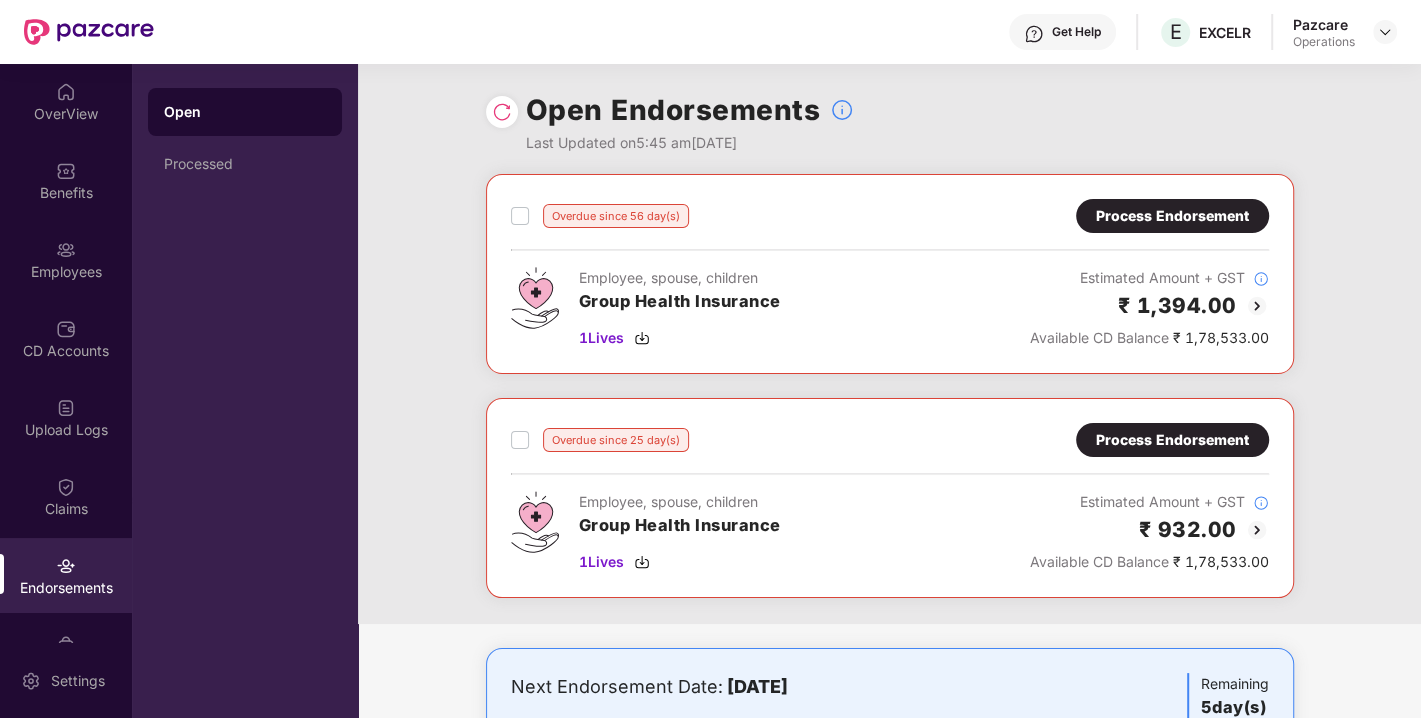 scroll, scrollTop: 322, scrollLeft: 0, axis: vertical 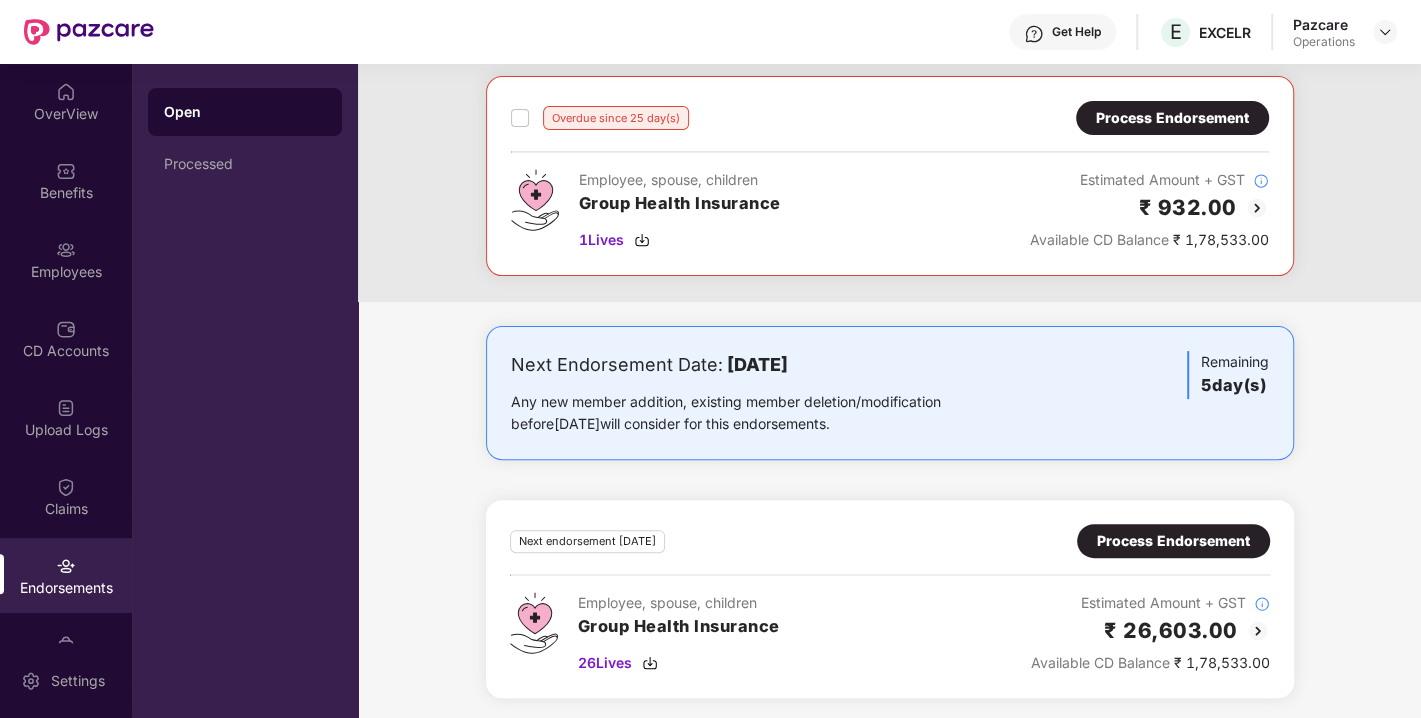 click on "Process Endorsement" at bounding box center (1173, 541) 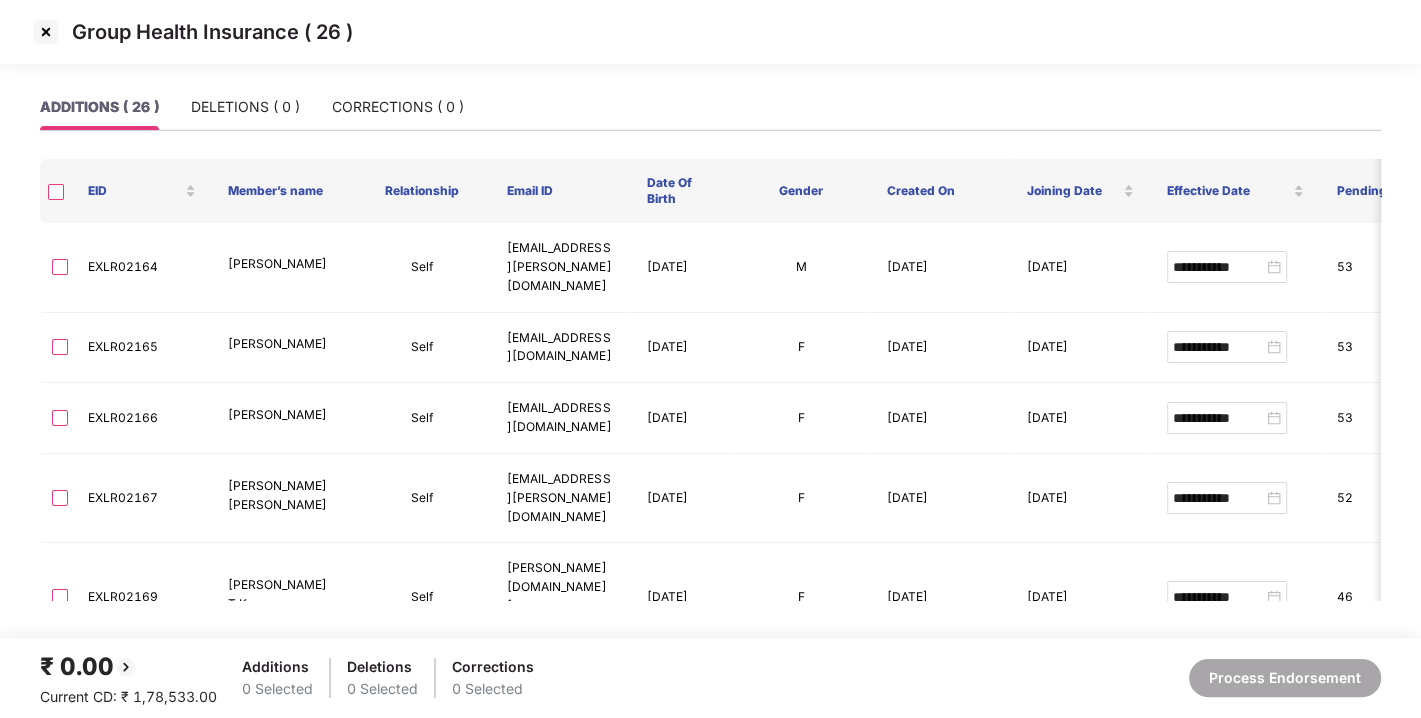 click at bounding box center (46, 32) 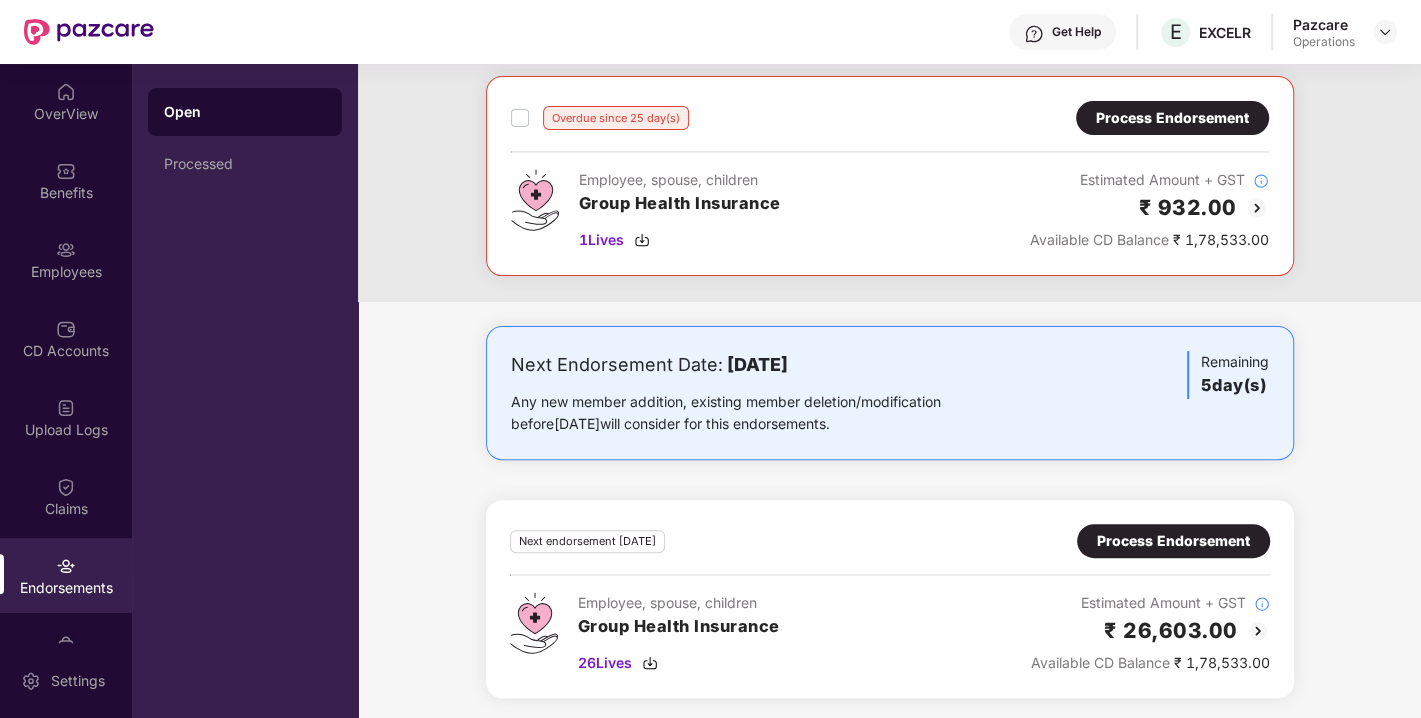 scroll, scrollTop: 0, scrollLeft: 0, axis: both 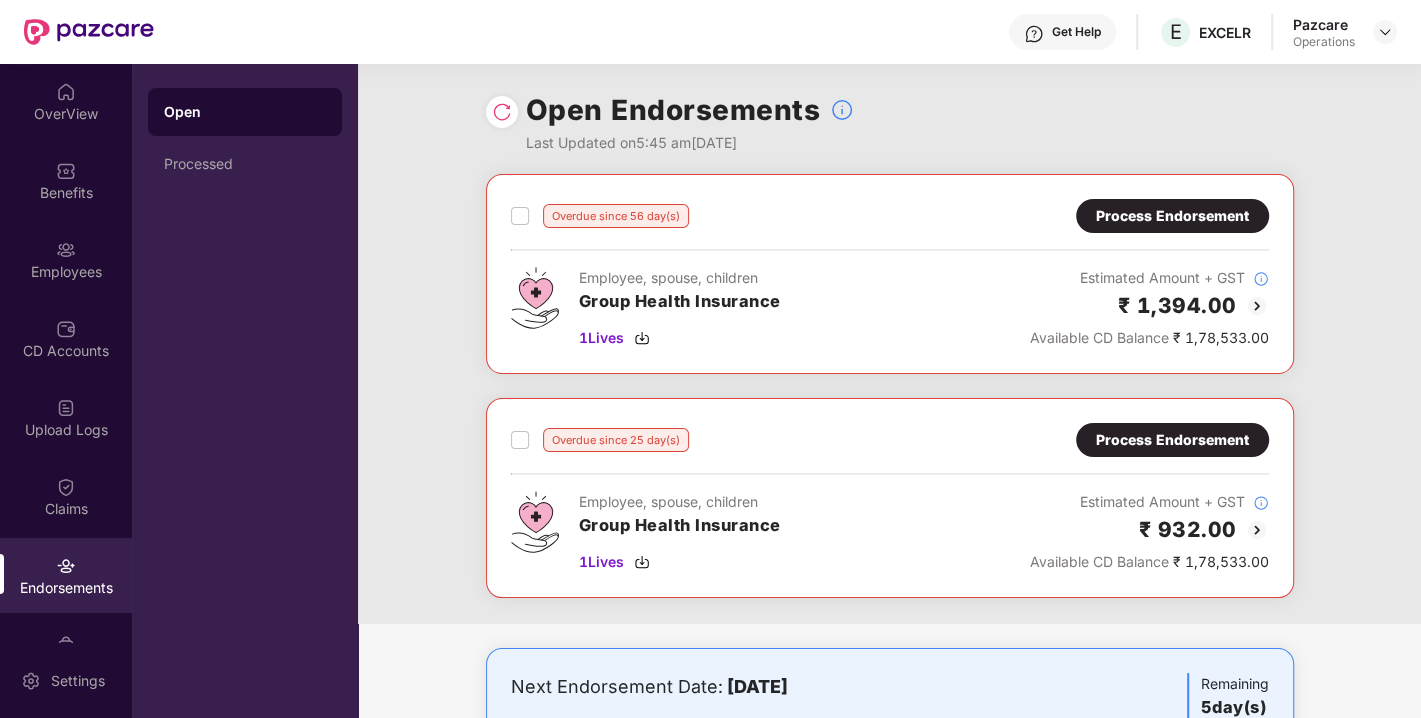 click on "Process Endorsement" at bounding box center [1172, 216] 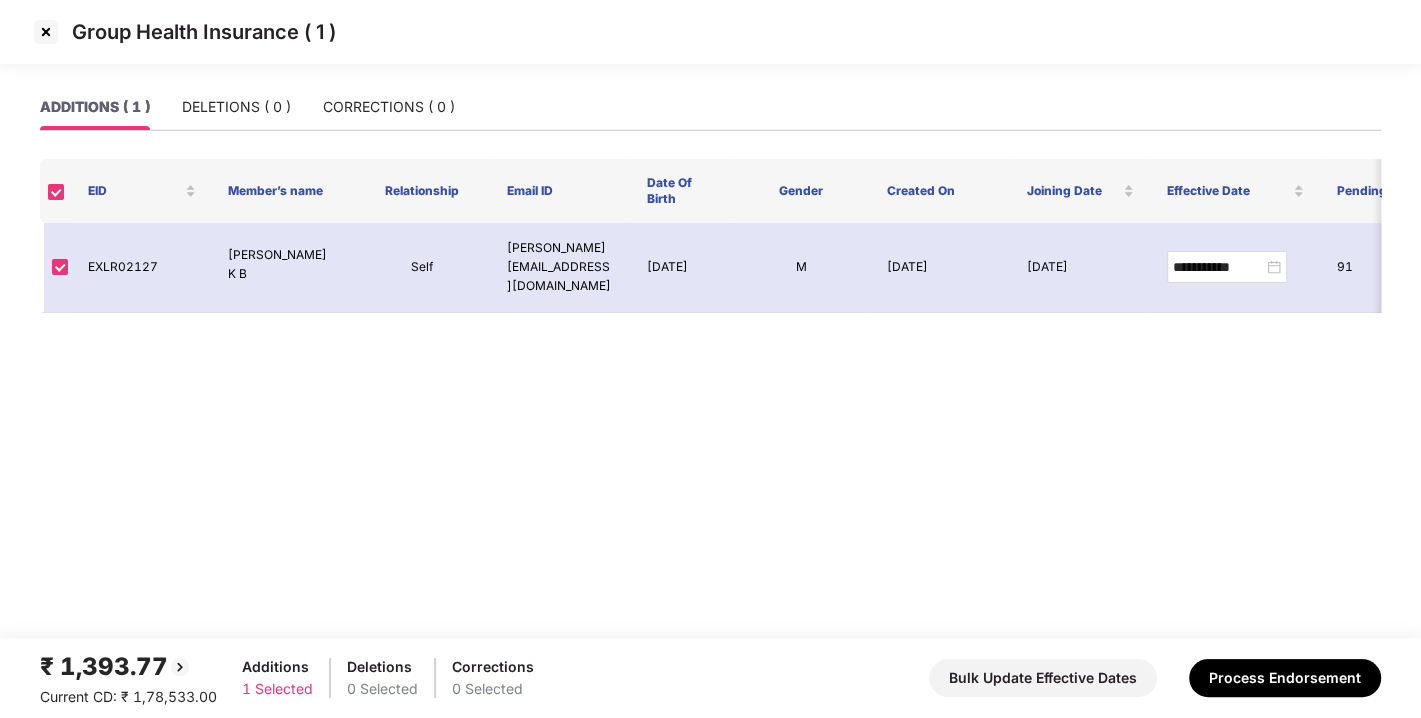 click at bounding box center (46, 32) 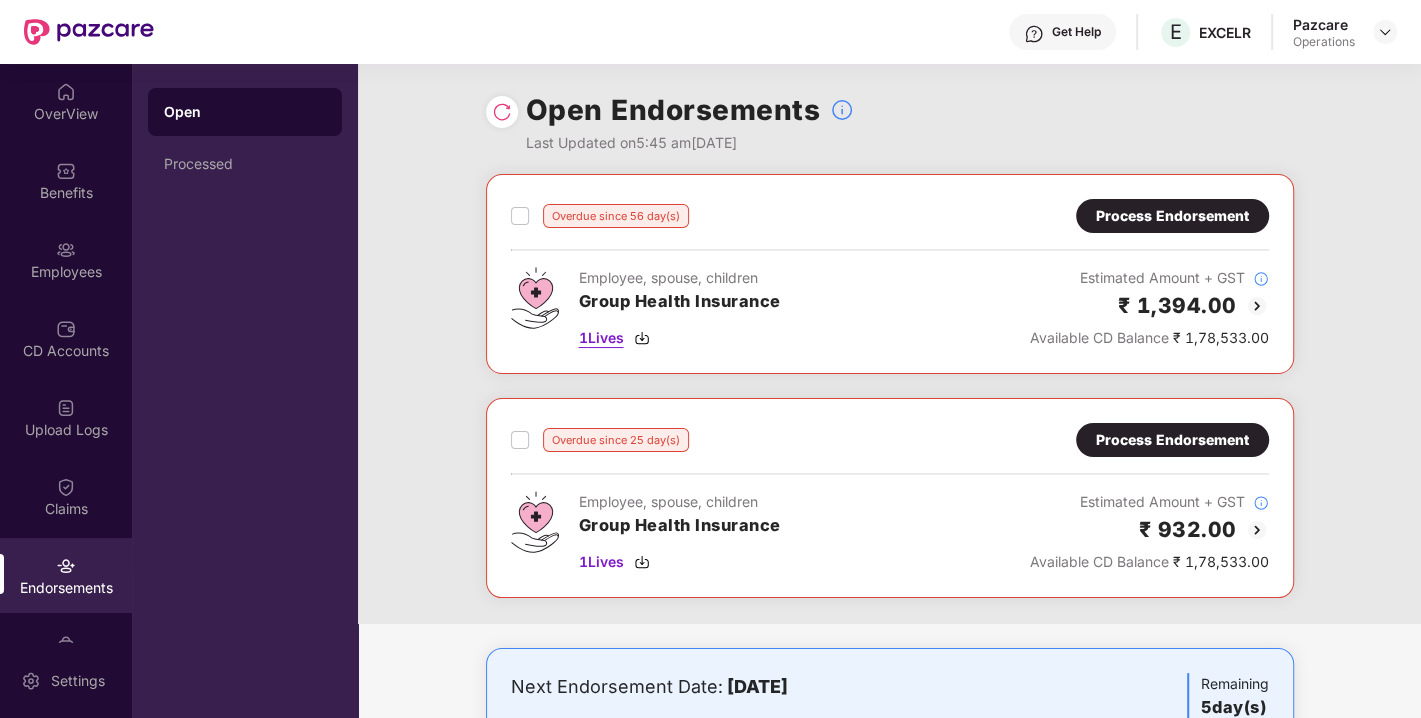 click on "1  Lives" at bounding box center (601, 338) 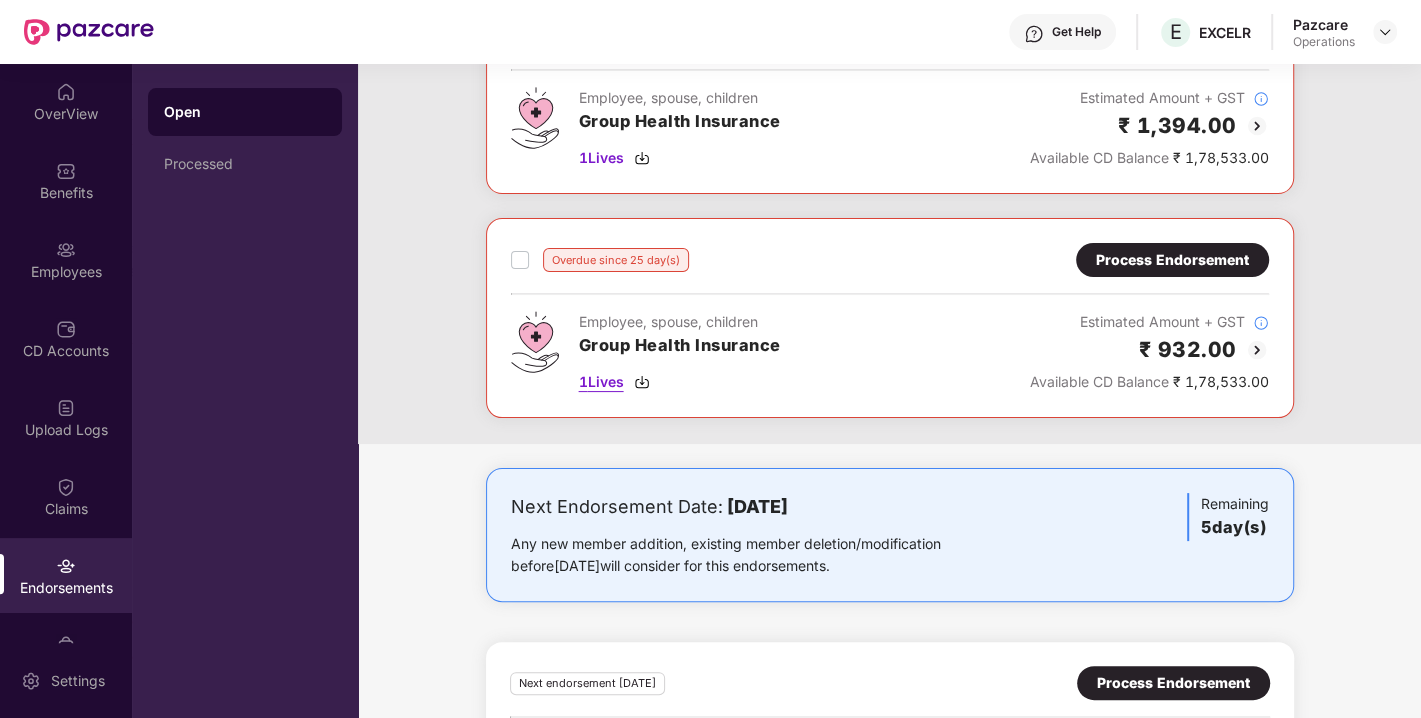 scroll, scrollTop: 181, scrollLeft: 0, axis: vertical 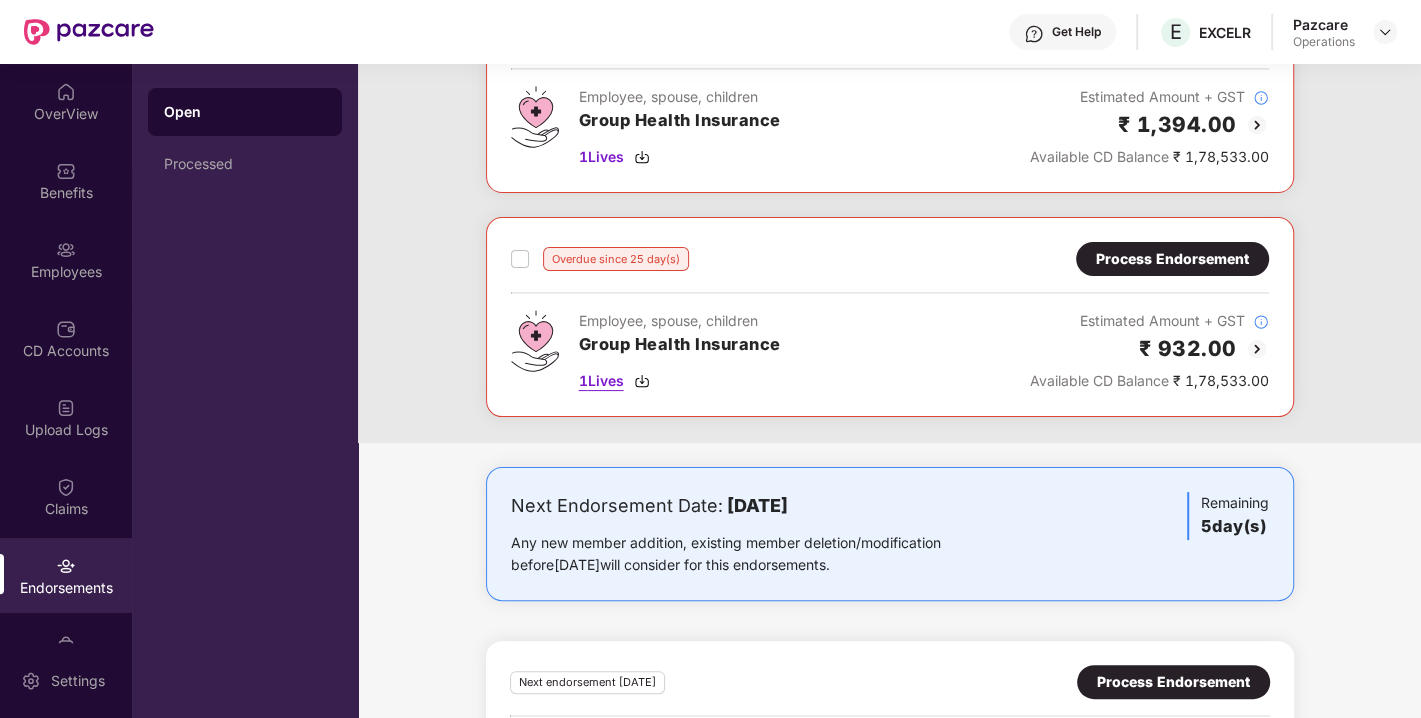 click on "1  Lives" at bounding box center (601, 381) 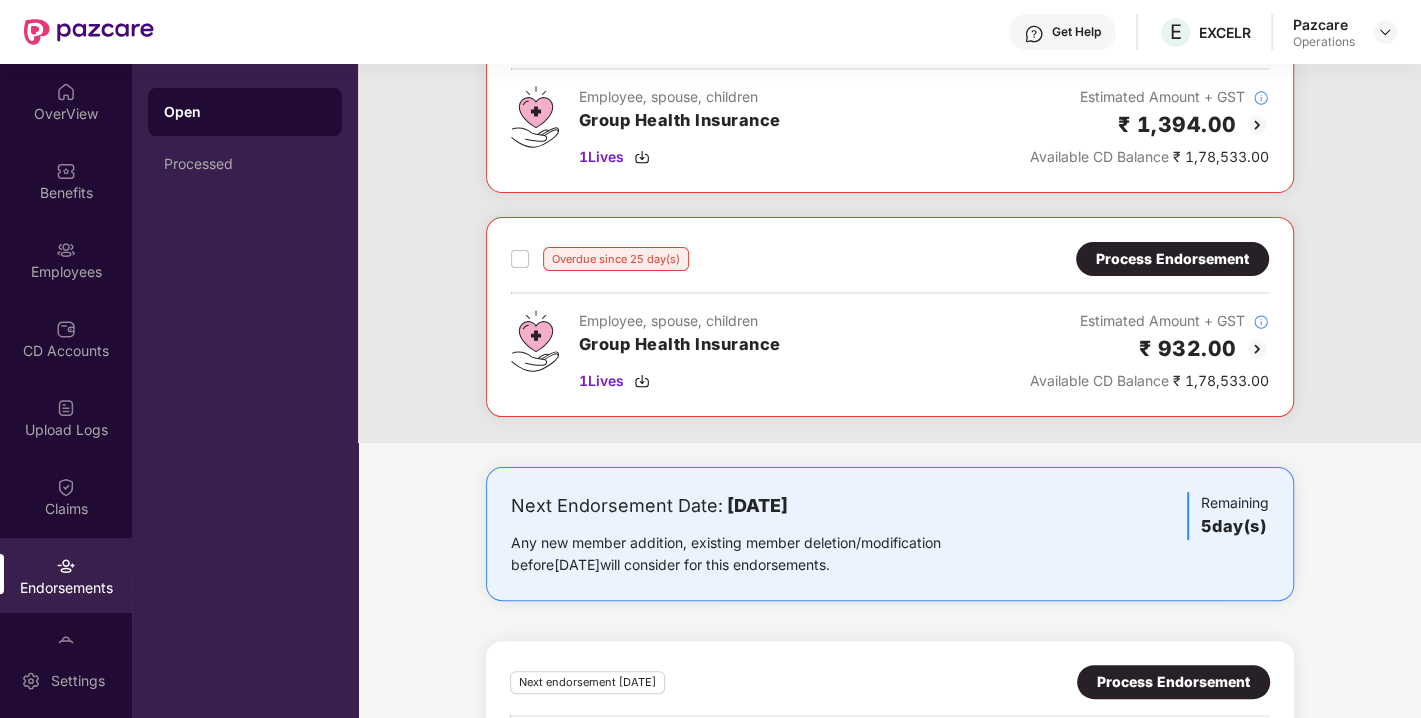 scroll, scrollTop: 322, scrollLeft: 0, axis: vertical 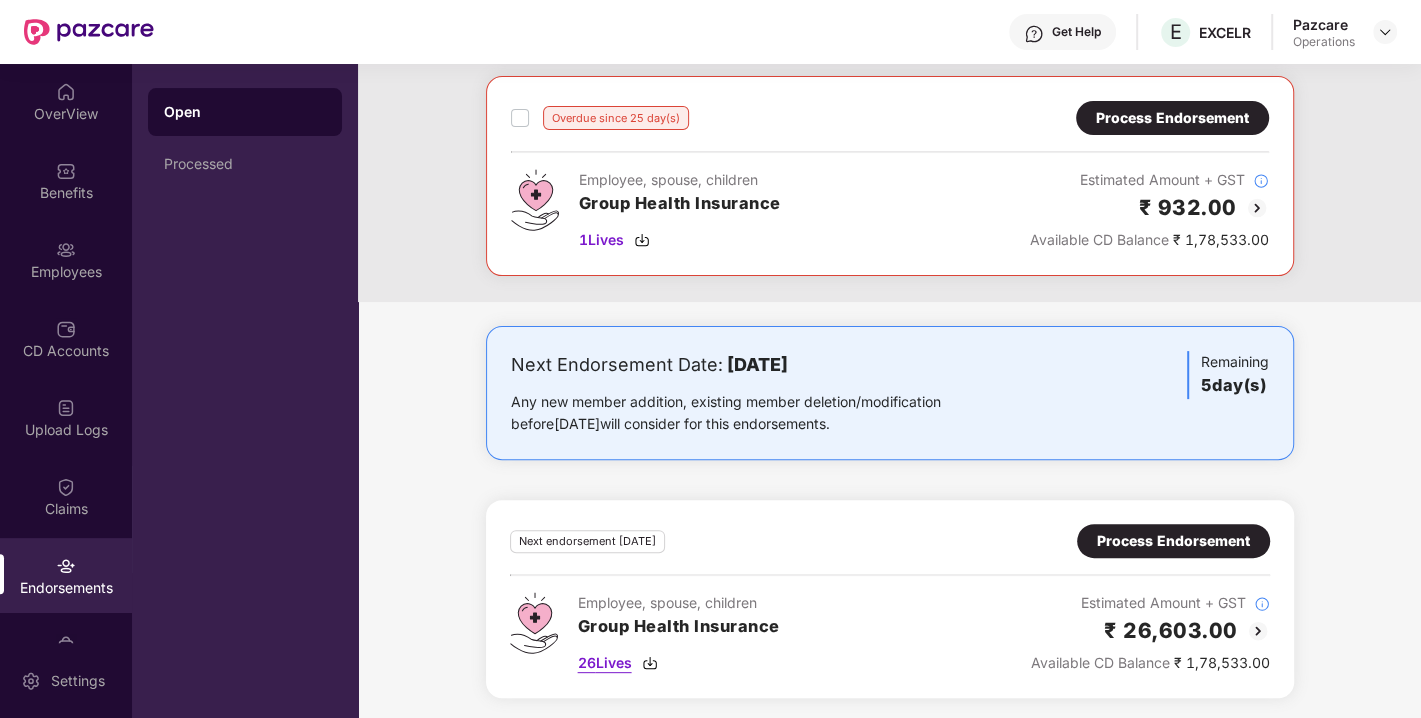 click on "26  Lives" at bounding box center (605, 663) 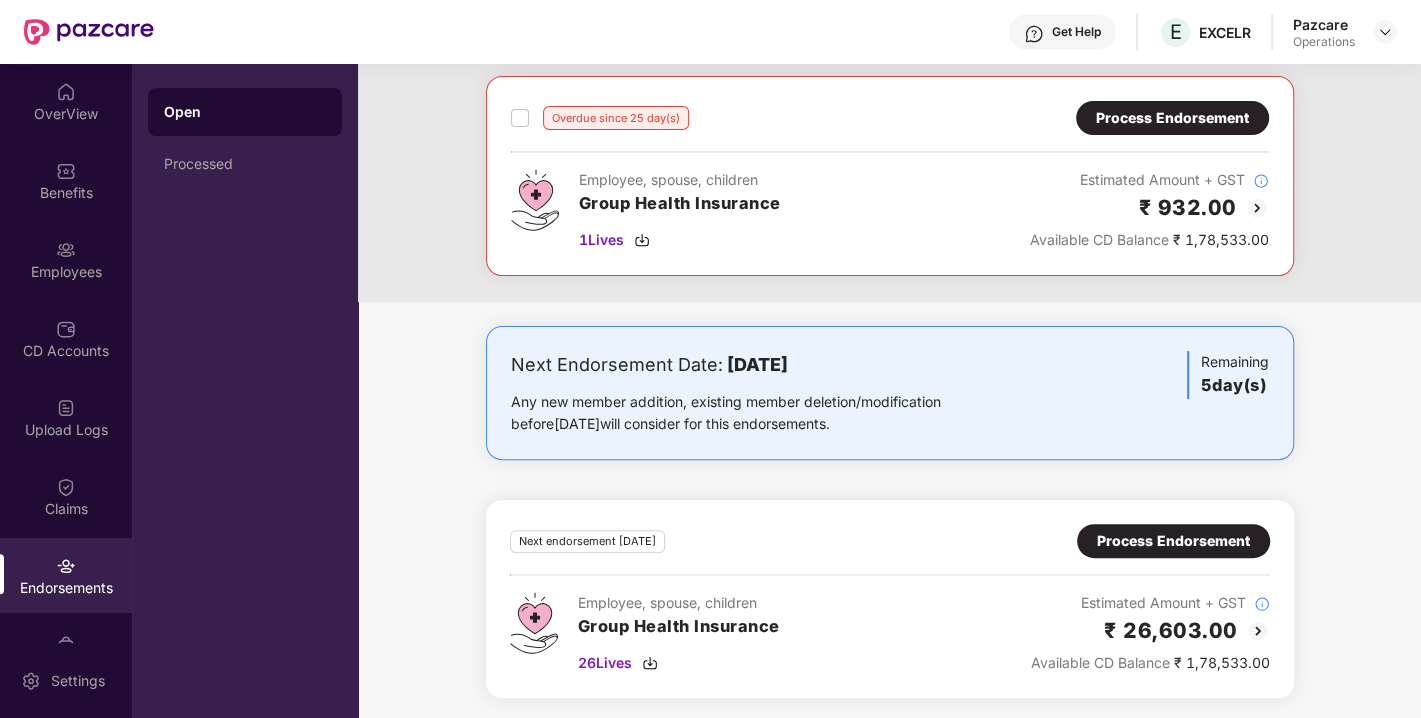 scroll, scrollTop: 0, scrollLeft: 0, axis: both 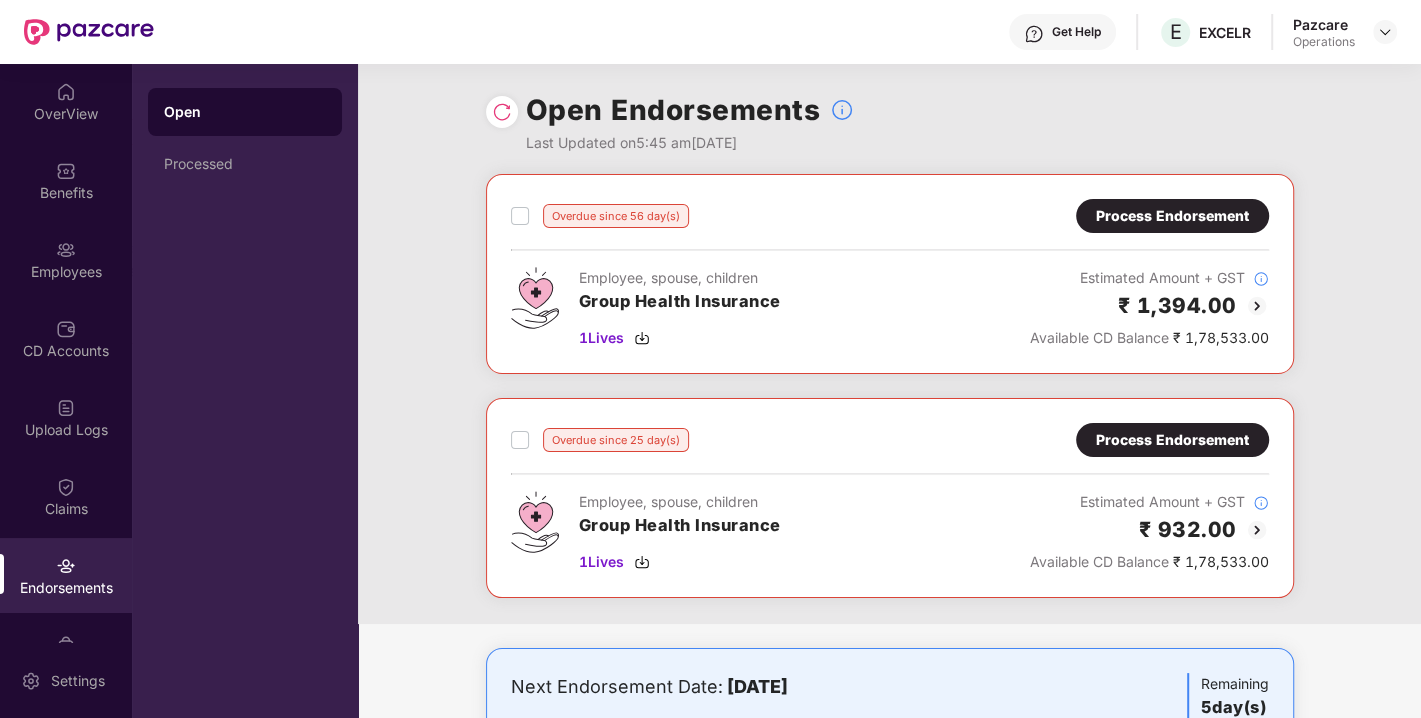 click on "Process Endorsement" at bounding box center [1172, 216] 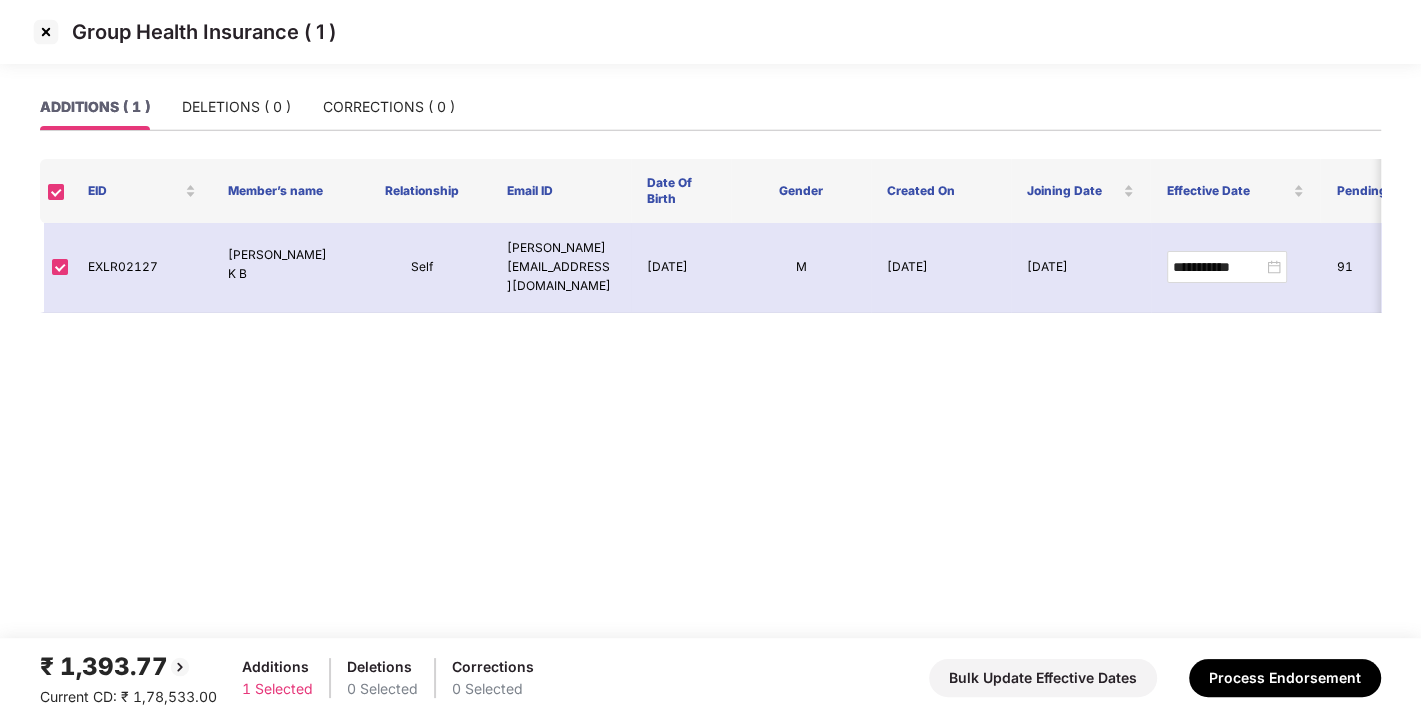 click at bounding box center (46, 32) 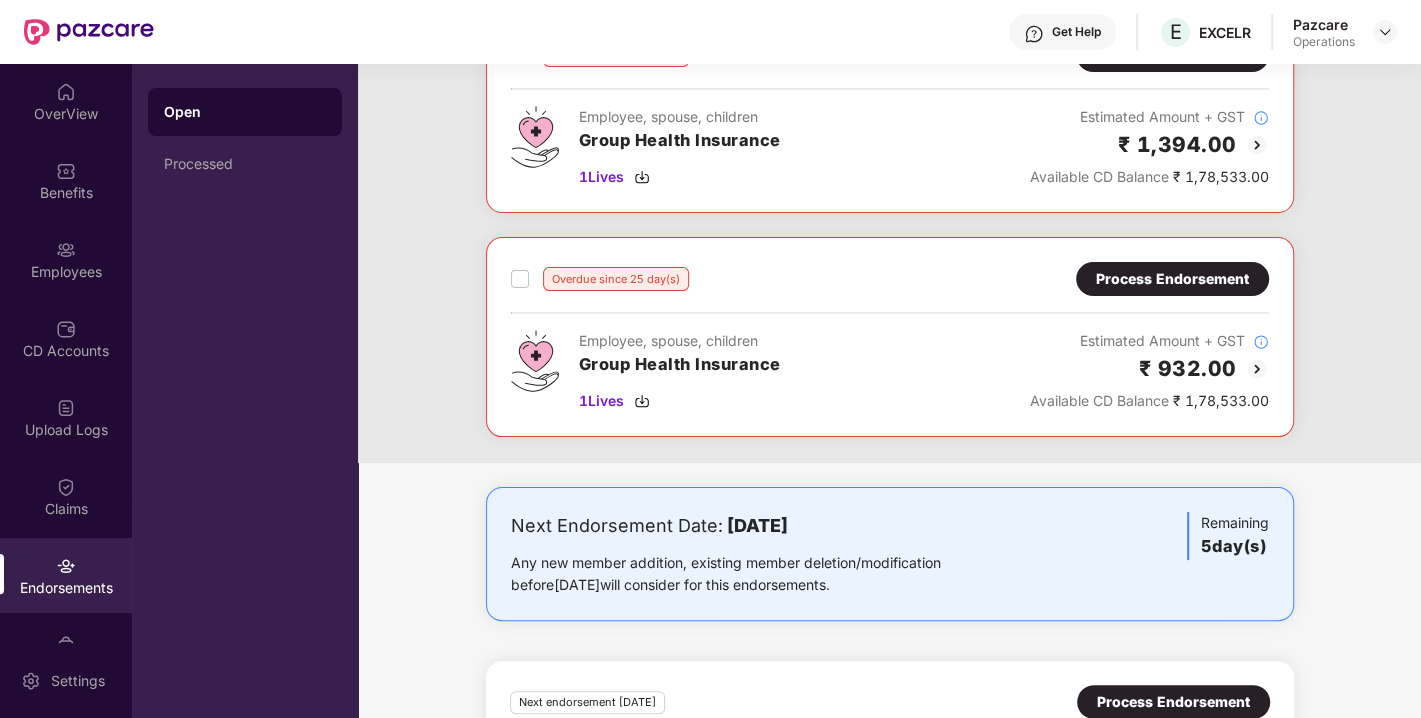 scroll, scrollTop: 168, scrollLeft: 0, axis: vertical 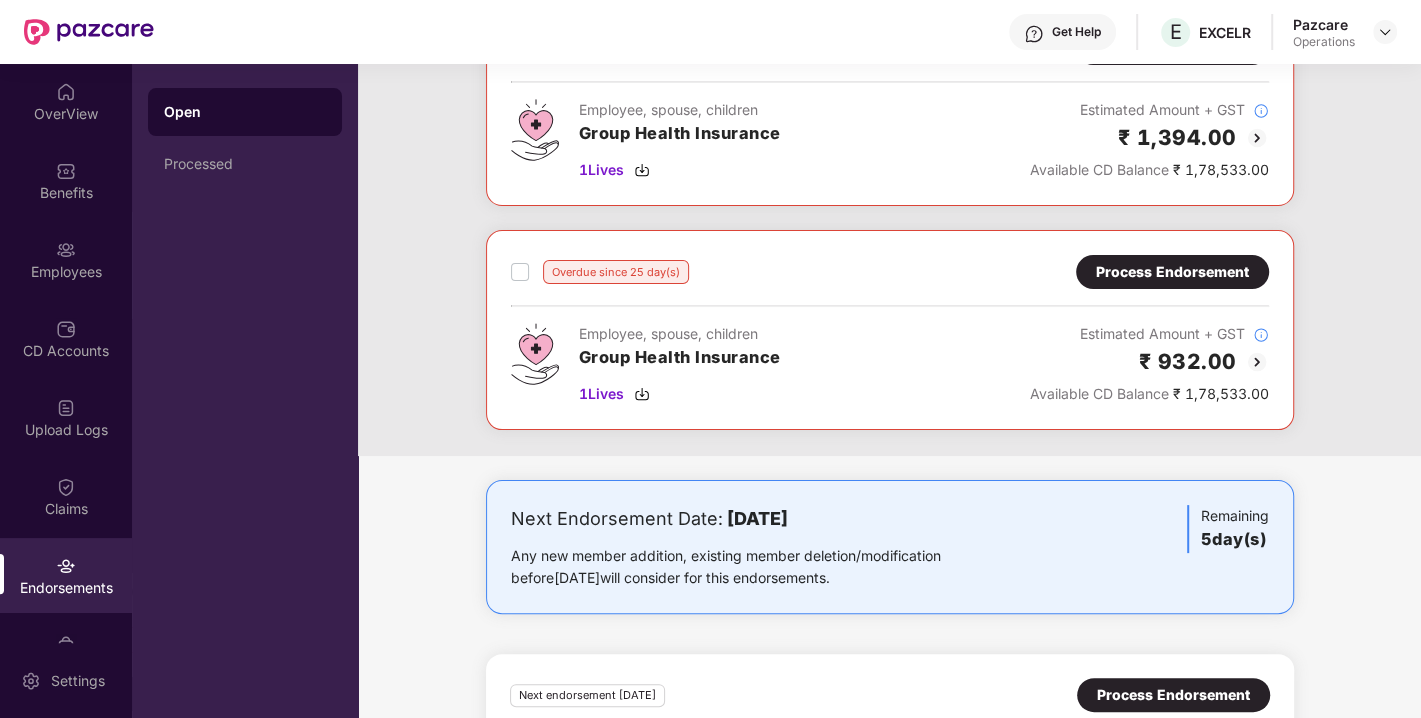 click on "Process Endorsement" at bounding box center [1172, 272] 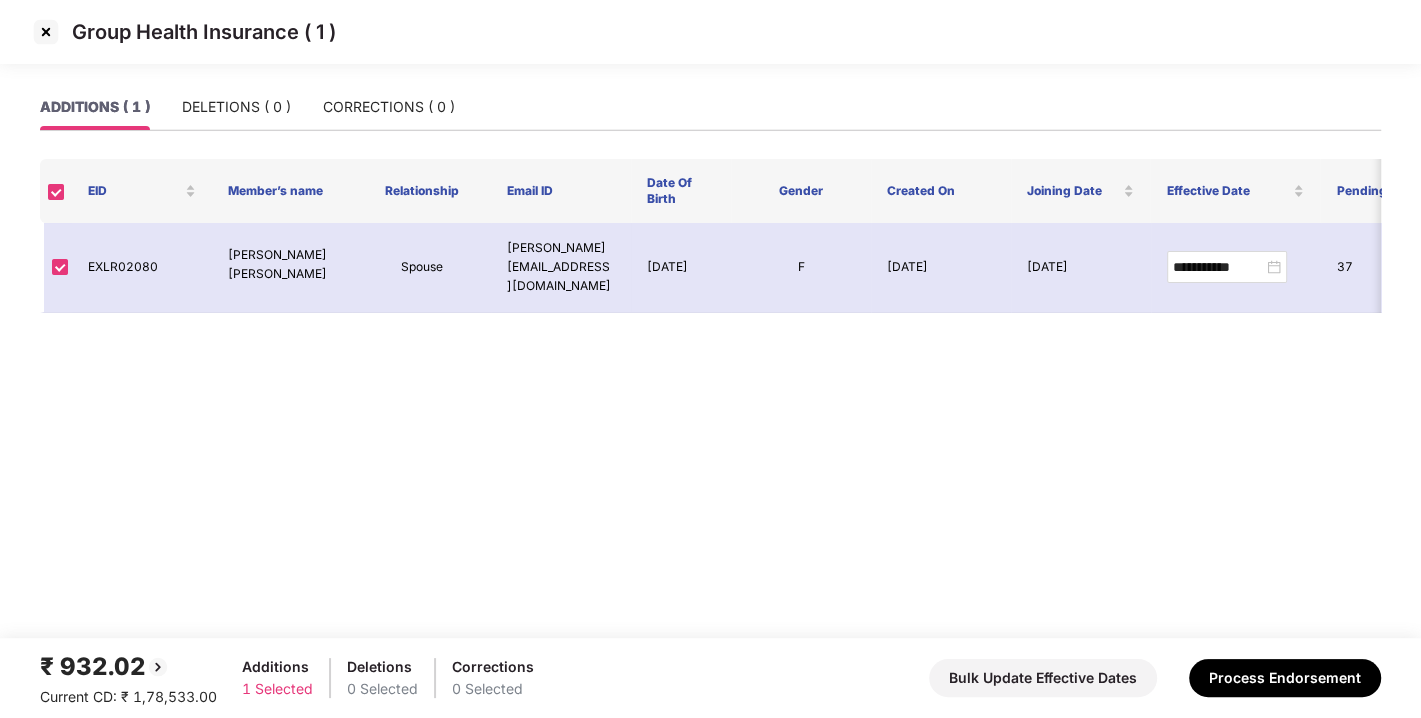 click at bounding box center (46, 32) 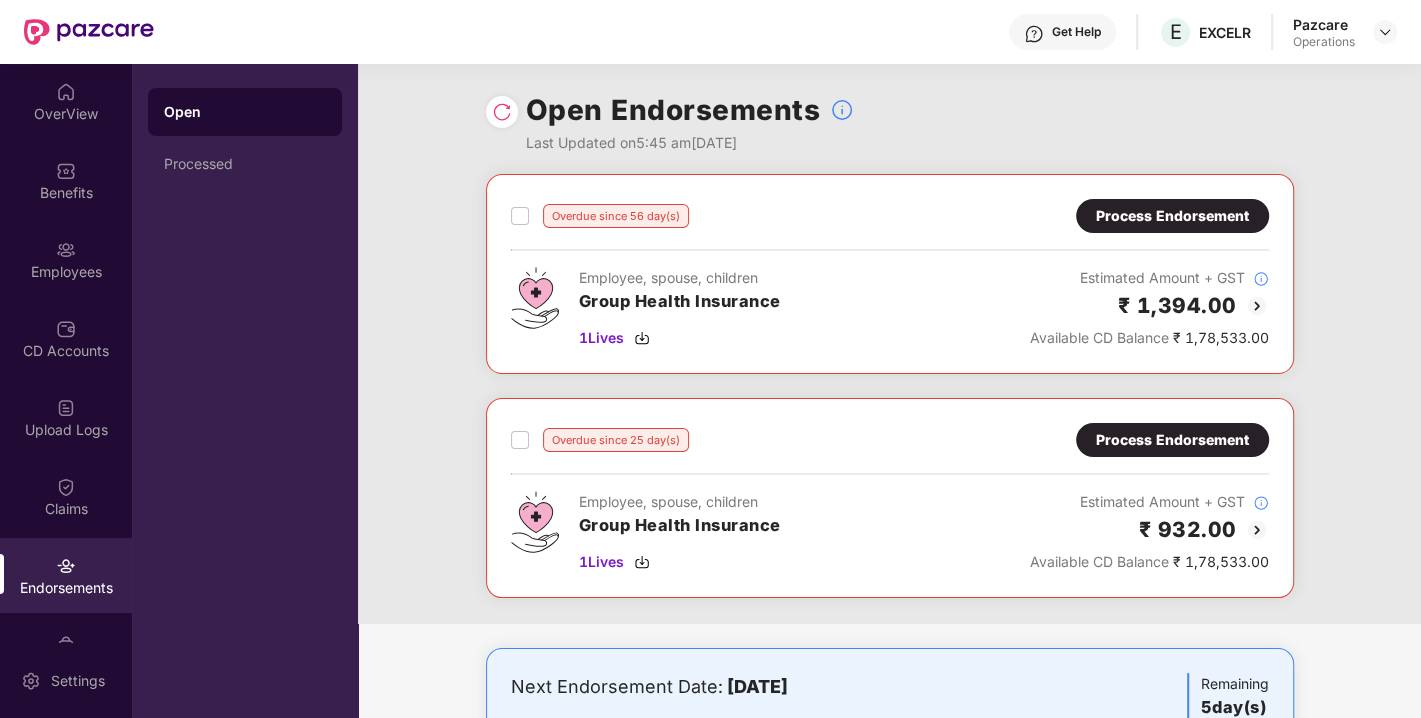scroll, scrollTop: 322, scrollLeft: 0, axis: vertical 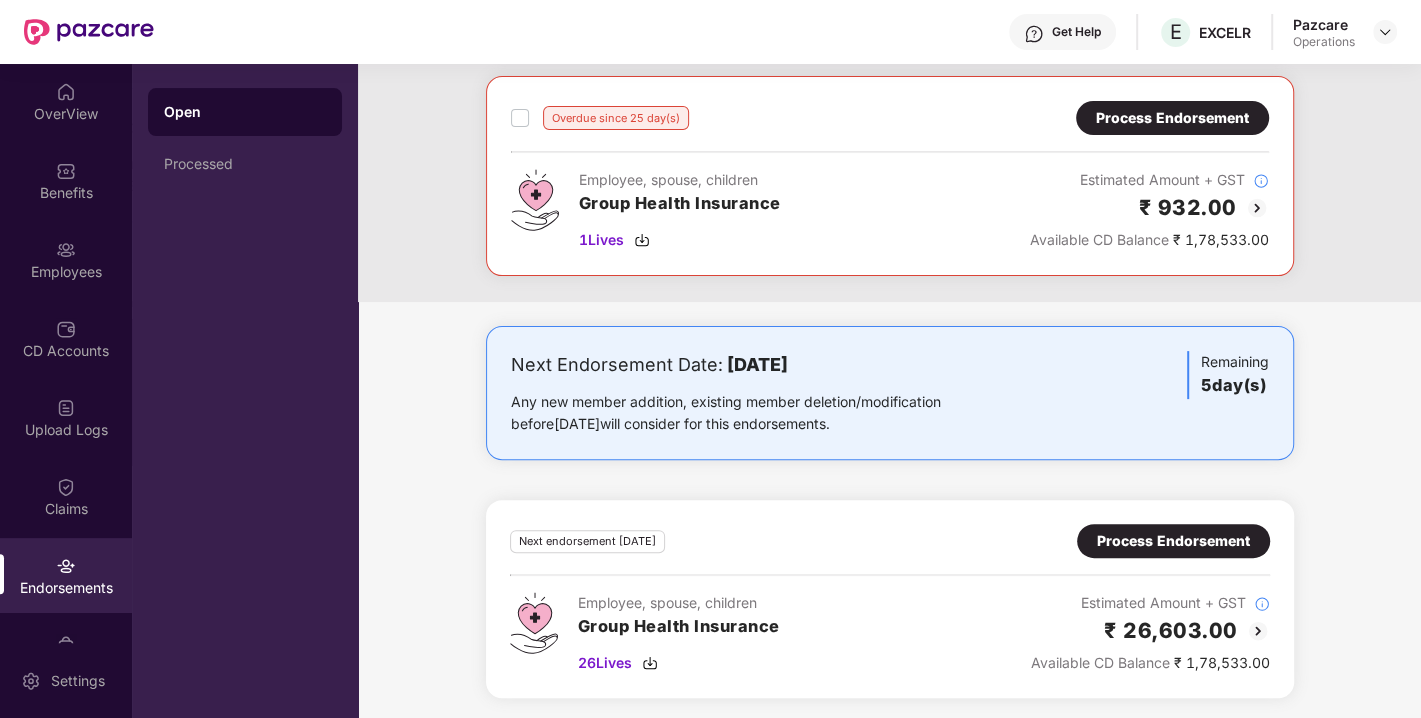 click on "Process Endorsement" at bounding box center [1173, 541] 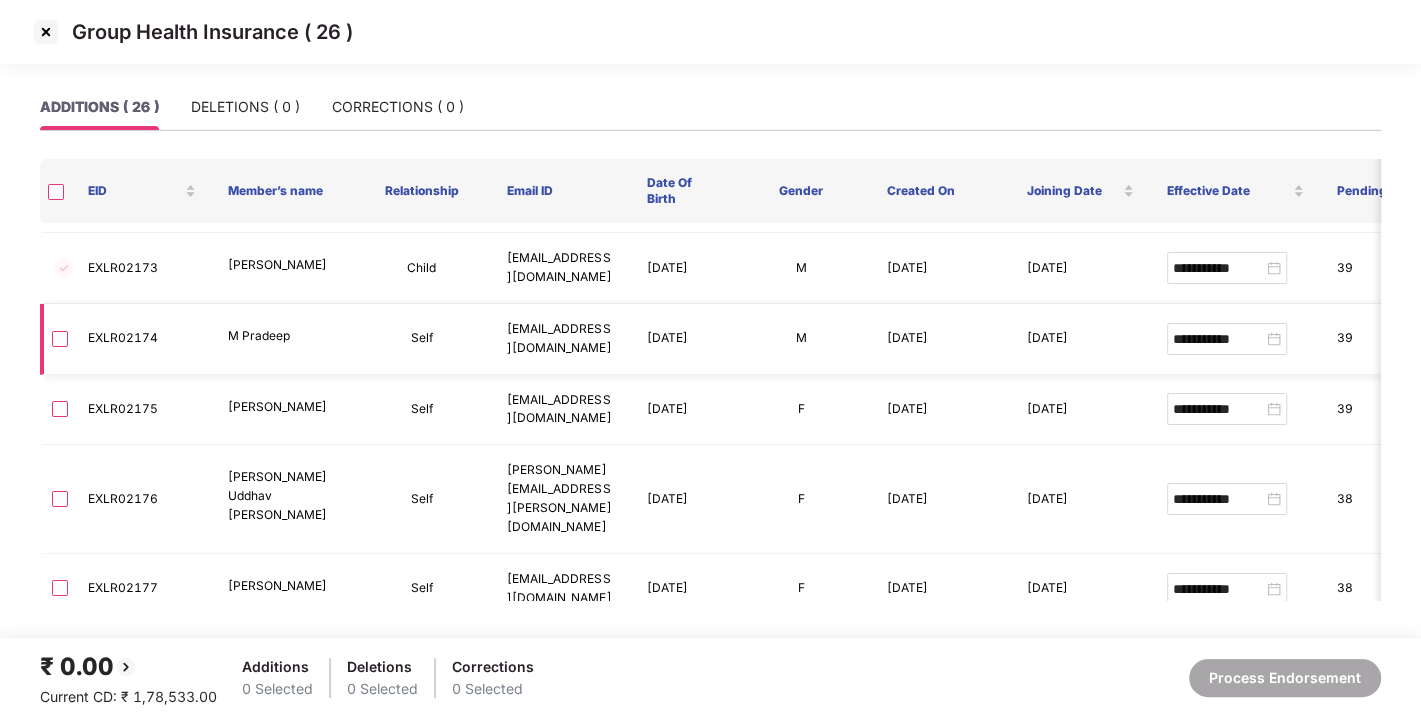 scroll, scrollTop: 1155, scrollLeft: 0, axis: vertical 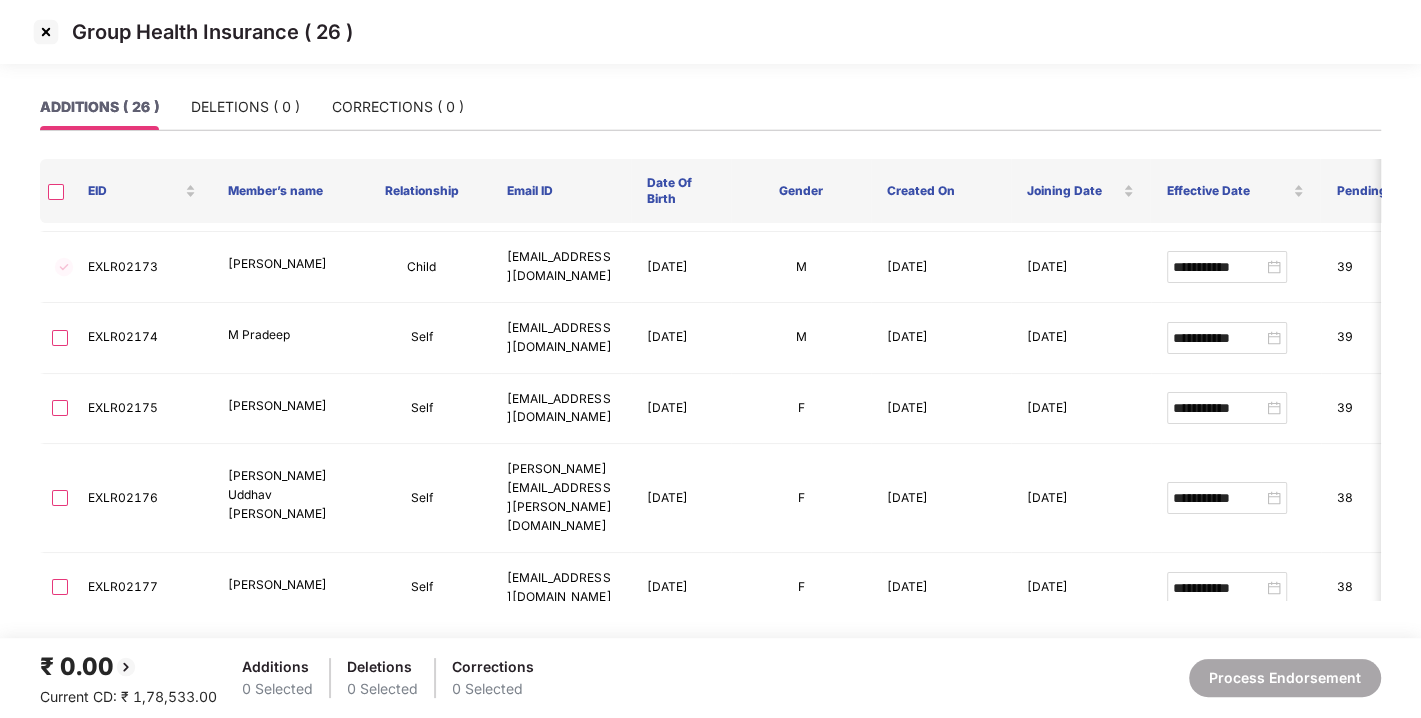 click at bounding box center (46, 32) 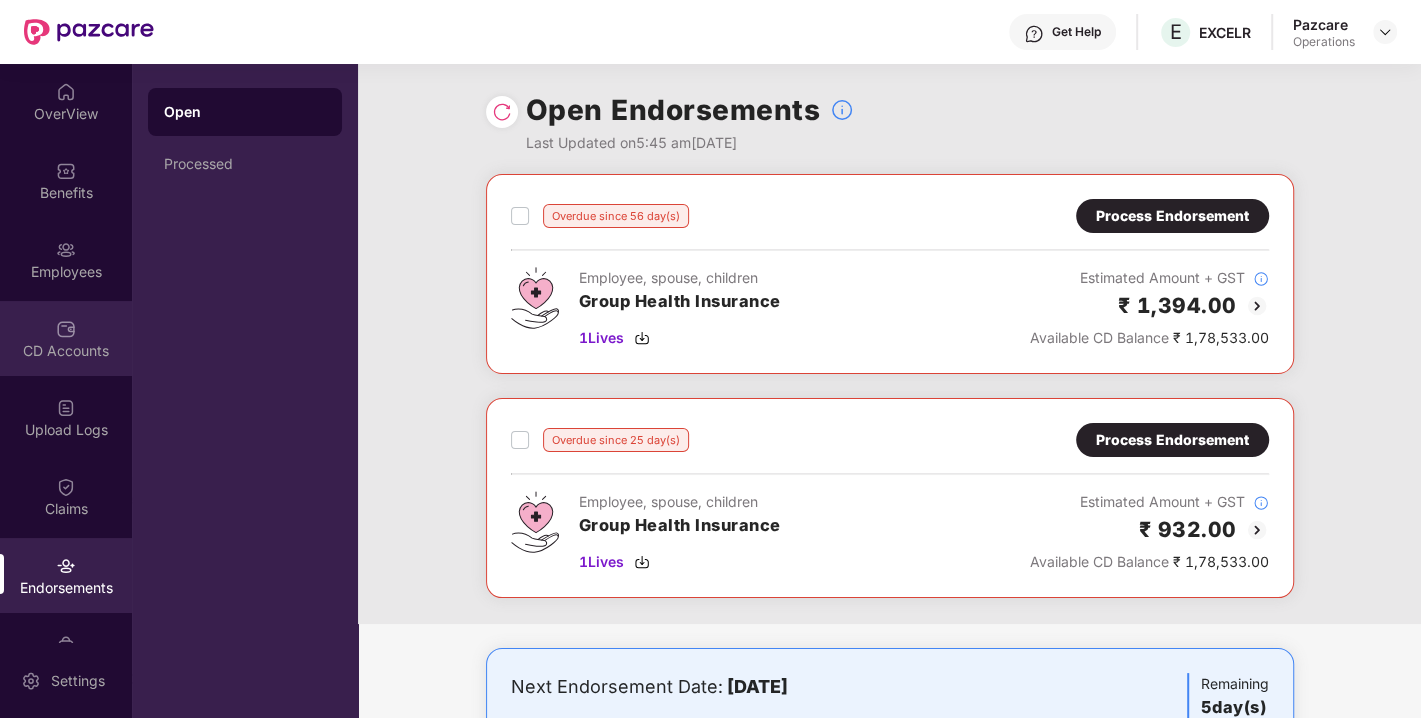 scroll, scrollTop: 52, scrollLeft: 0, axis: vertical 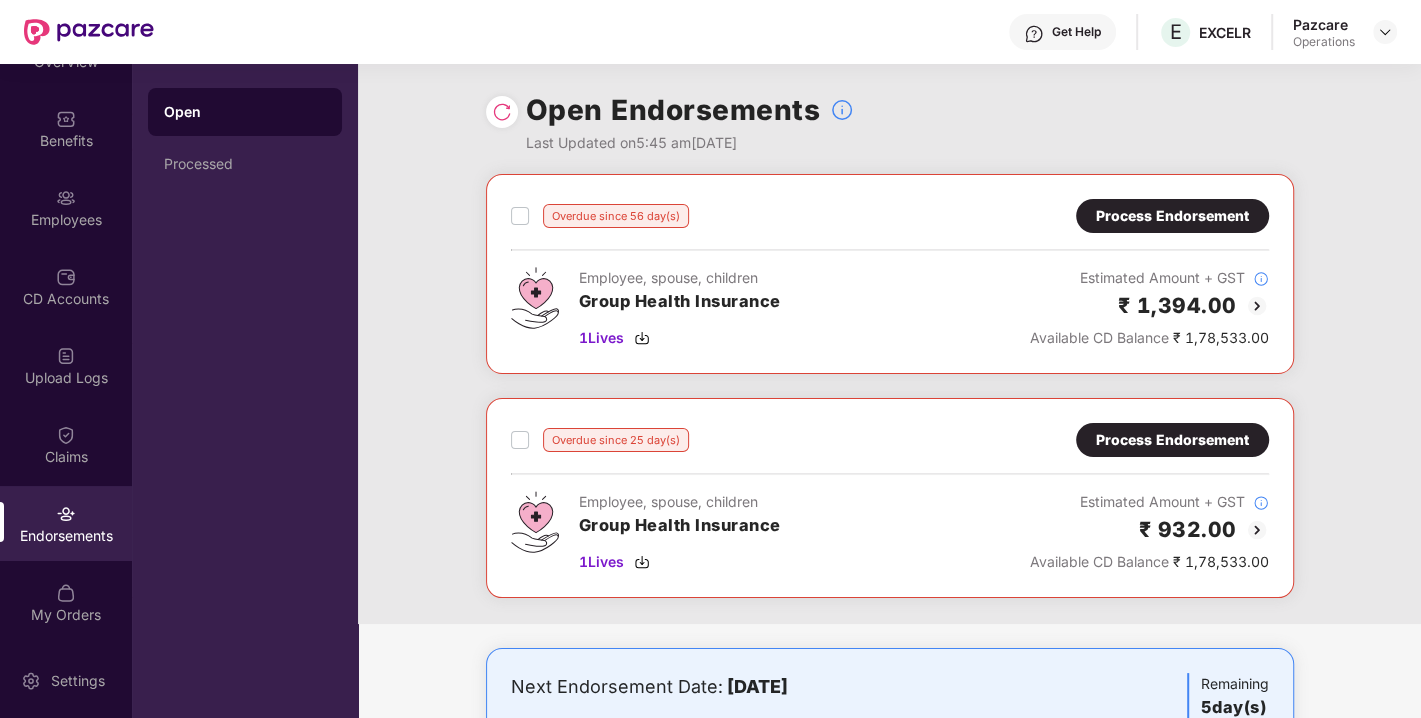 click at bounding box center [502, 112] 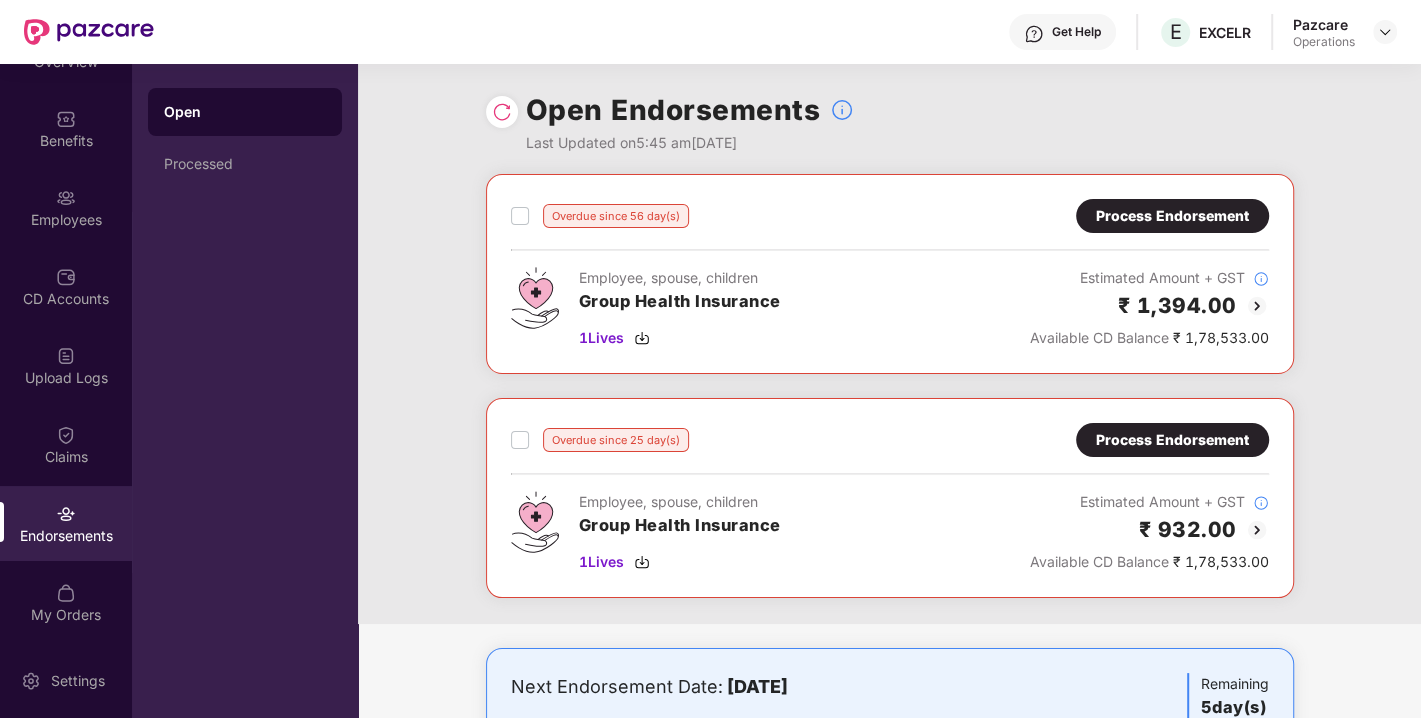click on "Overdue since 25 day(s) Process Endorsement Employee, spouse, children Group Health Insurance   1  Lives Estimated Amount + GST ₹ 932.00 Available CD Balance   ₹ 1,78,533.00" at bounding box center (890, 498) 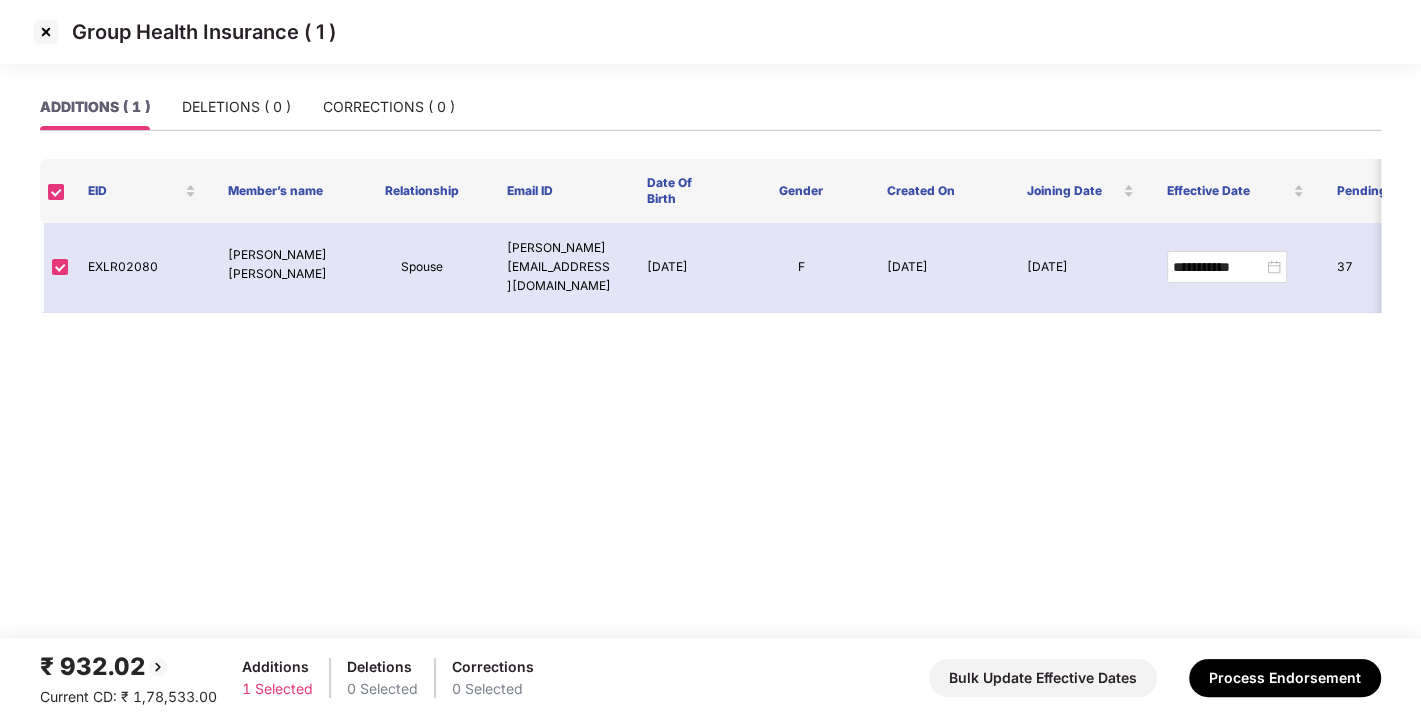 click at bounding box center (46, 32) 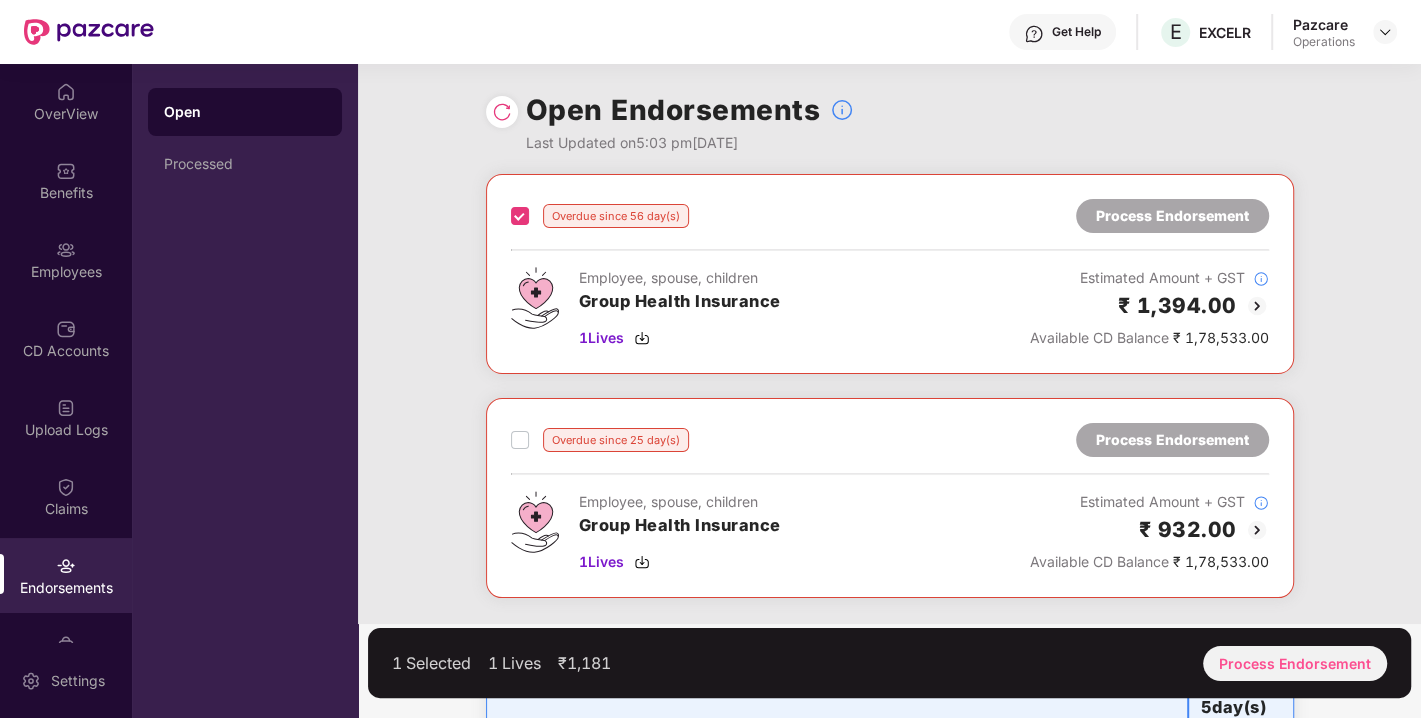 click at bounding box center [520, 440] 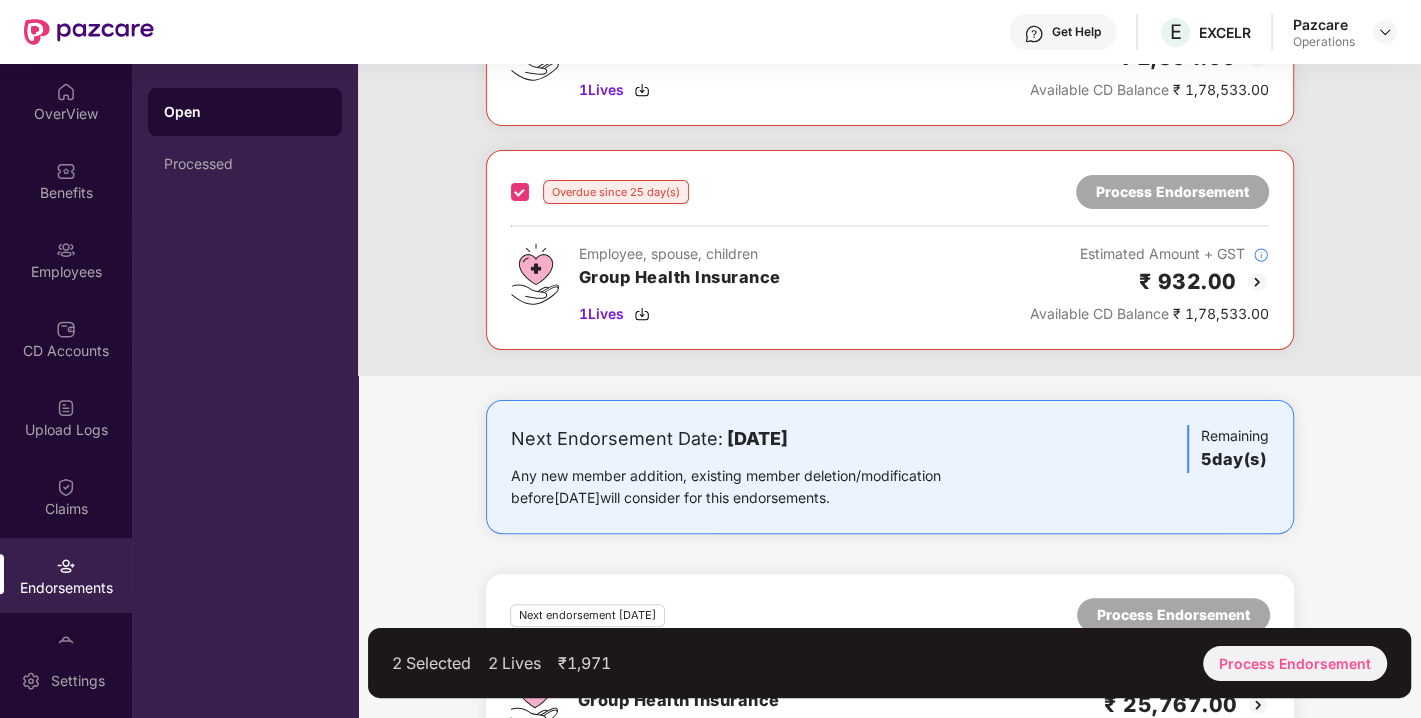 scroll, scrollTop: 254, scrollLeft: 0, axis: vertical 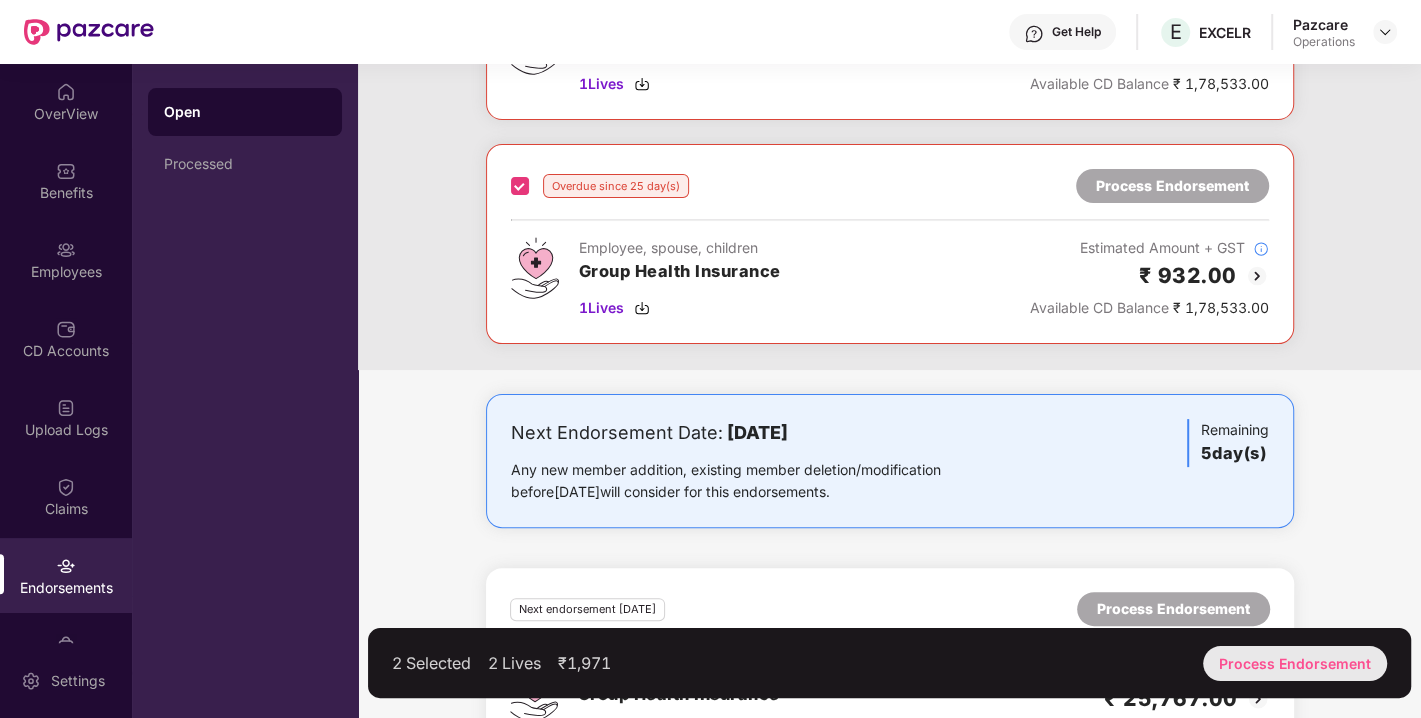 click on "Process Endorsement" at bounding box center (1295, 663) 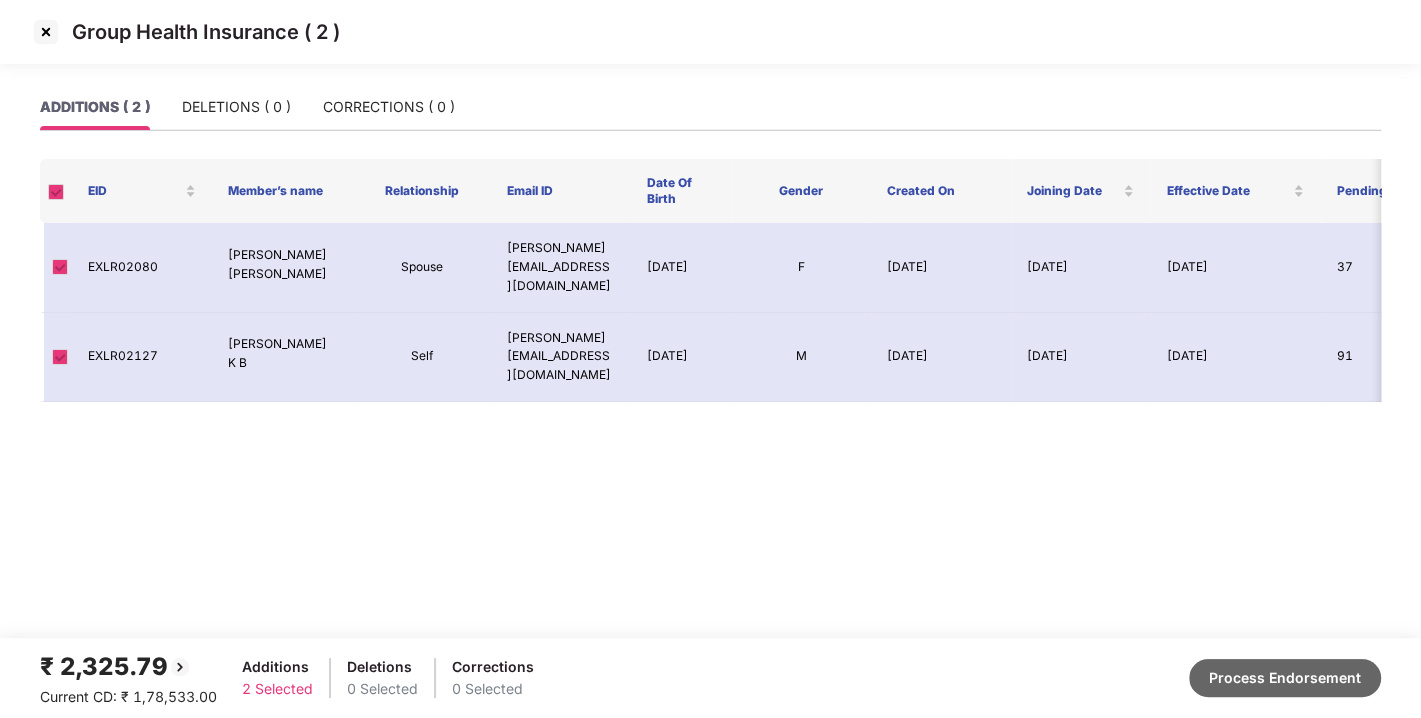 click on "Process Endorsement" at bounding box center (1285, 678) 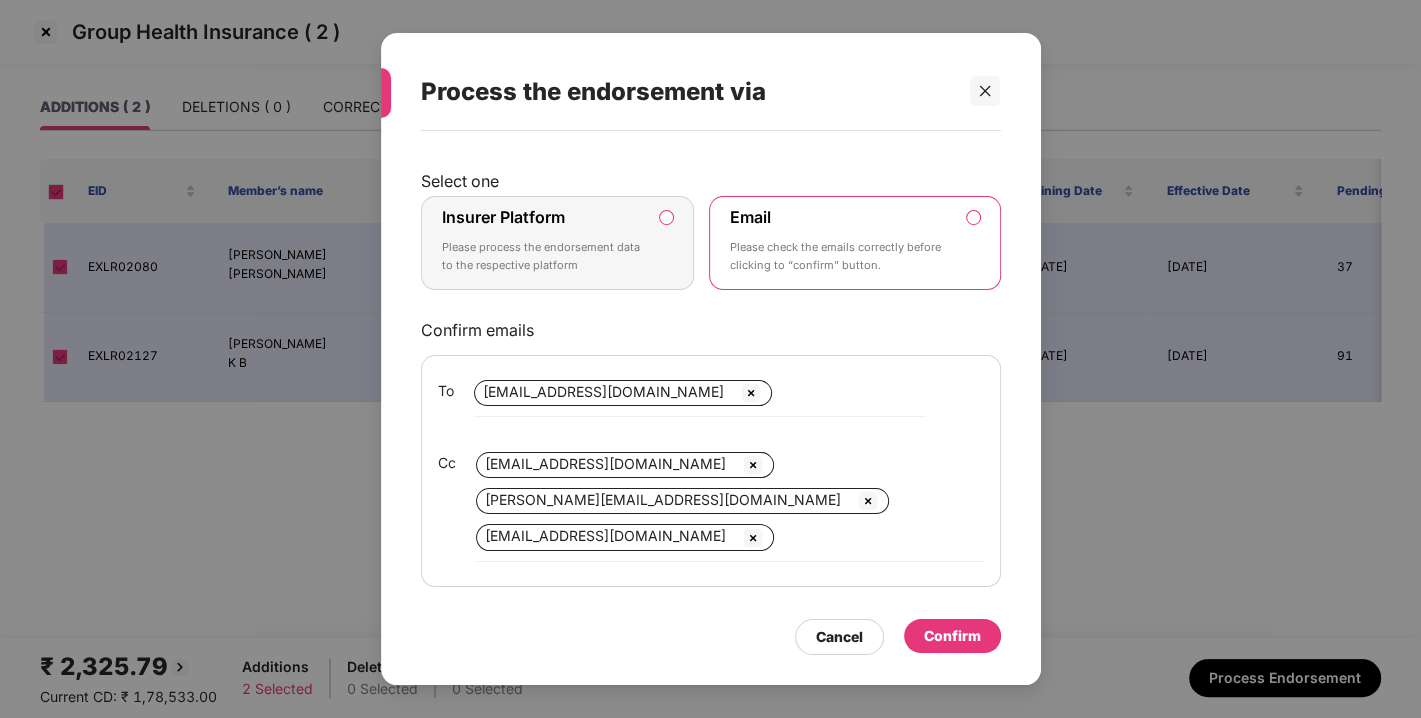 click on "Please process the endorsement data to the respective platform" at bounding box center [544, 256] 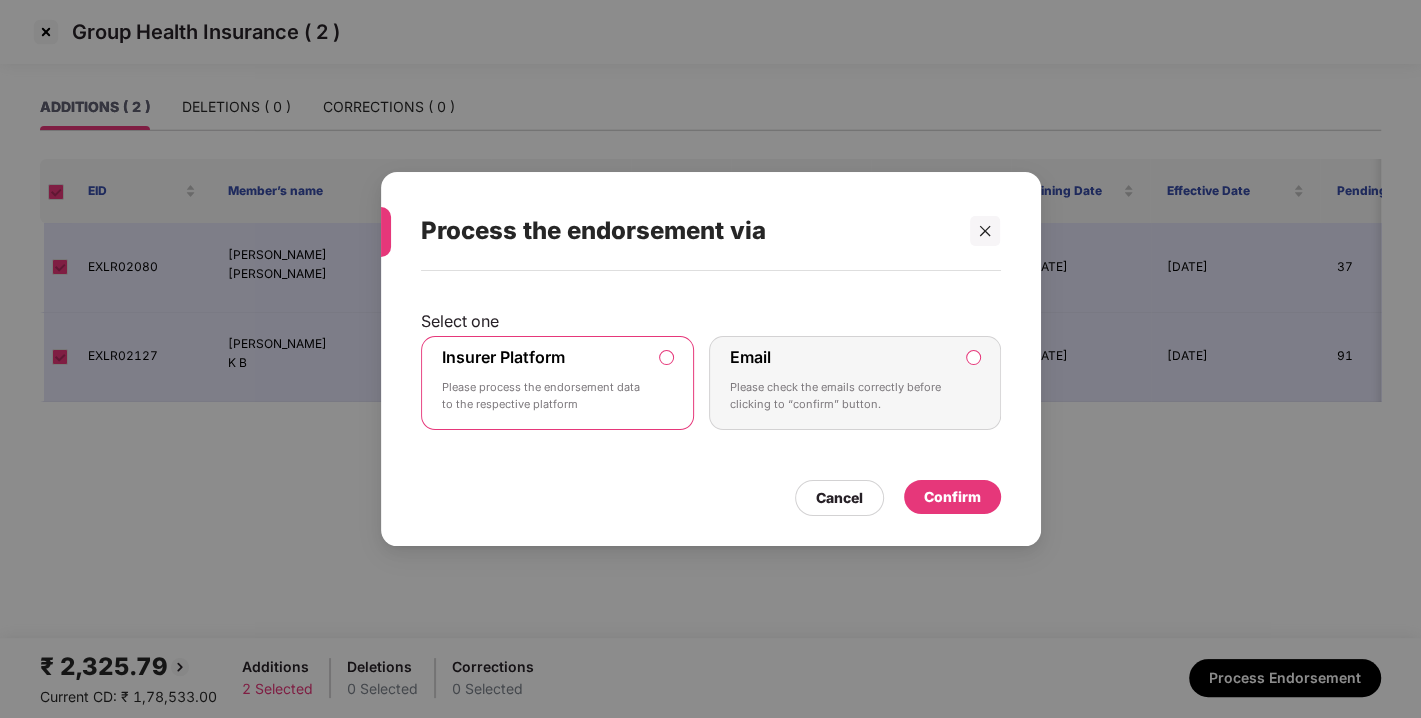 click on "Confirm" at bounding box center [952, 497] 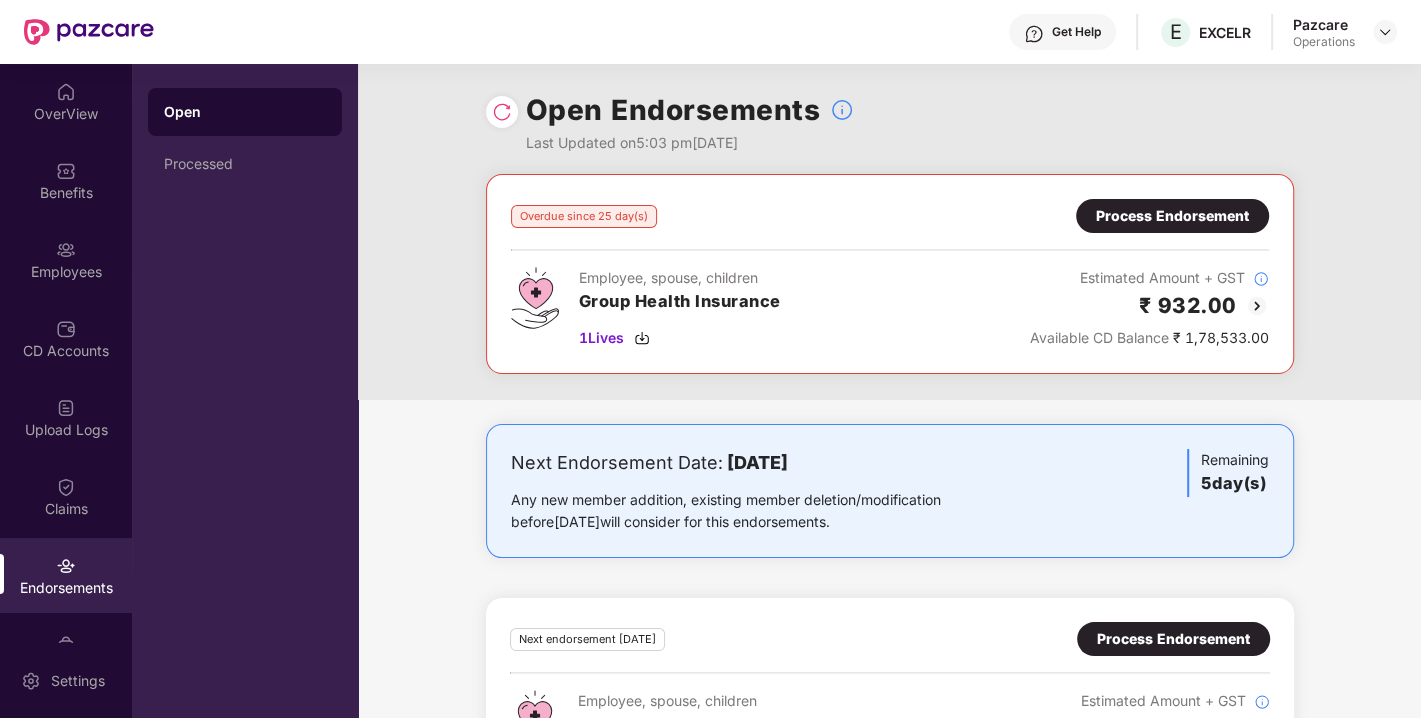 click at bounding box center [502, 112] 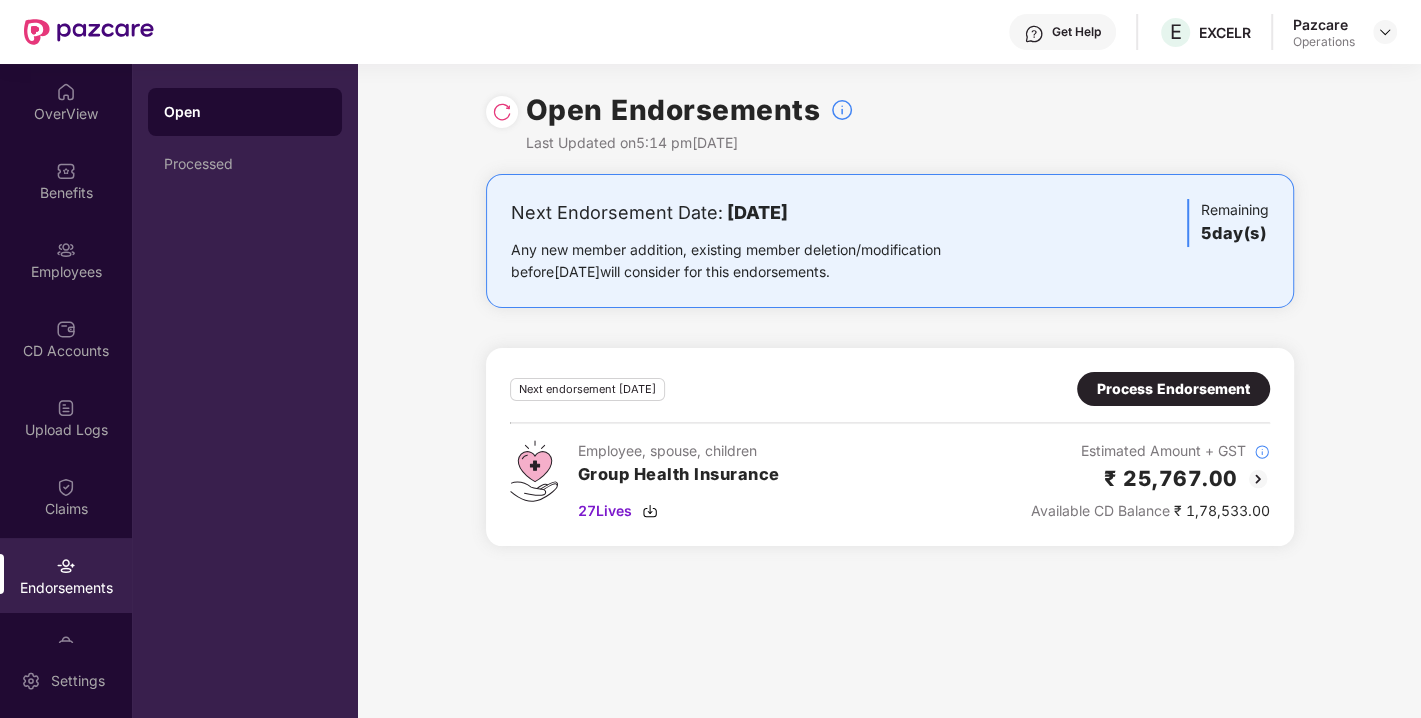 click on "Process Endorsement" at bounding box center [1173, 389] 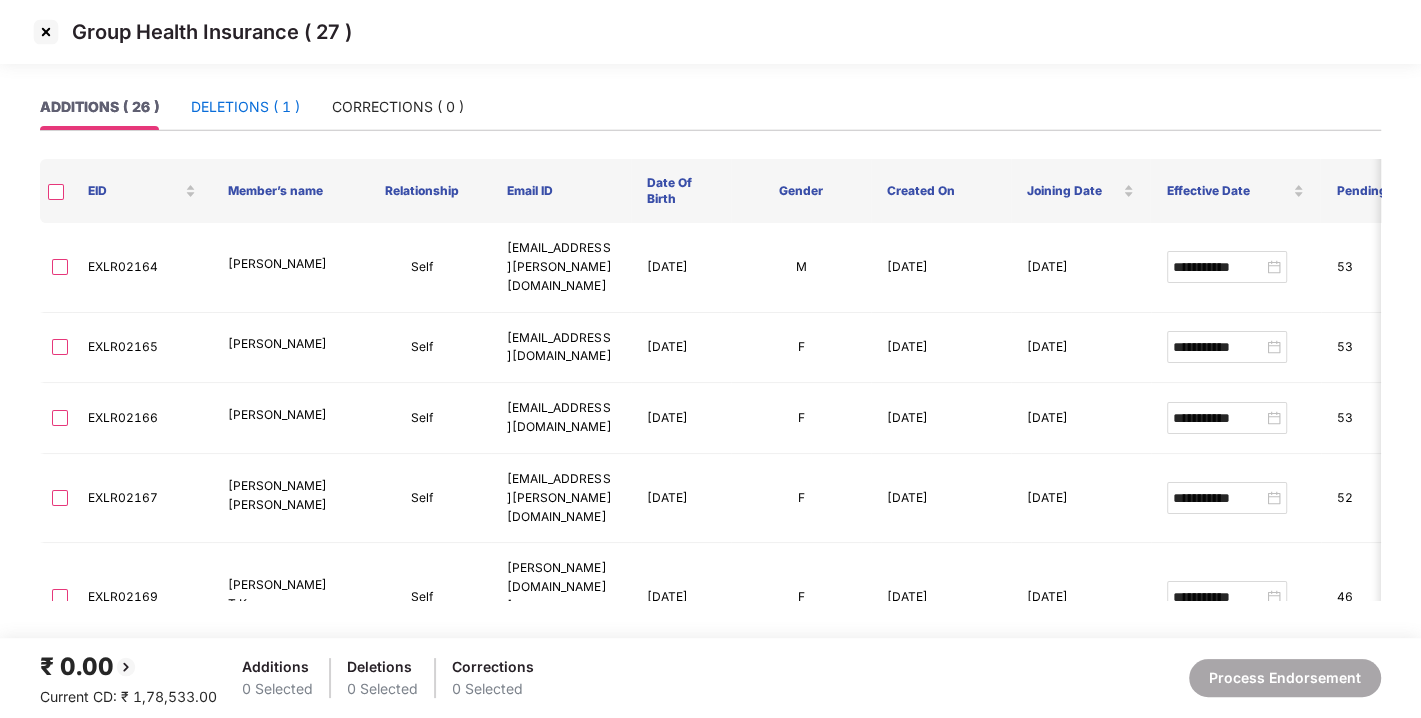 click on "DELETIONS ( 1 )" at bounding box center [245, 107] 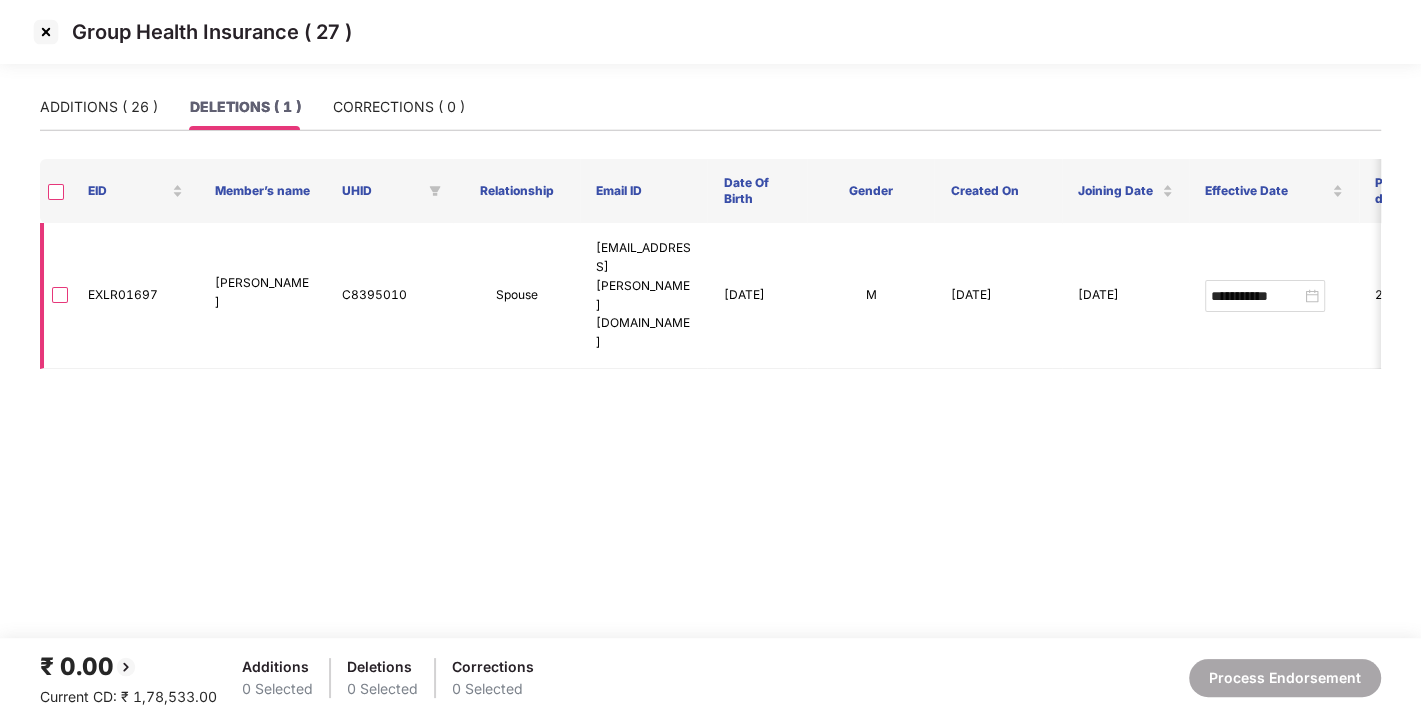 click on "EXLR01697" at bounding box center [135, 296] 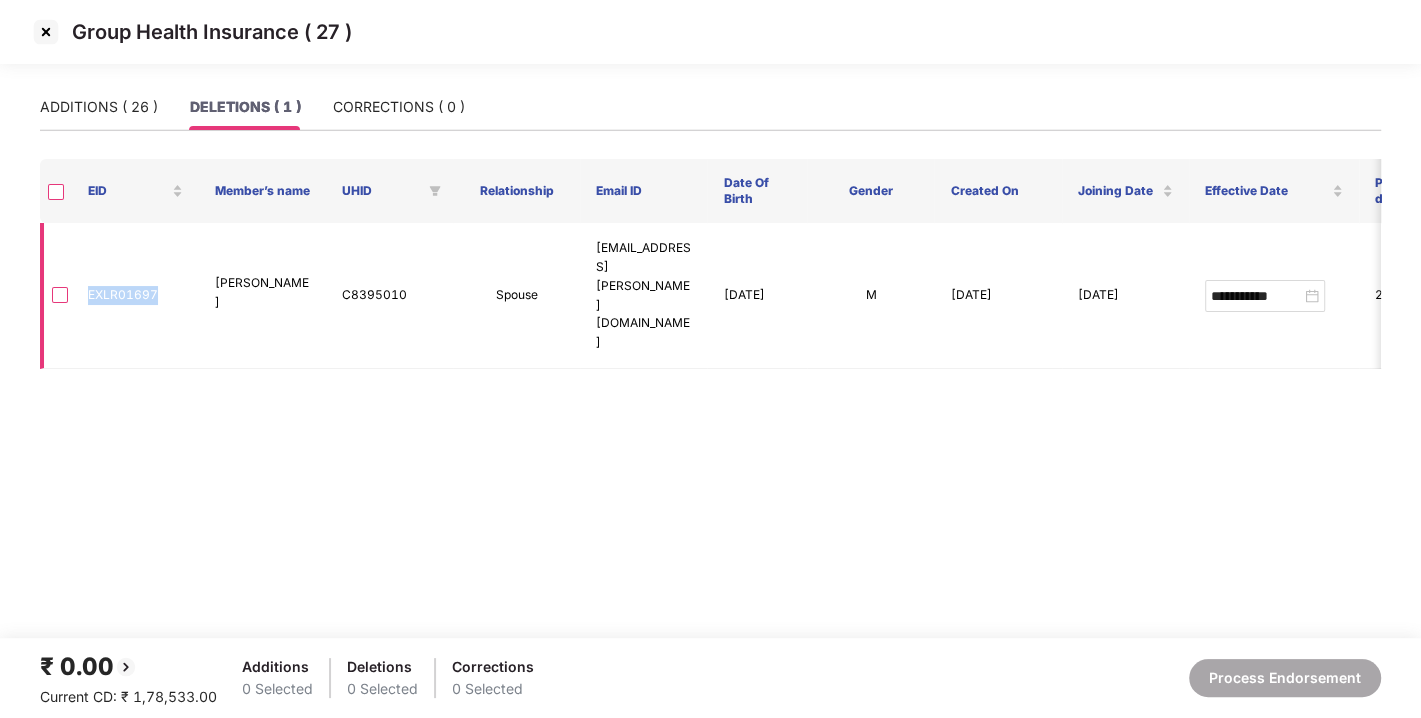 click on "EXLR01697" at bounding box center (135, 296) 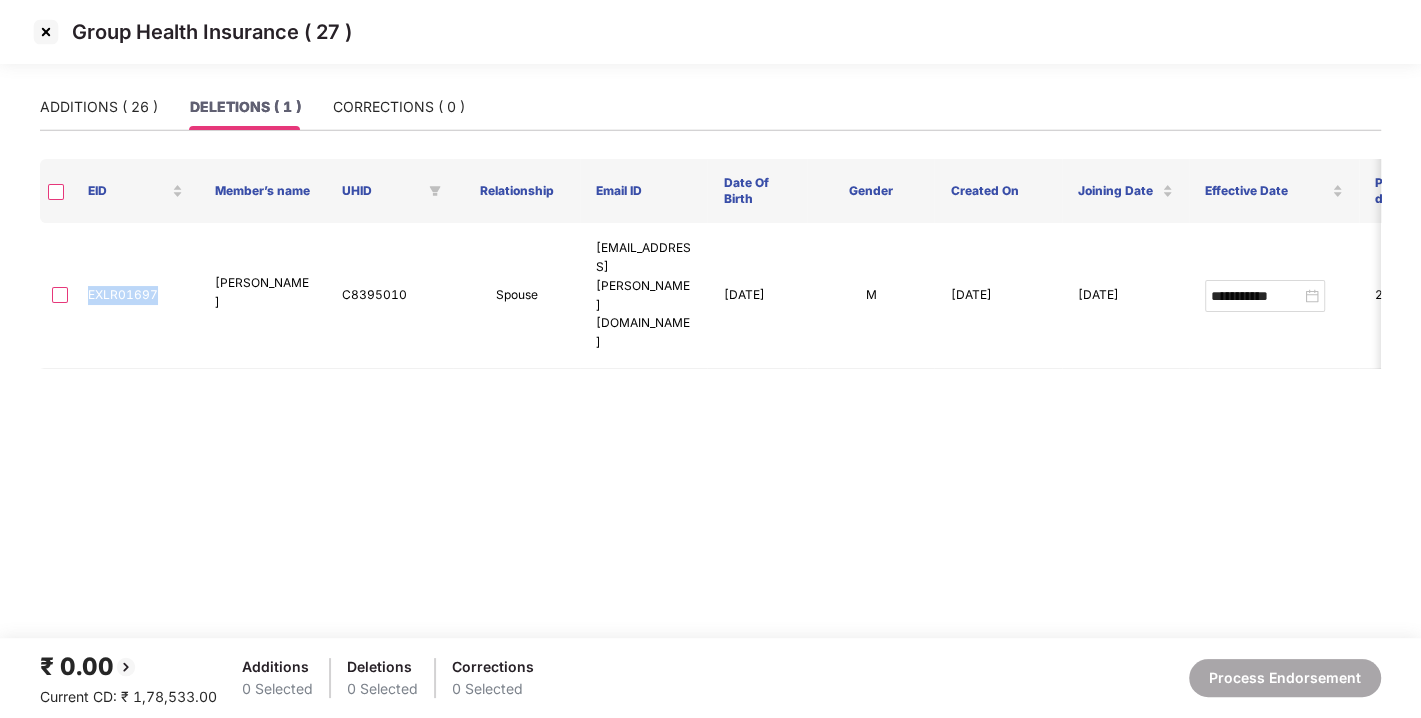 copy on "EXLR01697" 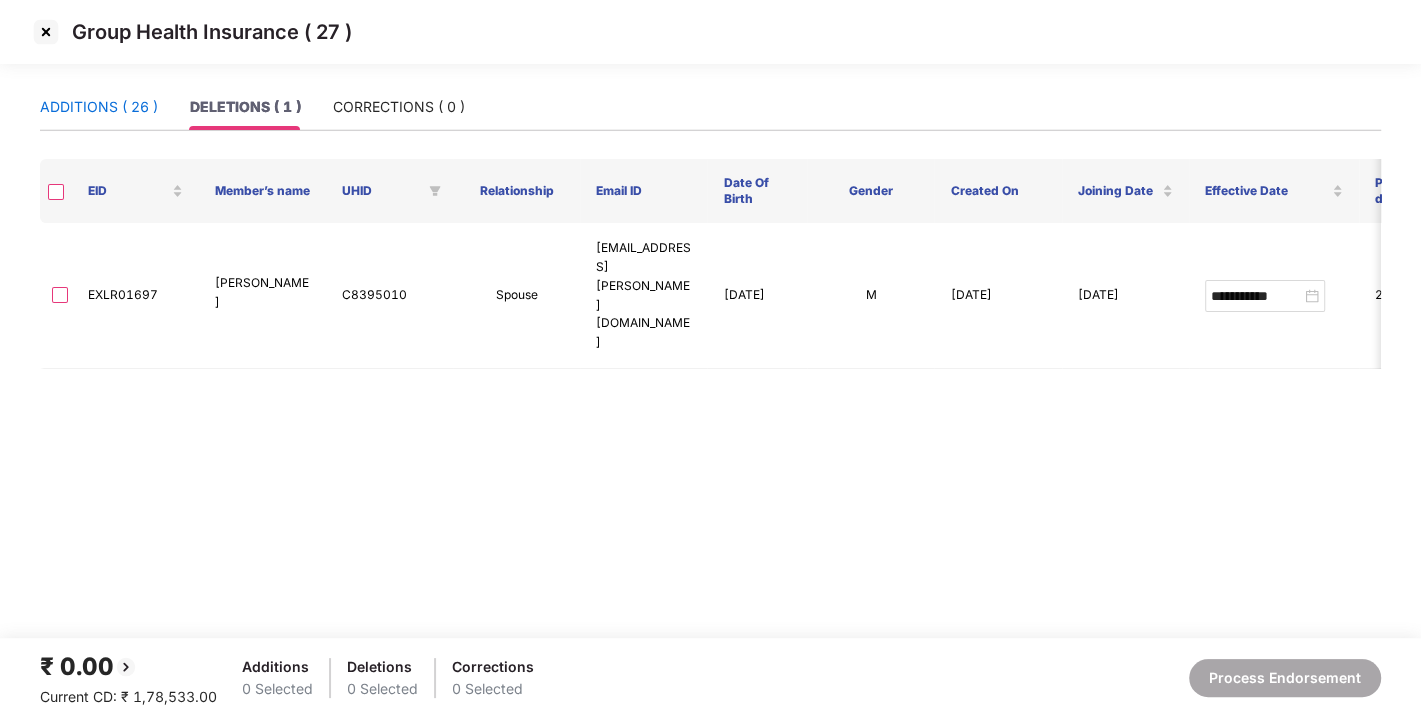click on "ADDITIONS ( 26 )" at bounding box center (99, 107) 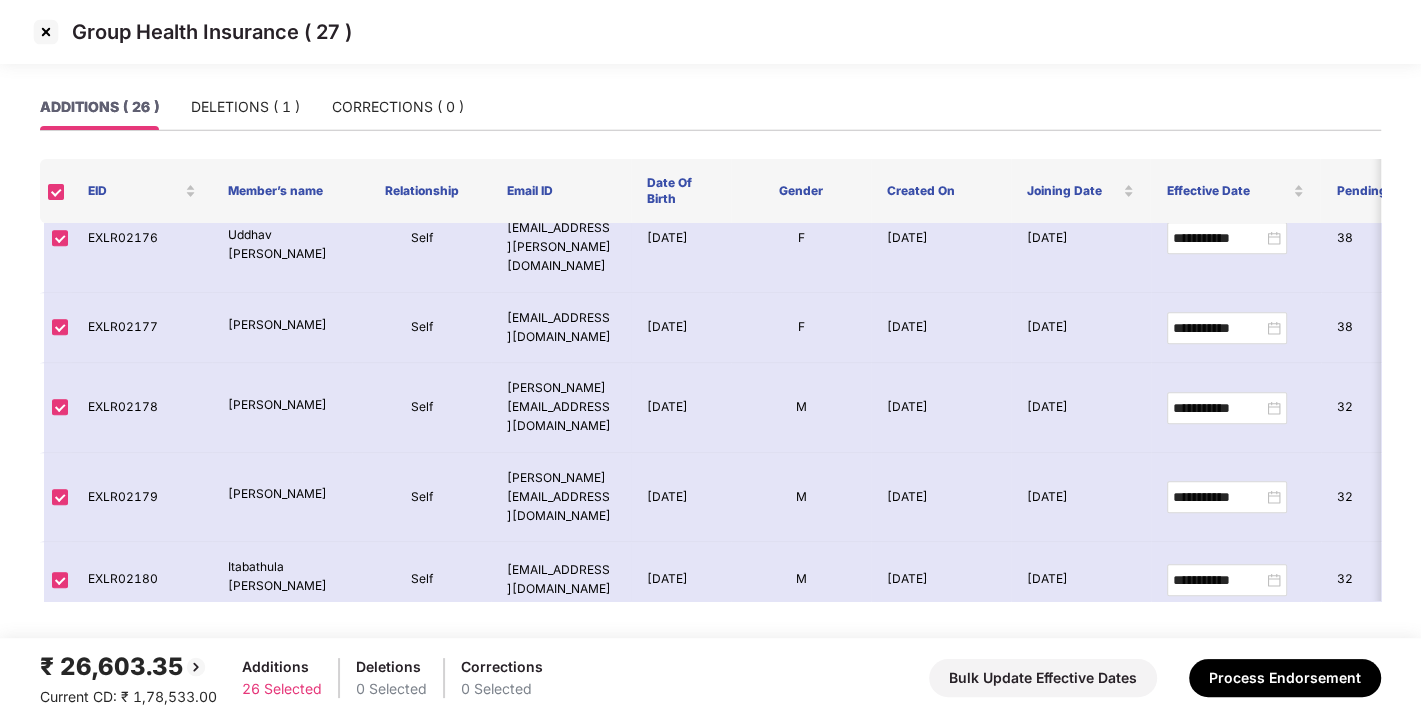 scroll, scrollTop: 1508, scrollLeft: 0, axis: vertical 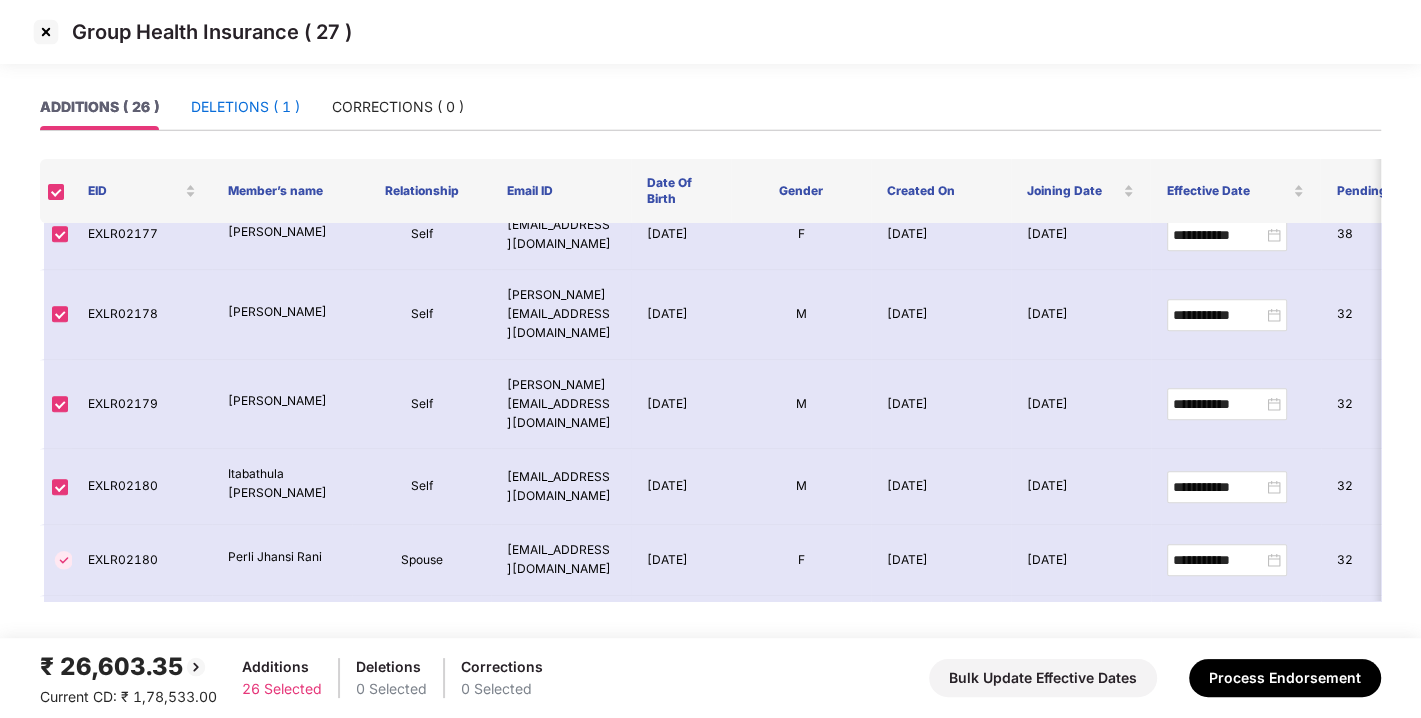 click on "DELETIONS ( 1 )" at bounding box center (245, 107) 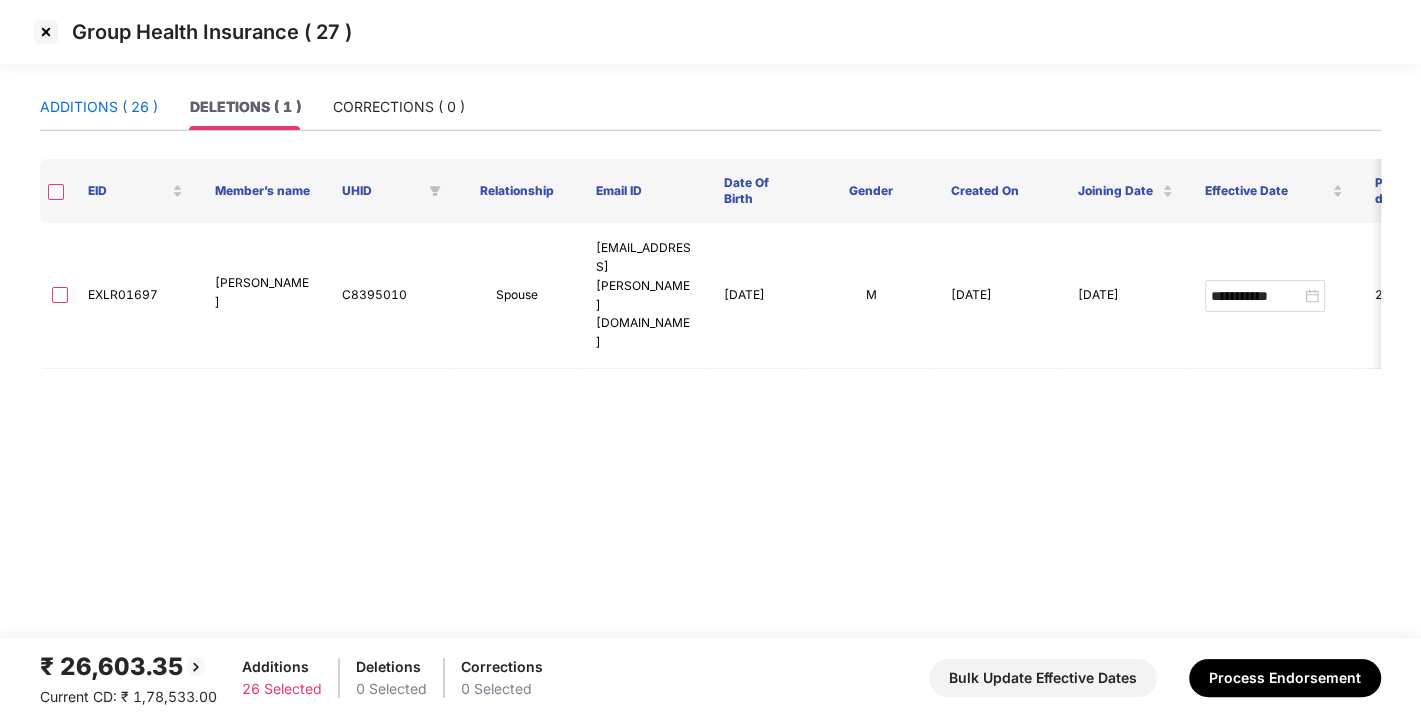 click on "ADDITIONS ( 26 )" at bounding box center [99, 107] 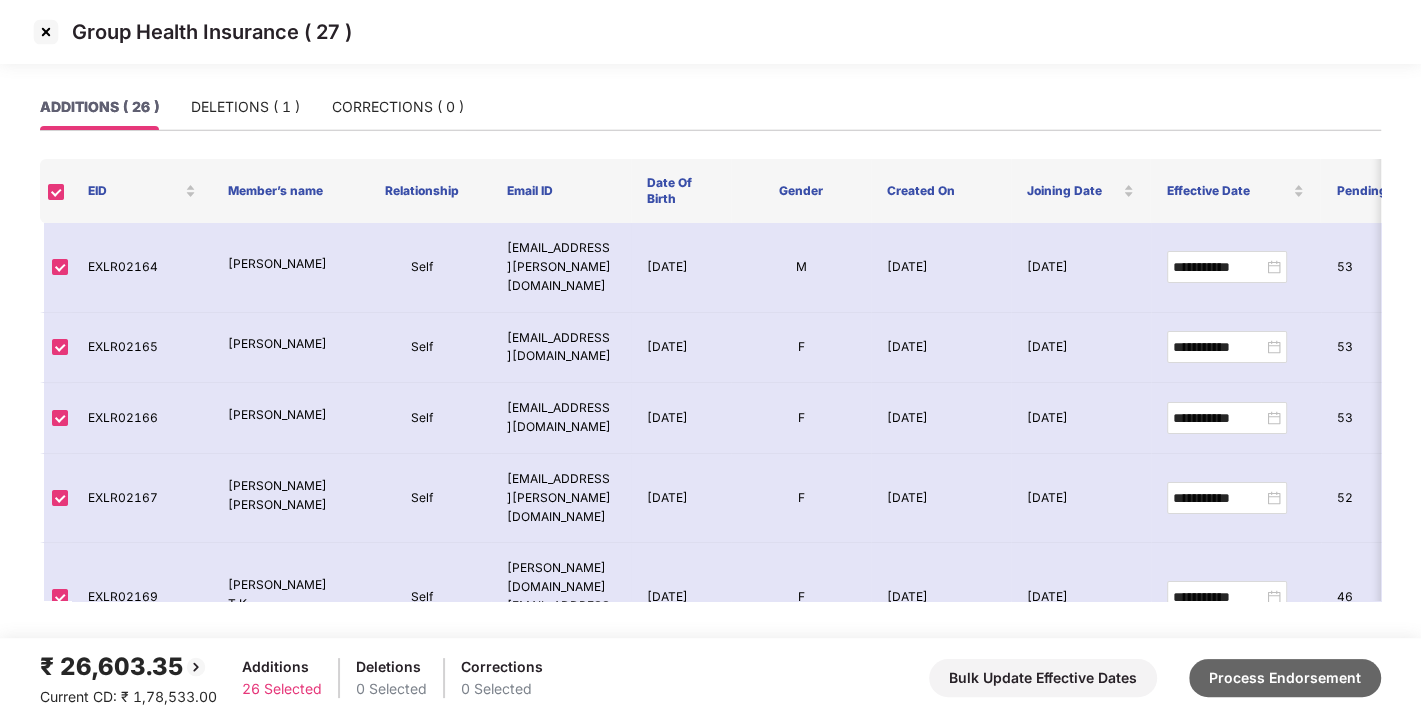 click on "Process Endorsement" at bounding box center (1285, 678) 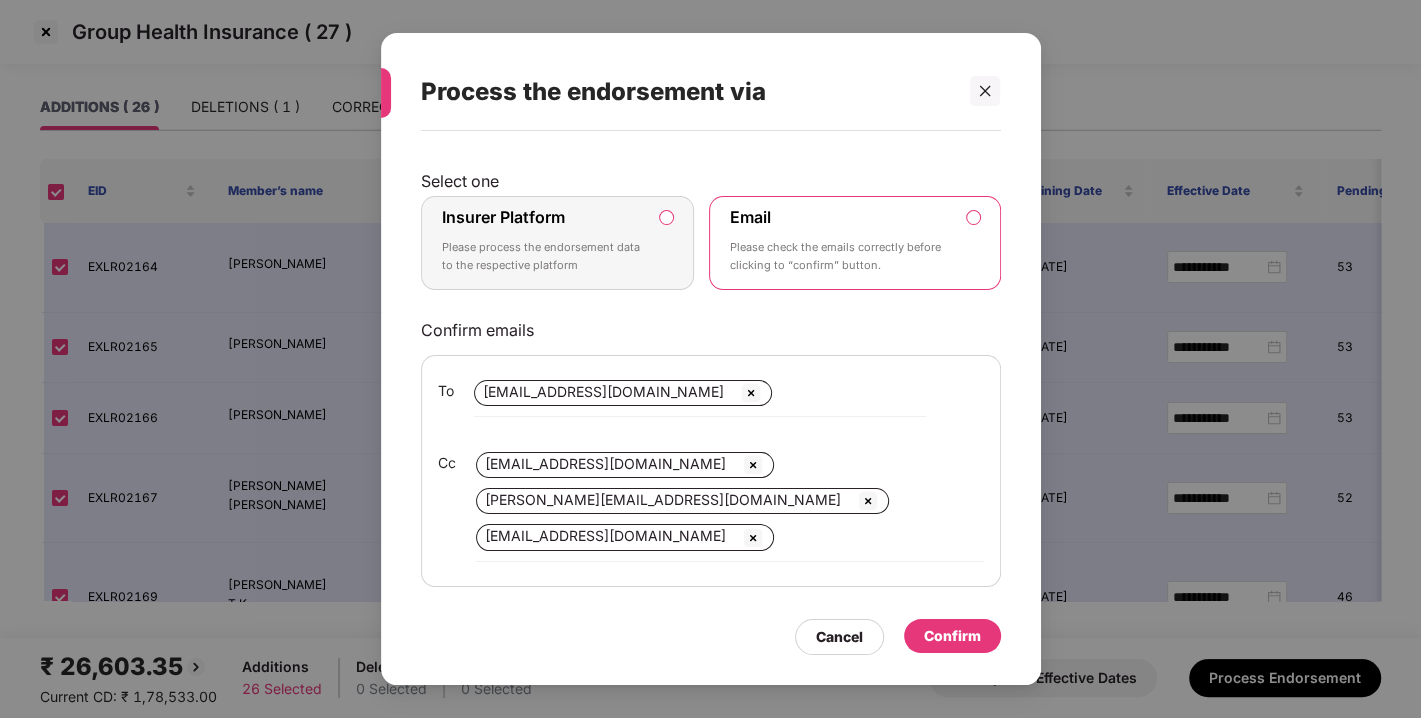 click on "Insurer Platform Please process the endorsement data to the respective platform" at bounding box center (558, 243) 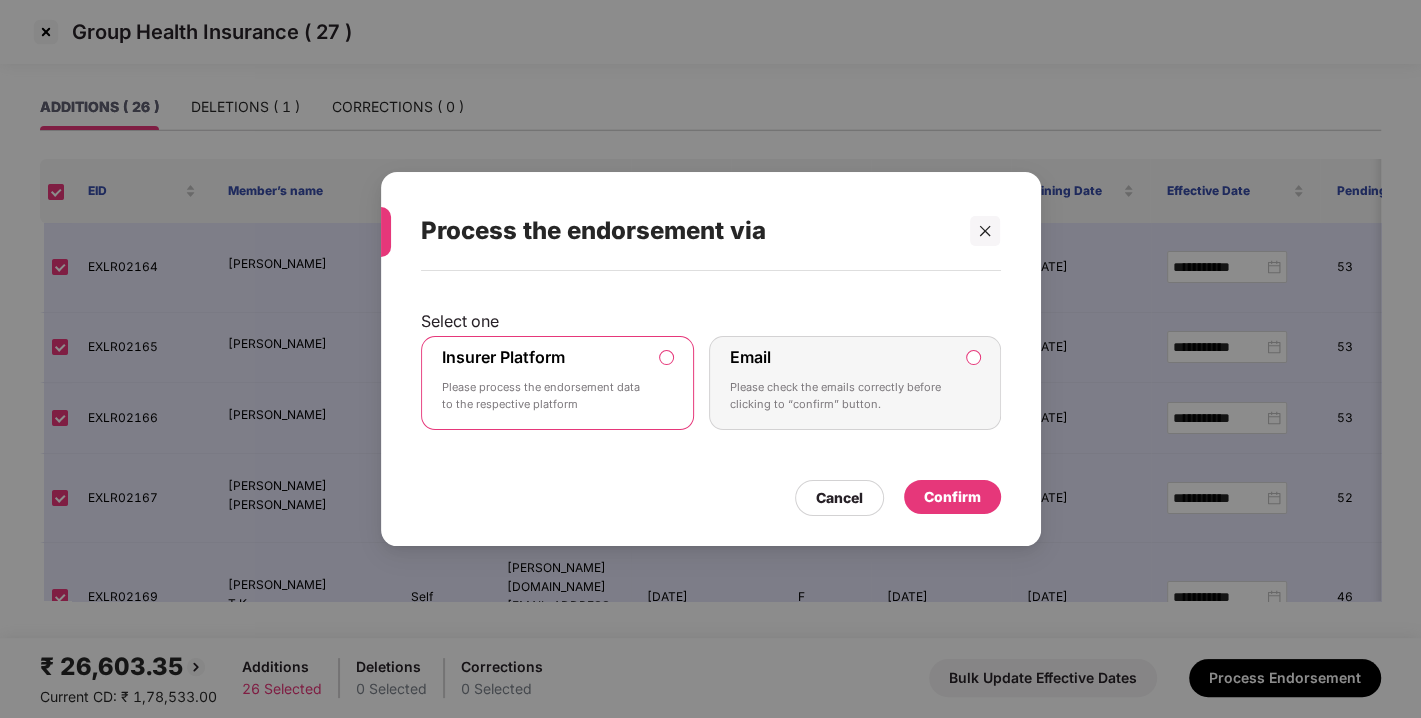 click on "Confirm" at bounding box center [952, 497] 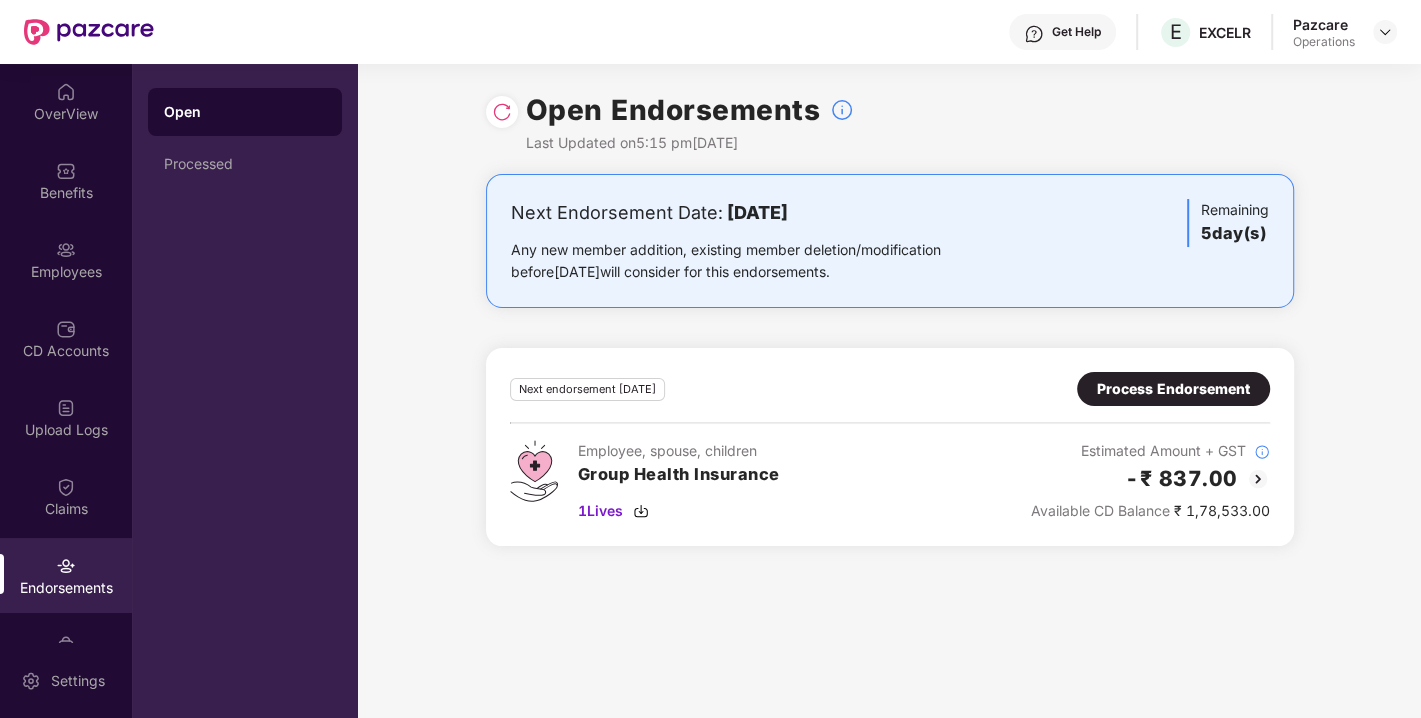 click at bounding box center (502, 112) 